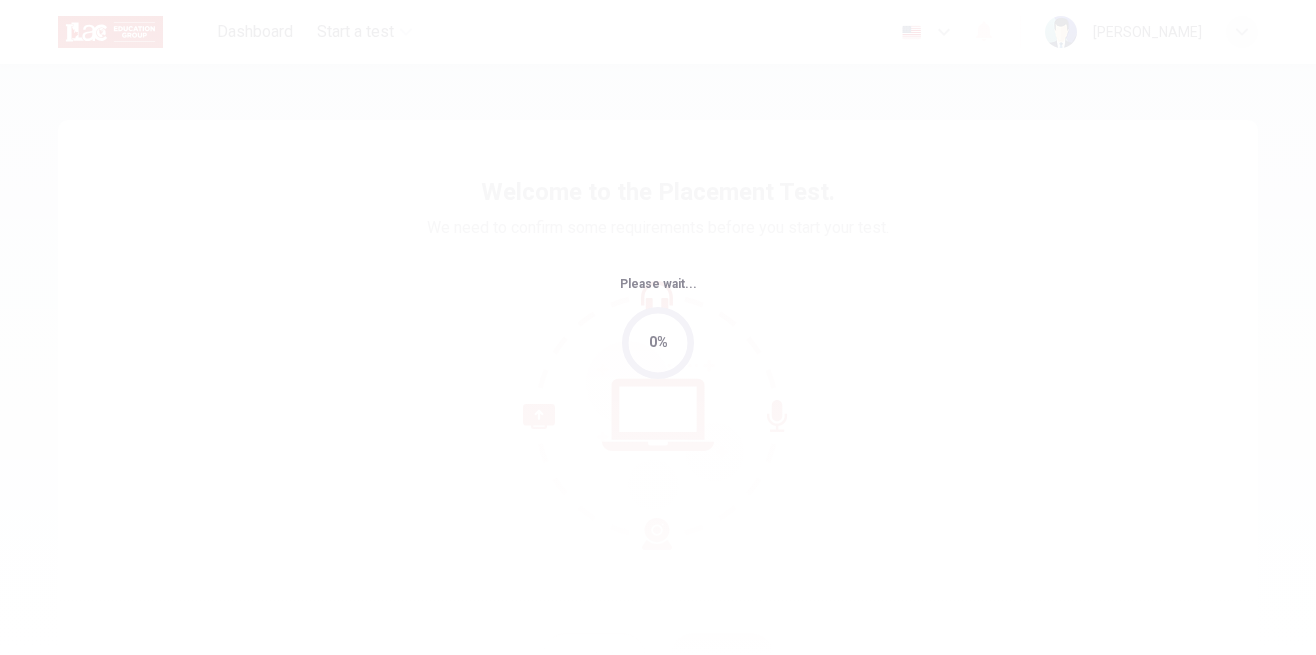 scroll, scrollTop: 0, scrollLeft: 0, axis: both 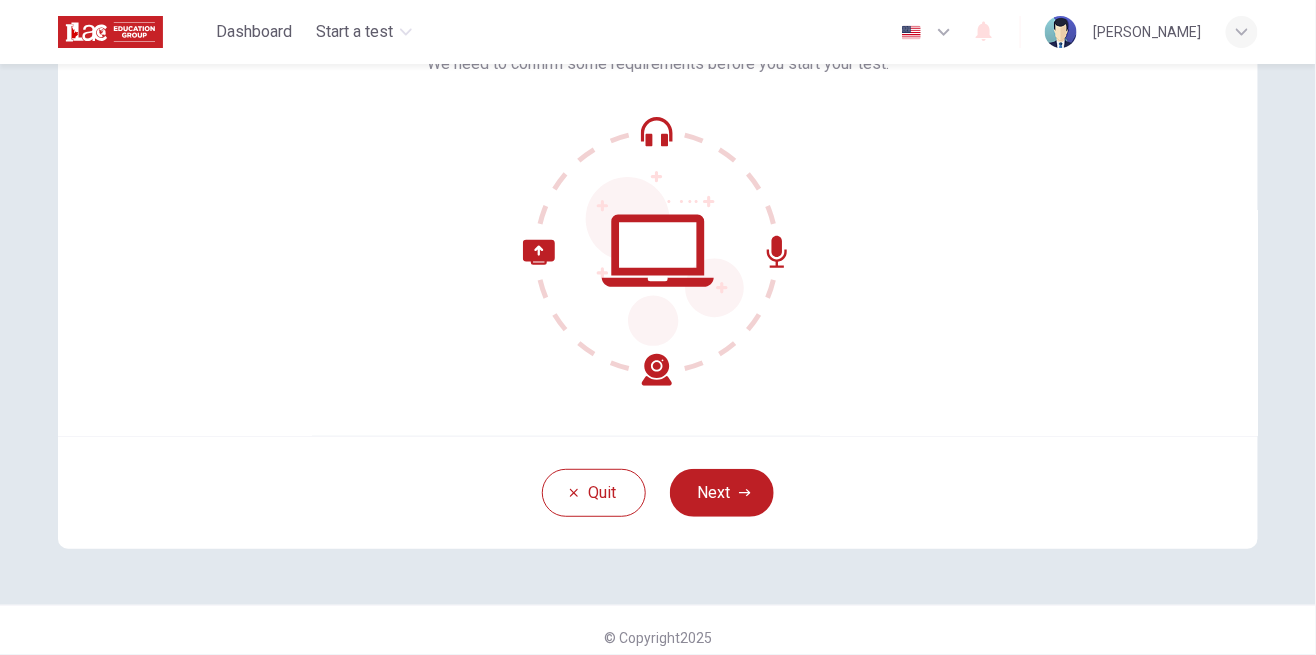 click on "Next" at bounding box center [722, 493] 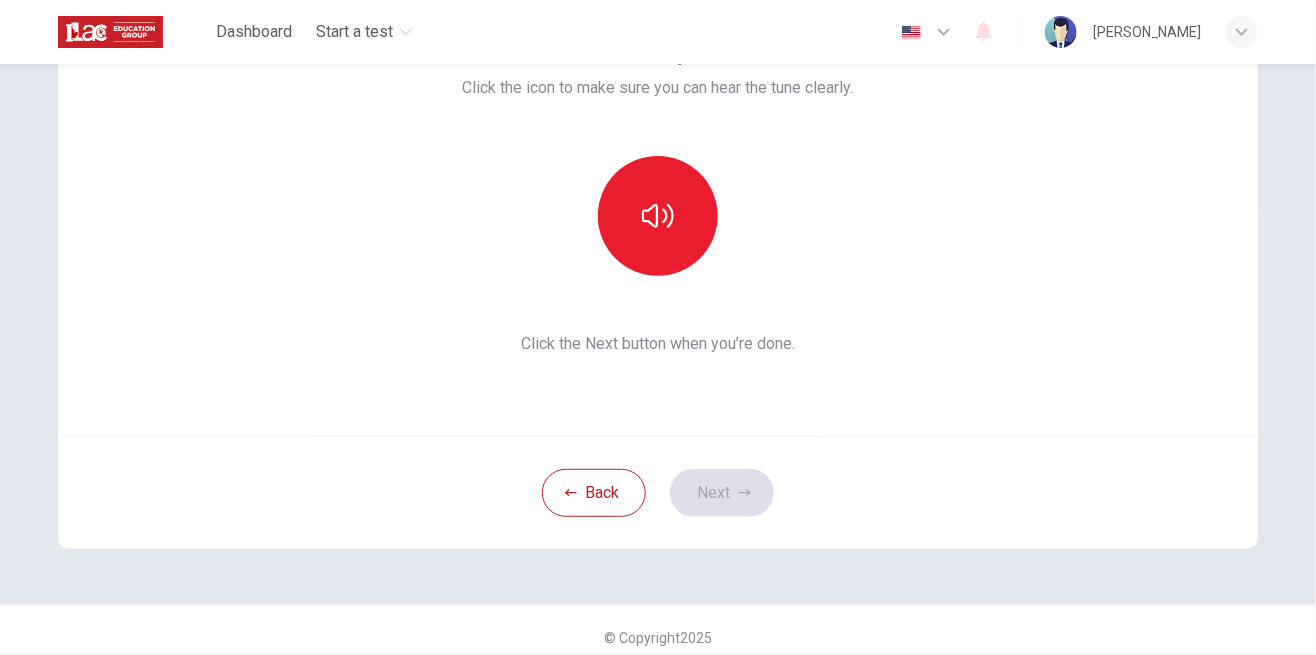 click at bounding box center [658, 216] 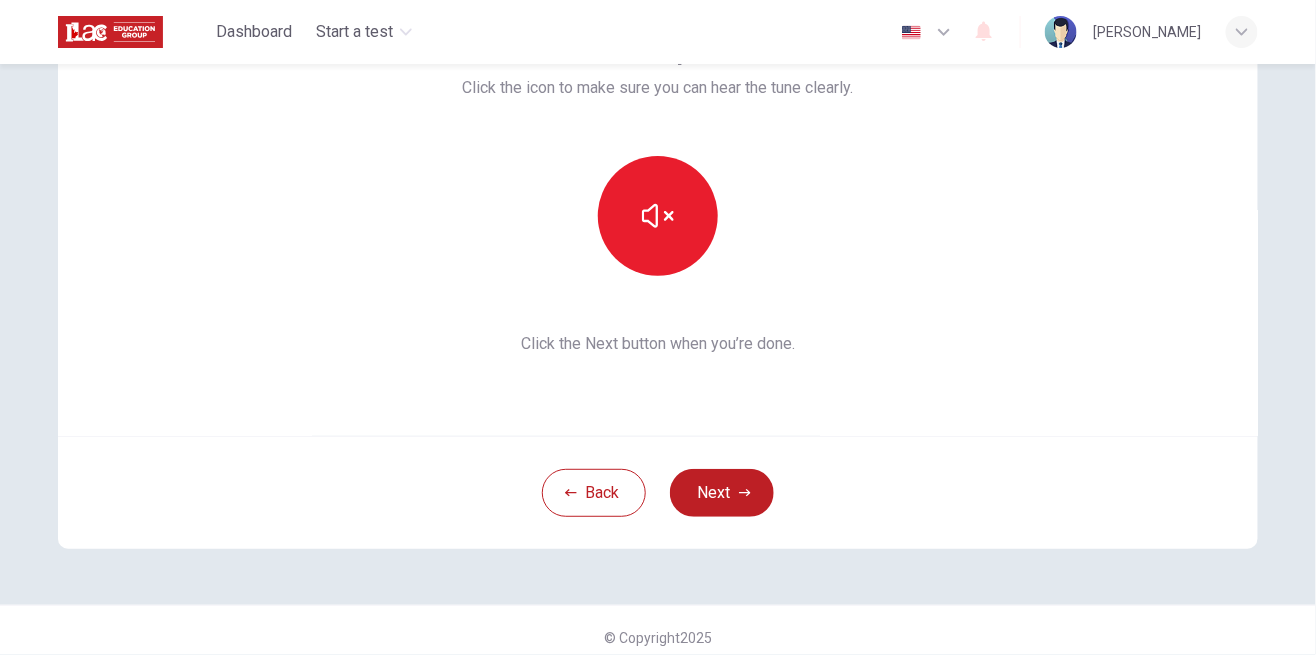 click on "Next" at bounding box center (722, 493) 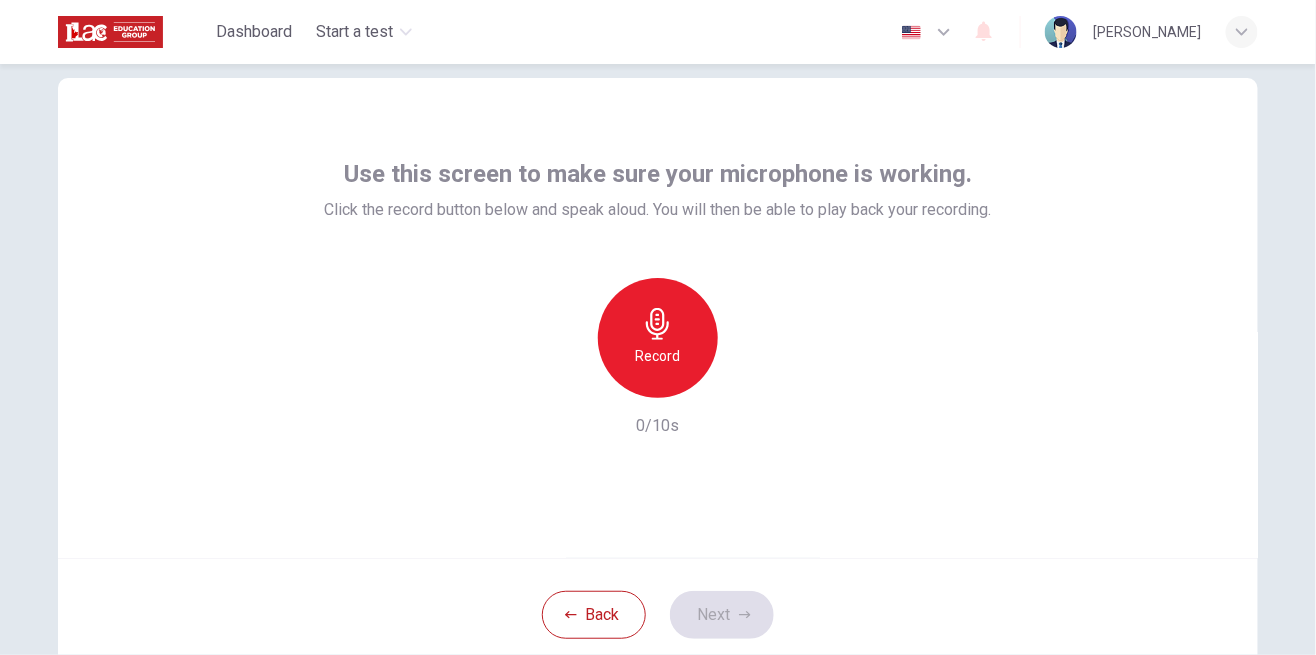 scroll, scrollTop: 45, scrollLeft: 0, axis: vertical 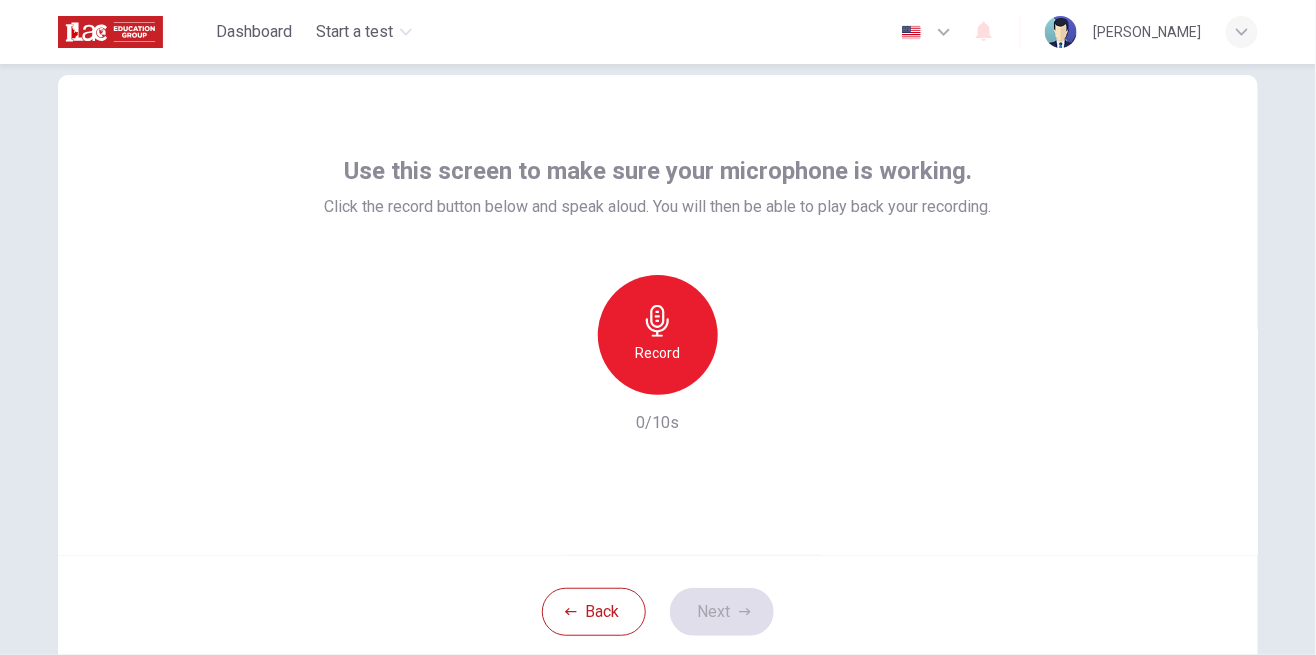 click on "Record" at bounding box center [658, 335] 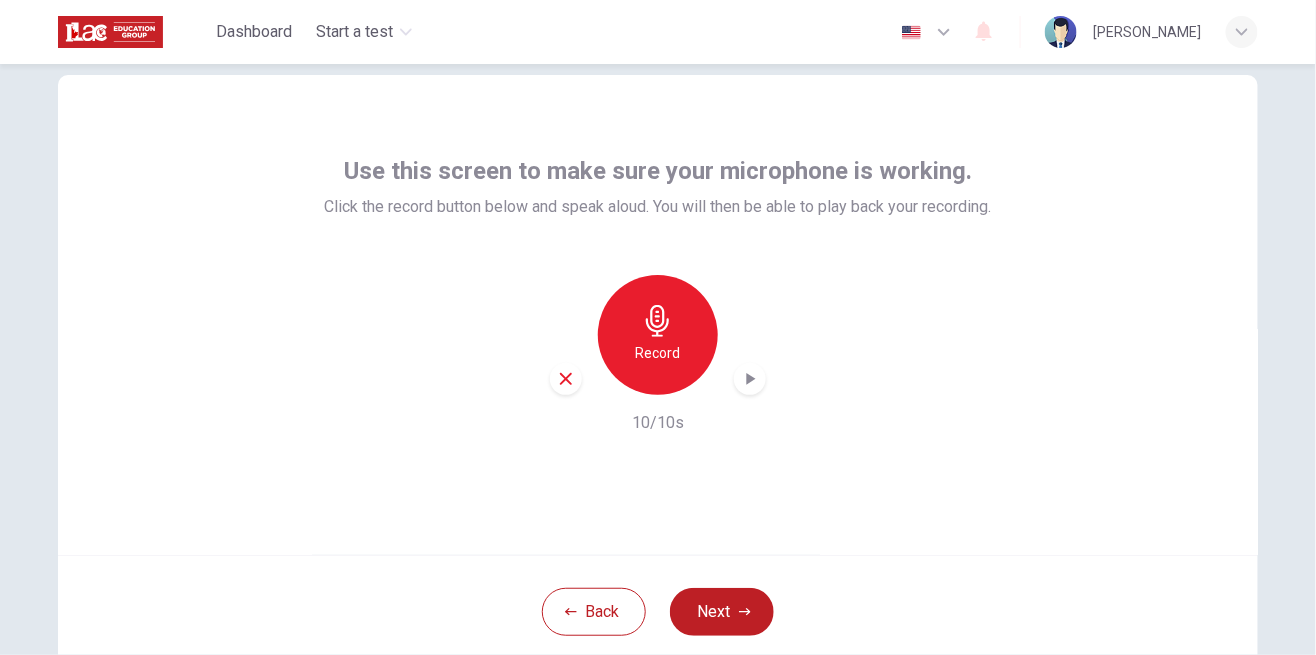 click on "Record" at bounding box center [658, 335] 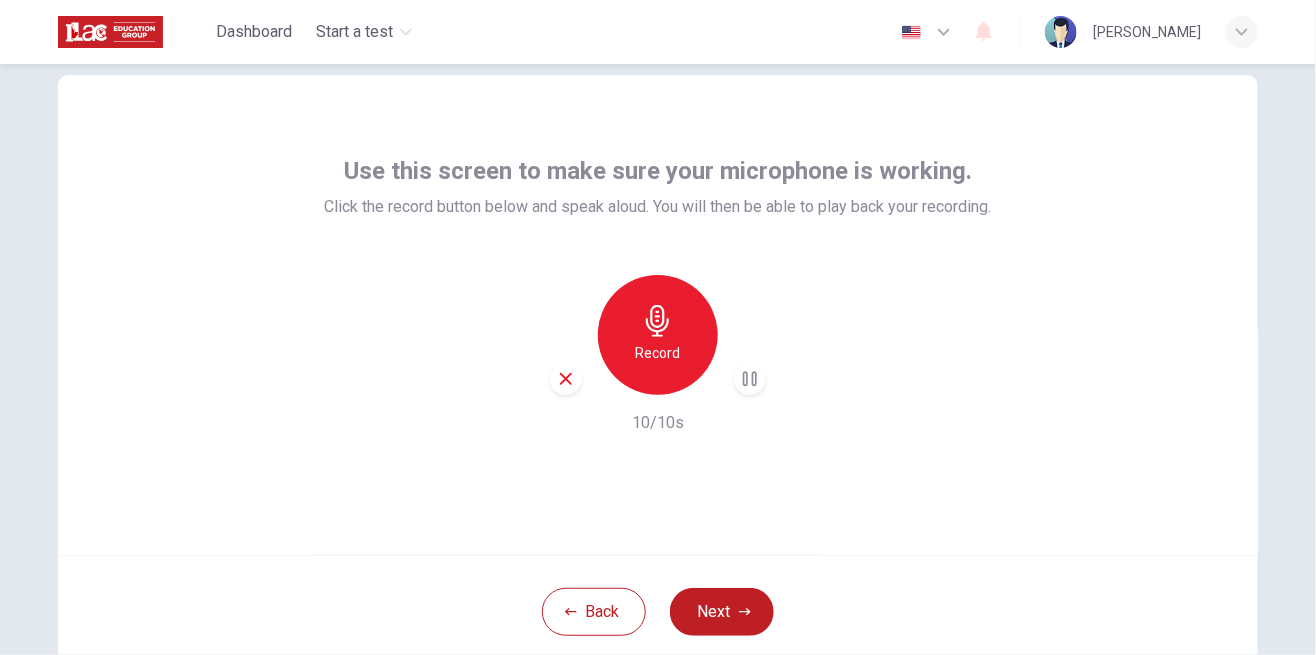 click 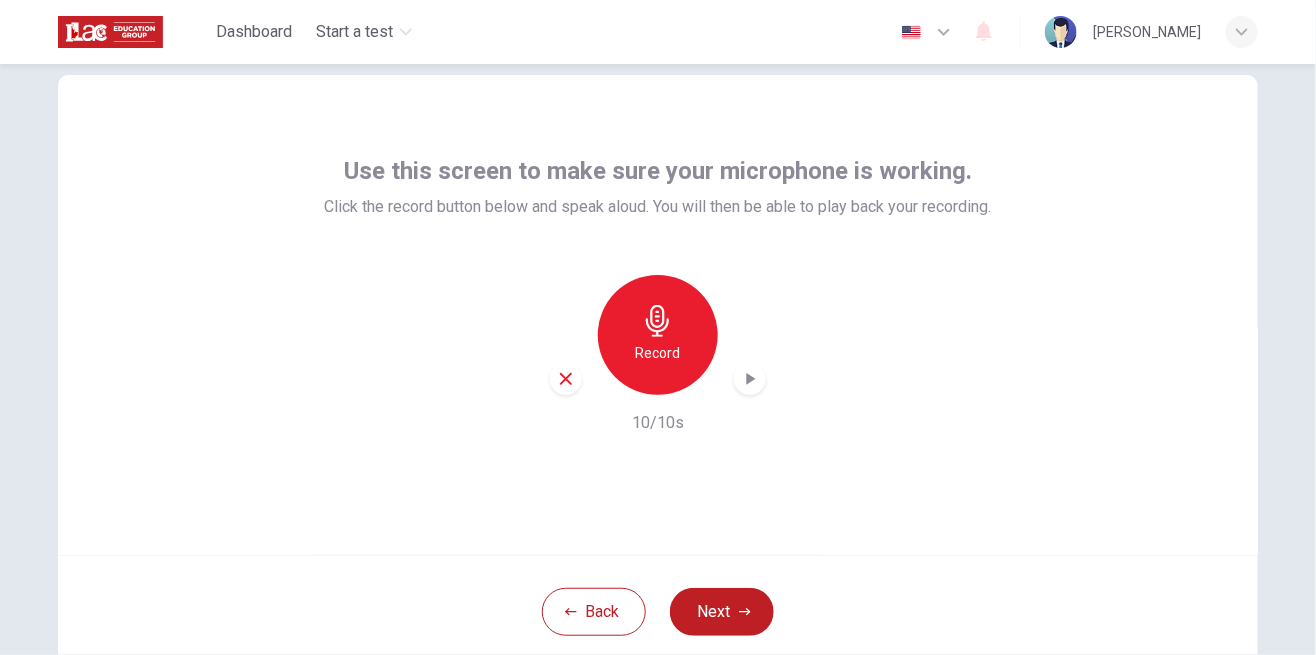 click on "Next" at bounding box center (722, 612) 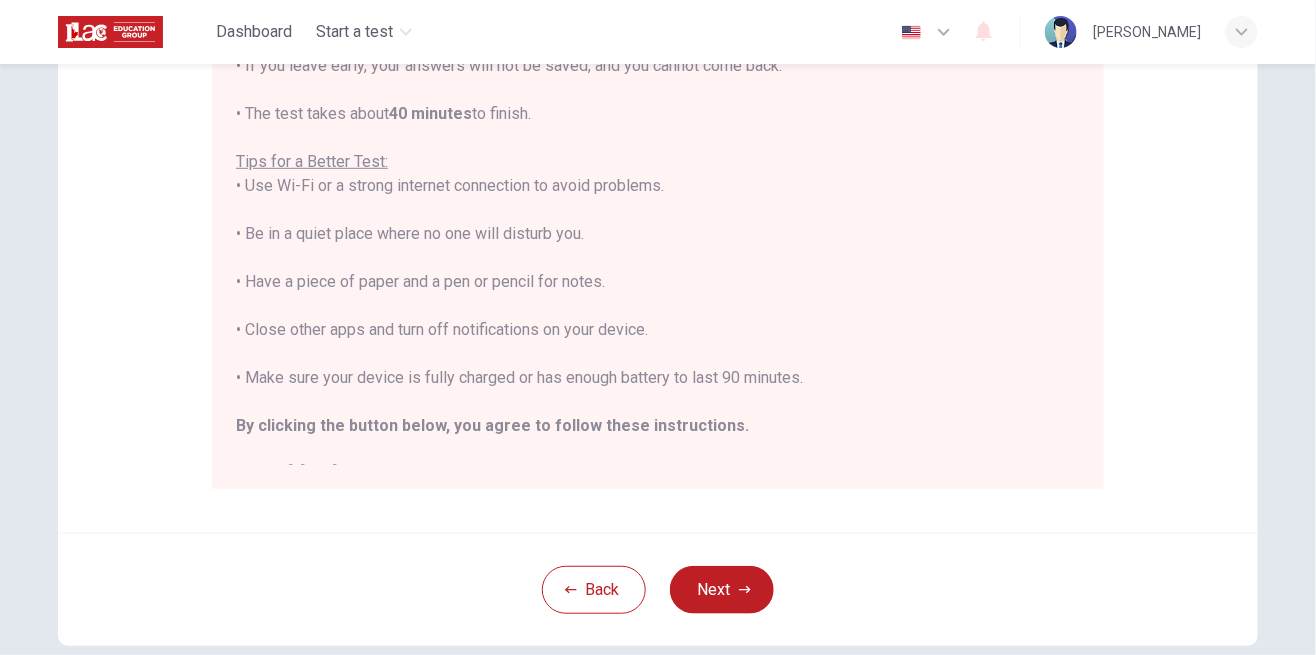 scroll, scrollTop: 346, scrollLeft: 0, axis: vertical 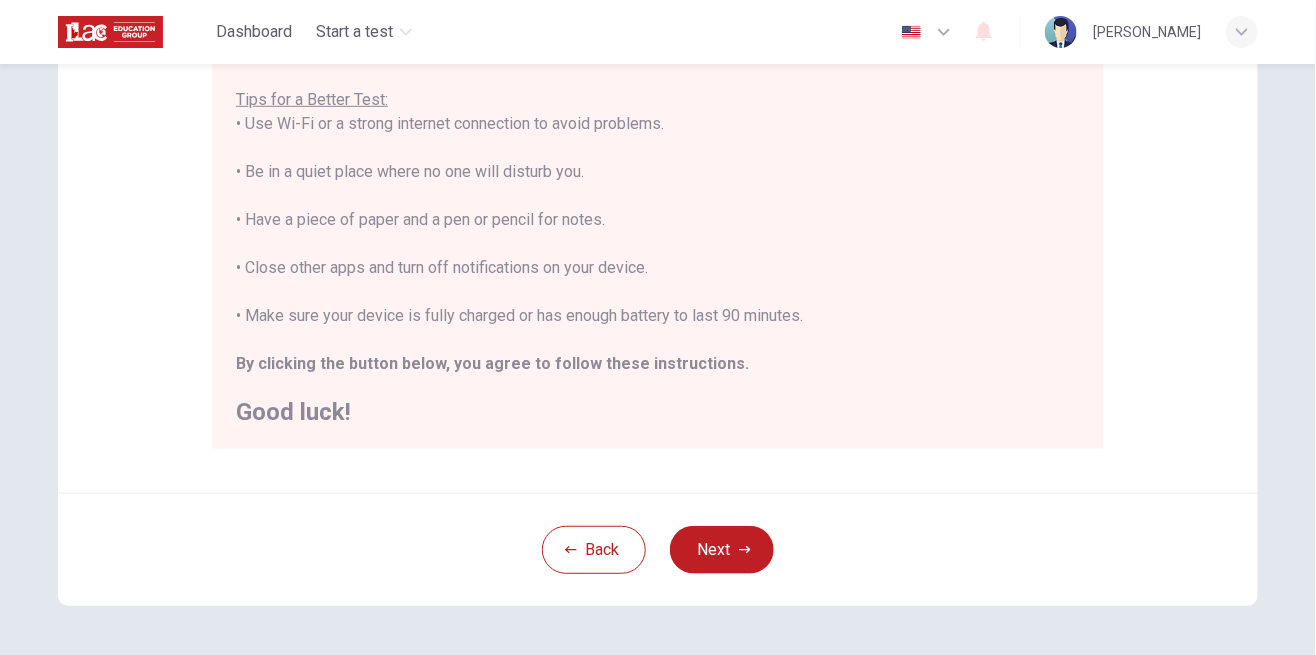 click on "Next" at bounding box center (722, 550) 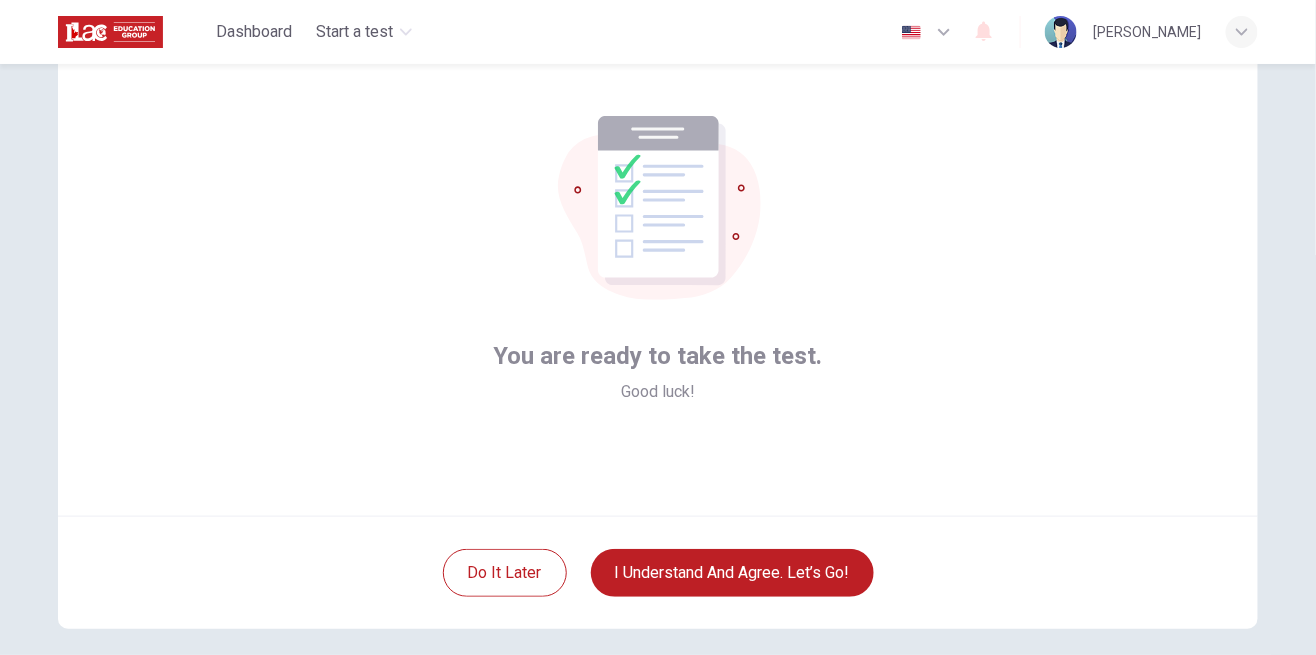 scroll, scrollTop: 84, scrollLeft: 0, axis: vertical 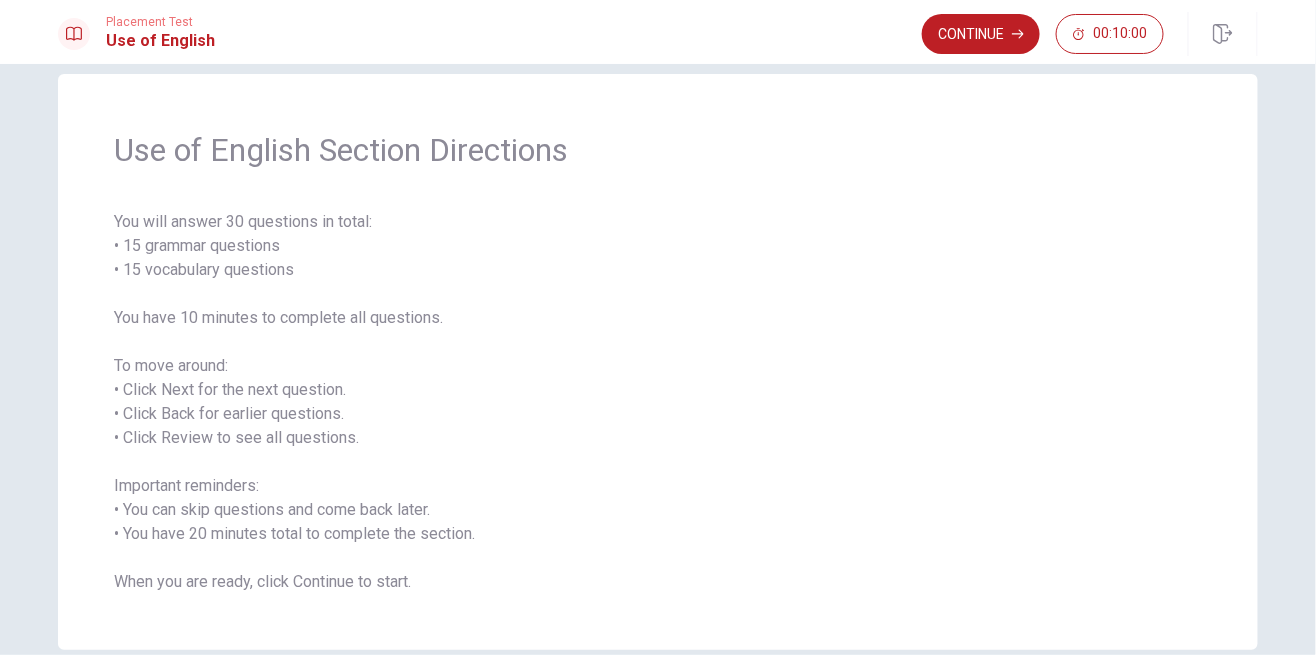 click on "You will answer 30 questions in total:
• 15 grammar questions
• 15 vocabulary questions
You have 10 minutes to complete all questions.
To move around:
• Click Next for the next question.
• Click Back for earlier questions.
• Click Review to see all questions.
Important reminders:
• You can skip questions and come back later.
• You have 20 minutes total to complete the section.
When you are ready, click Continue to start." at bounding box center [658, 402] 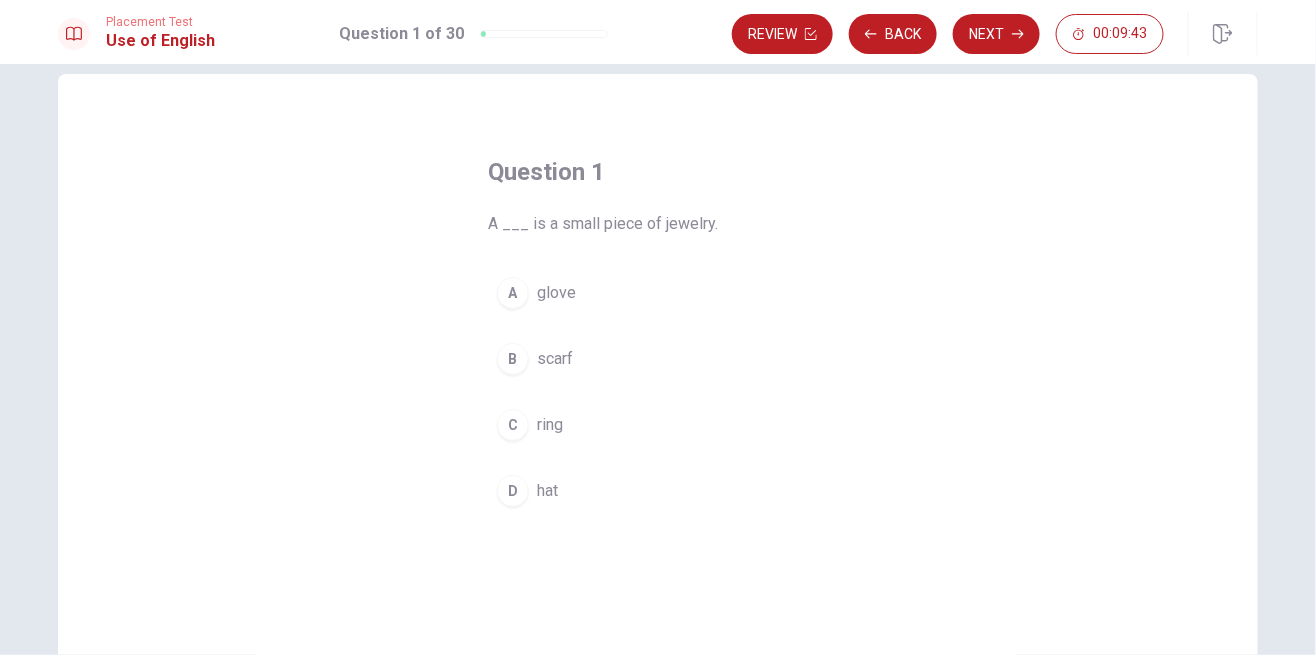 click on "C" at bounding box center [513, 425] 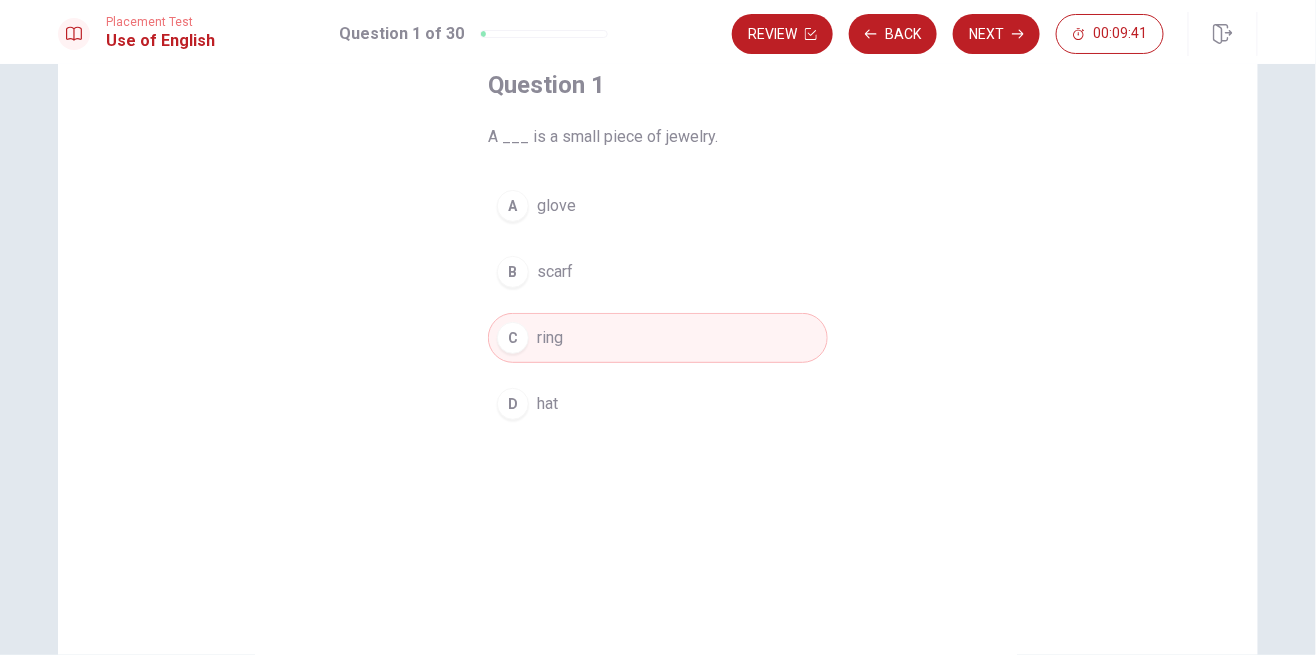 scroll, scrollTop: 112, scrollLeft: 0, axis: vertical 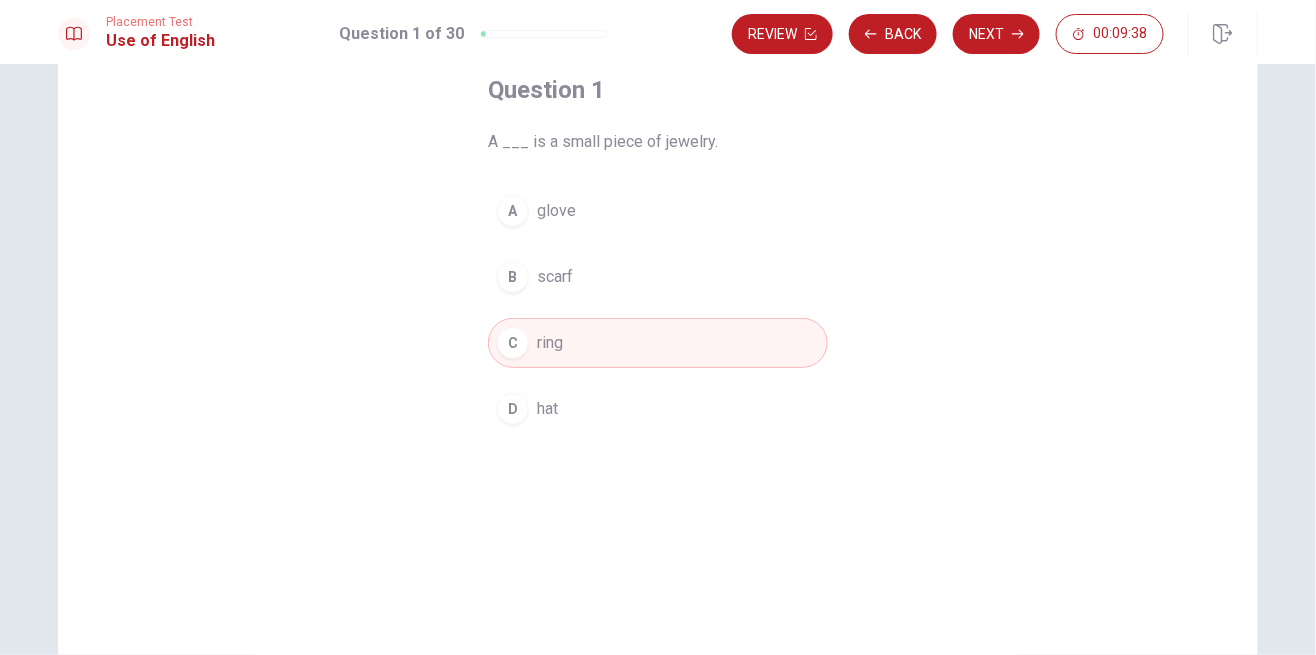 click on "Next" at bounding box center (996, 34) 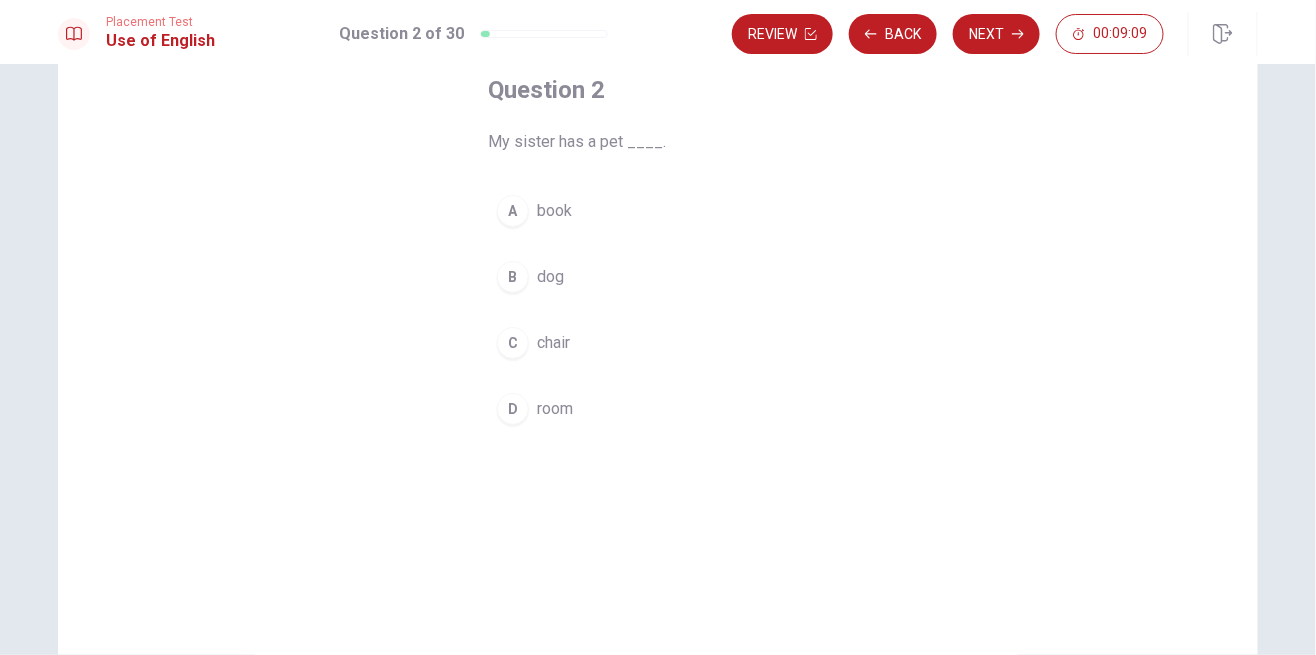 click on "D" at bounding box center (513, 409) 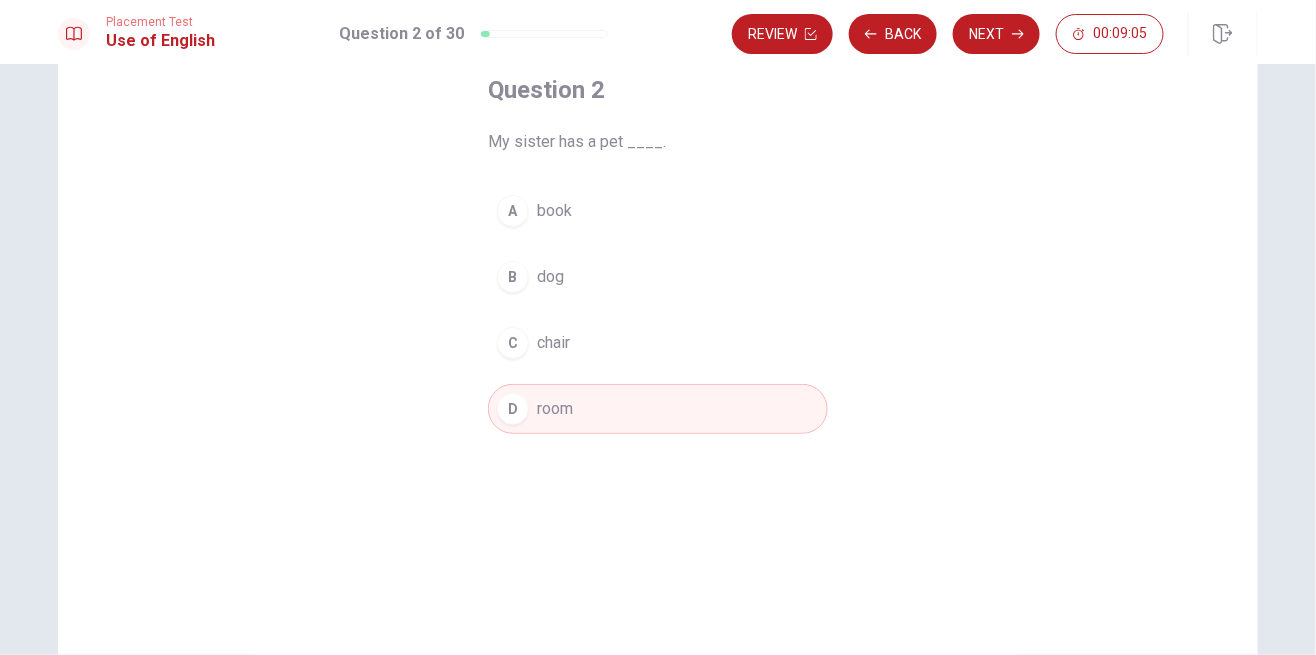 click on "Next" at bounding box center (996, 34) 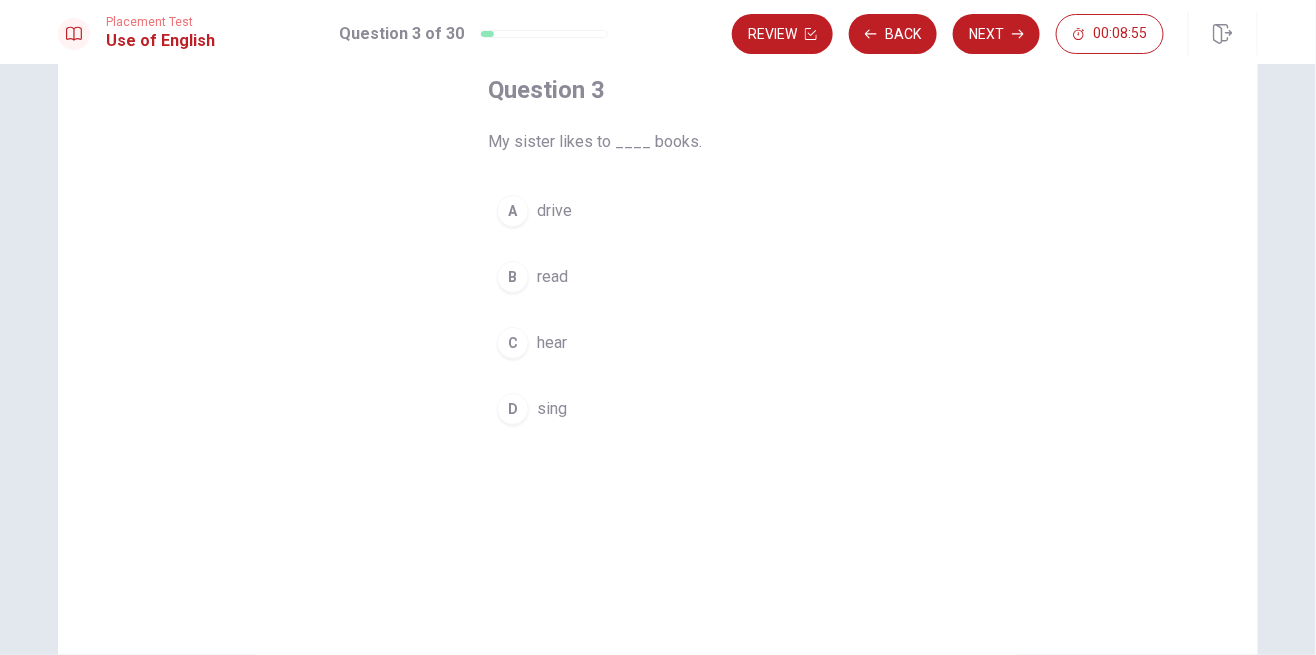 click on "B" at bounding box center [513, 277] 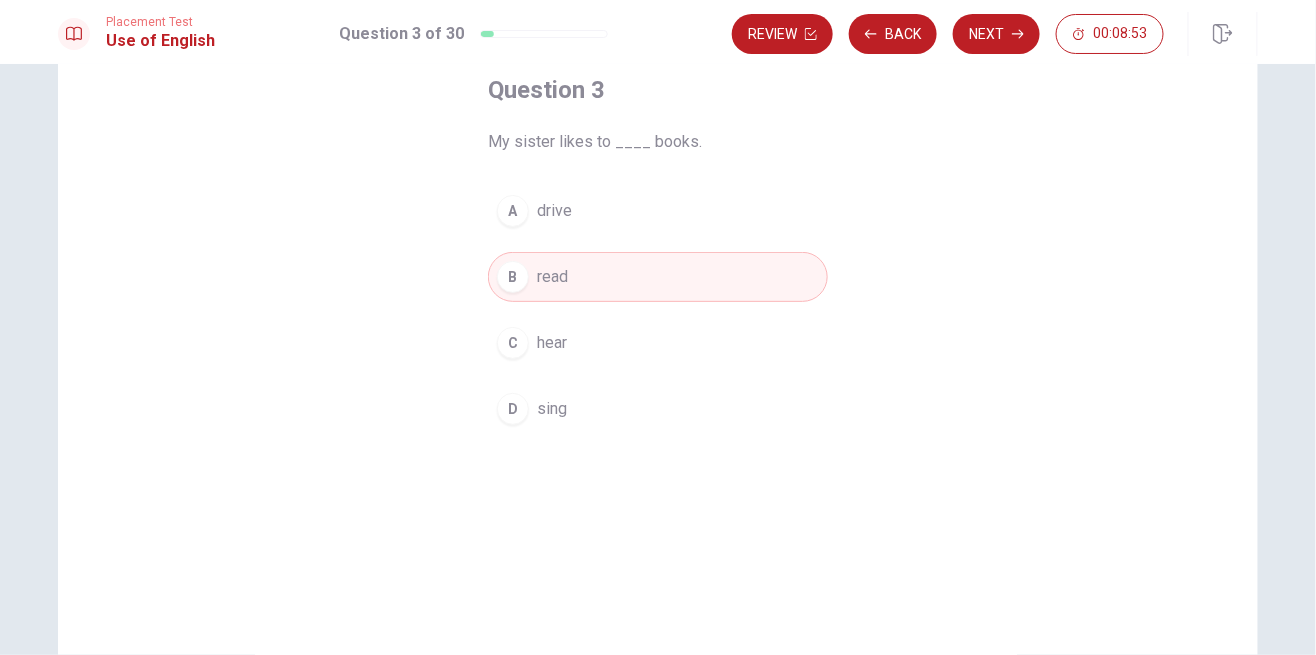click on "Next" at bounding box center (996, 34) 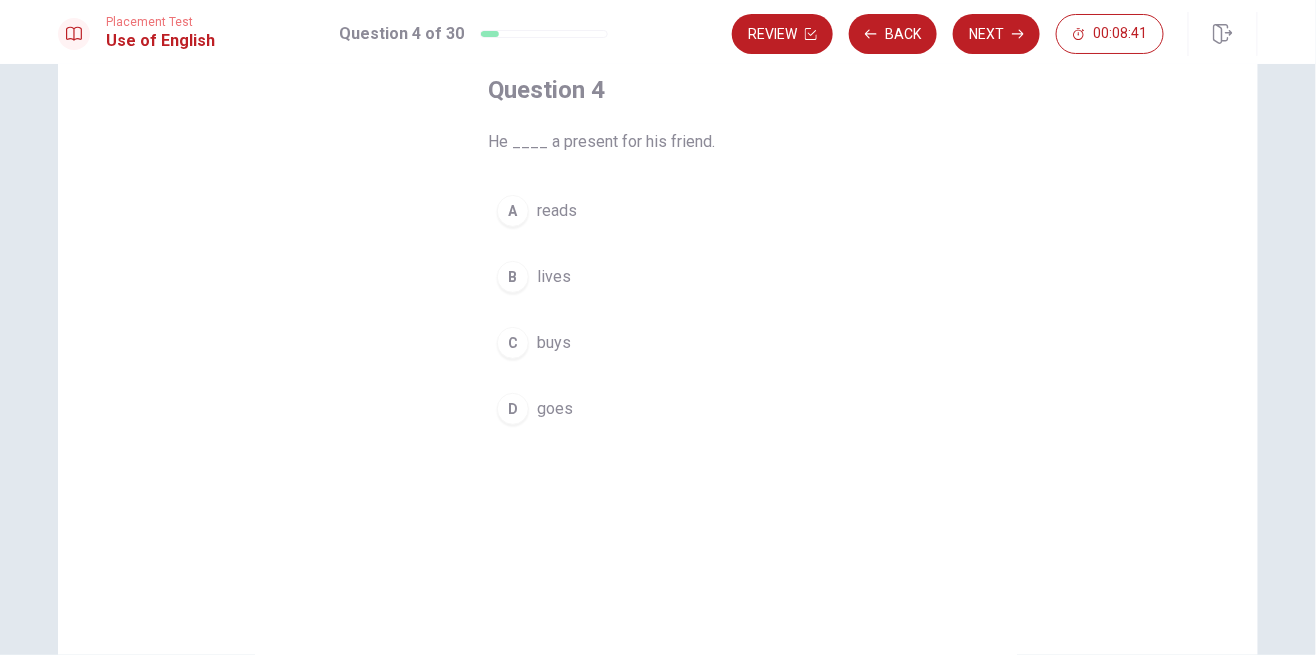 click on "C" at bounding box center [513, 343] 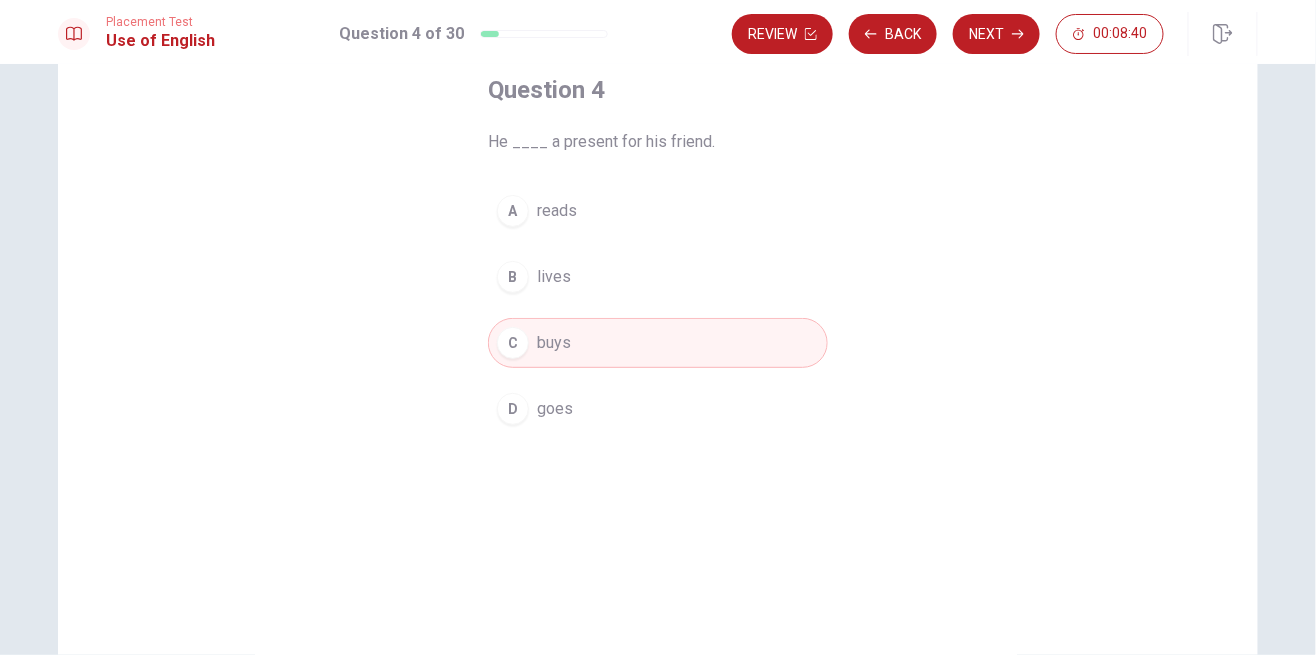 click on "Next" at bounding box center (996, 34) 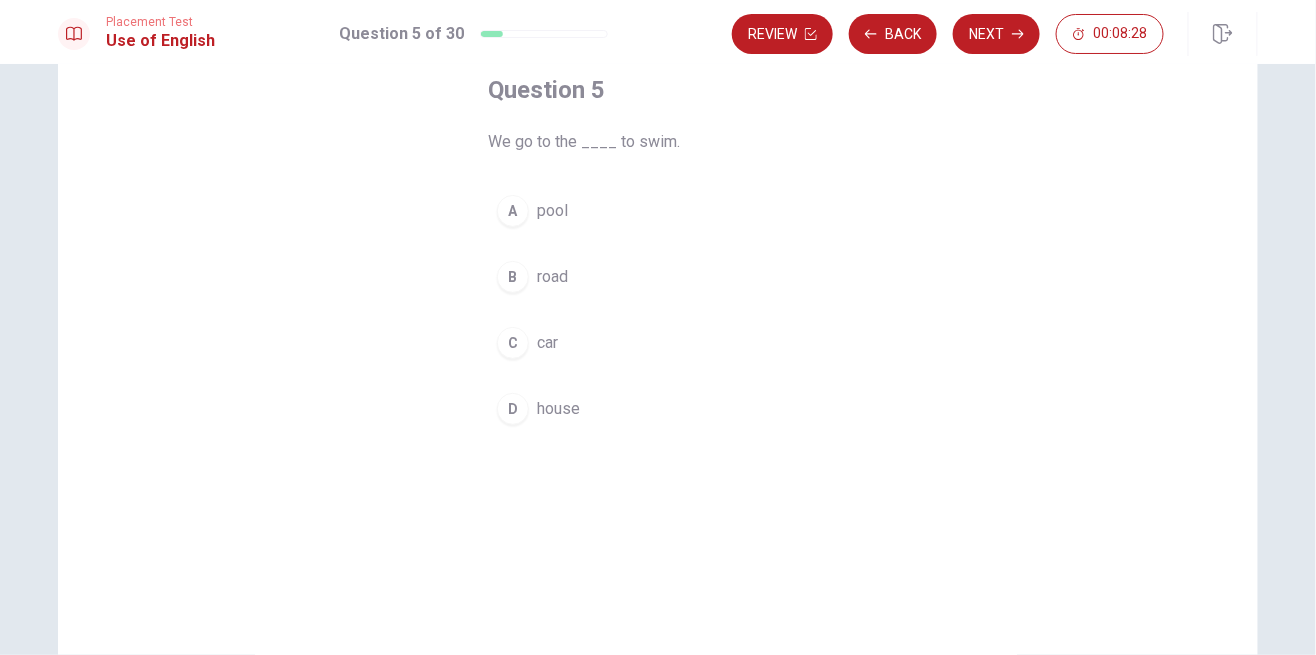 click on "A" at bounding box center (513, 211) 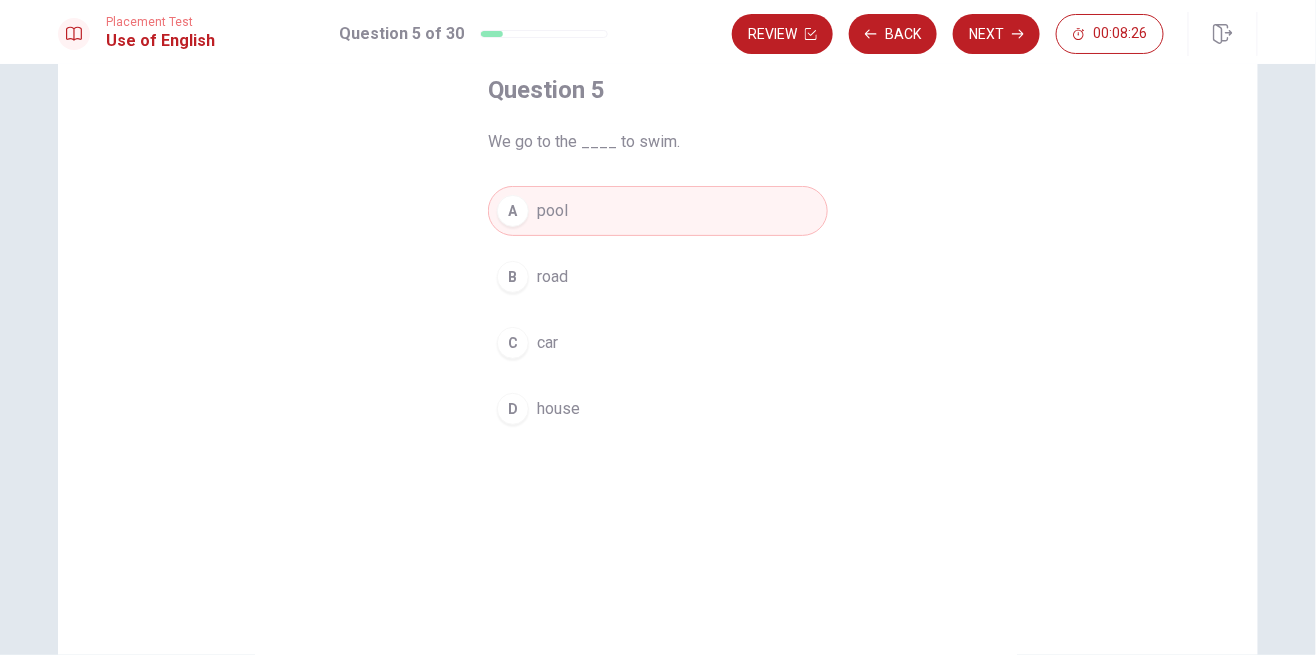 click on "Next" at bounding box center (996, 34) 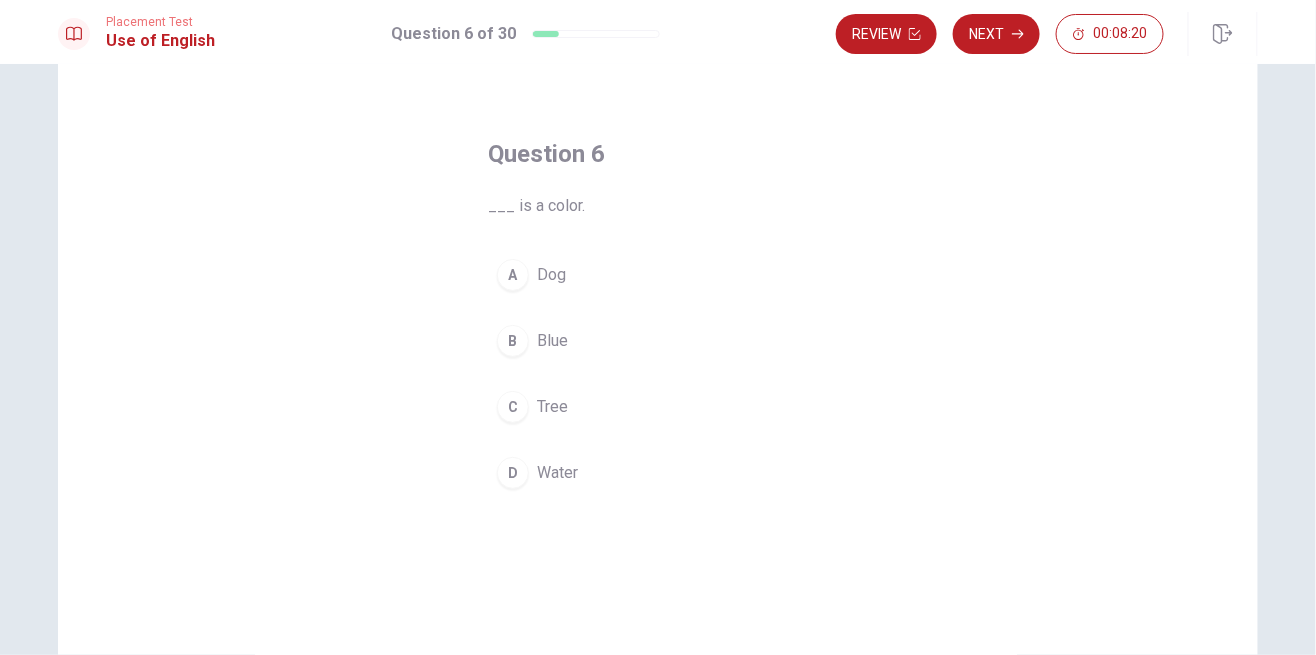 scroll, scrollTop: 87, scrollLeft: 0, axis: vertical 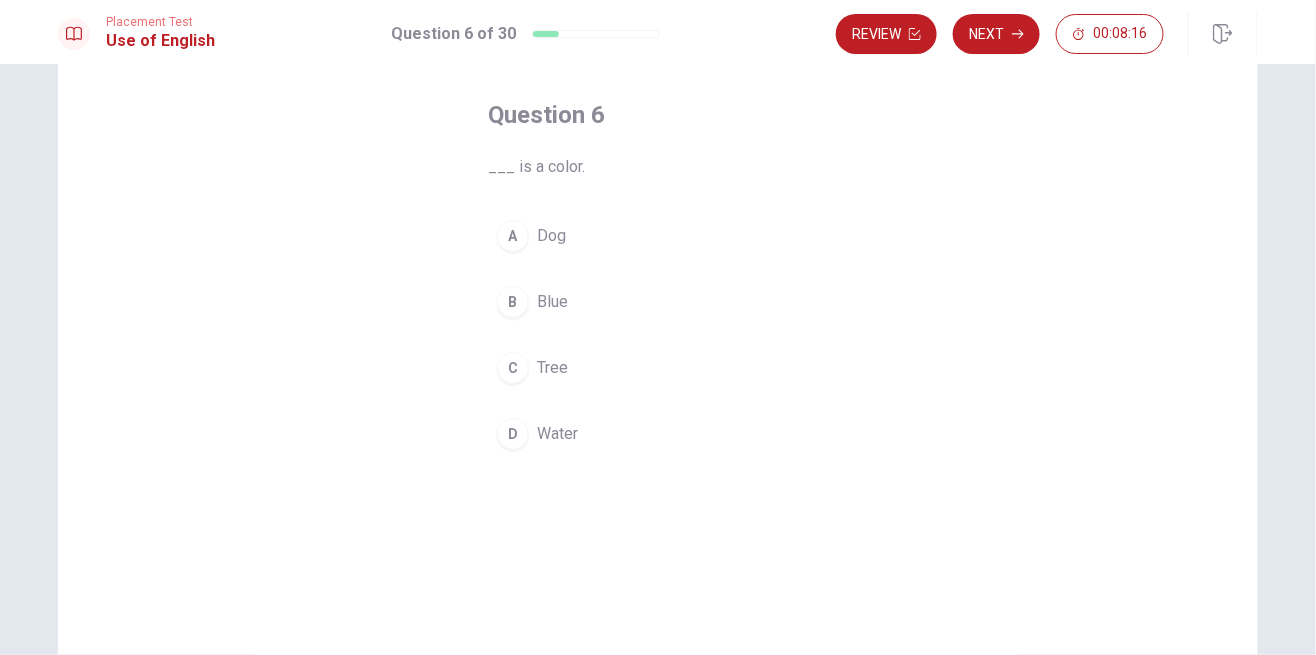 click on "B" at bounding box center (513, 302) 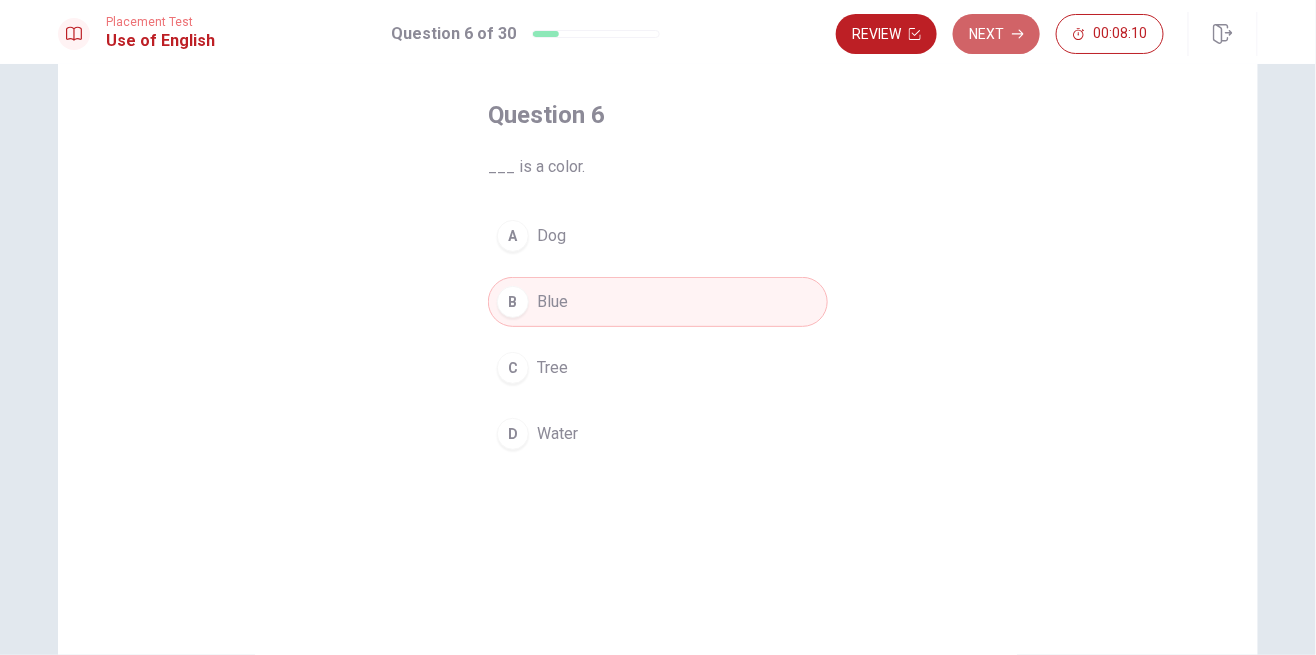 click on "Next" at bounding box center [996, 34] 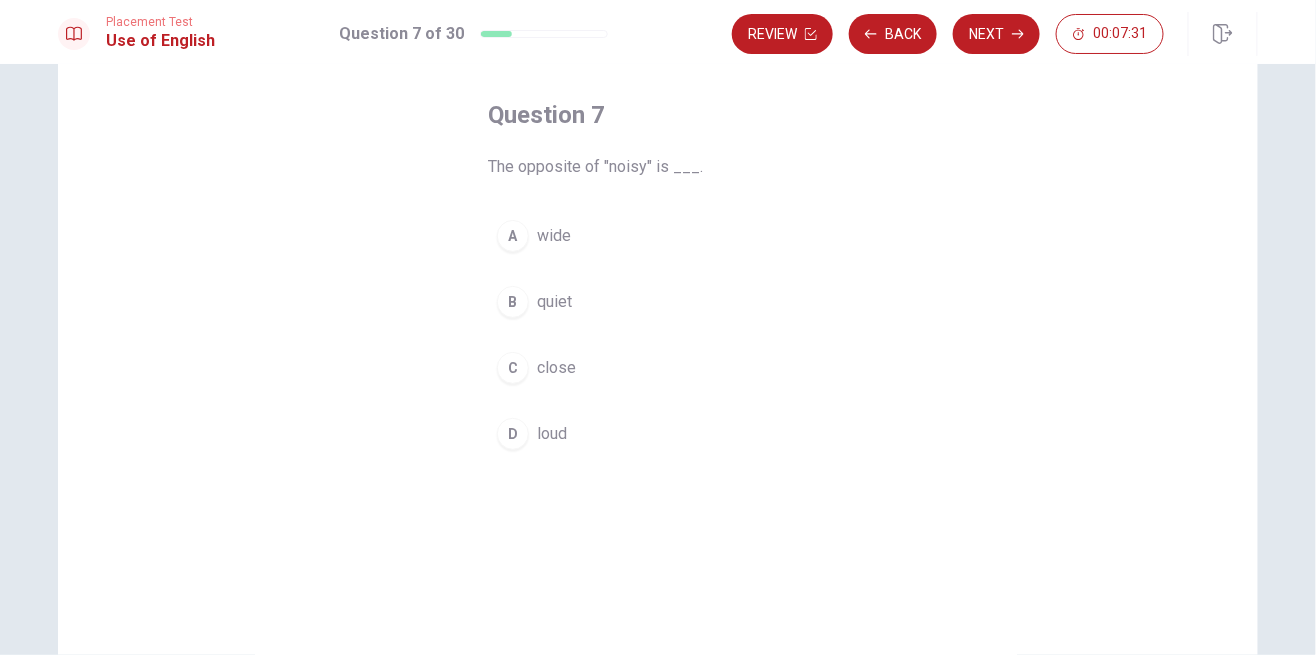 click on "quiet" at bounding box center (554, 302) 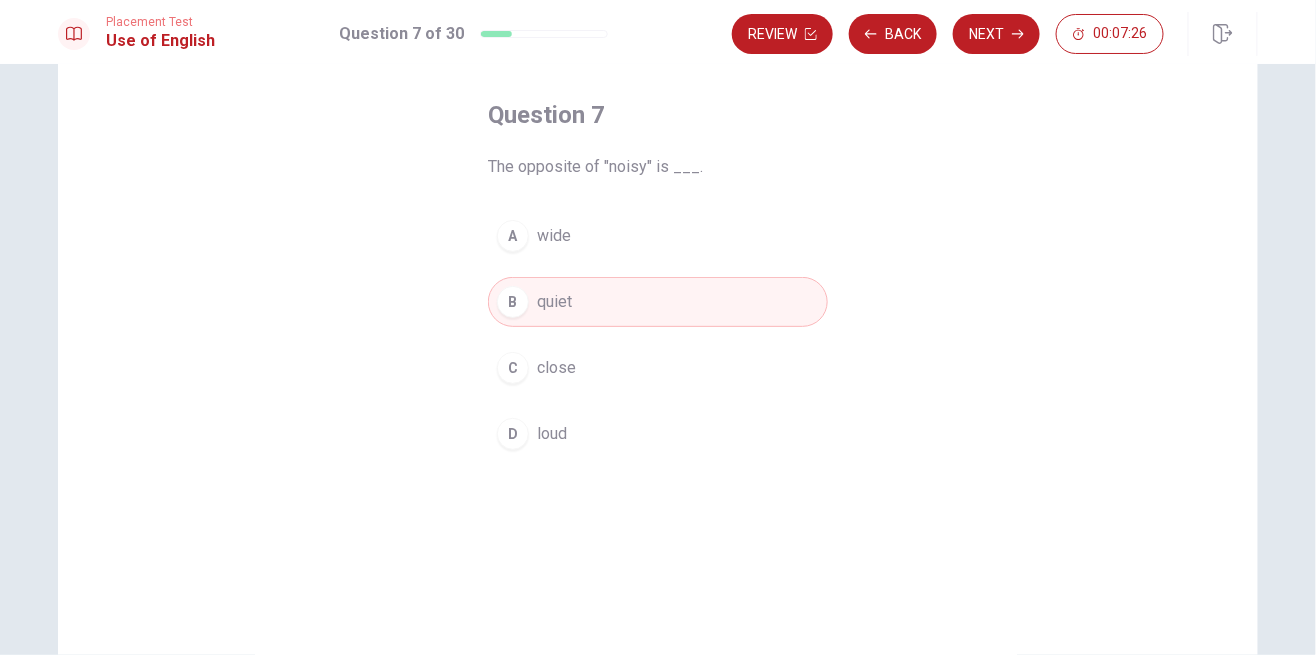 click on "Next" at bounding box center [996, 34] 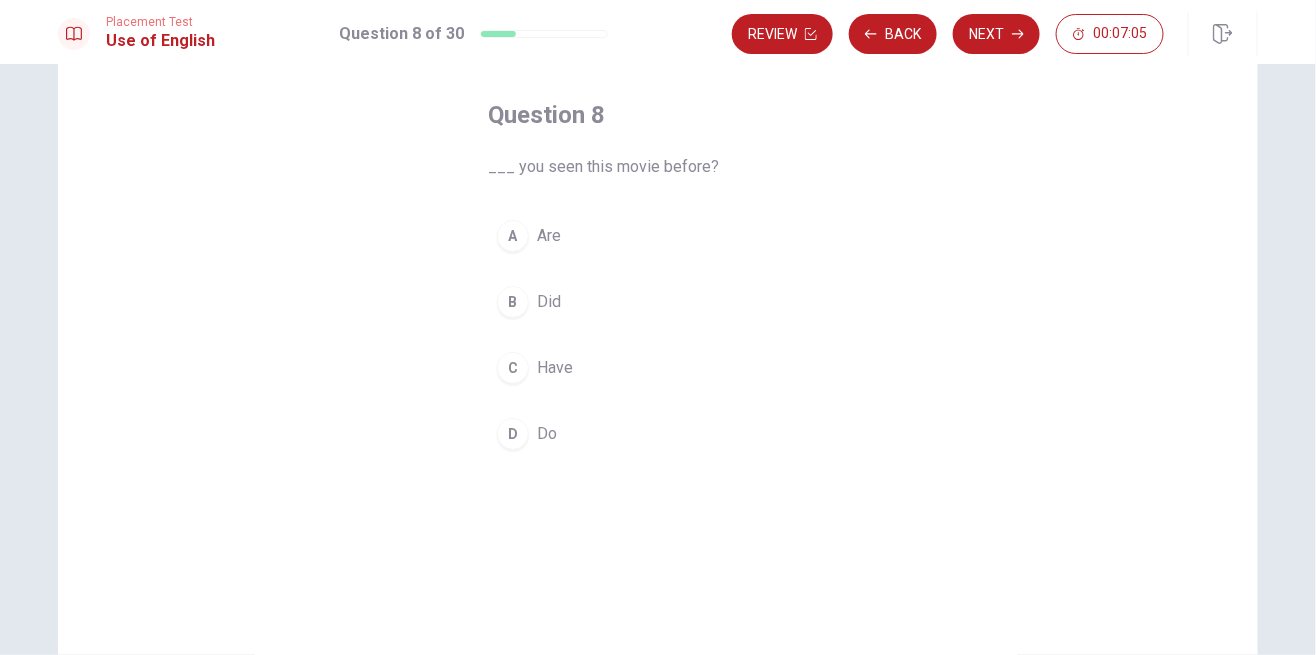 scroll, scrollTop: 86, scrollLeft: 0, axis: vertical 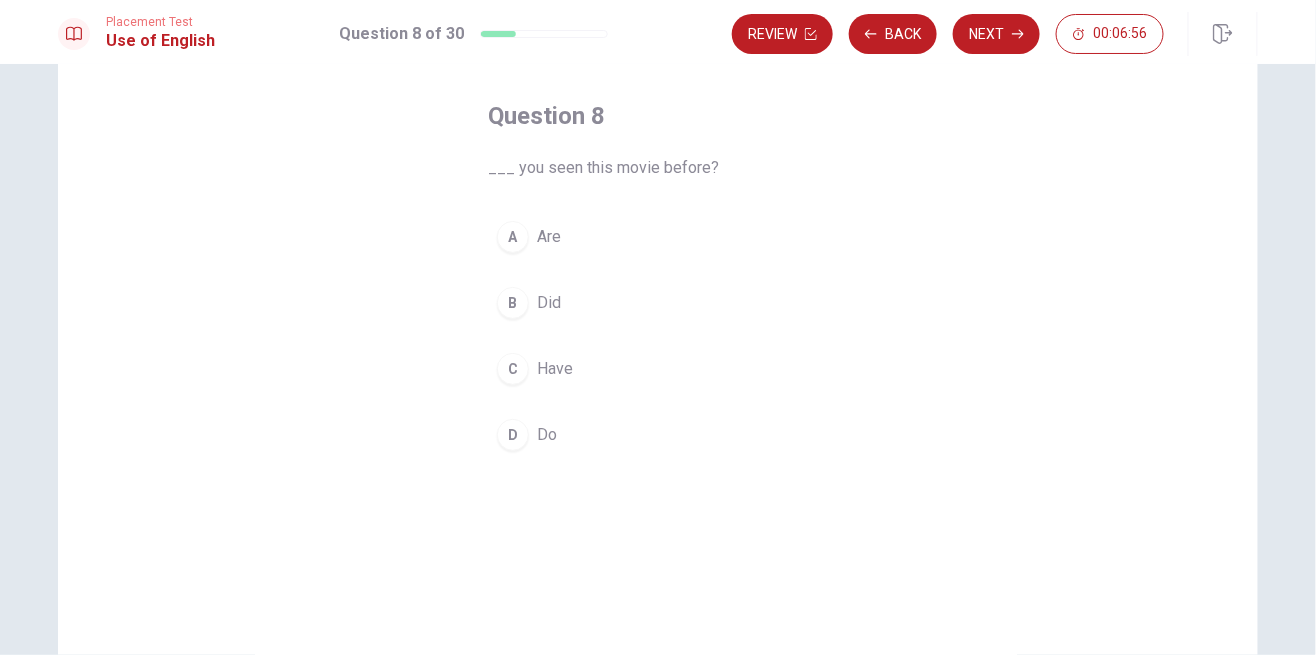 click on "Have" at bounding box center (555, 369) 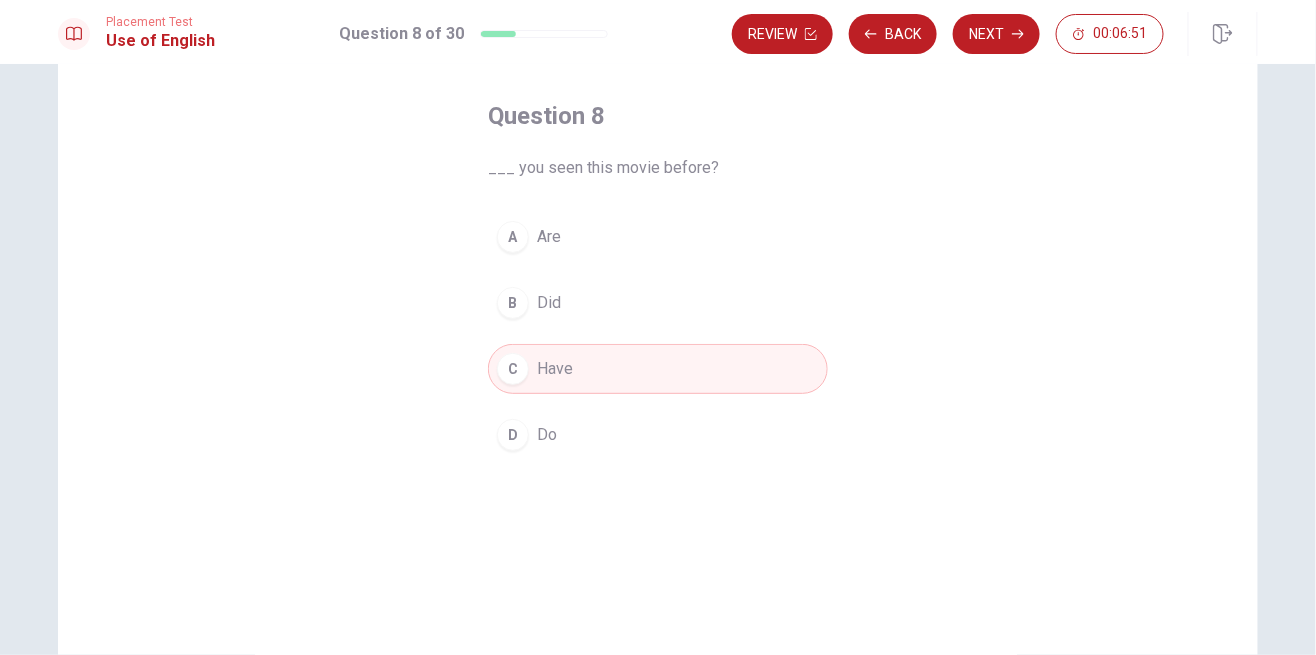 click on "Next" at bounding box center [996, 34] 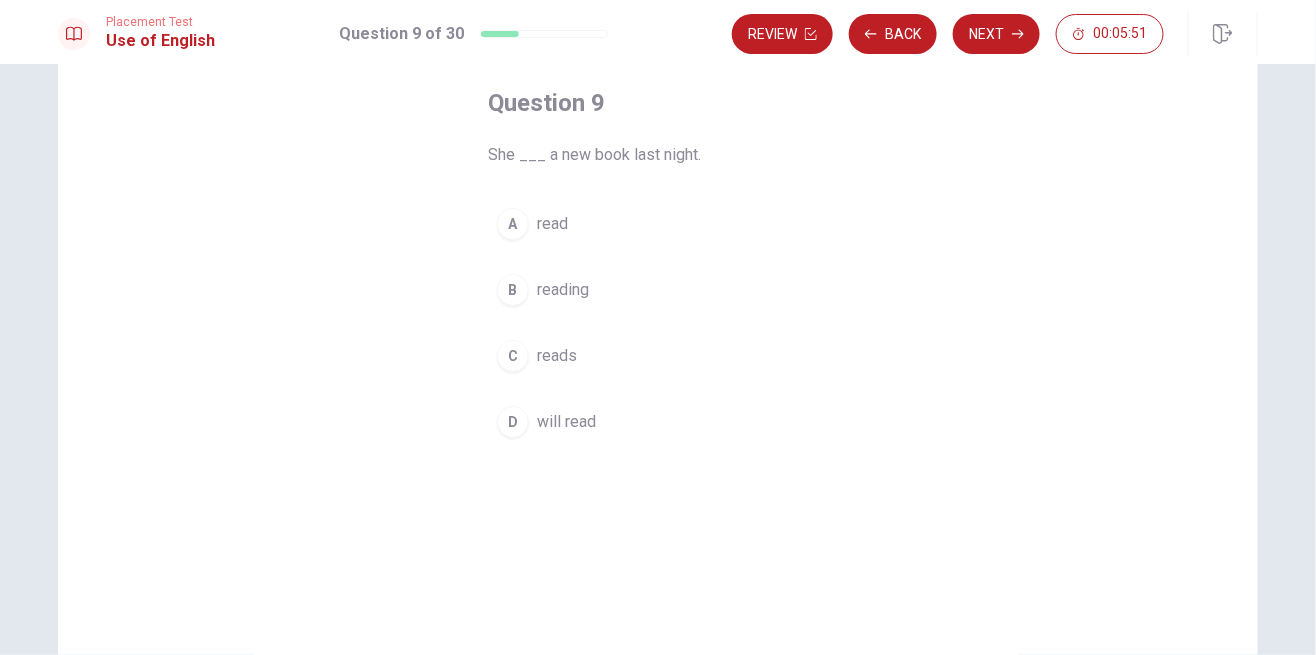 scroll, scrollTop: 106, scrollLeft: 0, axis: vertical 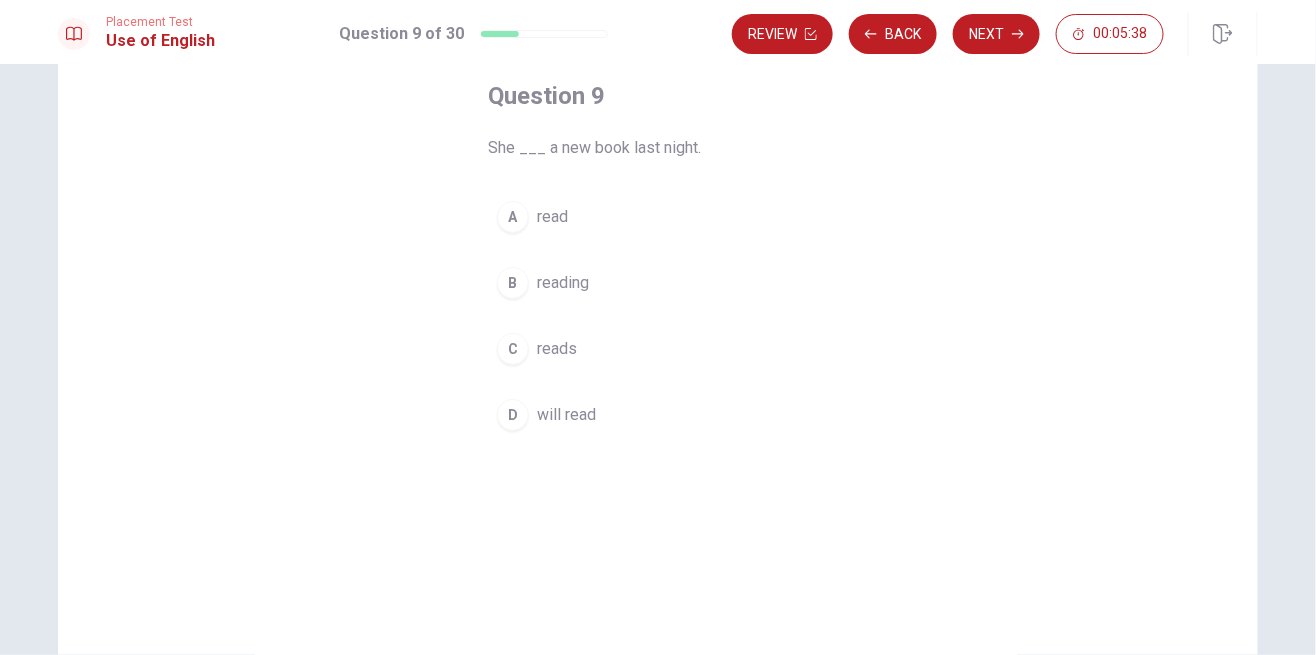 click on "A read" at bounding box center [658, 217] 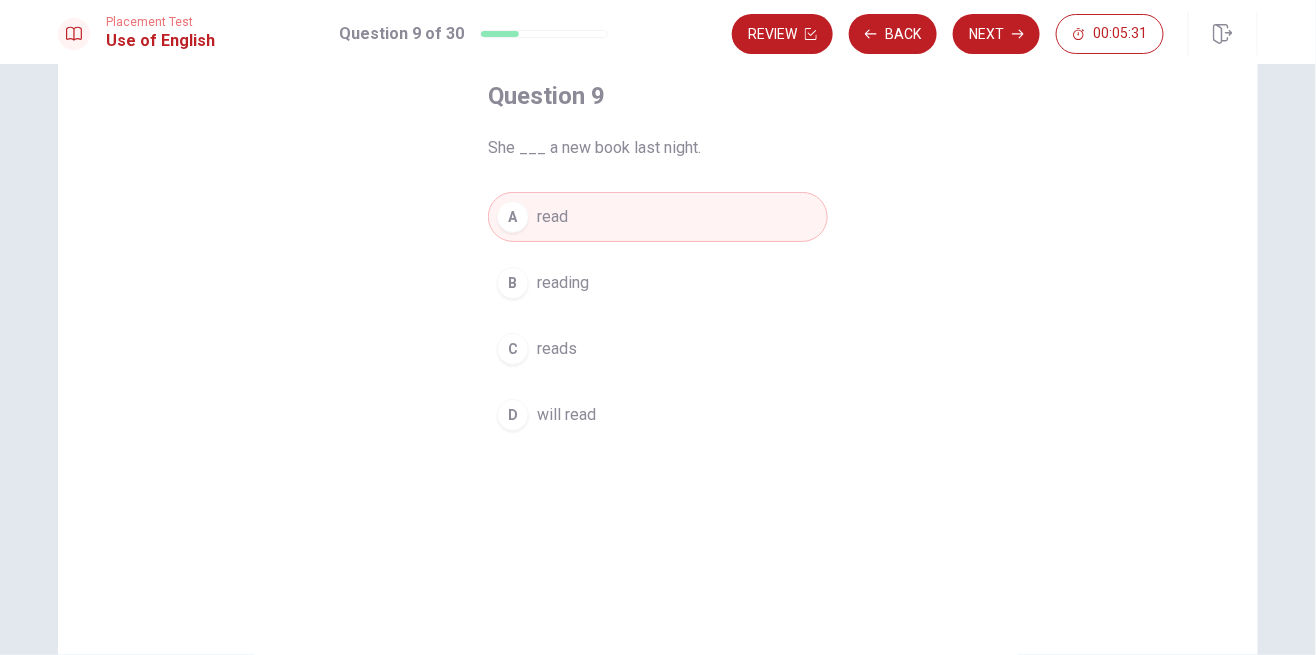 click on "Next" at bounding box center [996, 34] 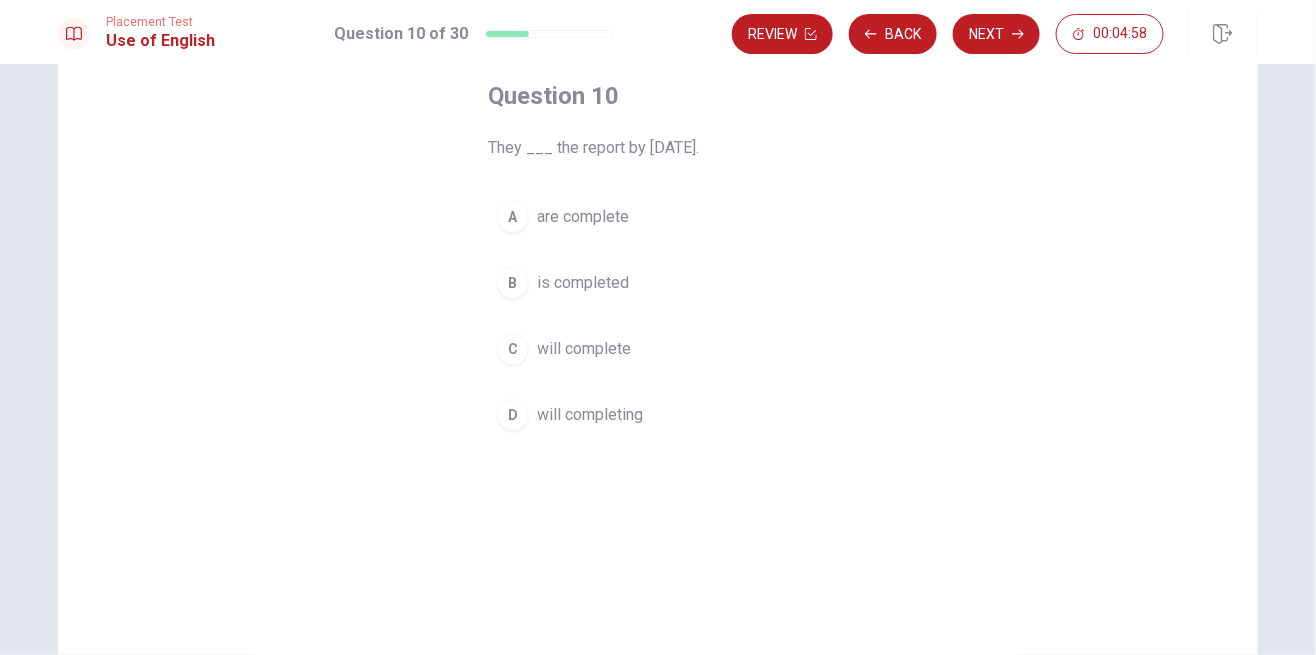 click on "will complete" at bounding box center [584, 349] 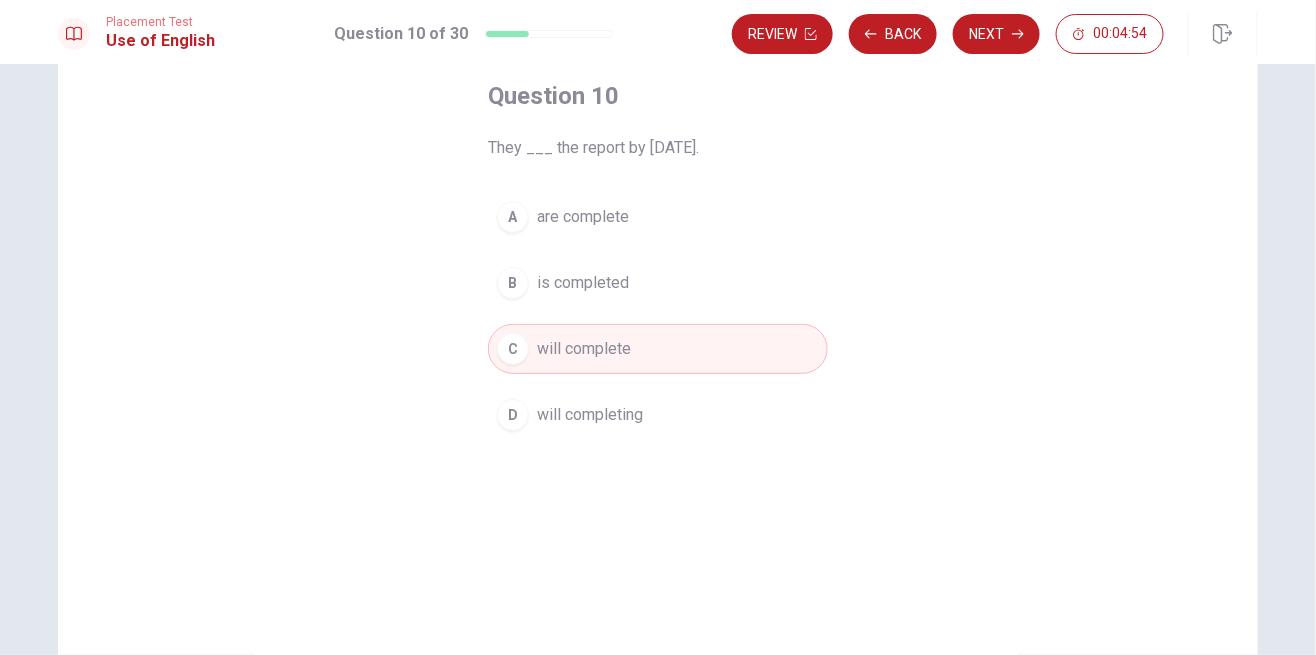 click on "Next" at bounding box center [996, 34] 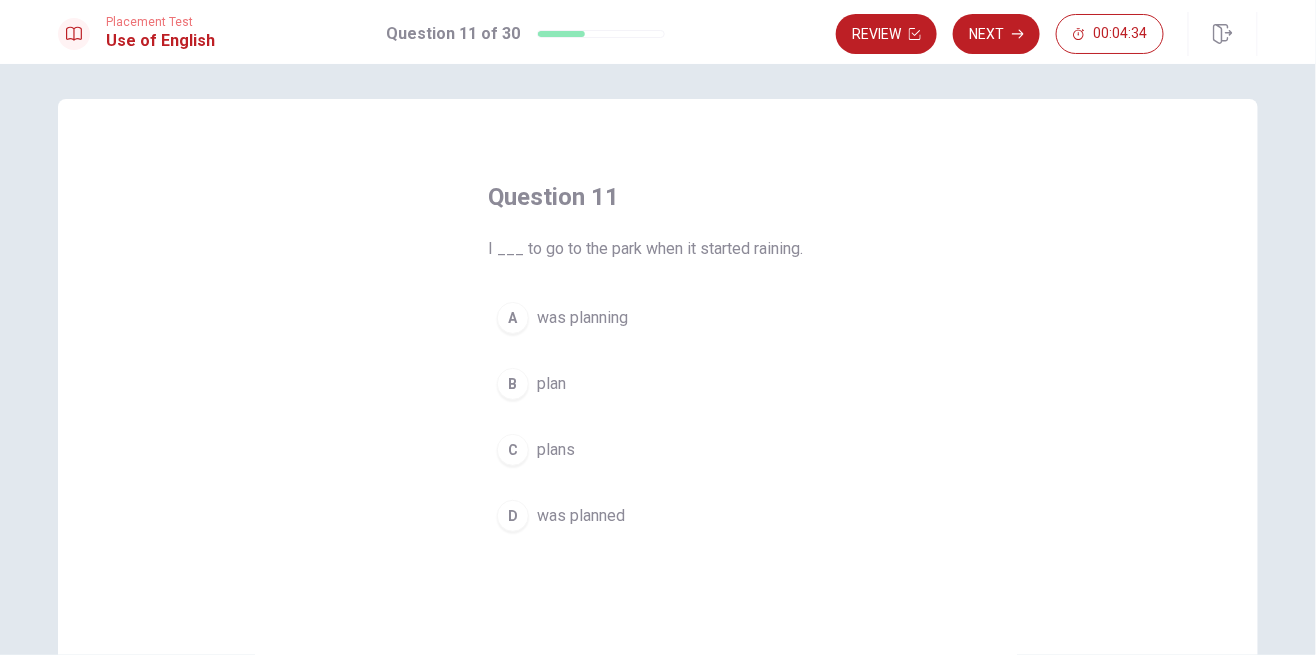 scroll, scrollTop: 12, scrollLeft: 0, axis: vertical 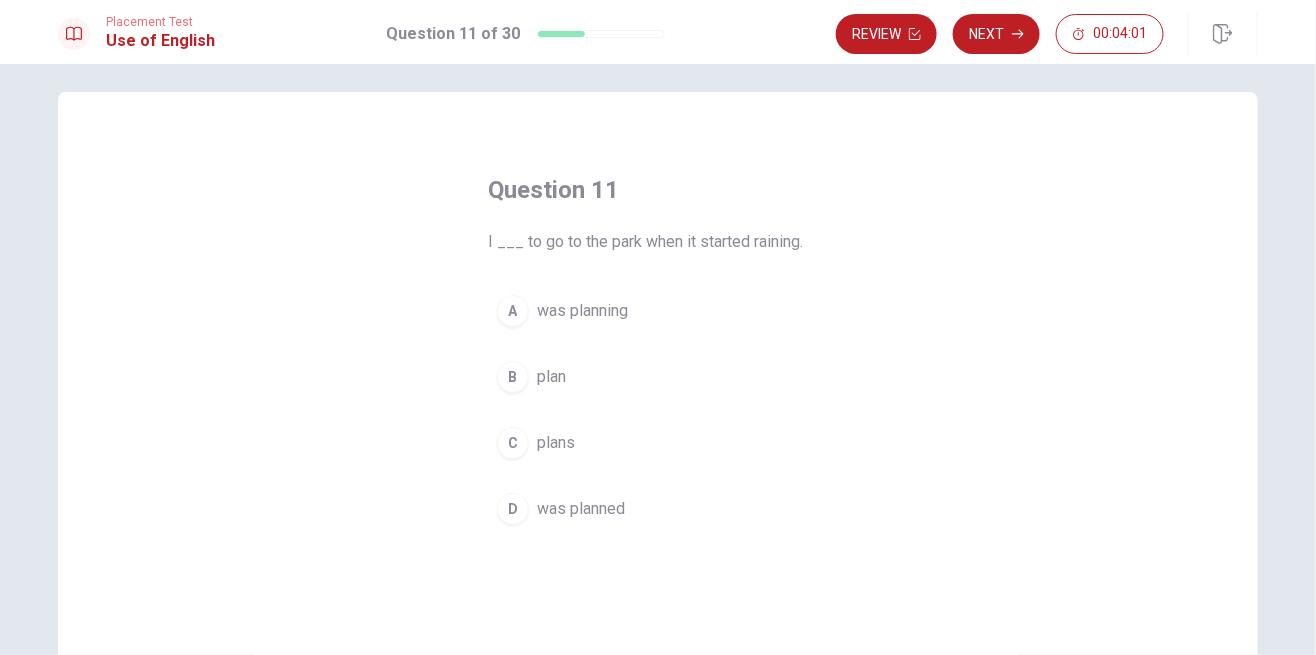 click on "A" at bounding box center (513, 311) 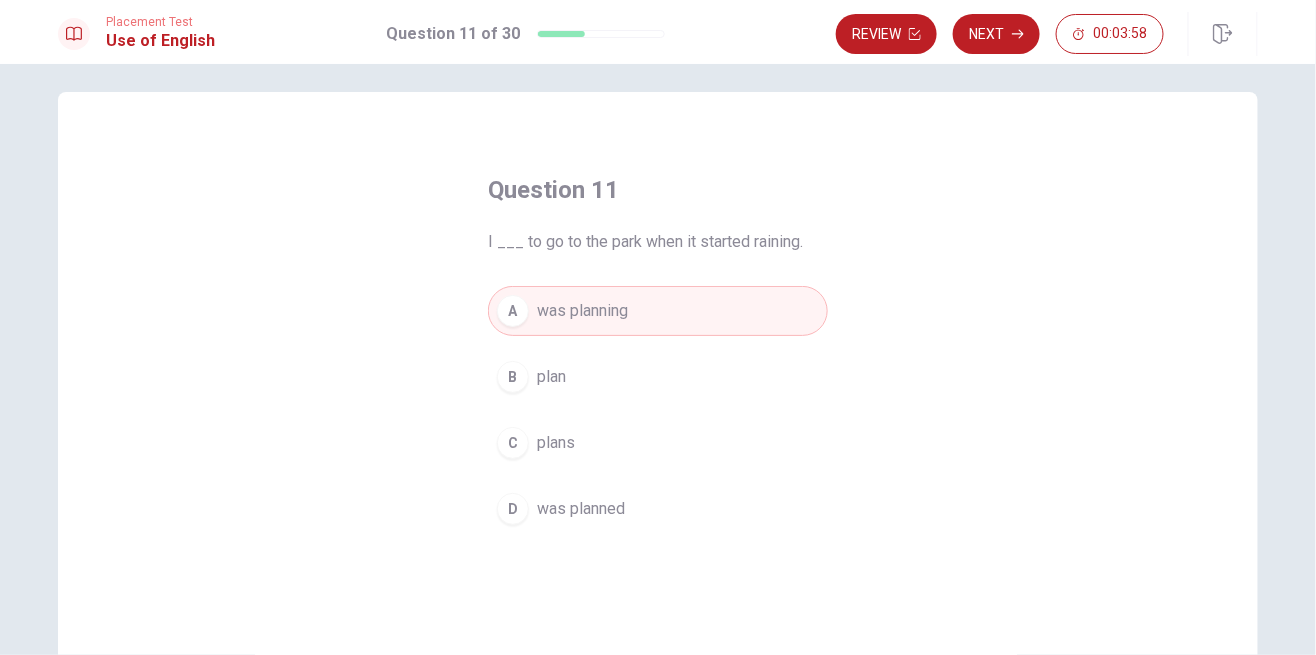click on "Next" at bounding box center (996, 34) 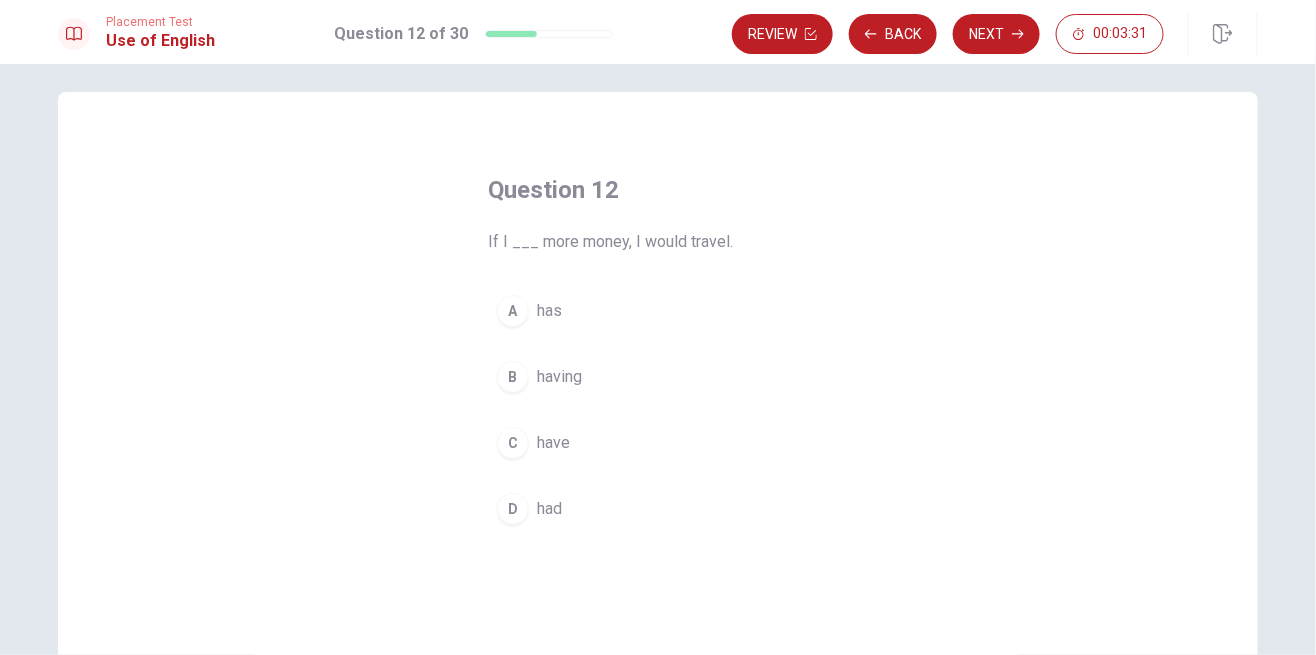 click on "D" at bounding box center (513, 509) 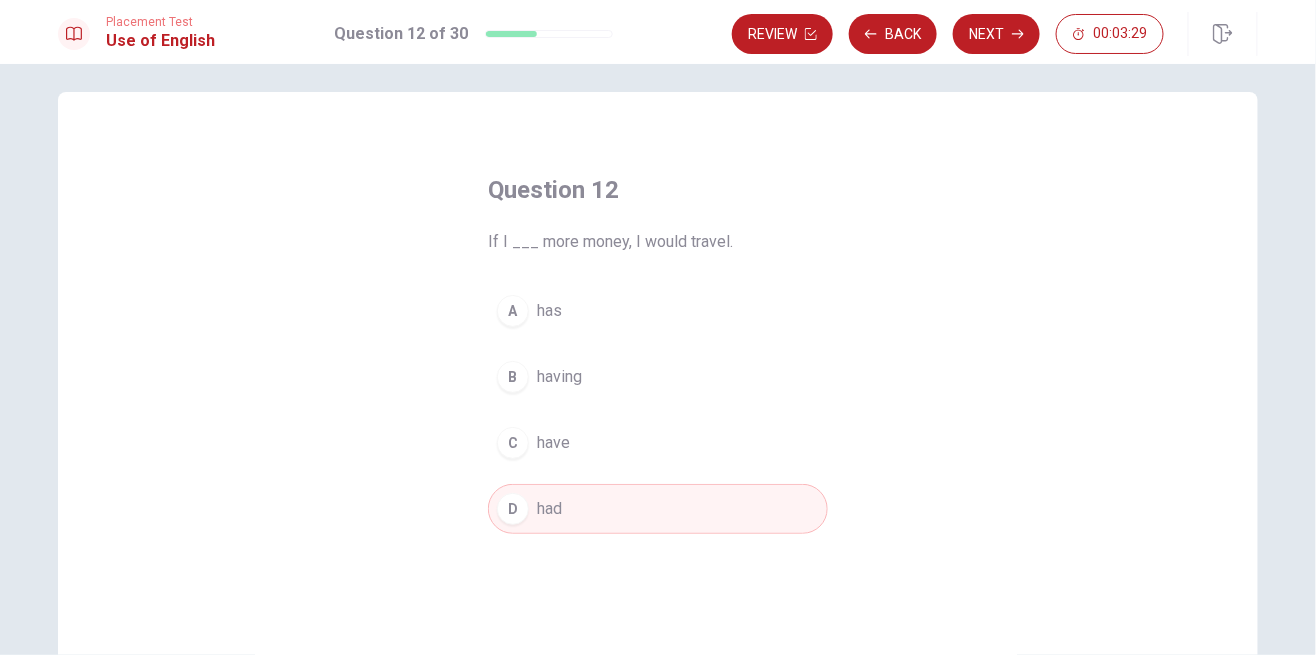 click on "Next" at bounding box center [996, 34] 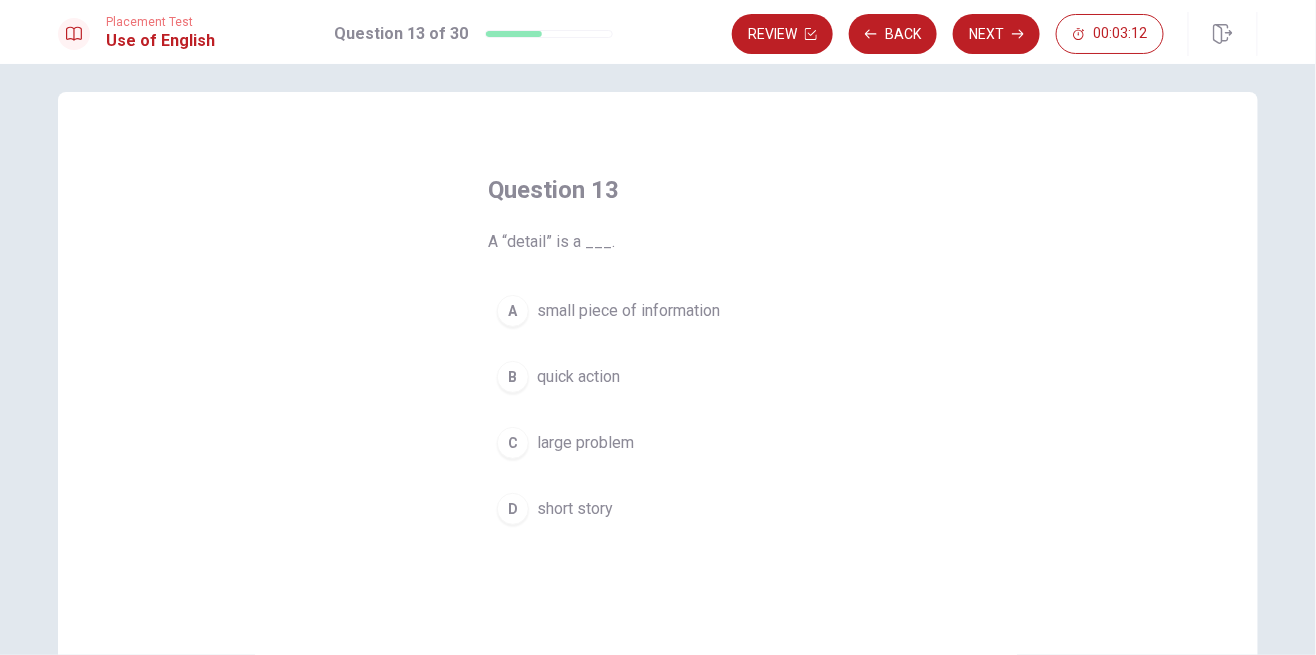 click on "small piece of information" at bounding box center [628, 311] 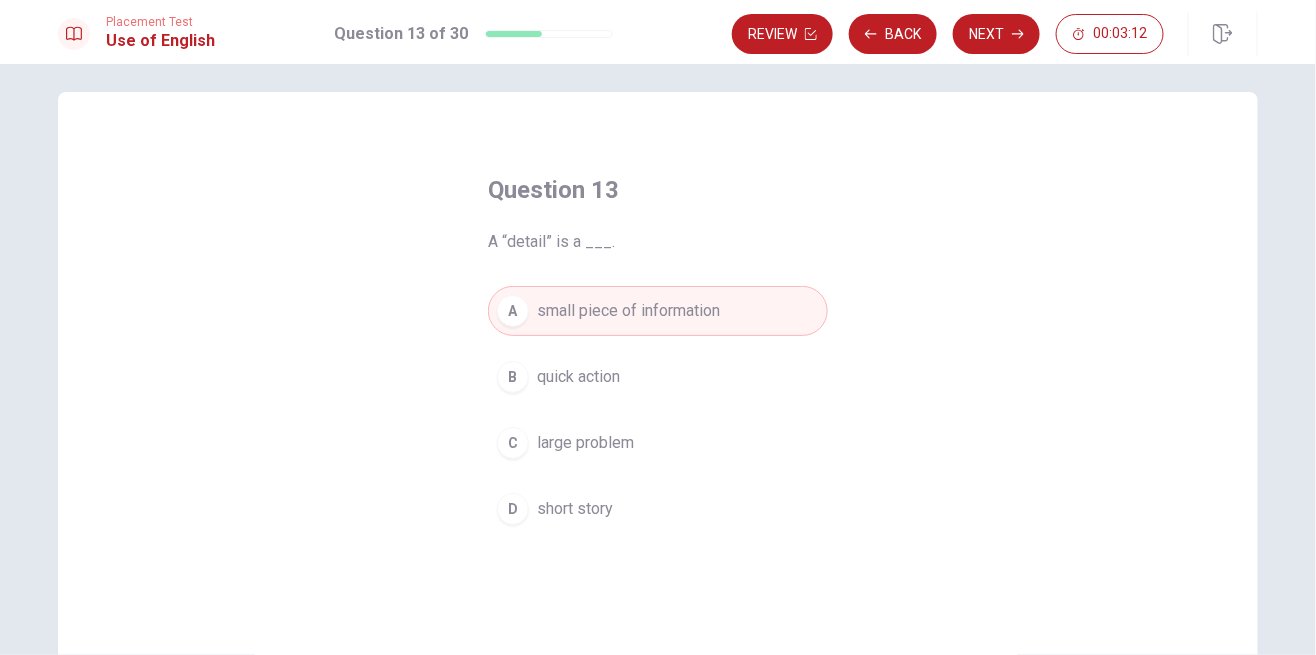 click on "Next" at bounding box center [996, 34] 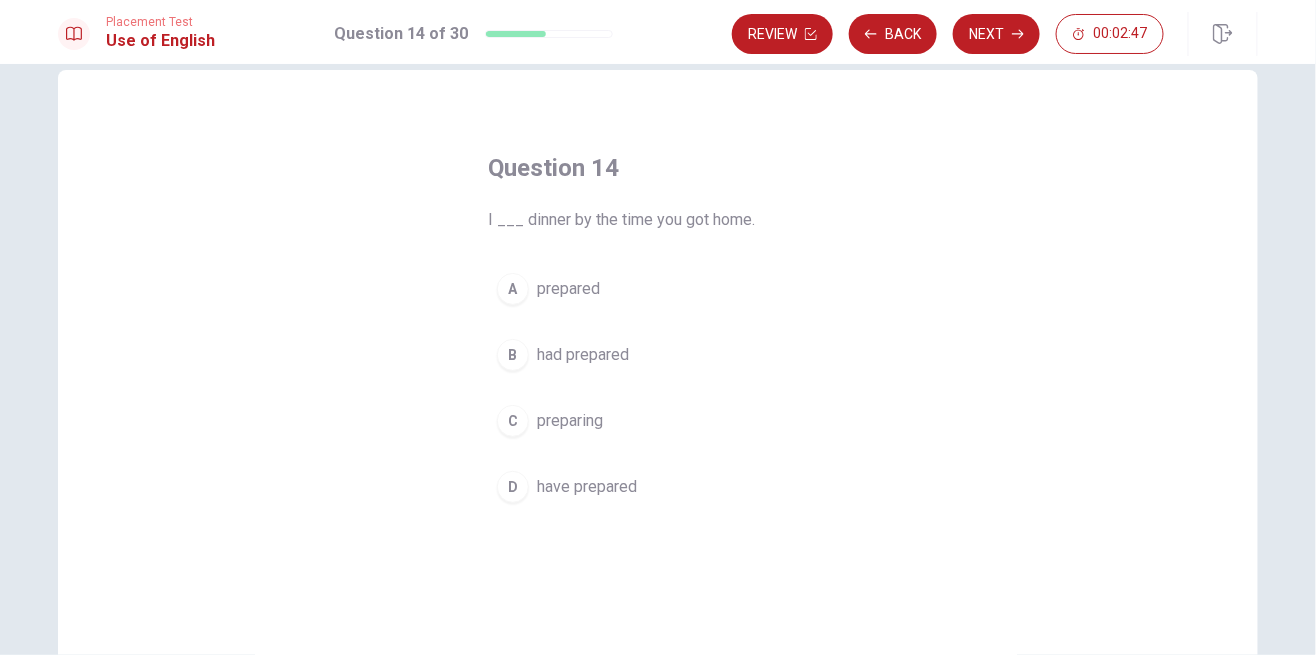 scroll, scrollTop: 33, scrollLeft: 0, axis: vertical 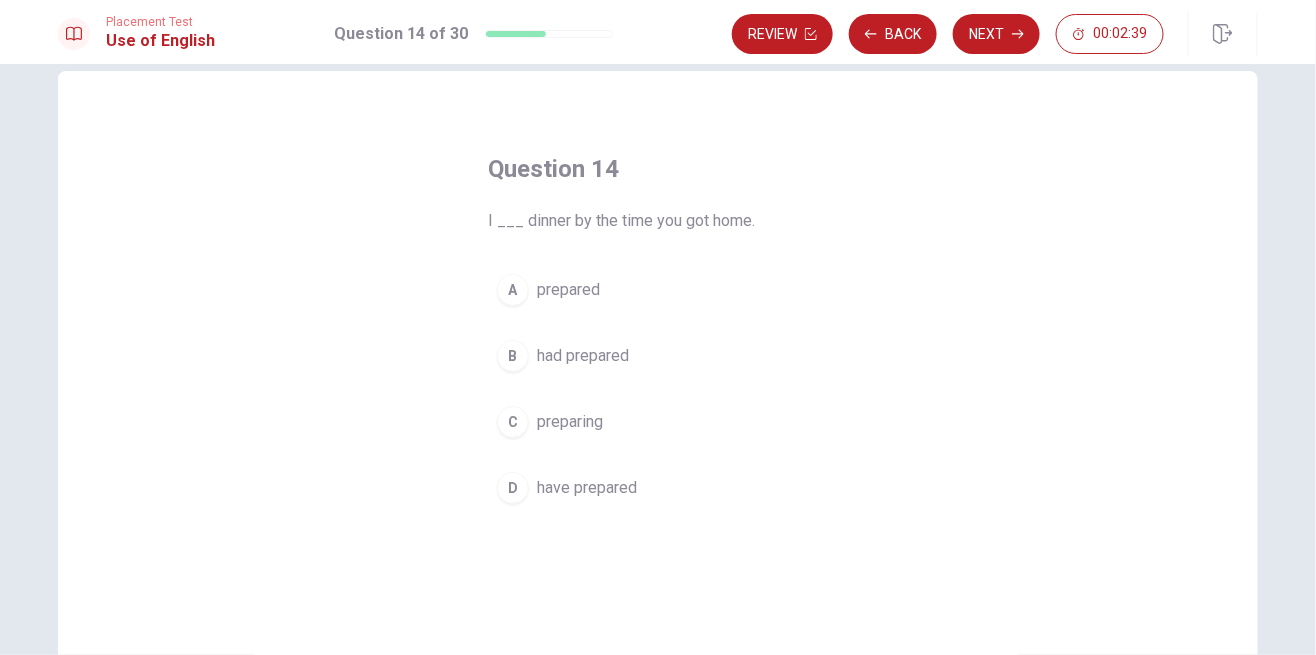 click on "had prepared" at bounding box center [583, 356] 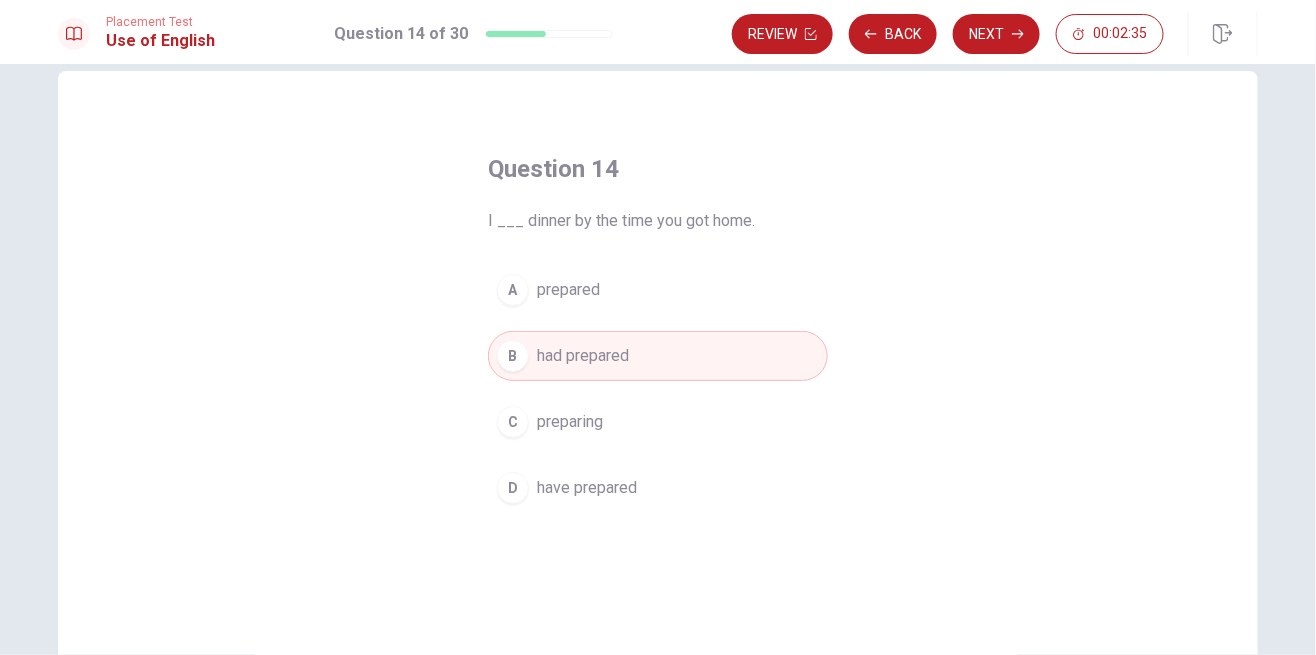 click on "Next" at bounding box center (996, 34) 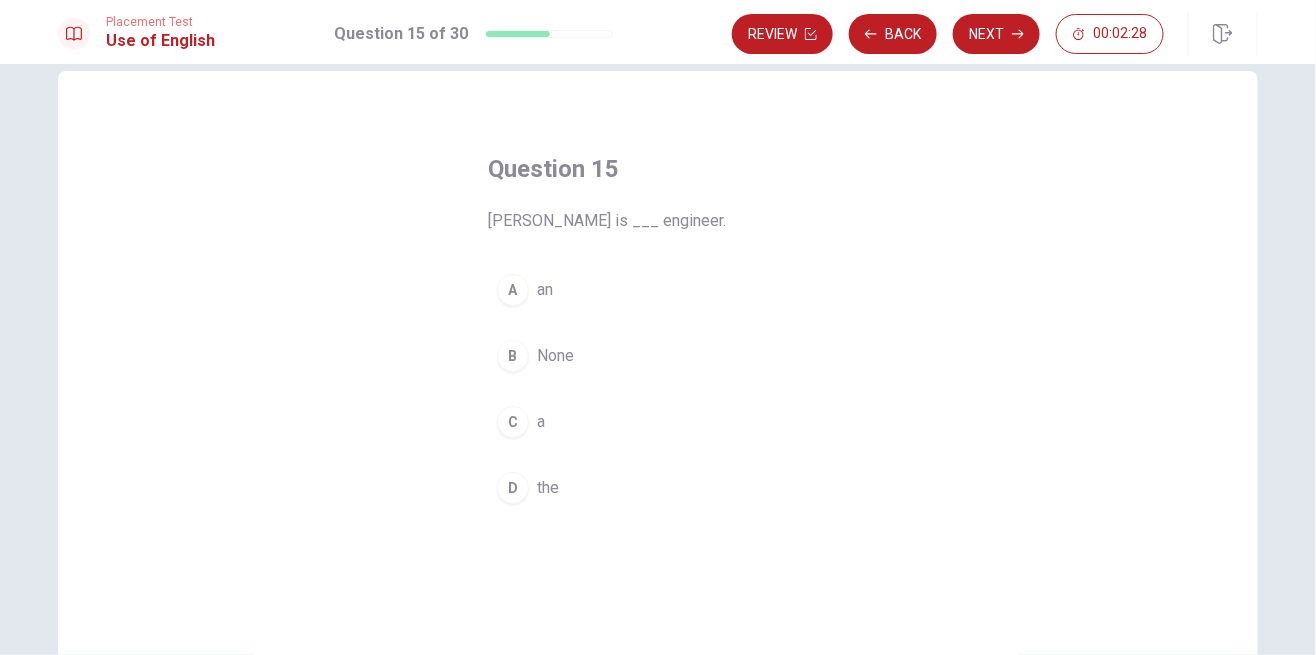click on "A an" at bounding box center [658, 290] 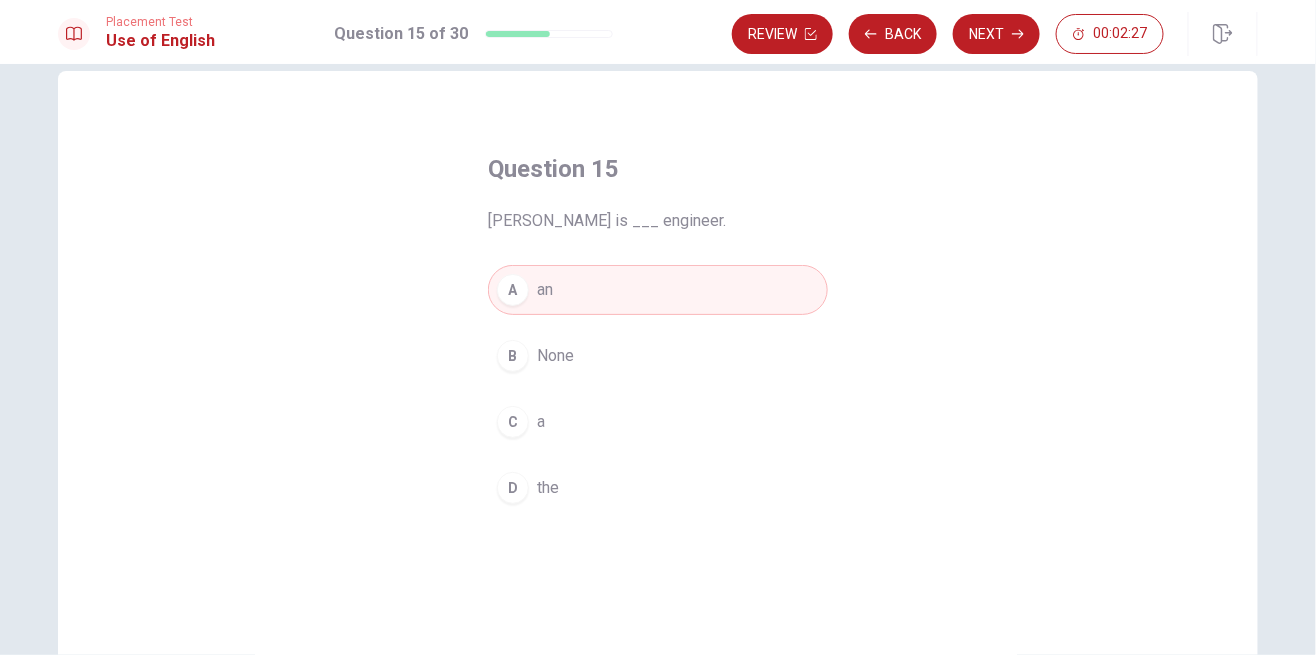 click on "Next" at bounding box center (996, 34) 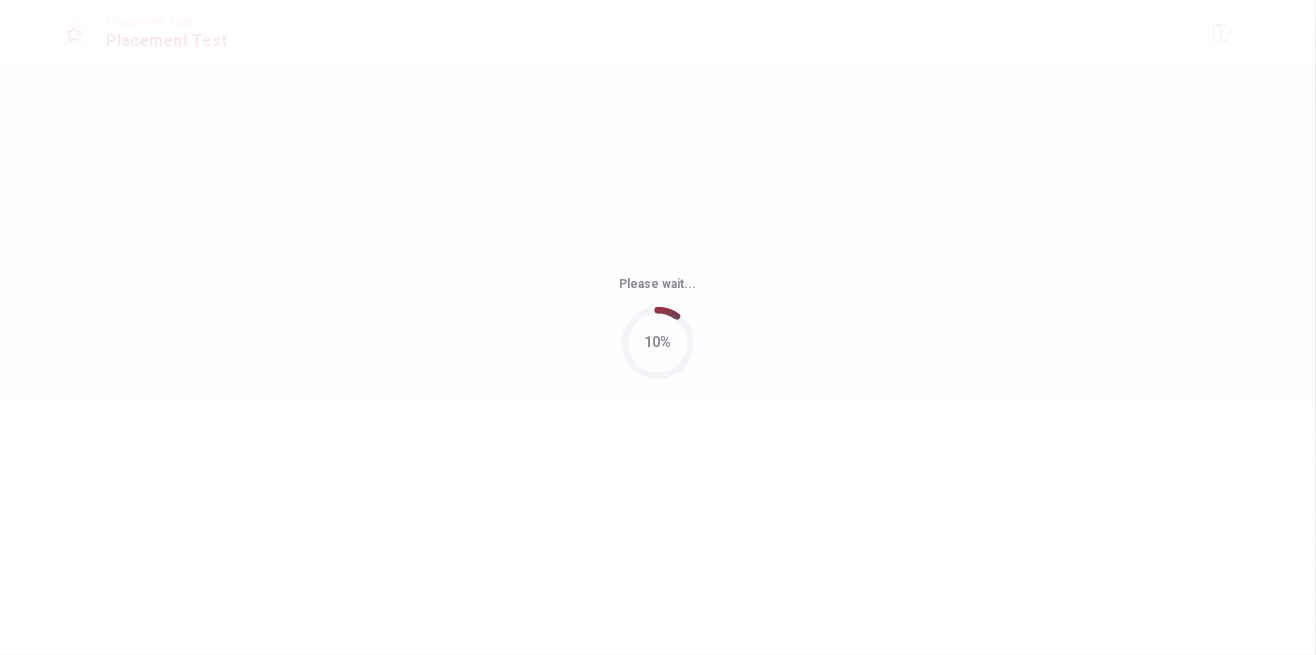 scroll, scrollTop: 0, scrollLeft: 0, axis: both 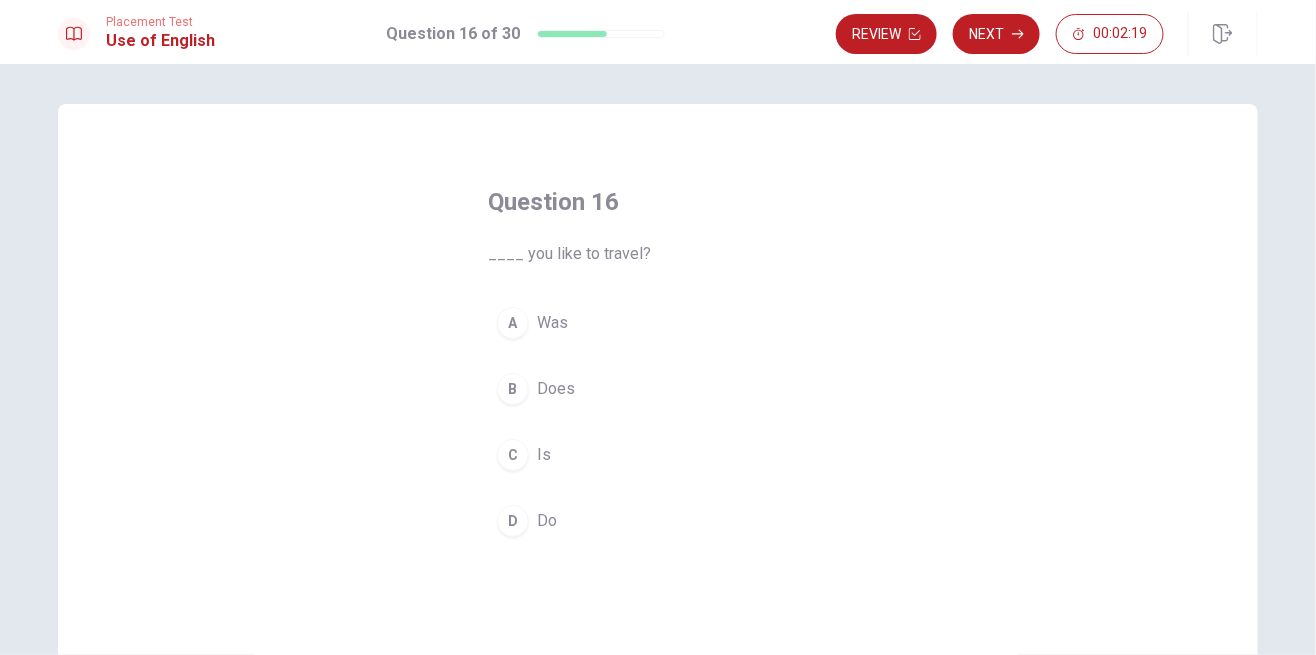 click on "Do" at bounding box center (547, 521) 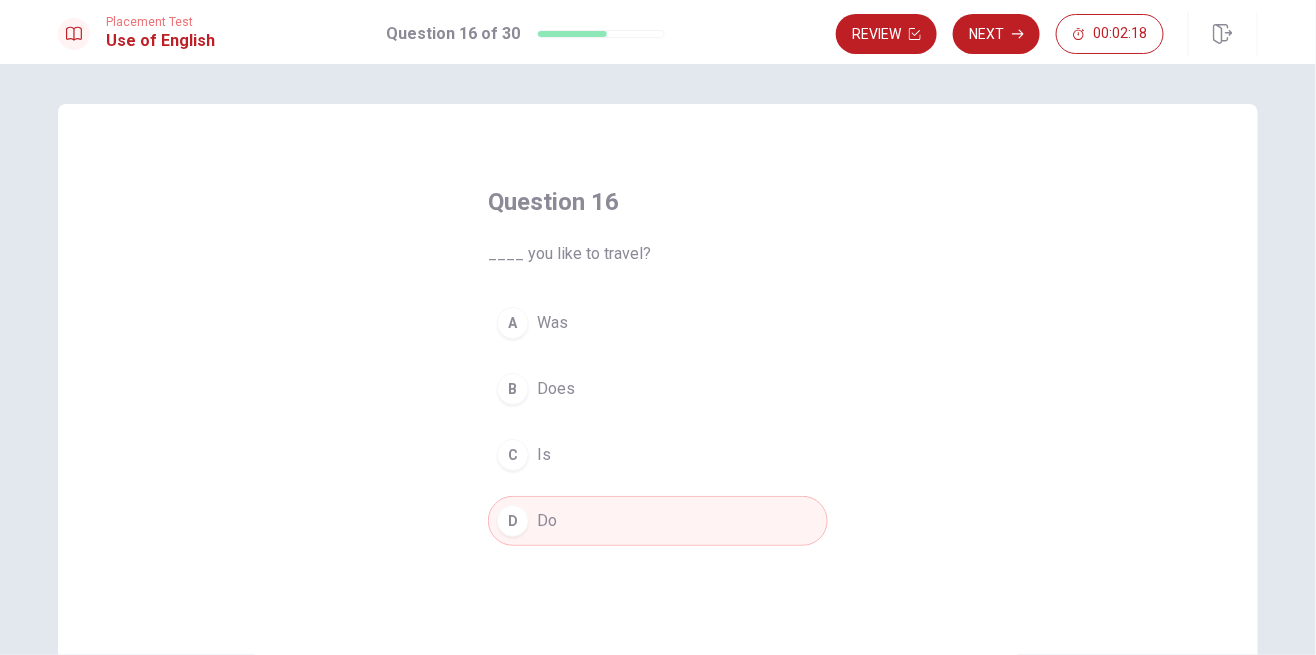 click on "Next" at bounding box center [996, 34] 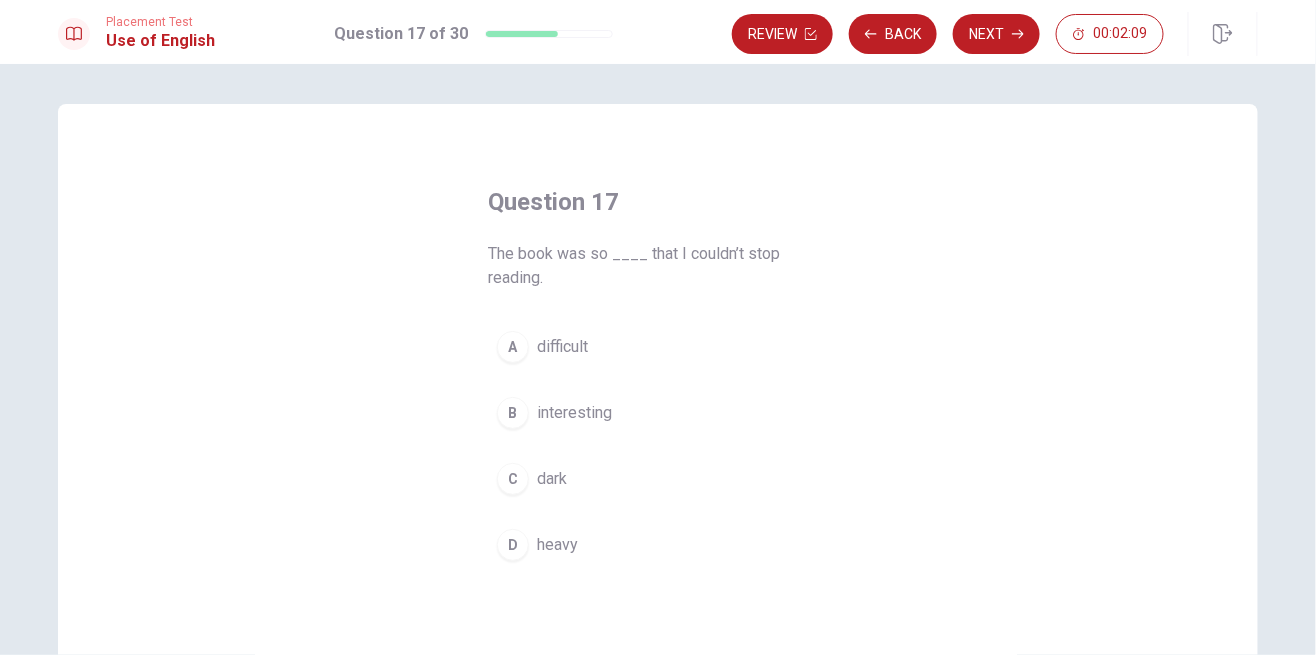 click on "interesting" at bounding box center [574, 413] 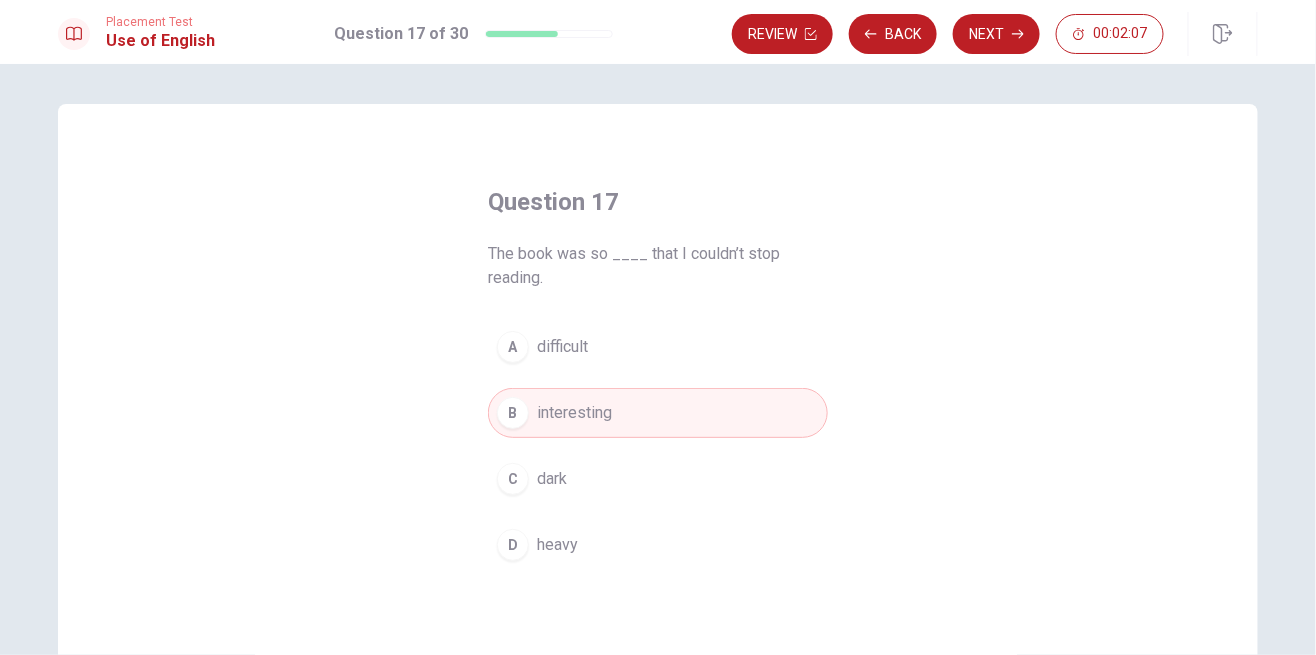click on "Next" at bounding box center (996, 34) 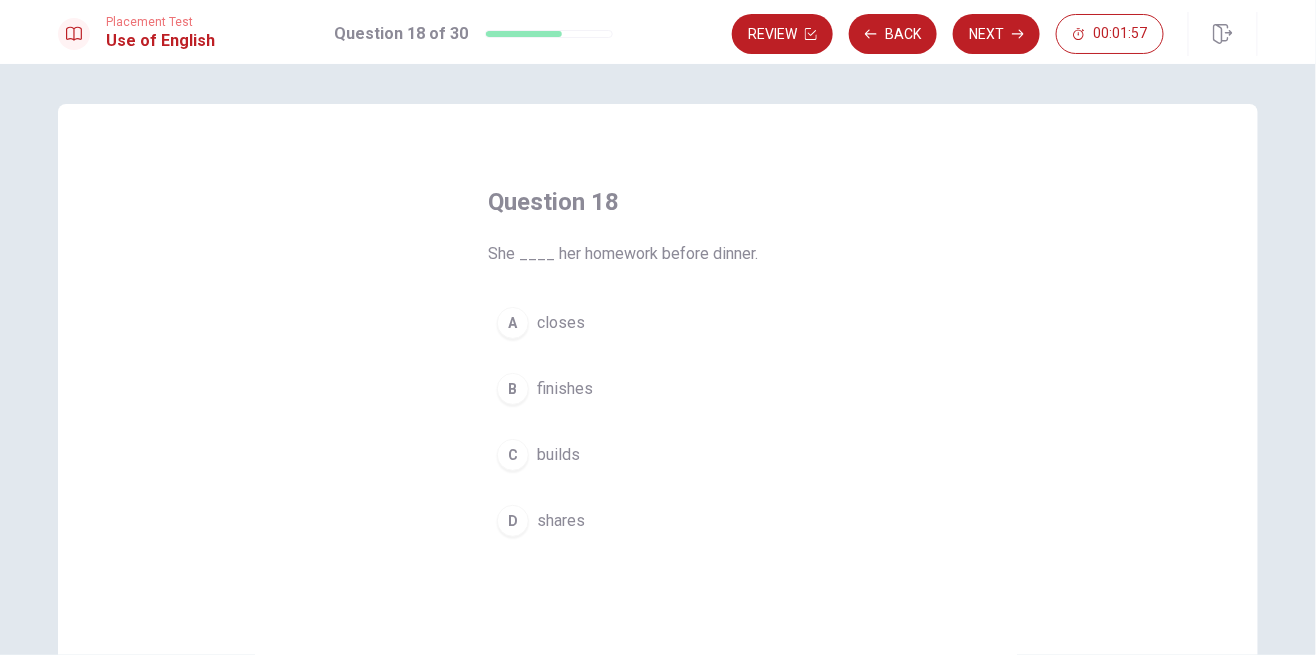 click on "finishes" at bounding box center (565, 389) 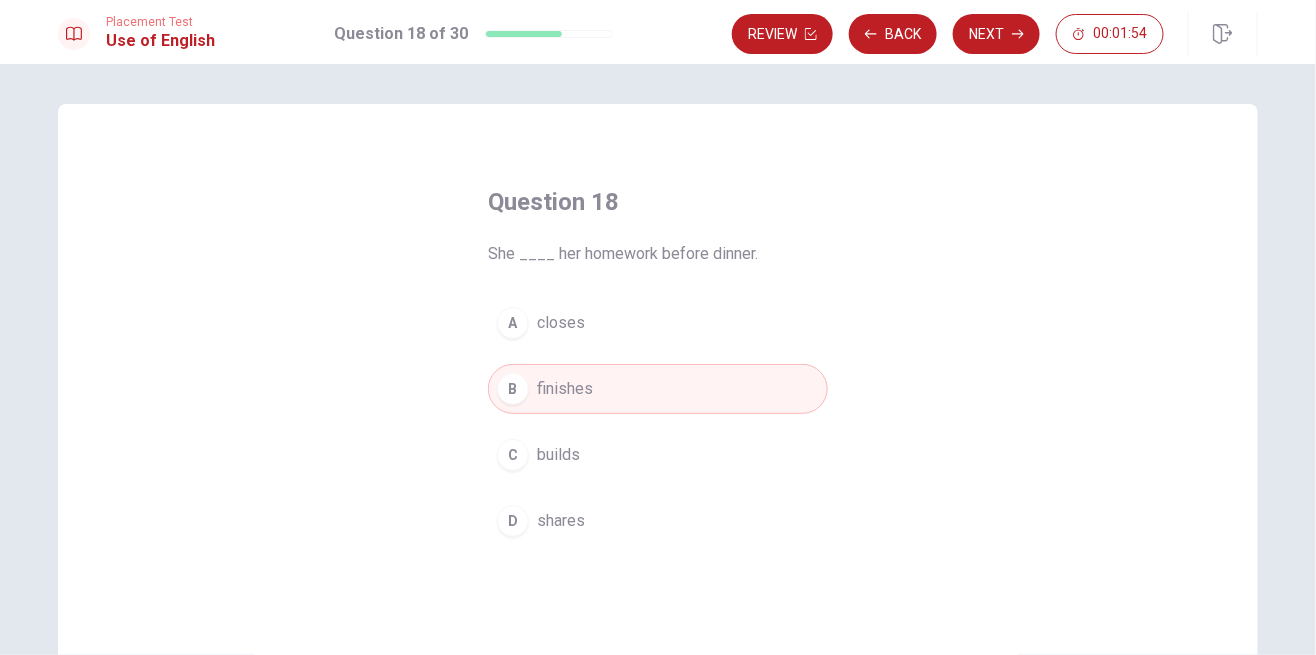 click on "Next" at bounding box center [996, 34] 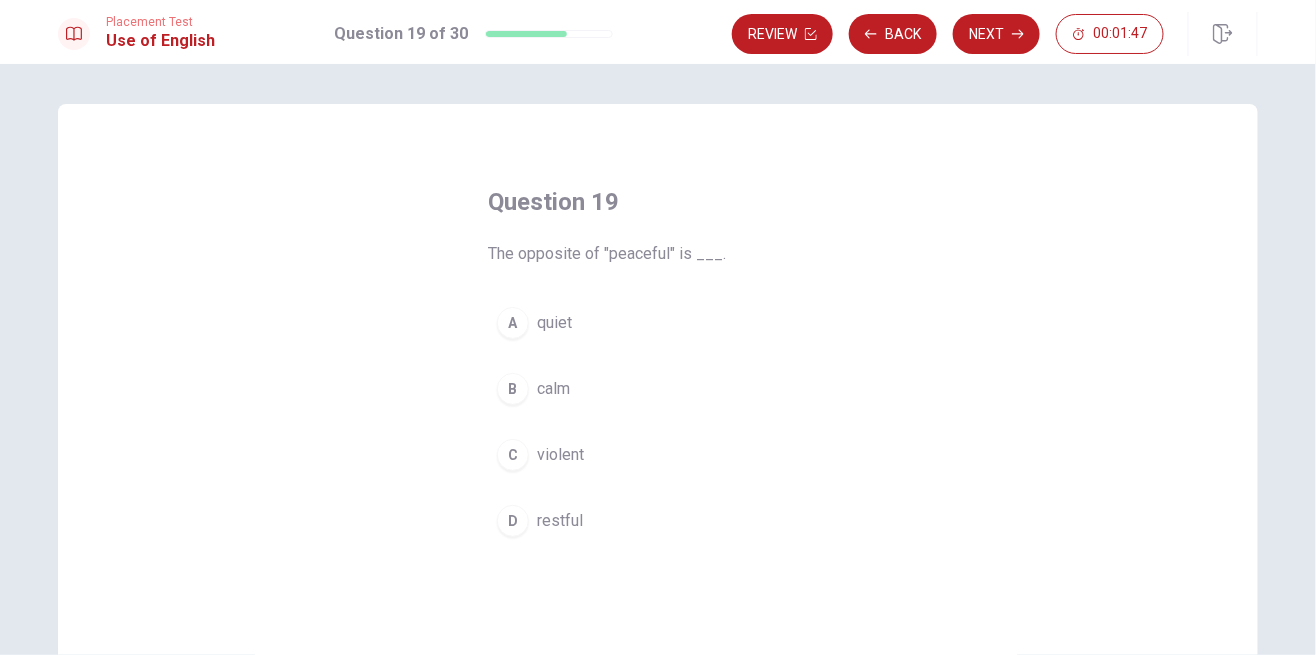 click on "violent" at bounding box center (560, 455) 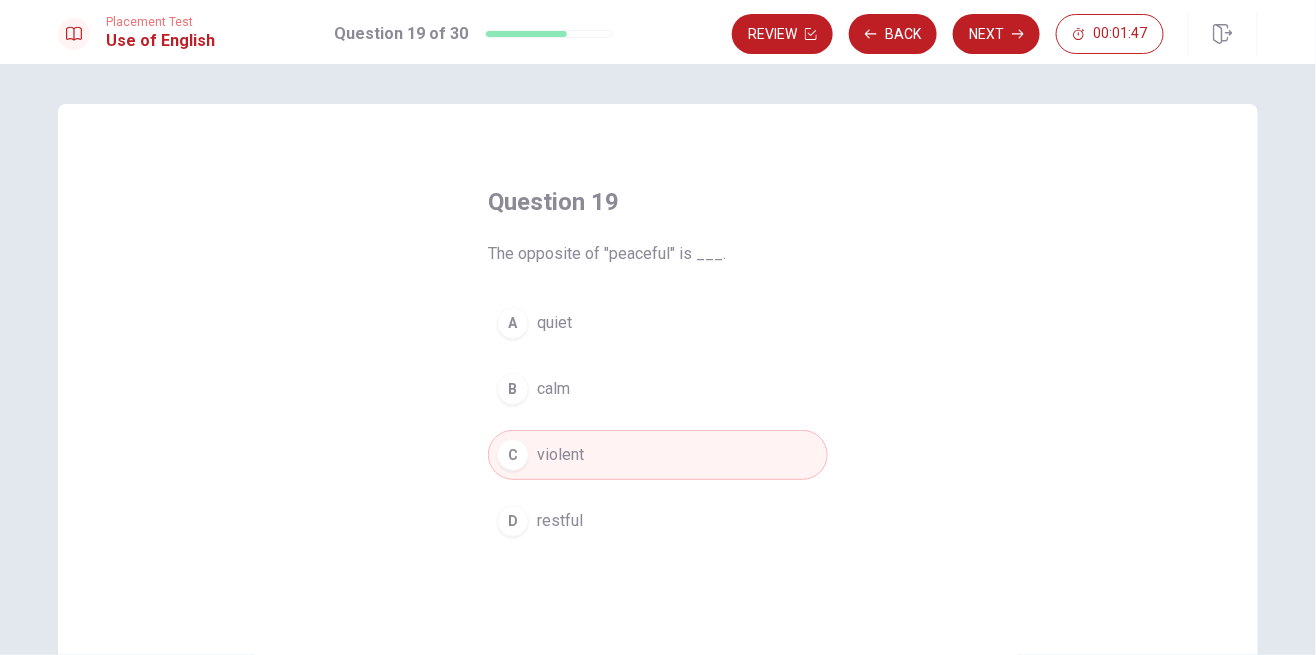 click on "Next" at bounding box center [996, 34] 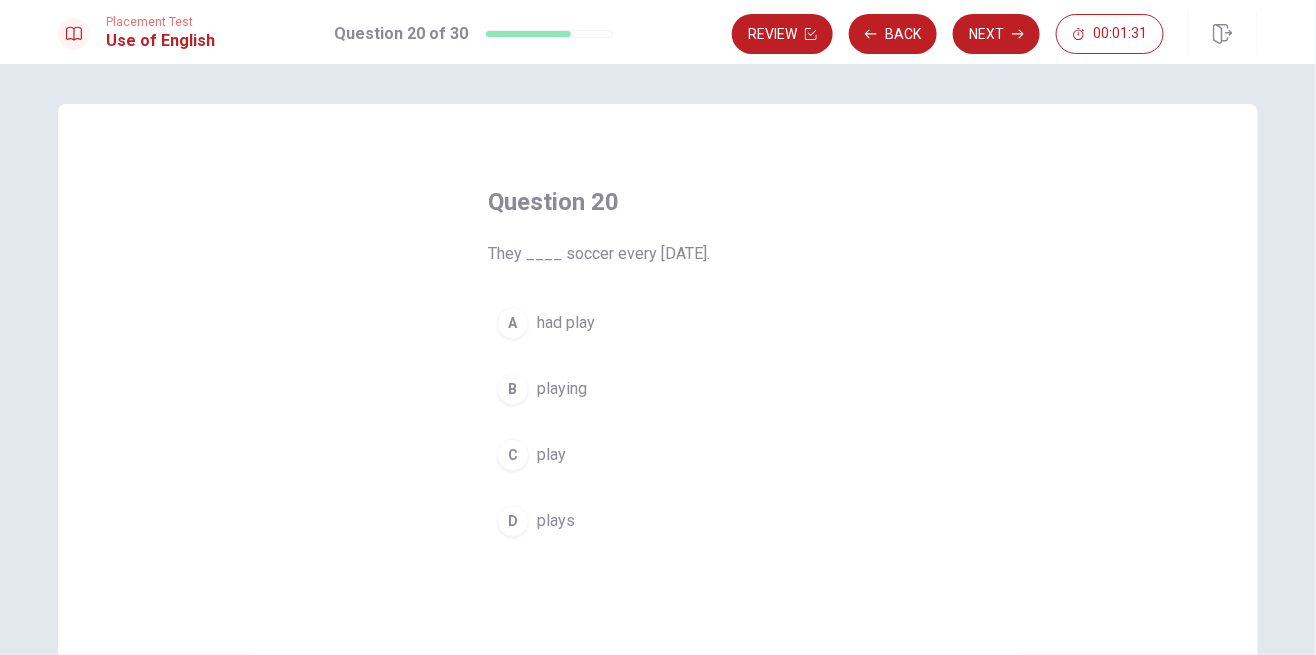 click on "C play" at bounding box center (658, 455) 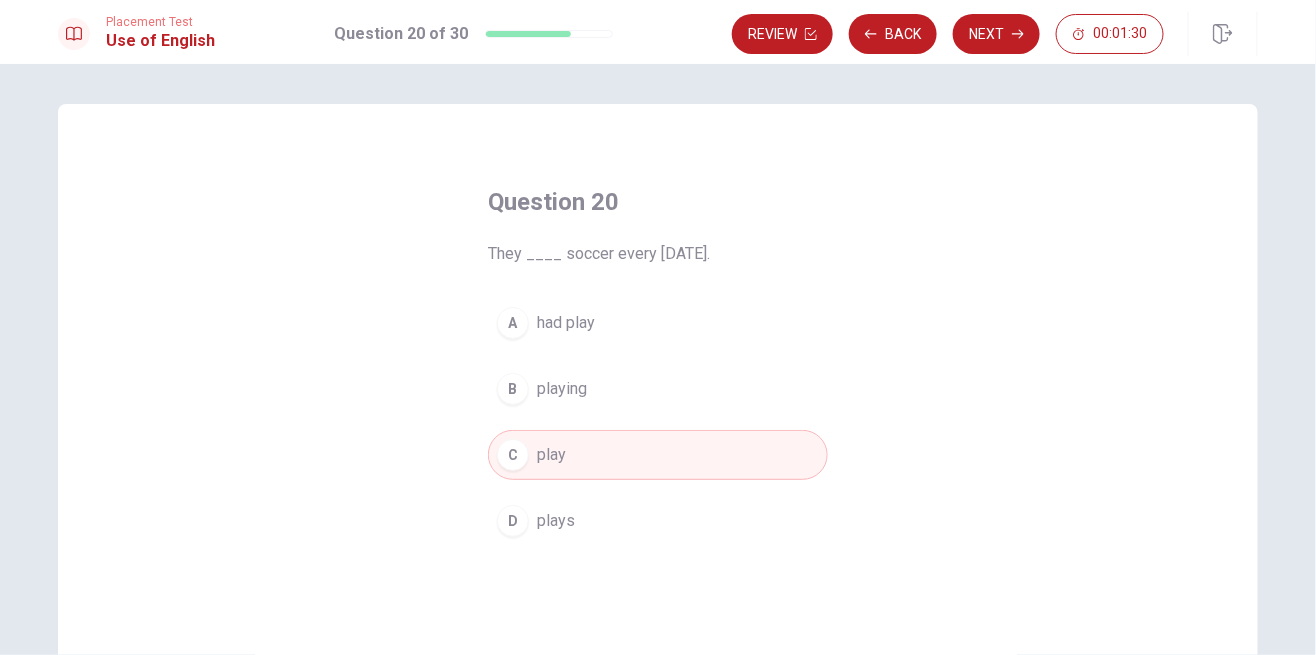 click on "Next" at bounding box center (996, 34) 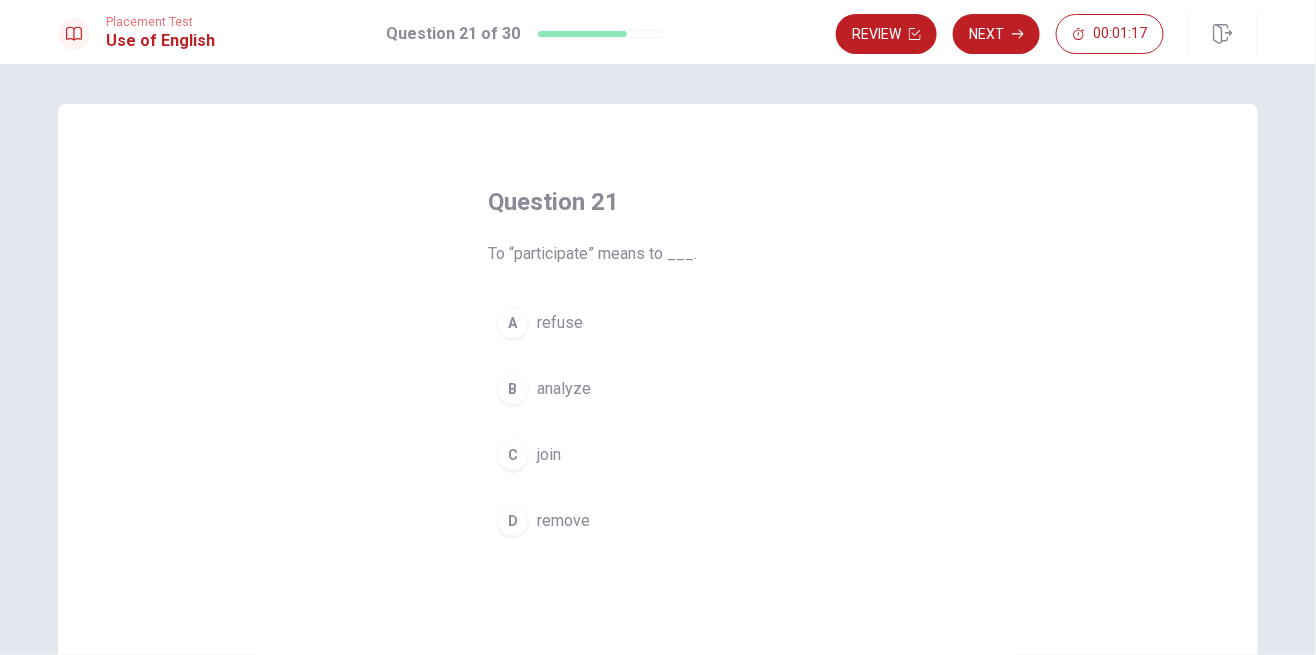 click on "C join" at bounding box center (658, 455) 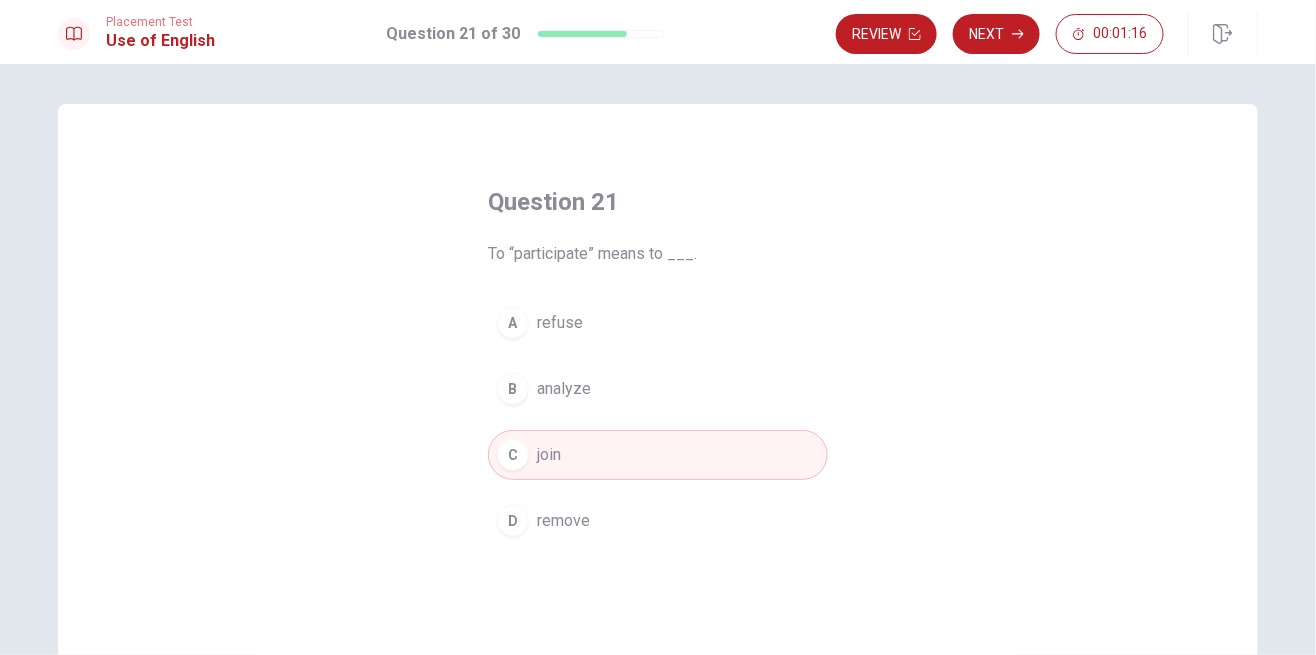 click 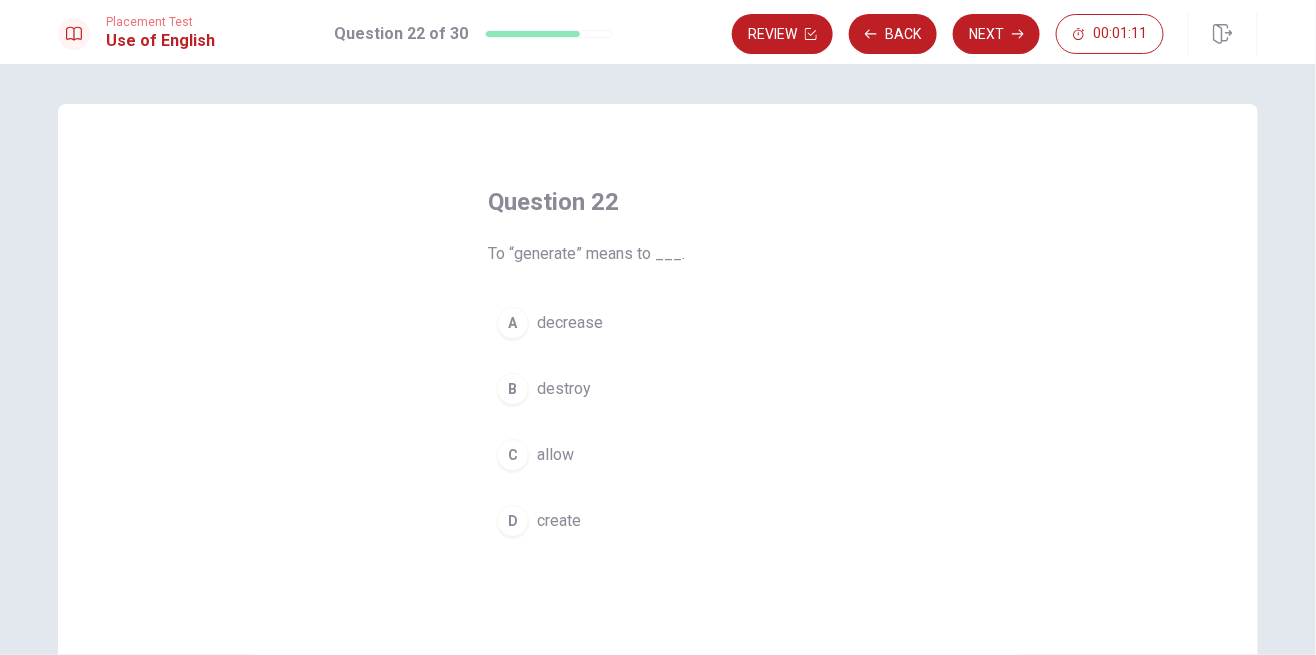 click on "create" at bounding box center (559, 521) 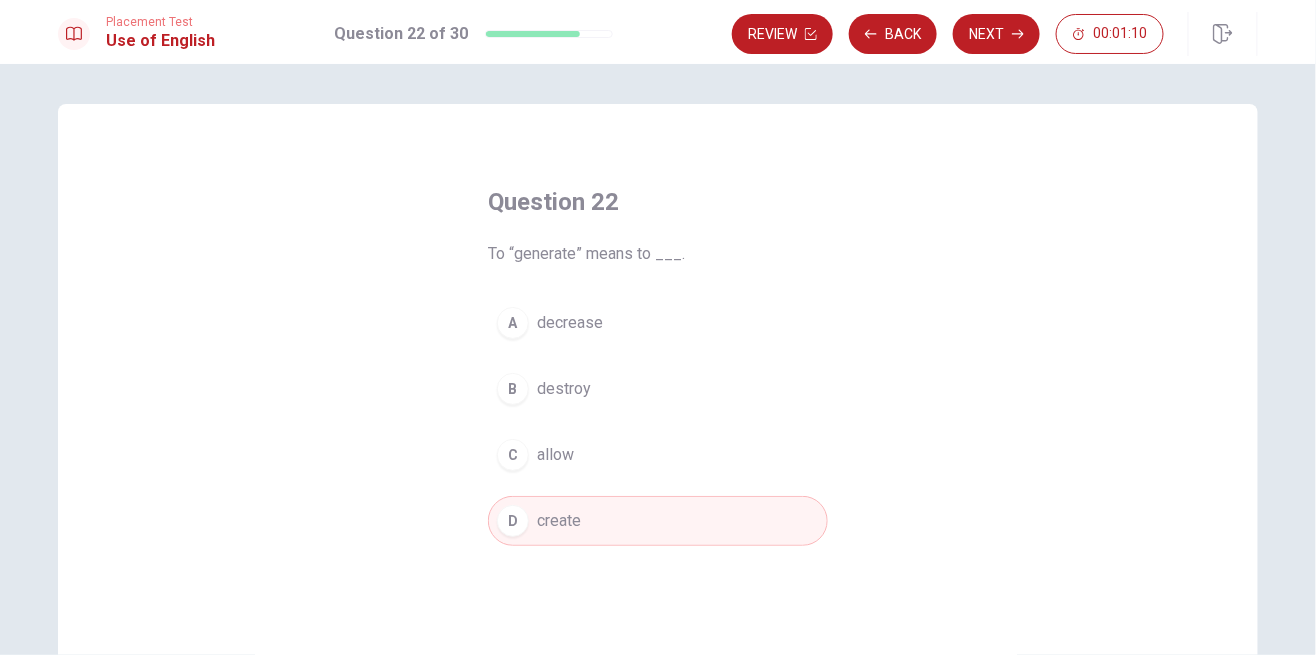 click on "Next" at bounding box center [996, 34] 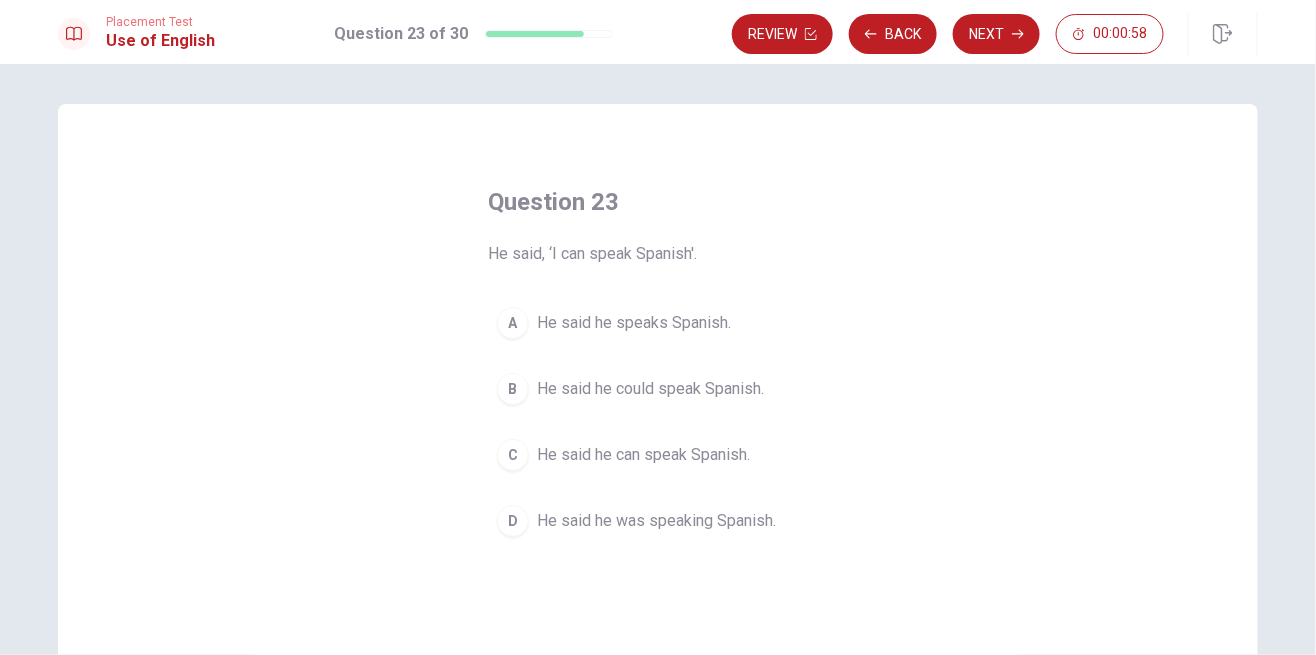 click on "He said he speaks Spanish." at bounding box center [634, 323] 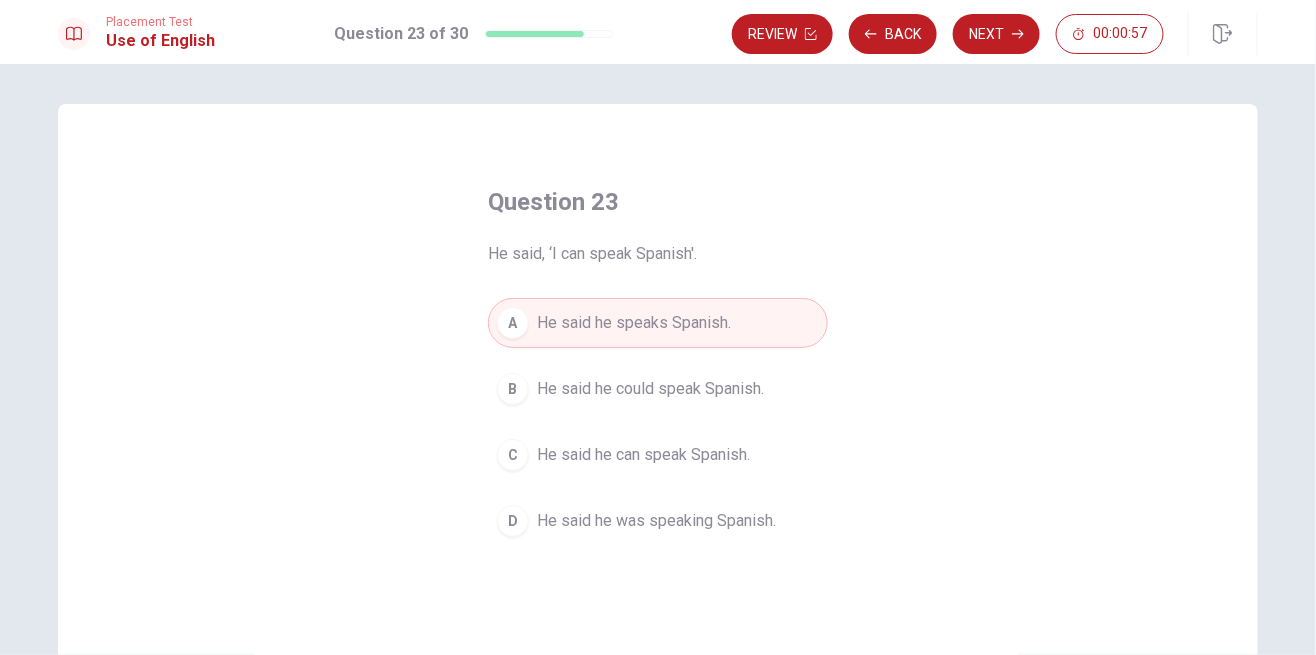 click on "Next" at bounding box center [996, 34] 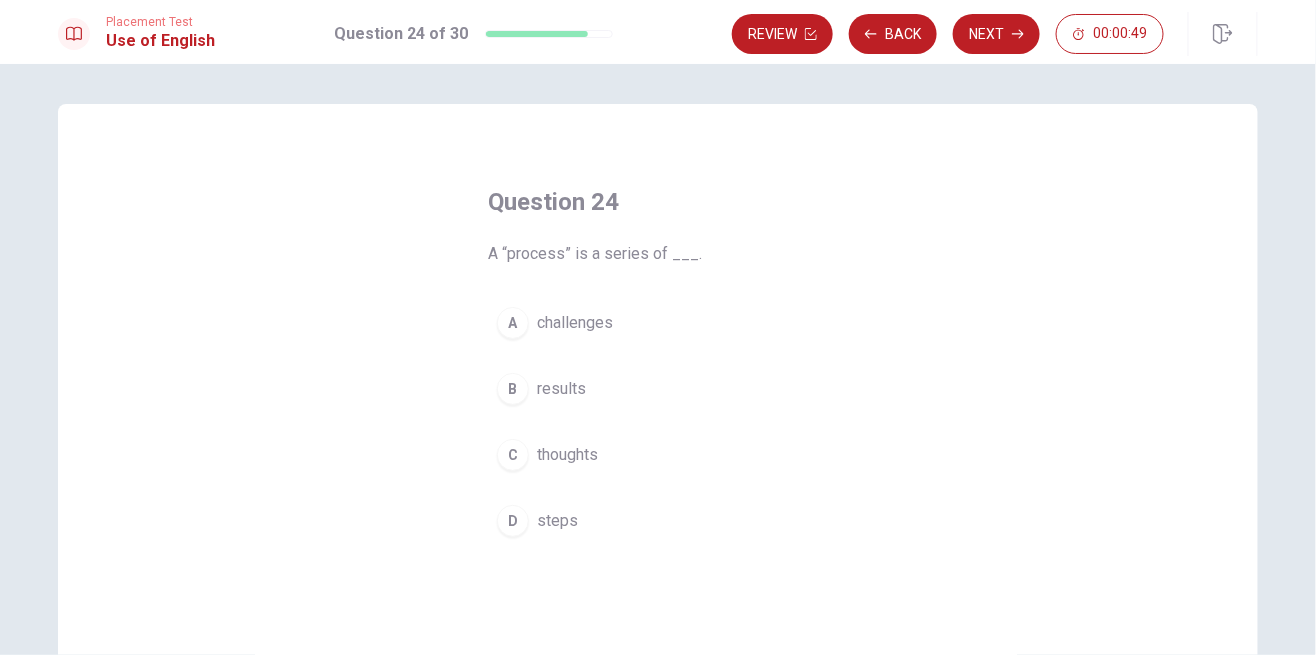 click on "steps" at bounding box center (557, 521) 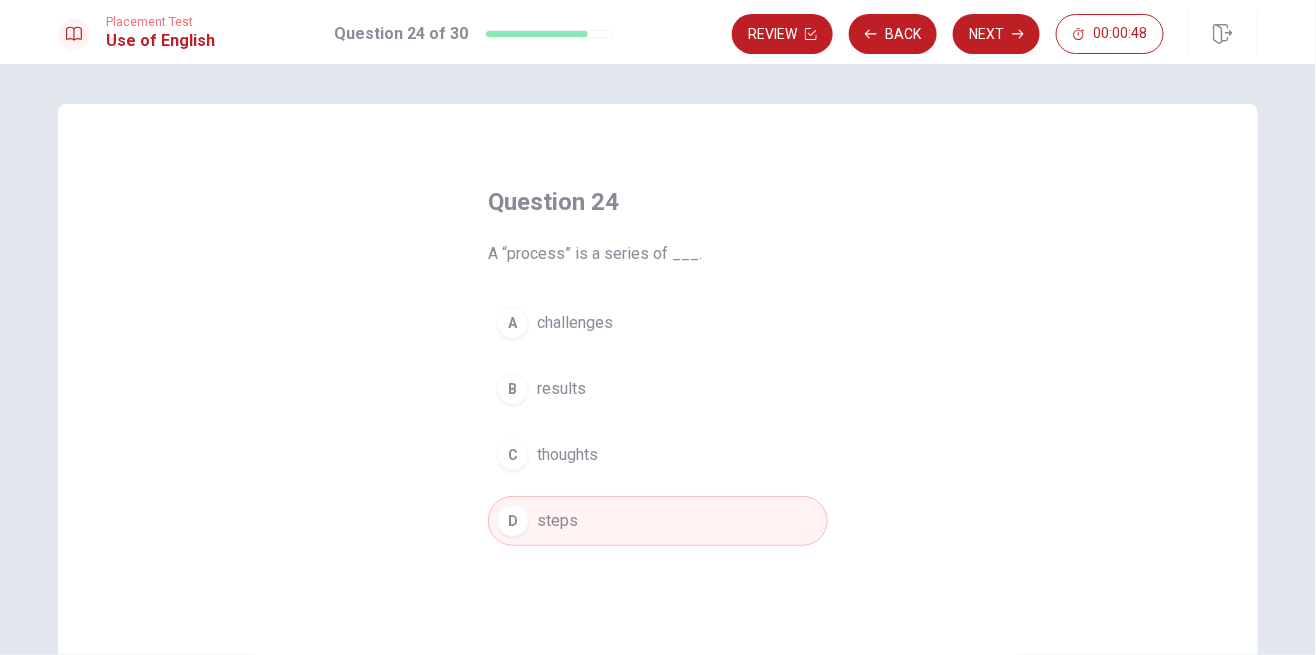 click on "Next" at bounding box center [996, 34] 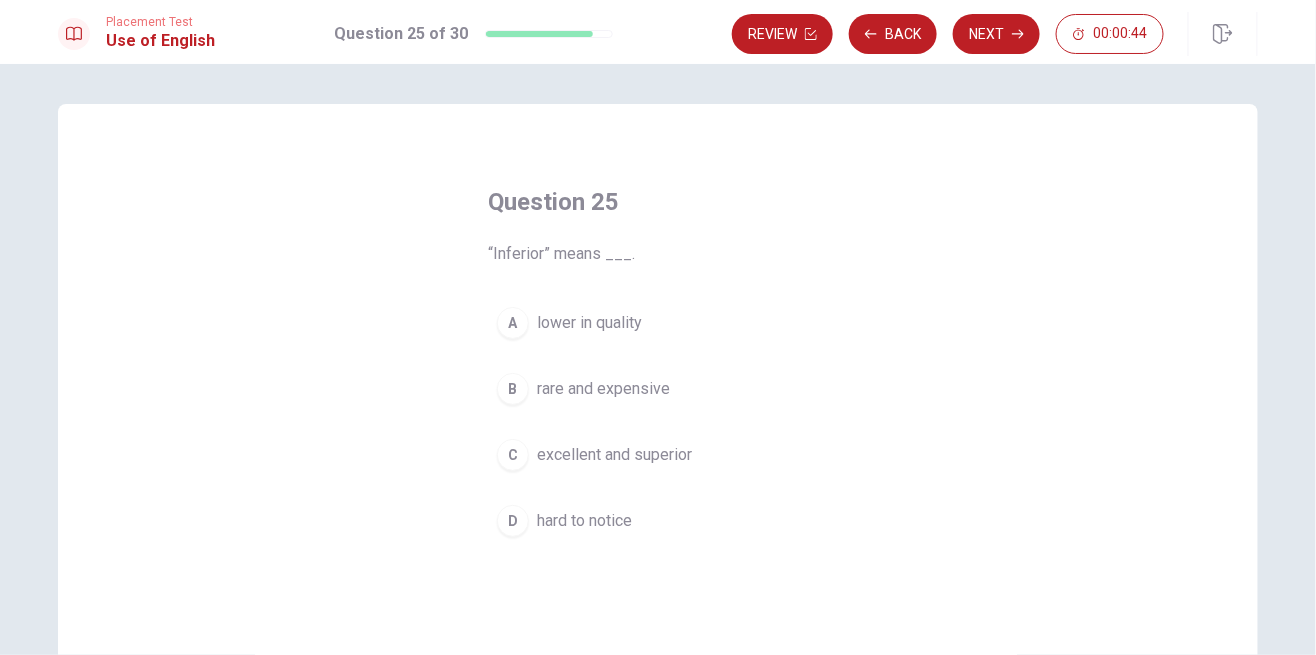 click on "lower in quality" at bounding box center [589, 323] 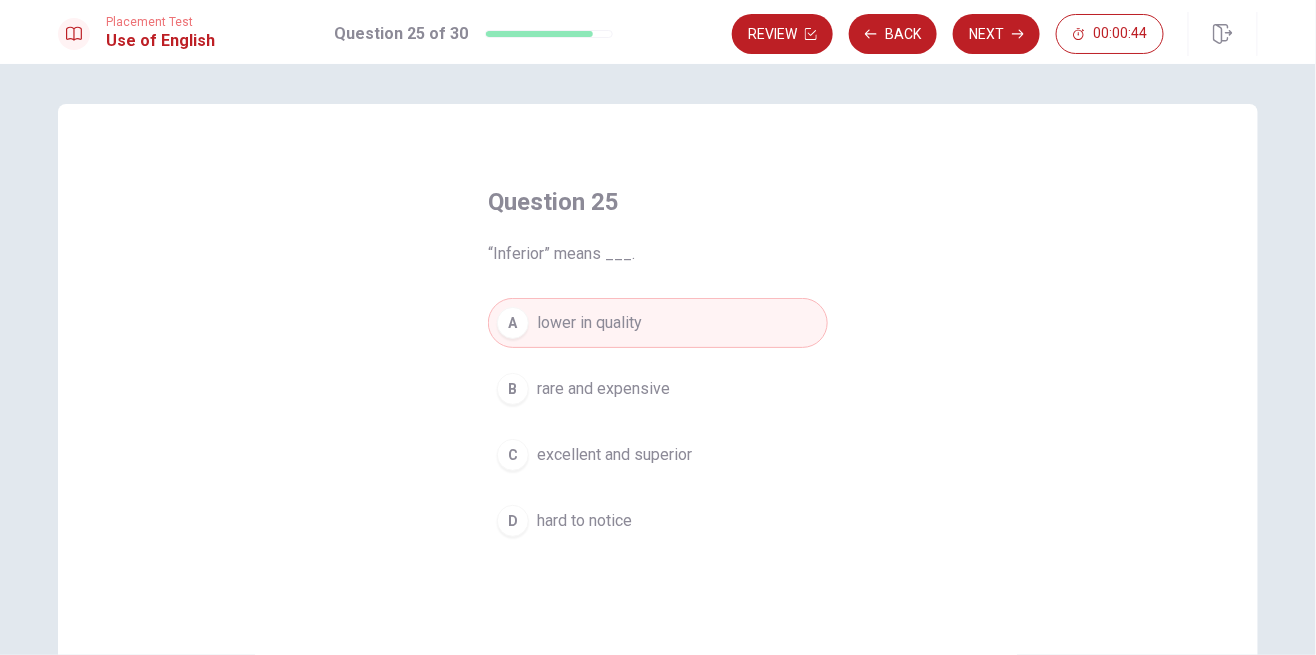 click on "Next" at bounding box center [996, 34] 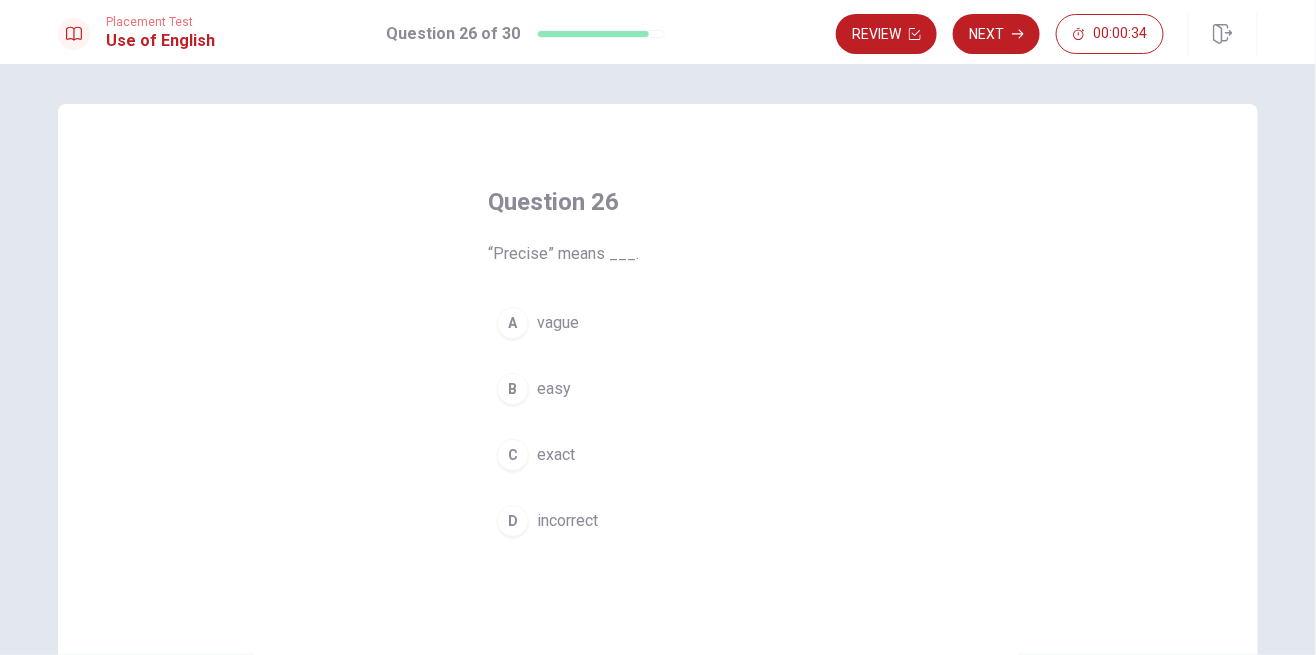 click on "C exact" at bounding box center (658, 455) 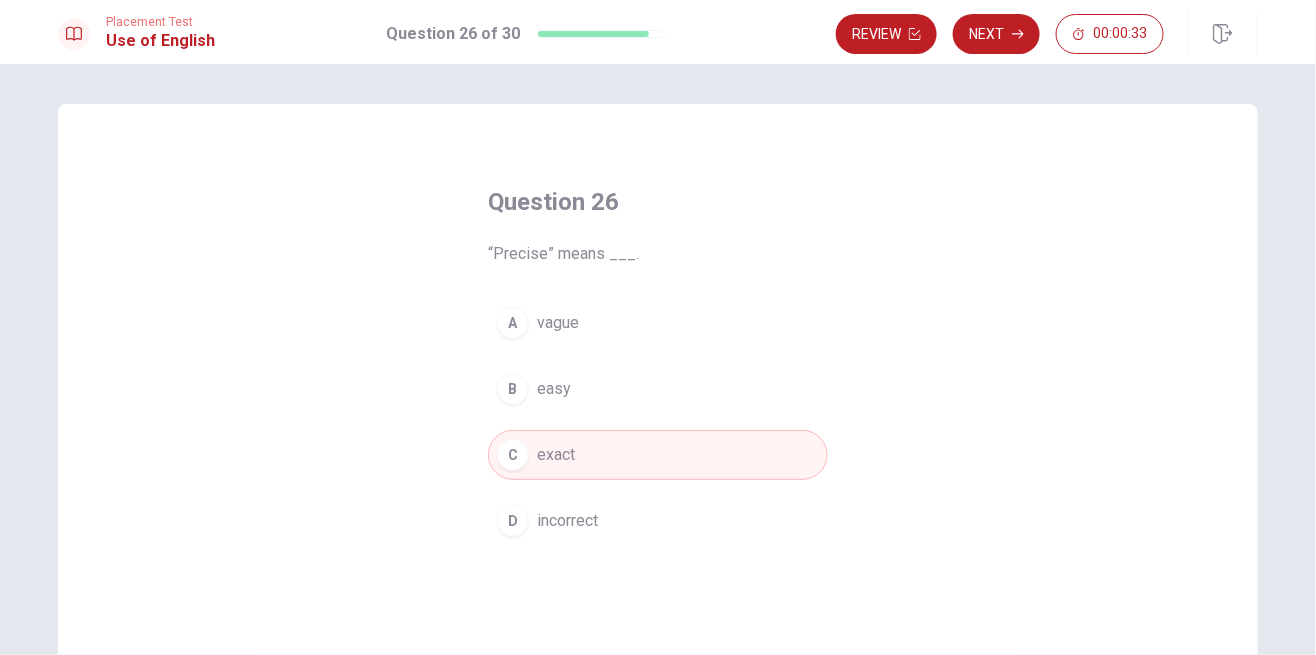 click 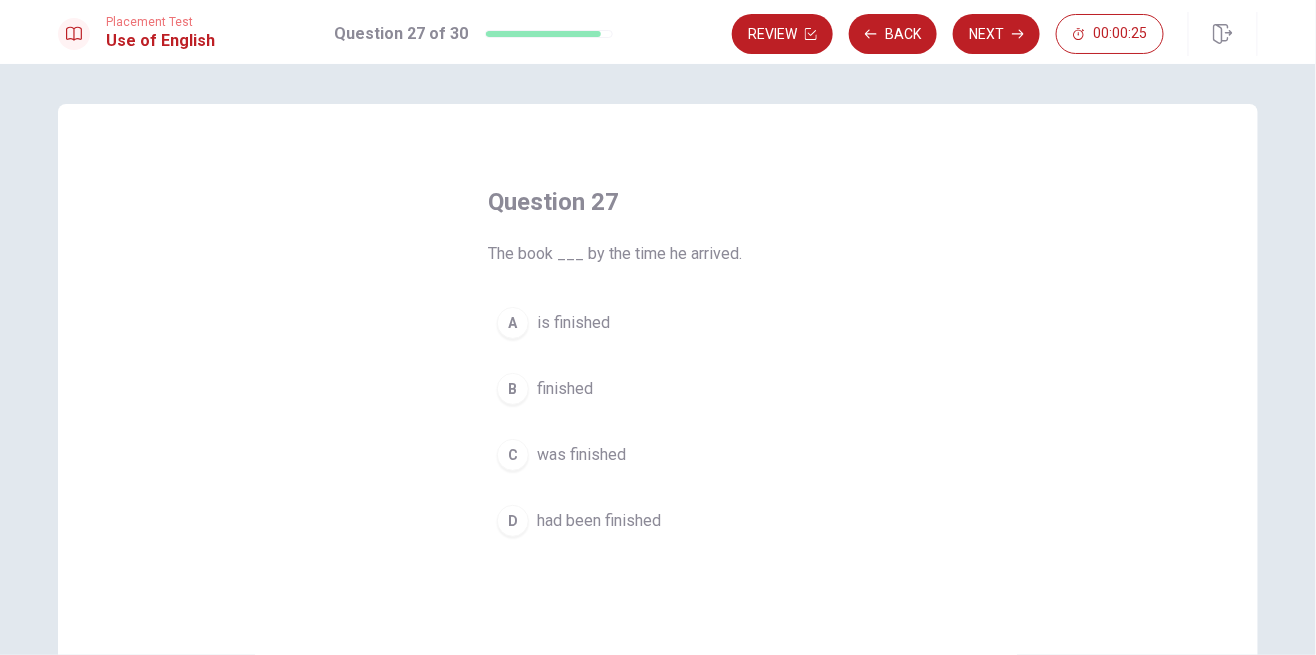 click on "was finished" at bounding box center (581, 455) 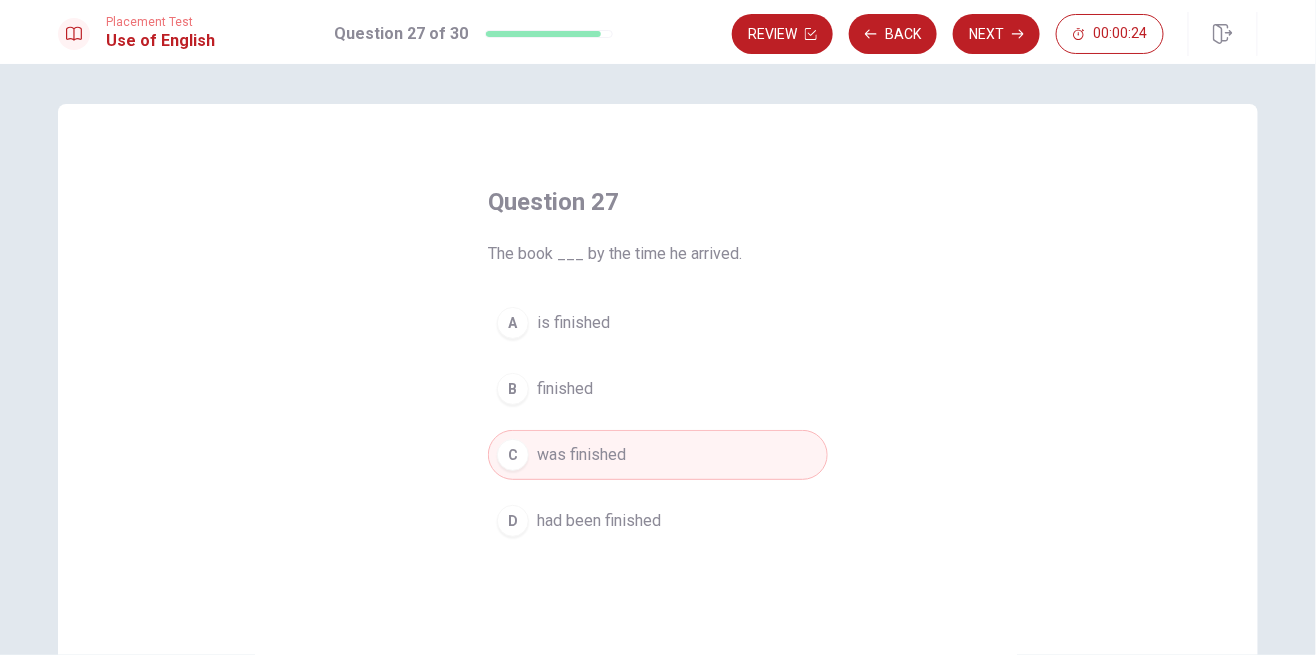 click on "B finished" at bounding box center (658, 389) 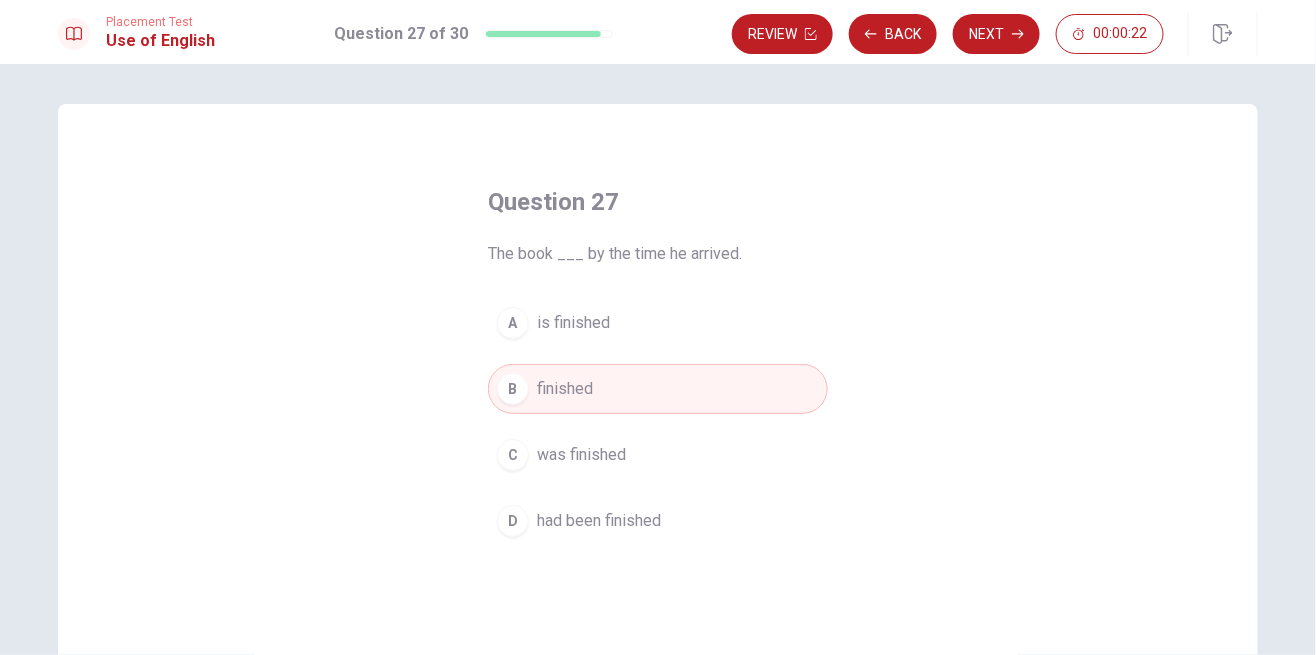 click on "C was finished" at bounding box center [658, 455] 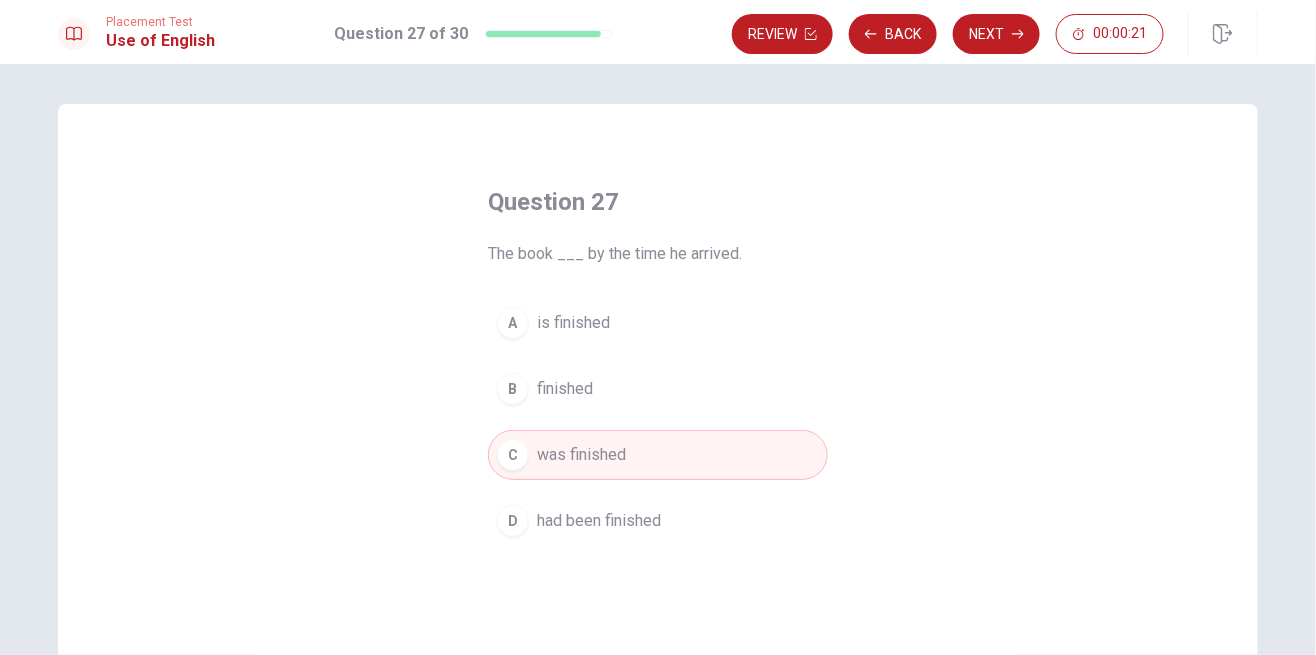 click on "Next" at bounding box center (996, 34) 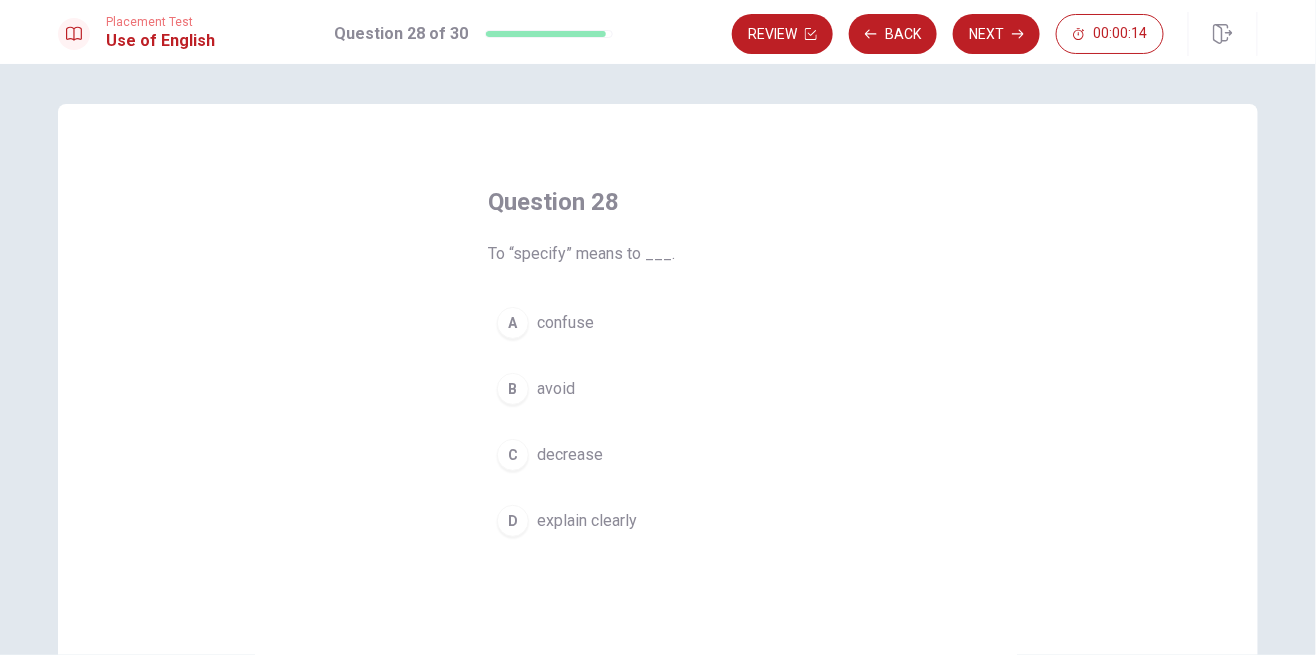 click on "explain clearly" at bounding box center [587, 521] 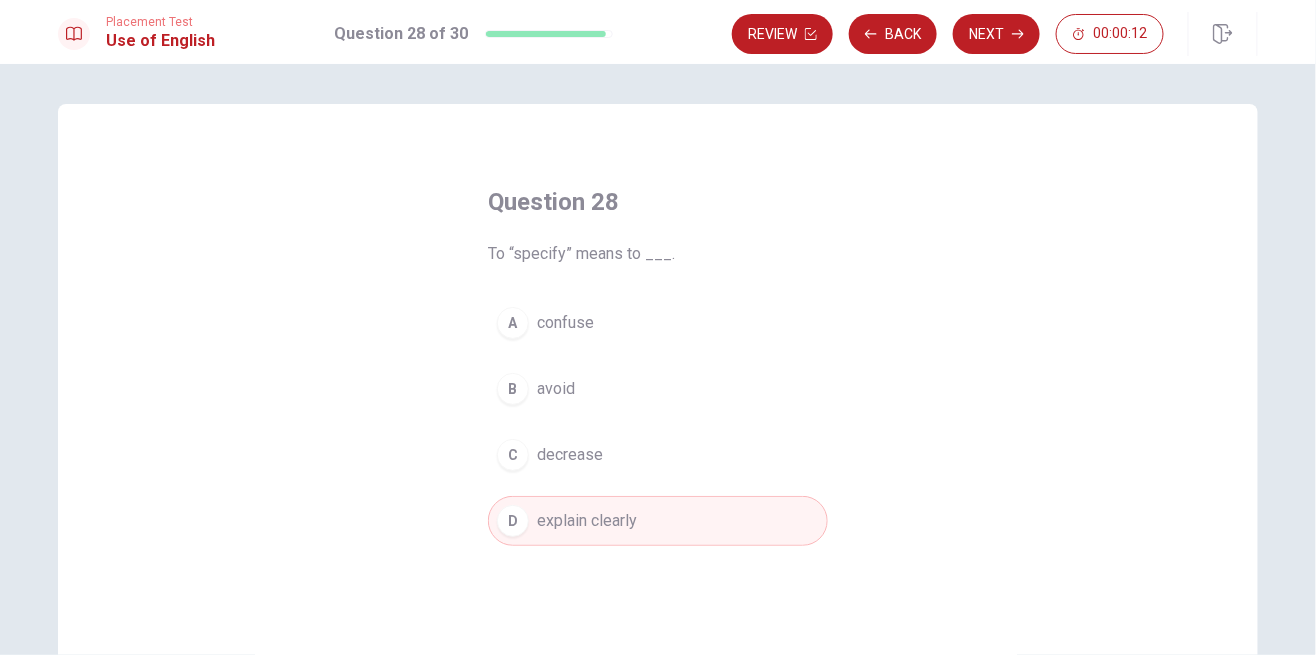 click on "Next" at bounding box center [996, 34] 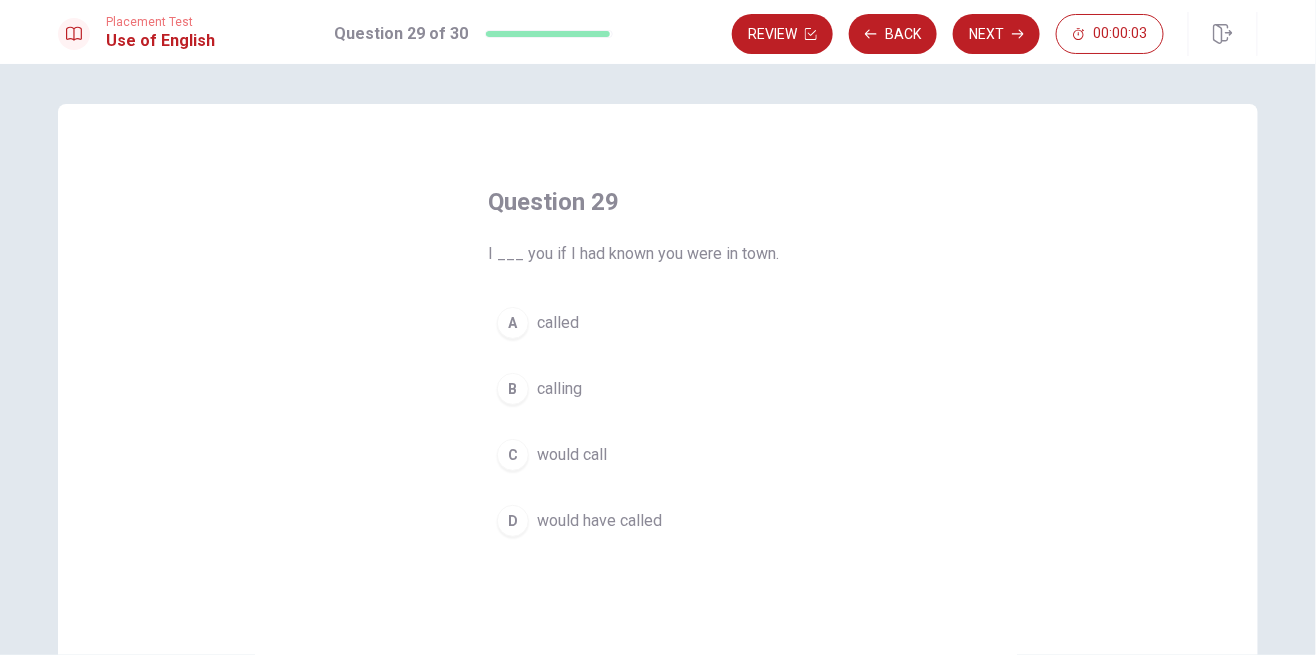 click on "would call" at bounding box center (572, 455) 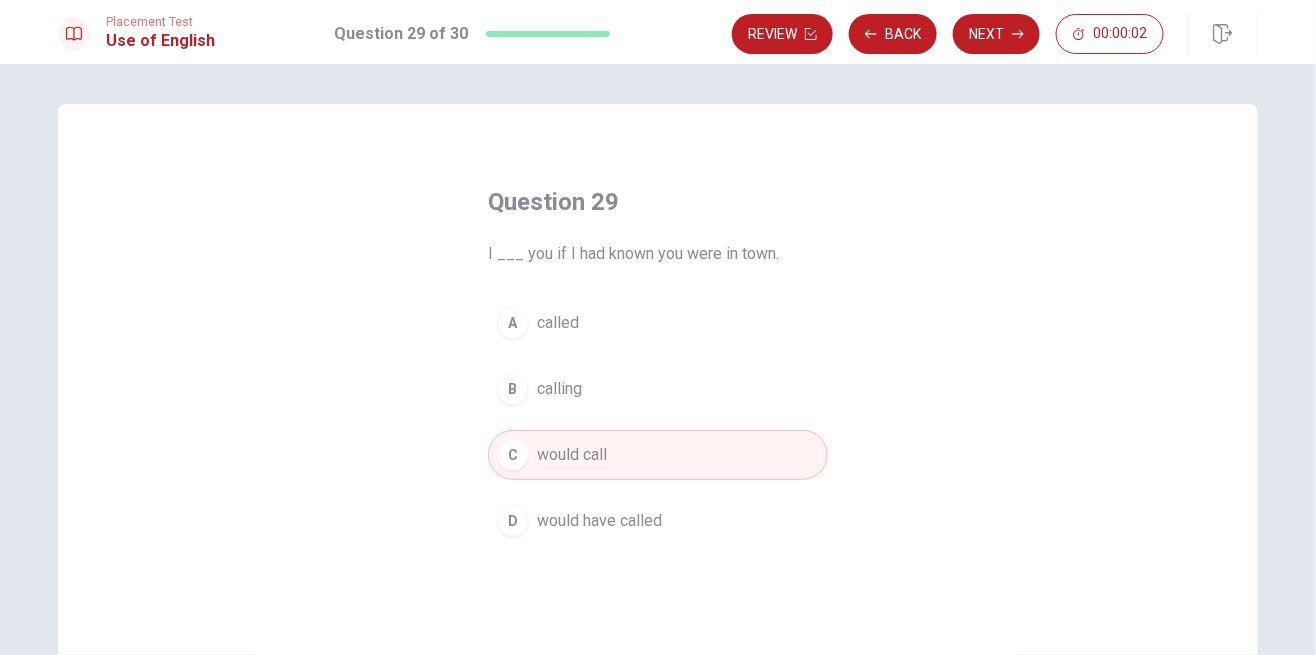 click on "Next" at bounding box center [996, 34] 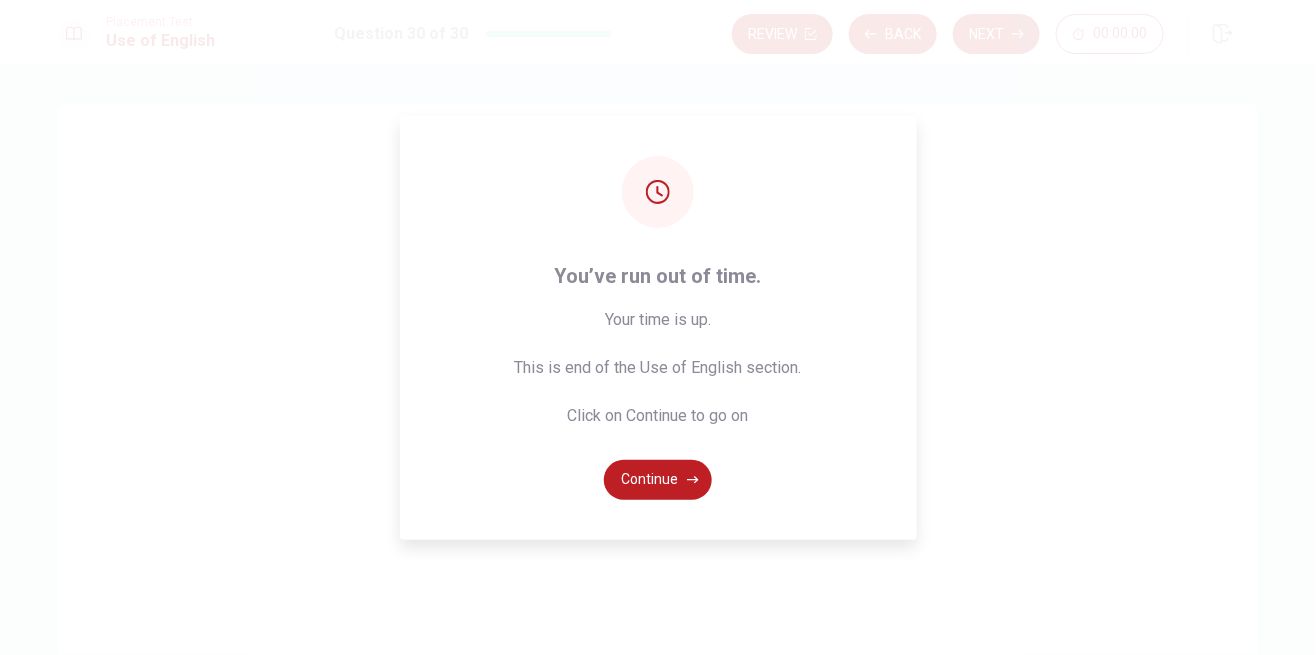 click on "Continue" at bounding box center [658, 480] 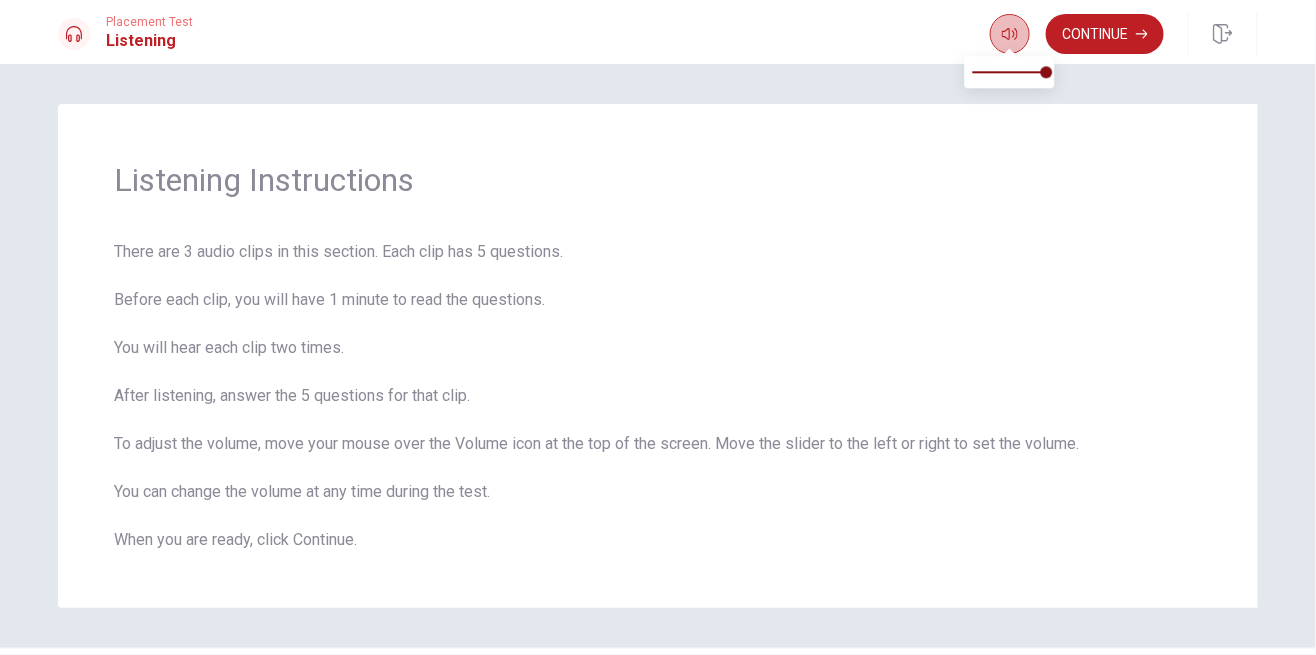 click 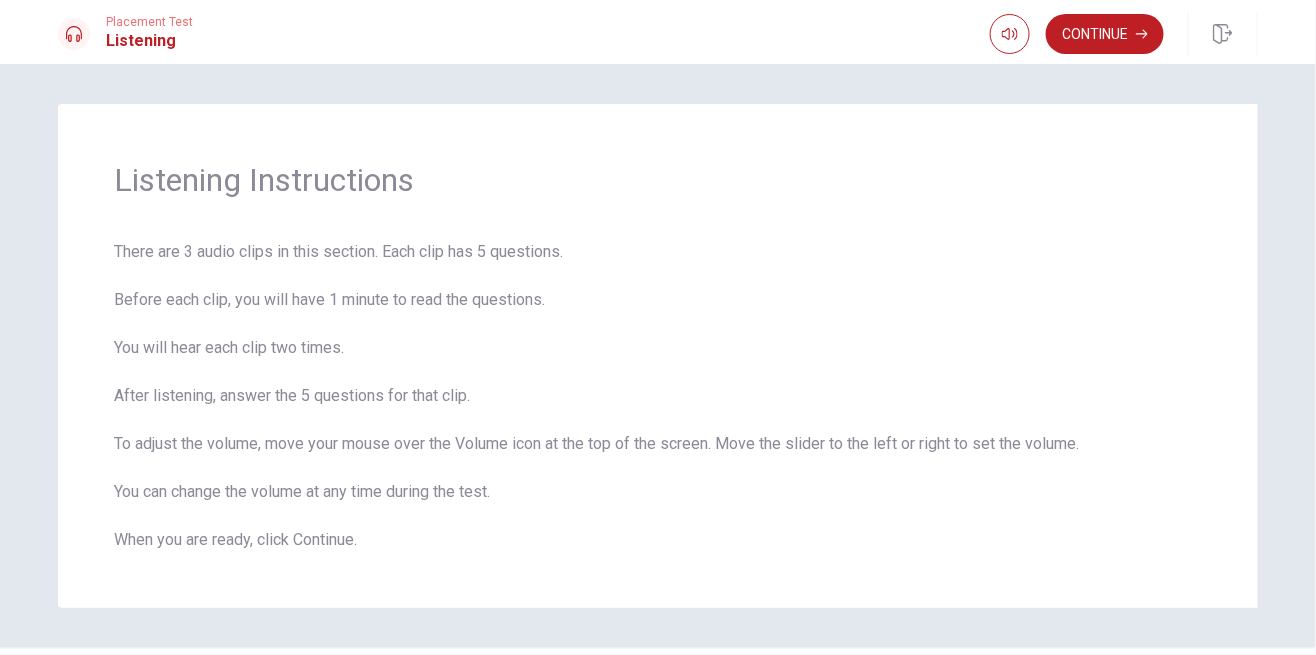 click on "Continue" at bounding box center (1105, 34) 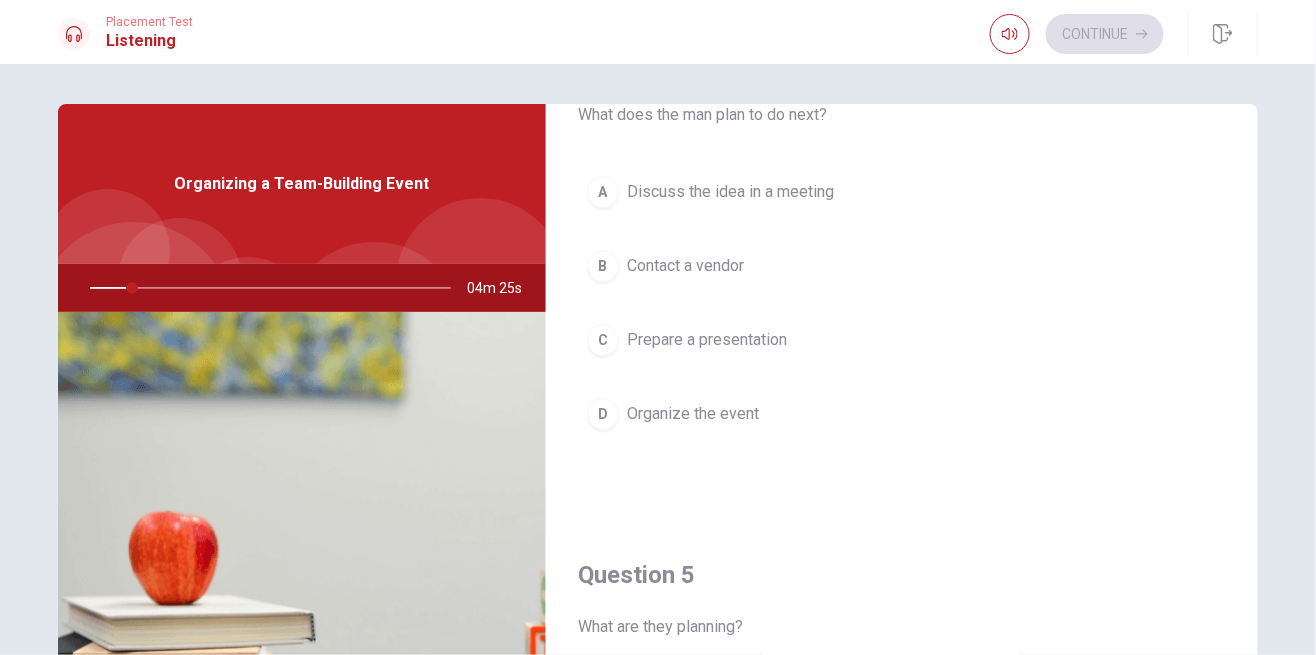 scroll, scrollTop: 1848, scrollLeft: 0, axis: vertical 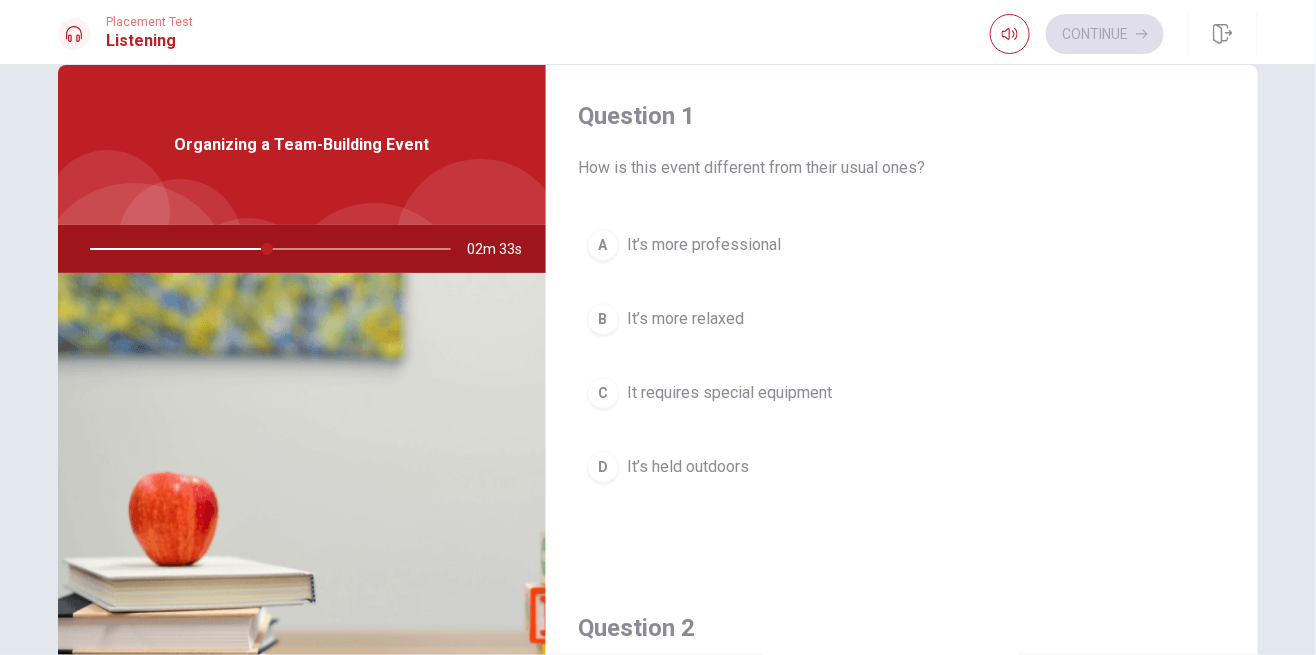 click on "D" at bounding box center [603, 467] 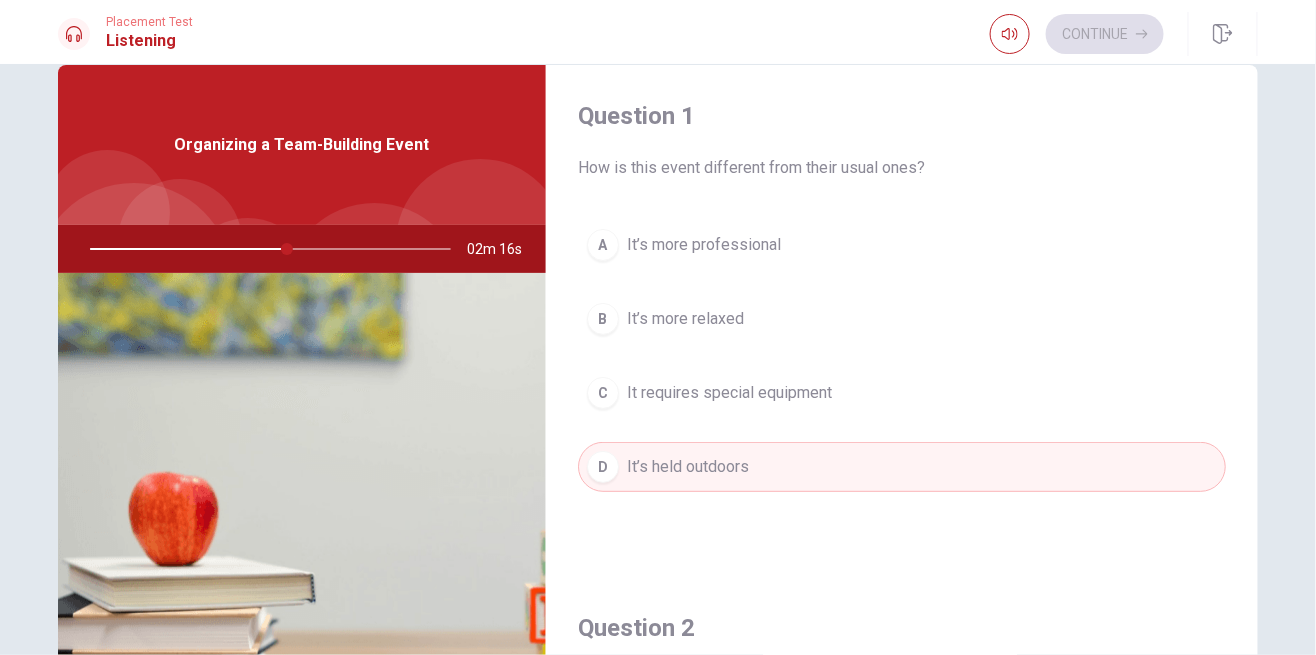 click on "It’s held outdoors" at bounding box center [688, 467] 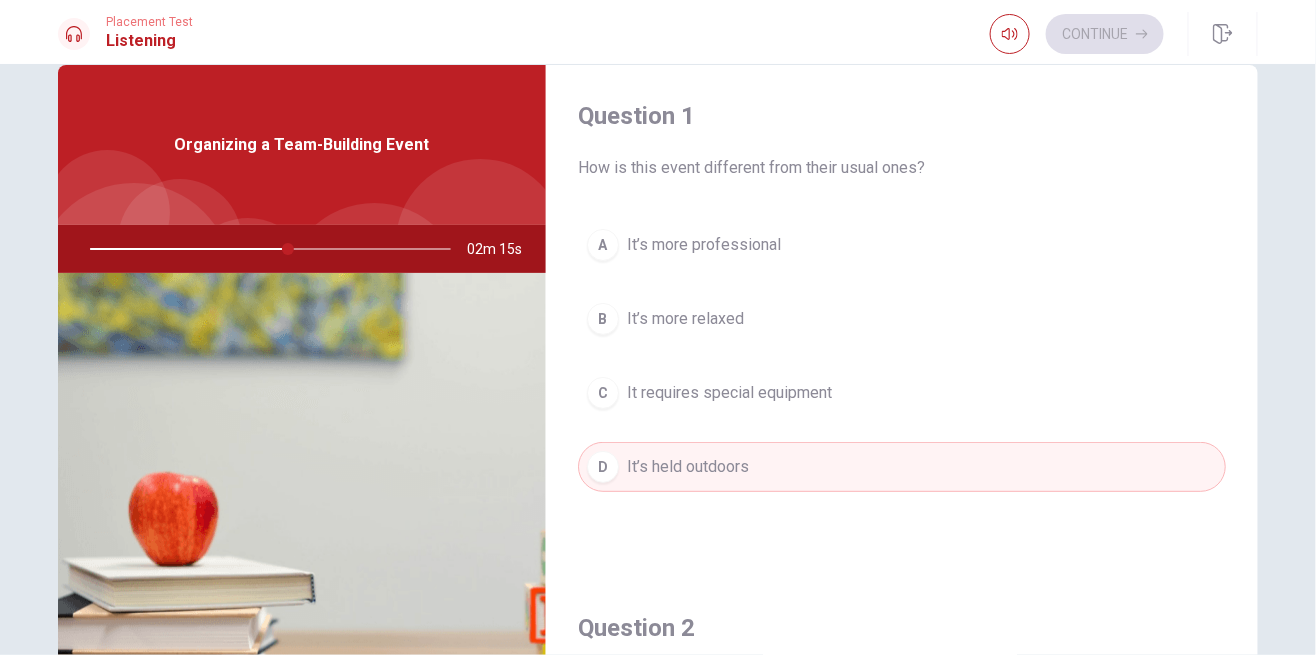 click on "D It’s held outdoors" at bounding box center [902, 467] 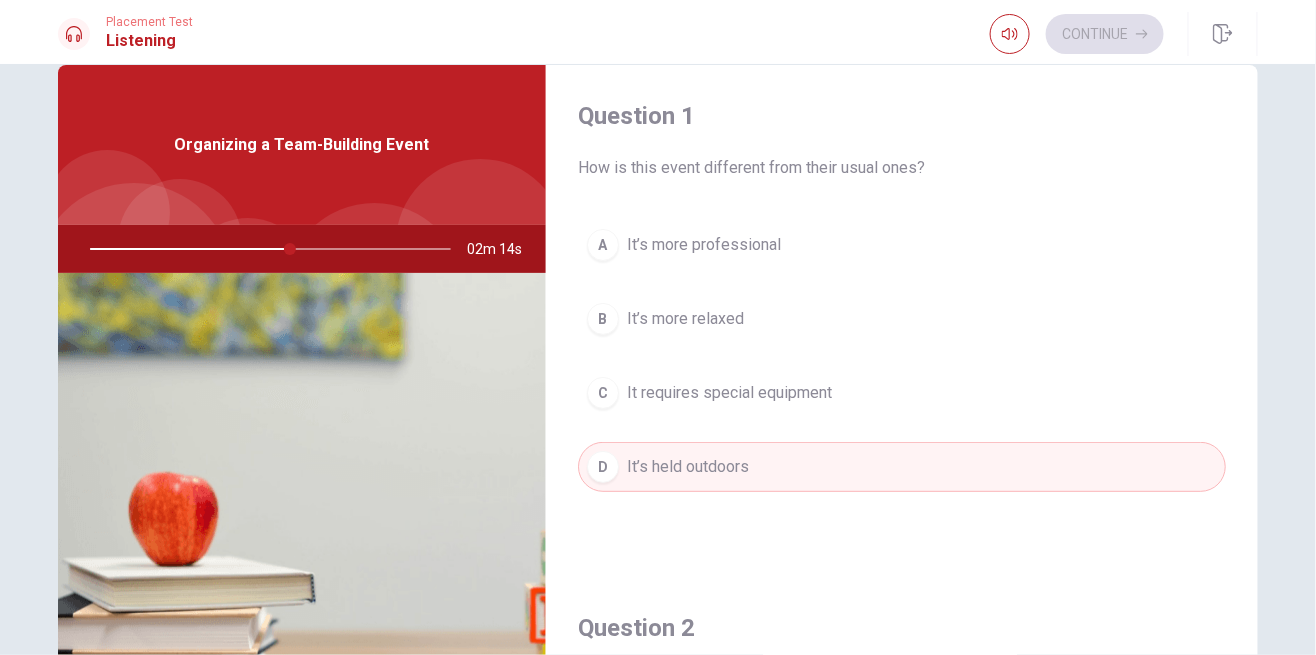 click on "D" at bounding box center [603, 467] 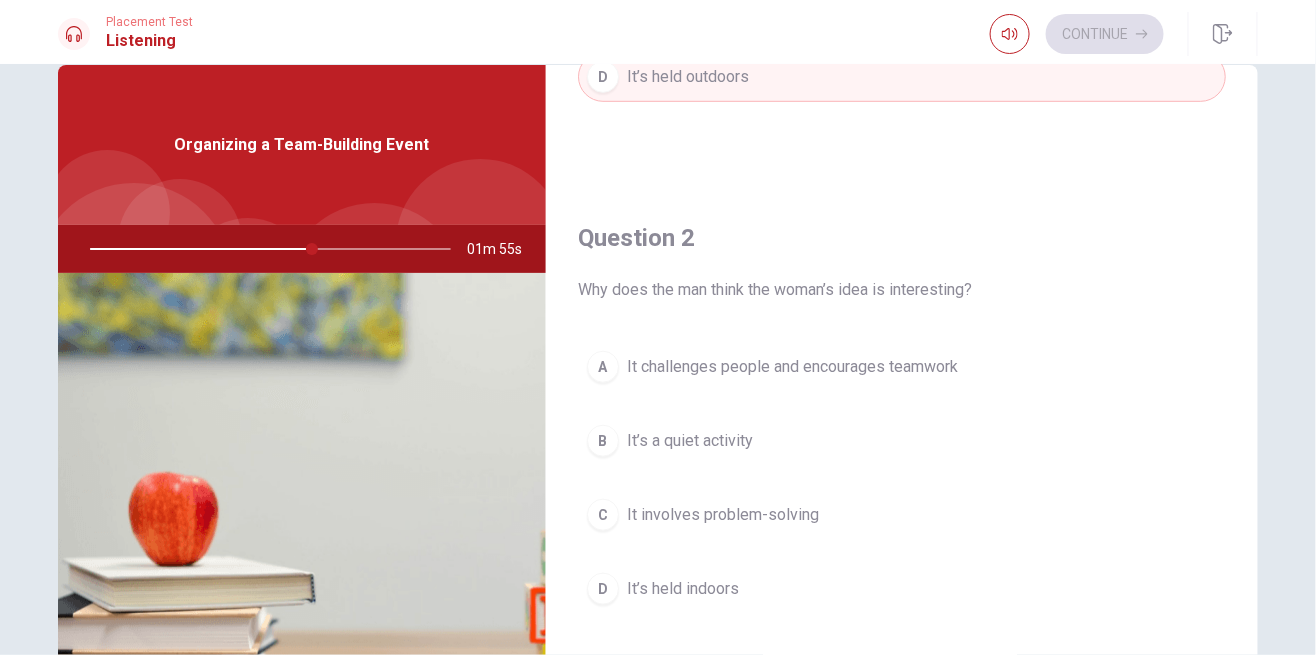 scroll, scrollTop: 396, scrollLeft: 0, axis: vertical 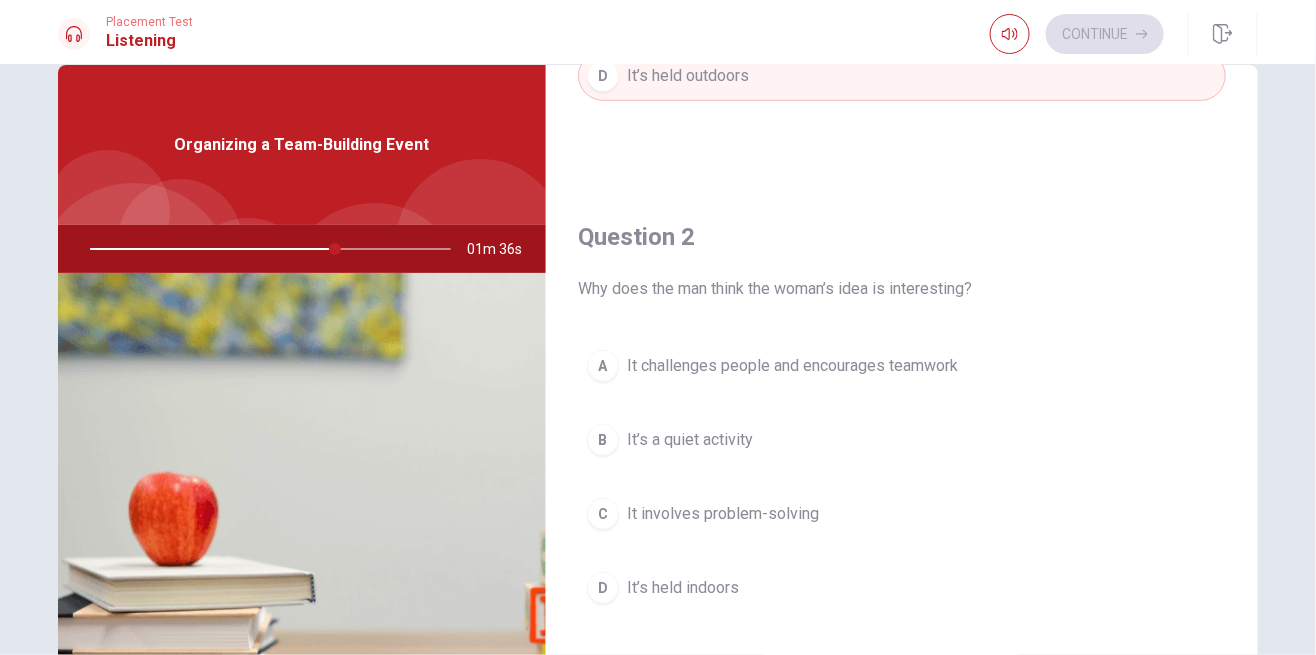 click on "A" at bounding box center [603, 366] 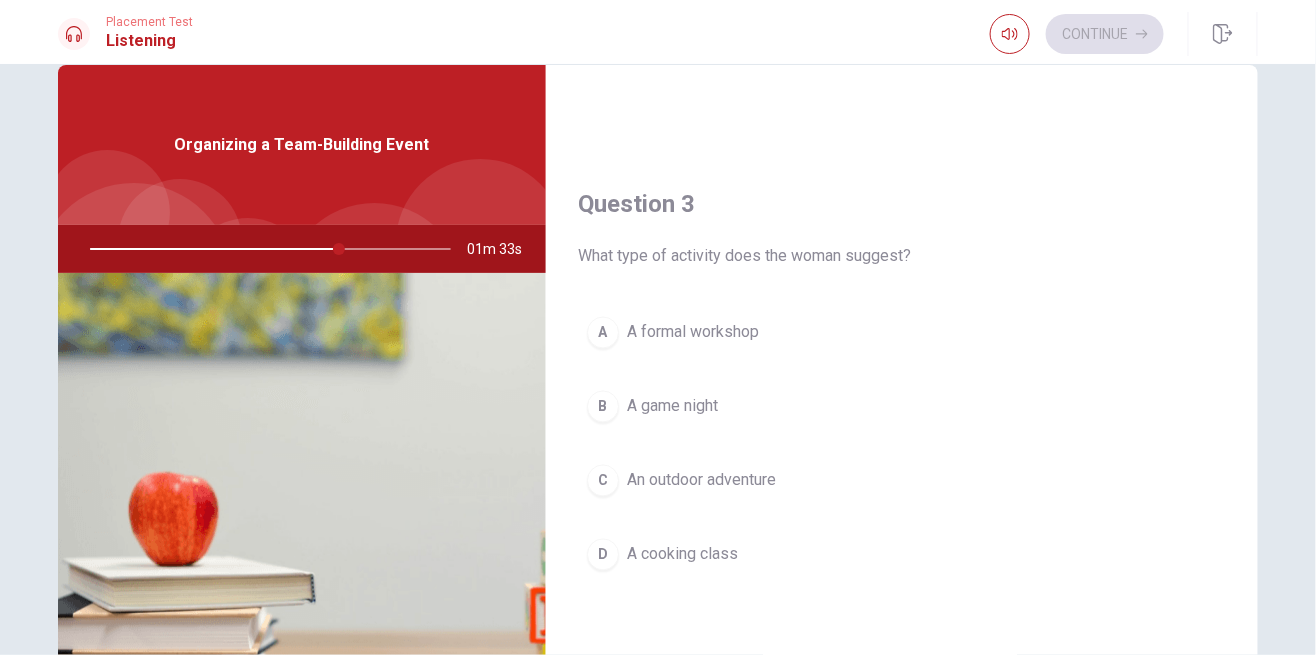 scroll, scrollTop: 952, scrollLeft: 0, axis: vertical 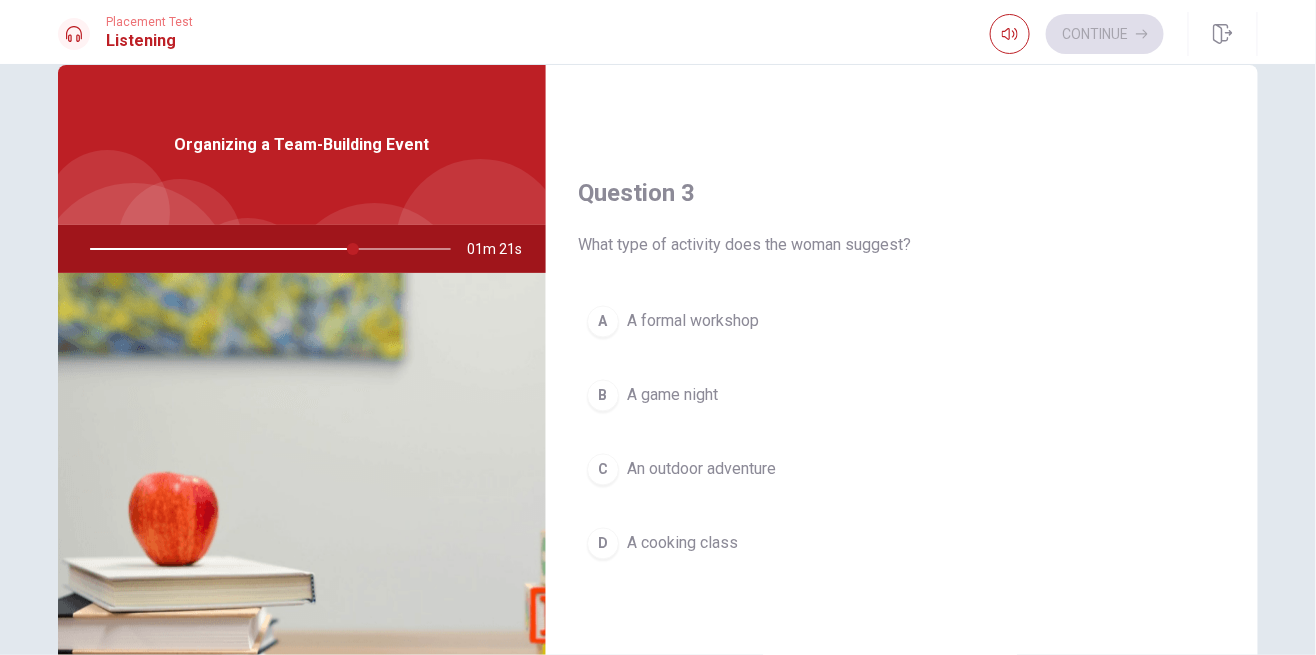 click on "C" at bounding box center (603, 470) 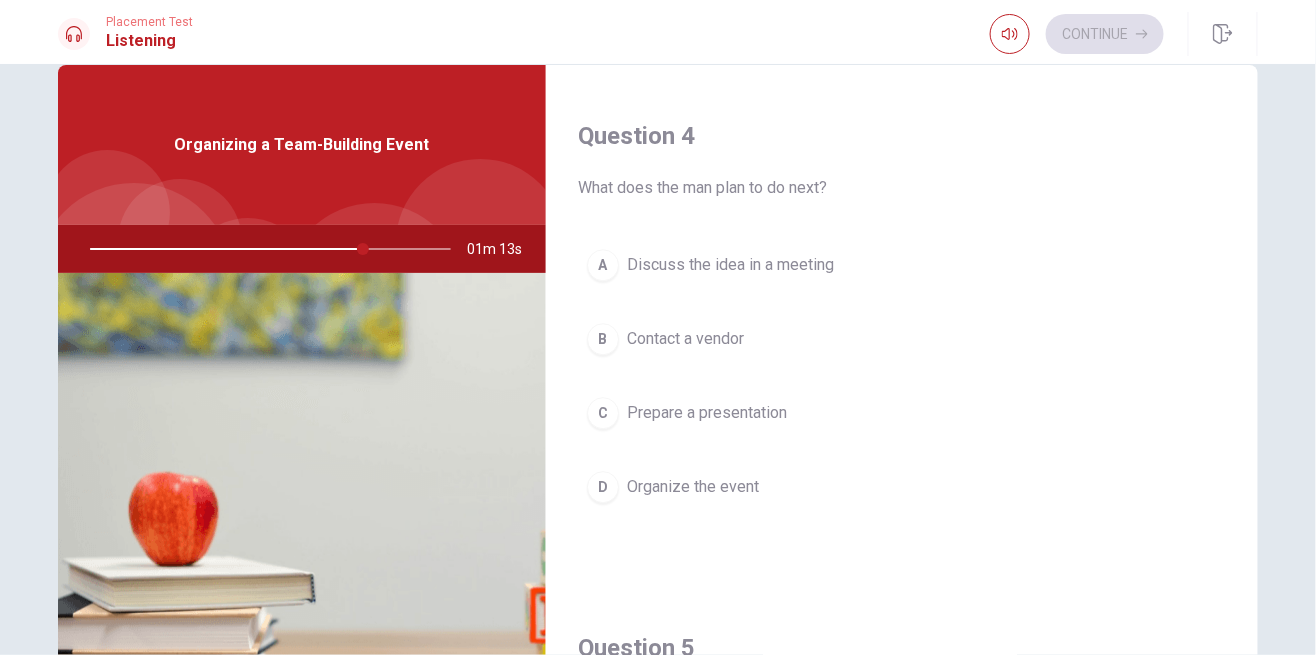scroll, scrollTop: 1523, scrollLeft: 0, axis: vertical 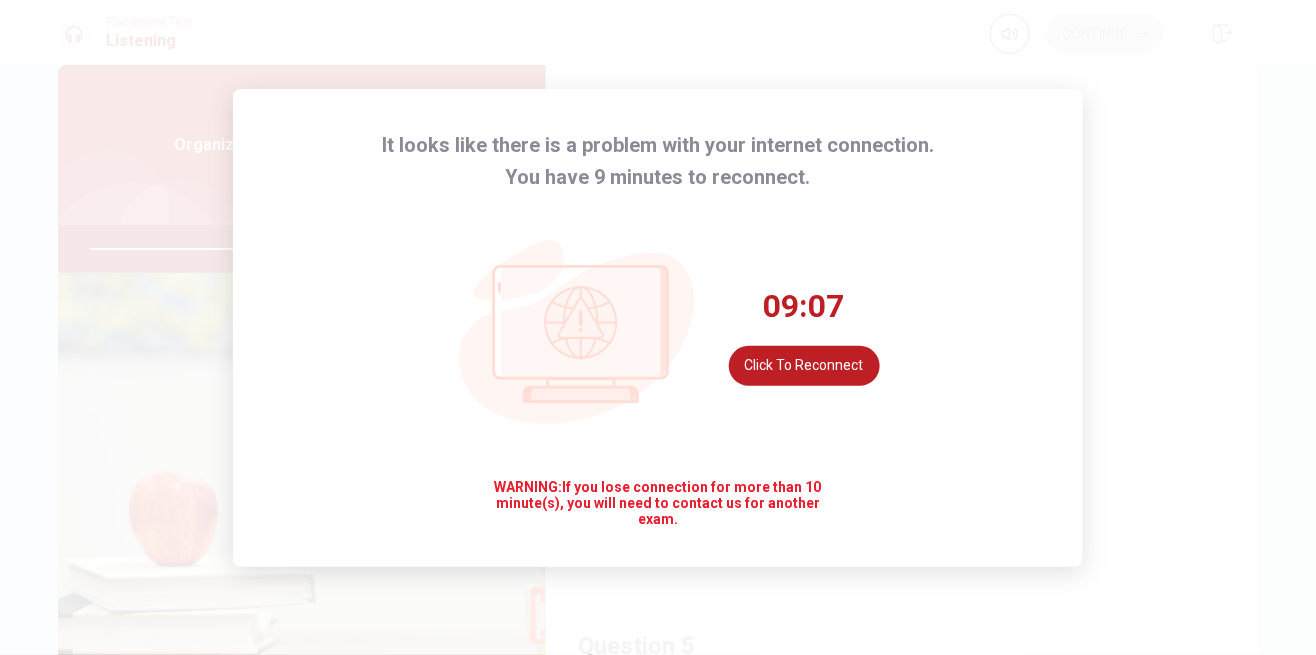 click on "Click to reconnect" at bounding box center (804, 366) 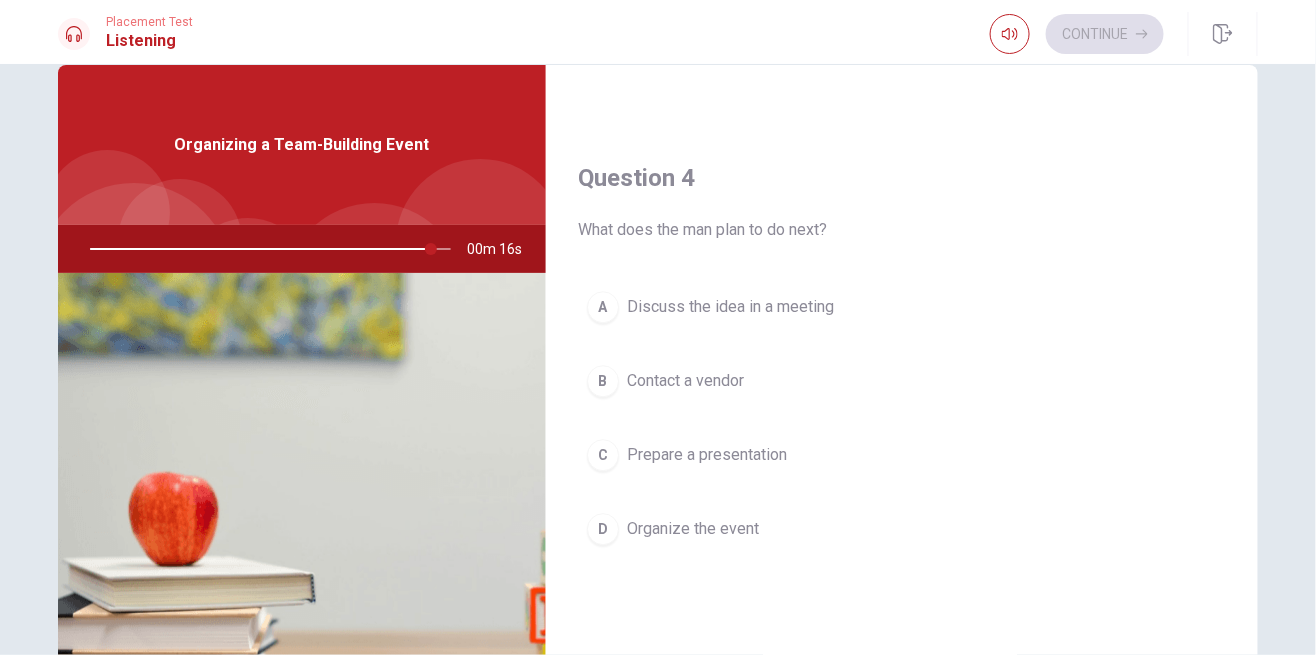 scroll, scrollTop: 1472, scrollLeft: 0, axis: vertical 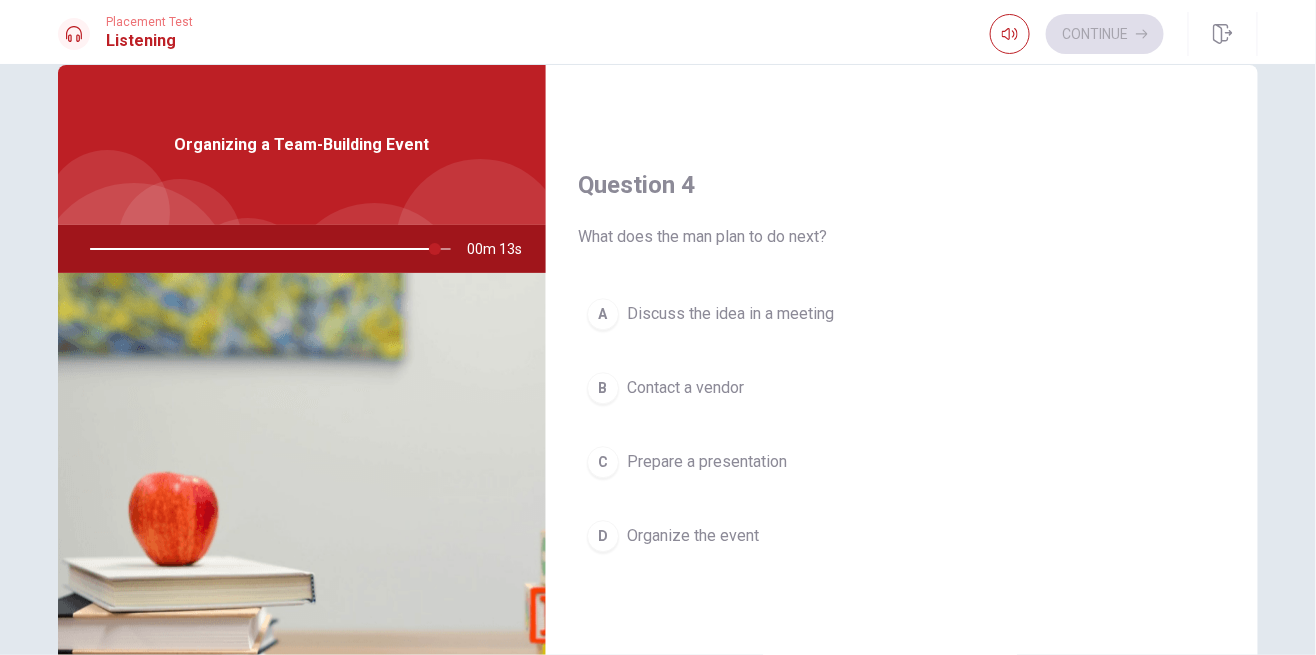 click on "C" at bounding box center (603, 462) 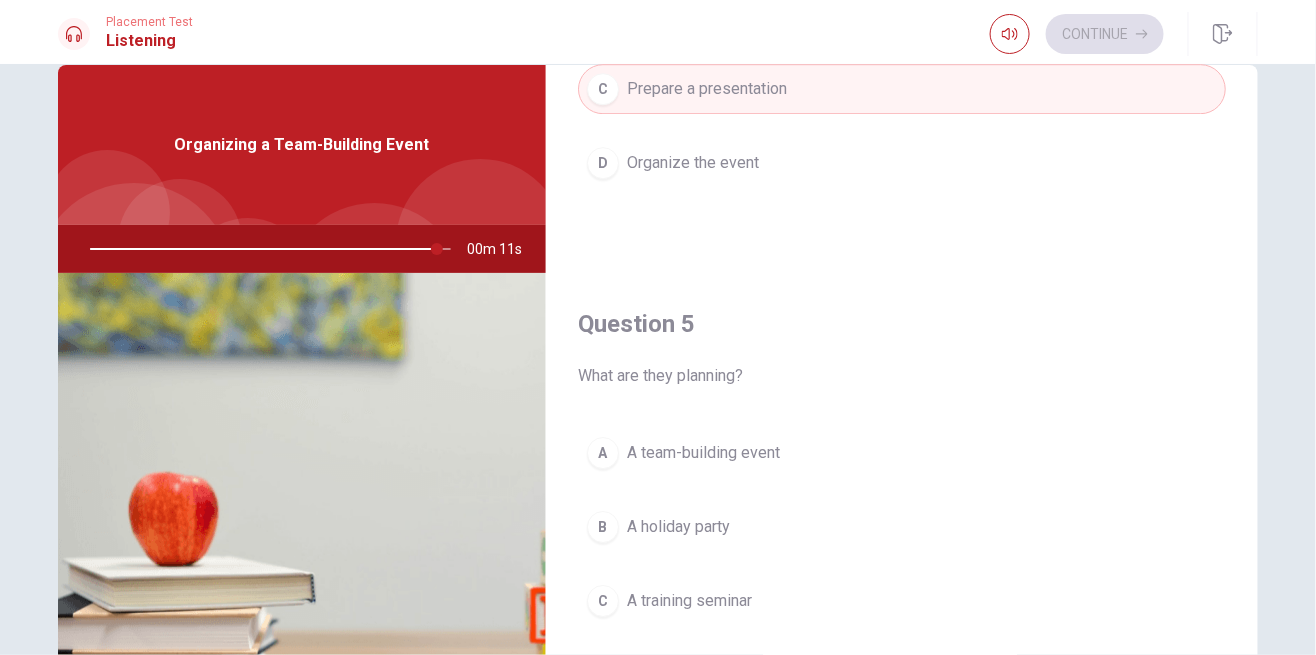 scroll, scrollTop: 1848, scrollLeft: 0, axis: vertical 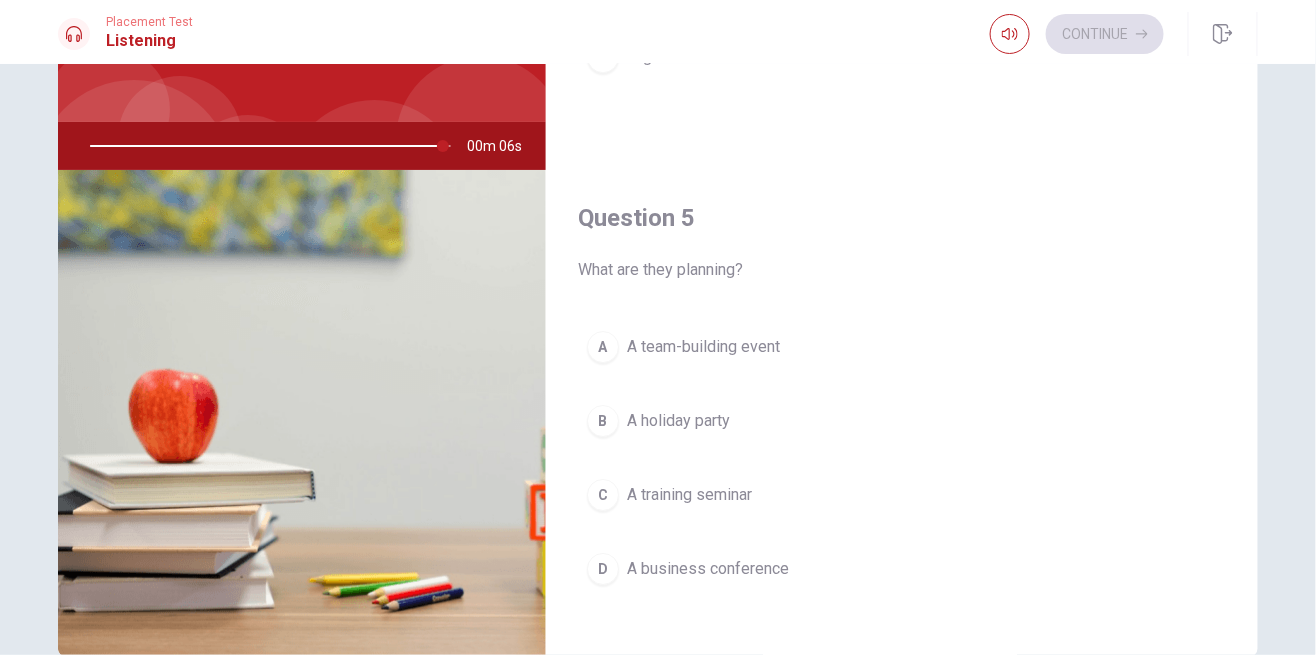click on "C" at bounding box center (603, 495) 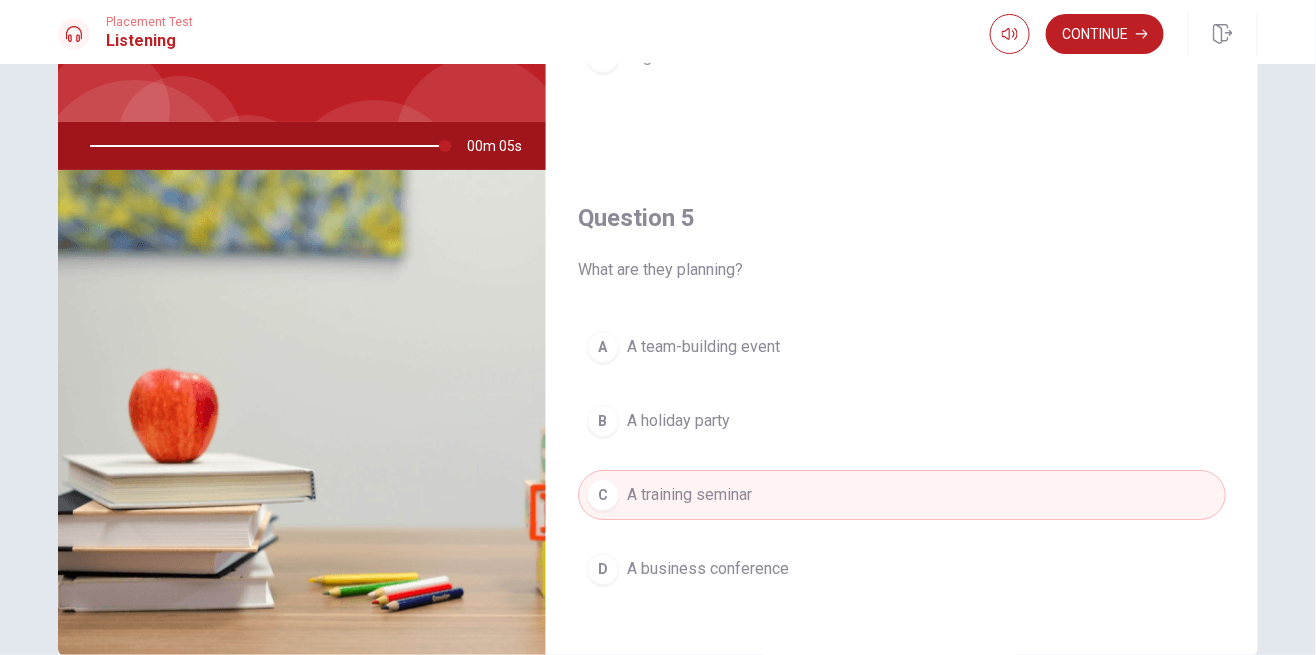 click on "Continue" at bounding box center (1105, 34) 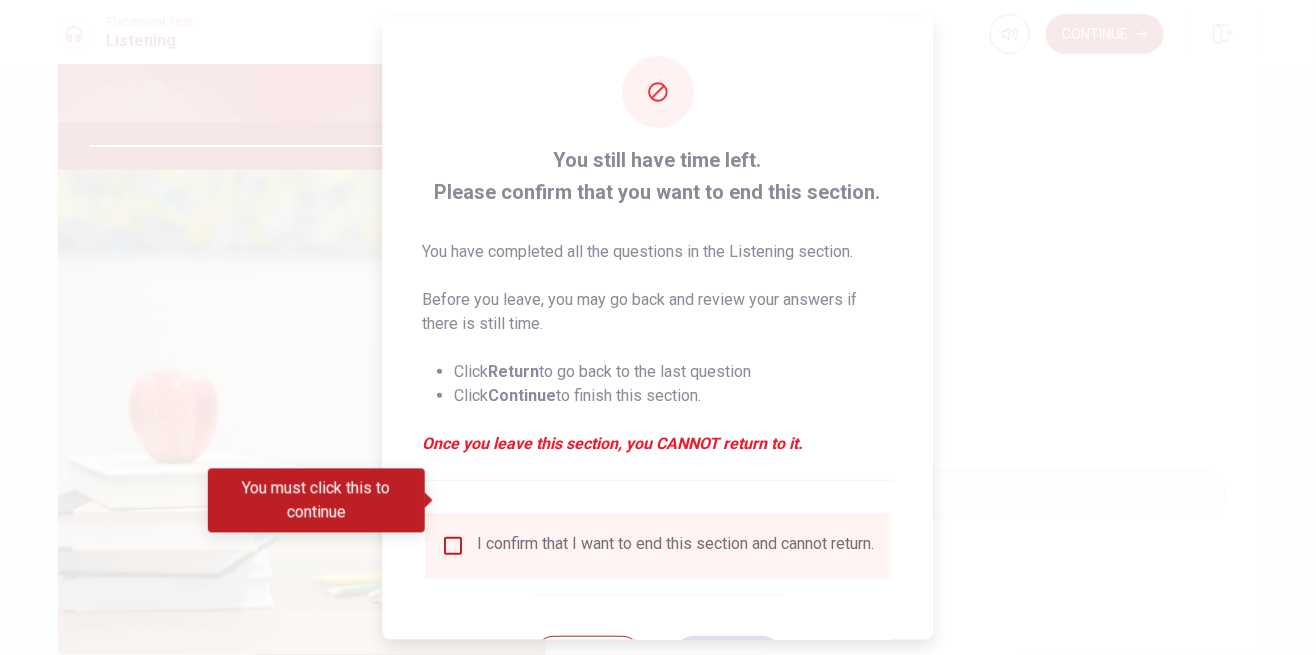 type on "0" 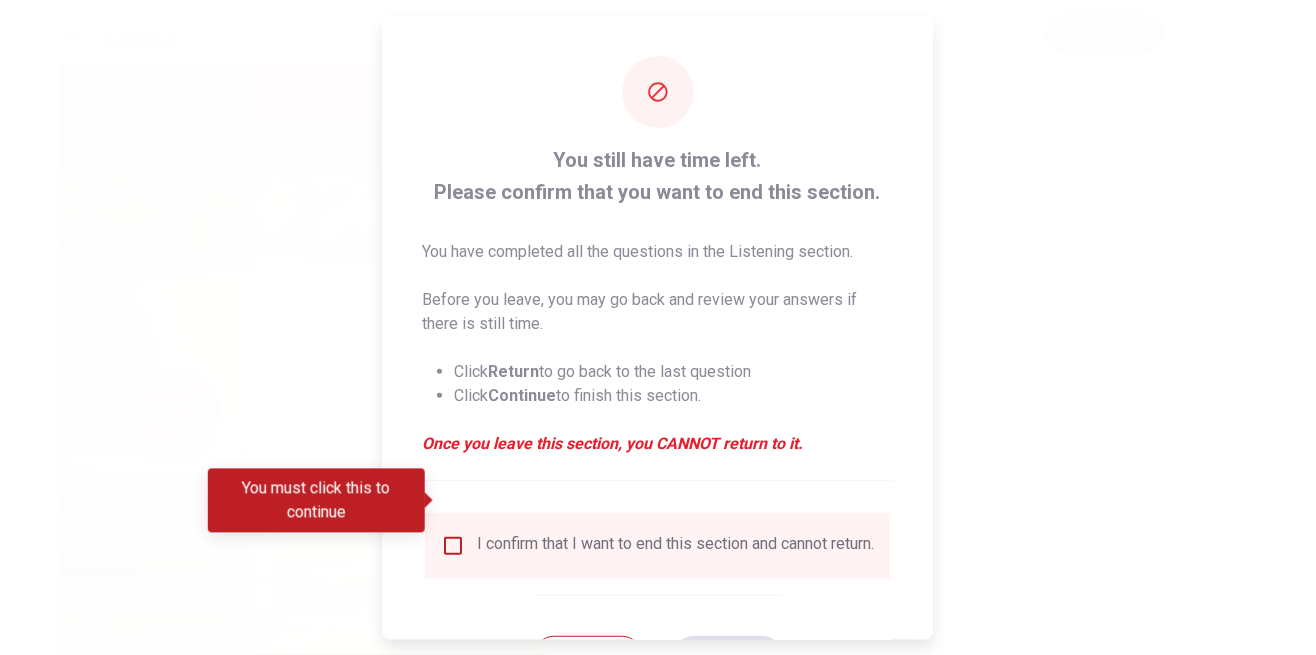 click on "Return" at bounding box center (588, 656) 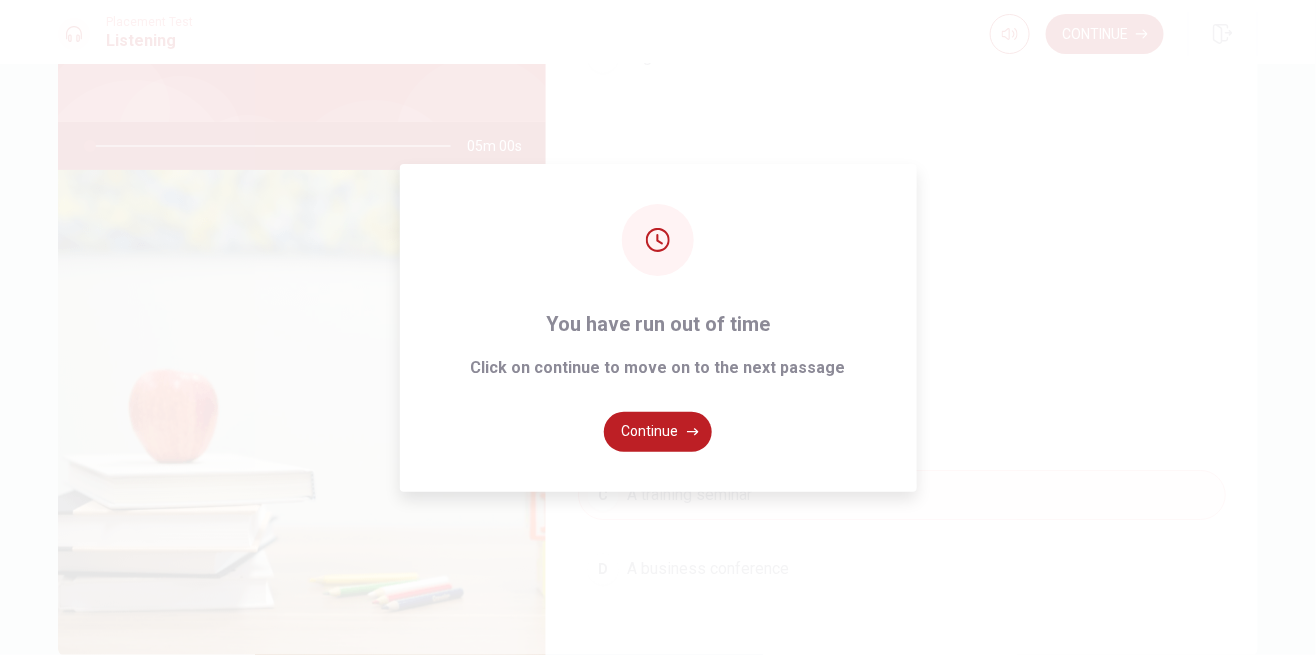 click on "Continue" at bounding box center [658, 432] 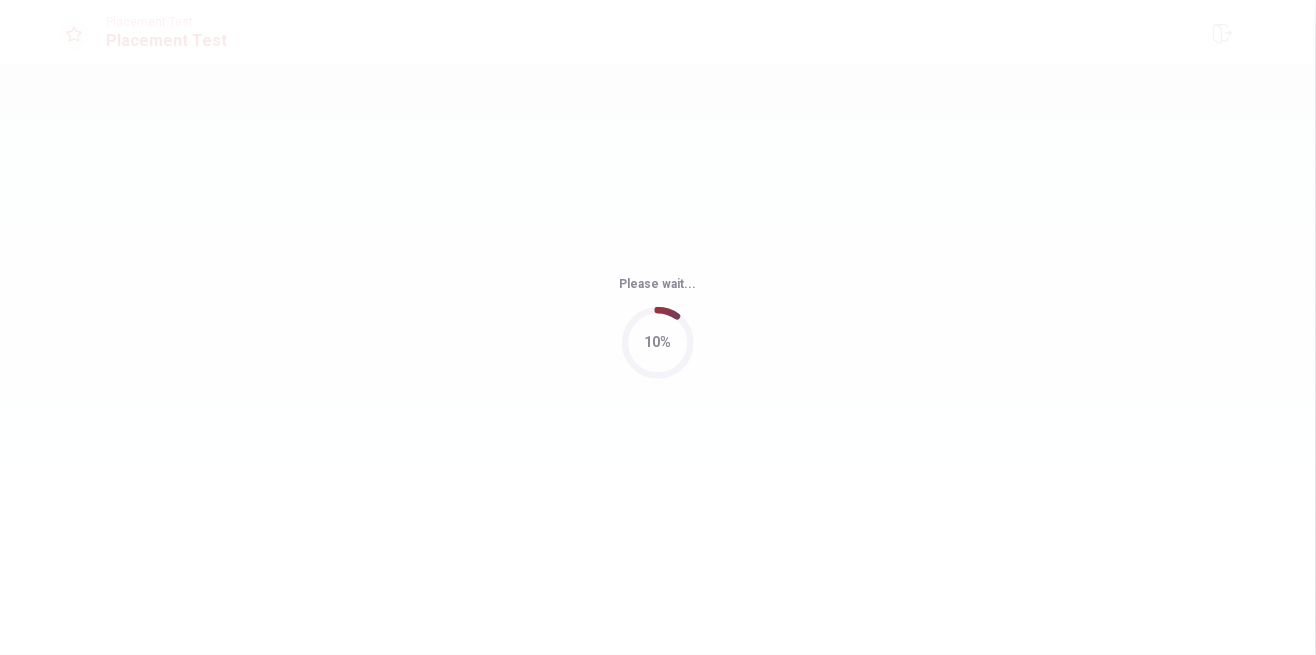 scroll, scrollTop: 0, scrollLeft: 0, axis: both 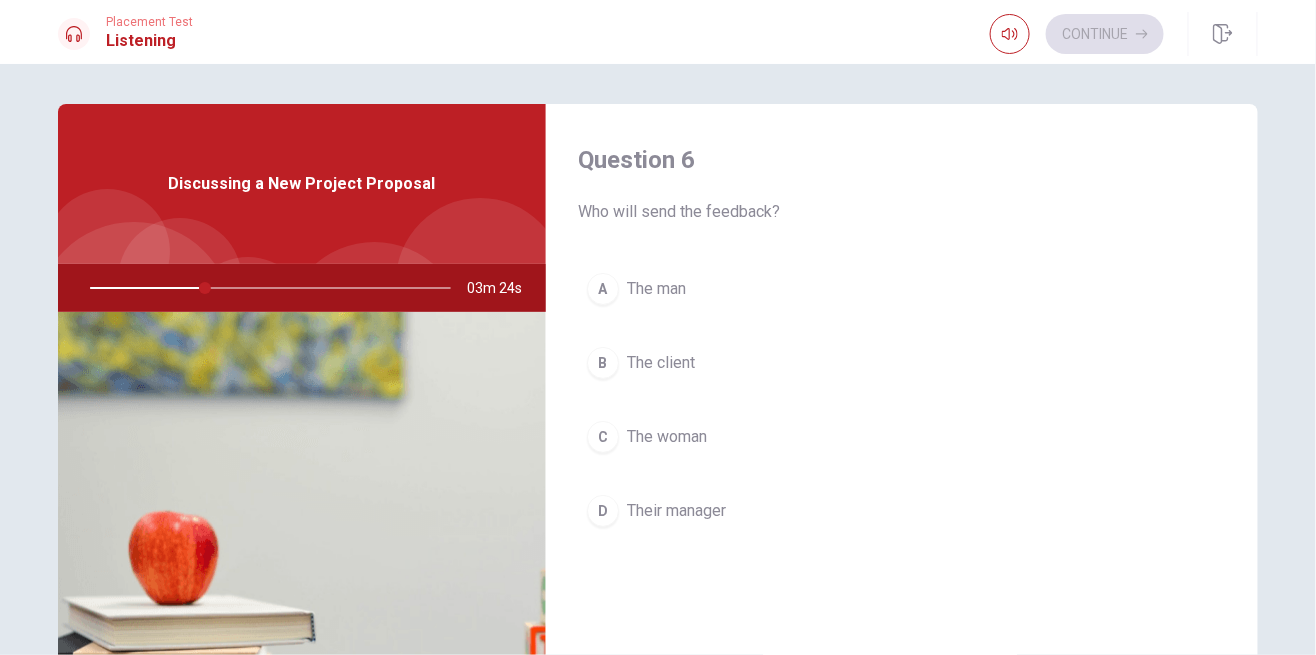click on "C" at bounding box center [603, 437] 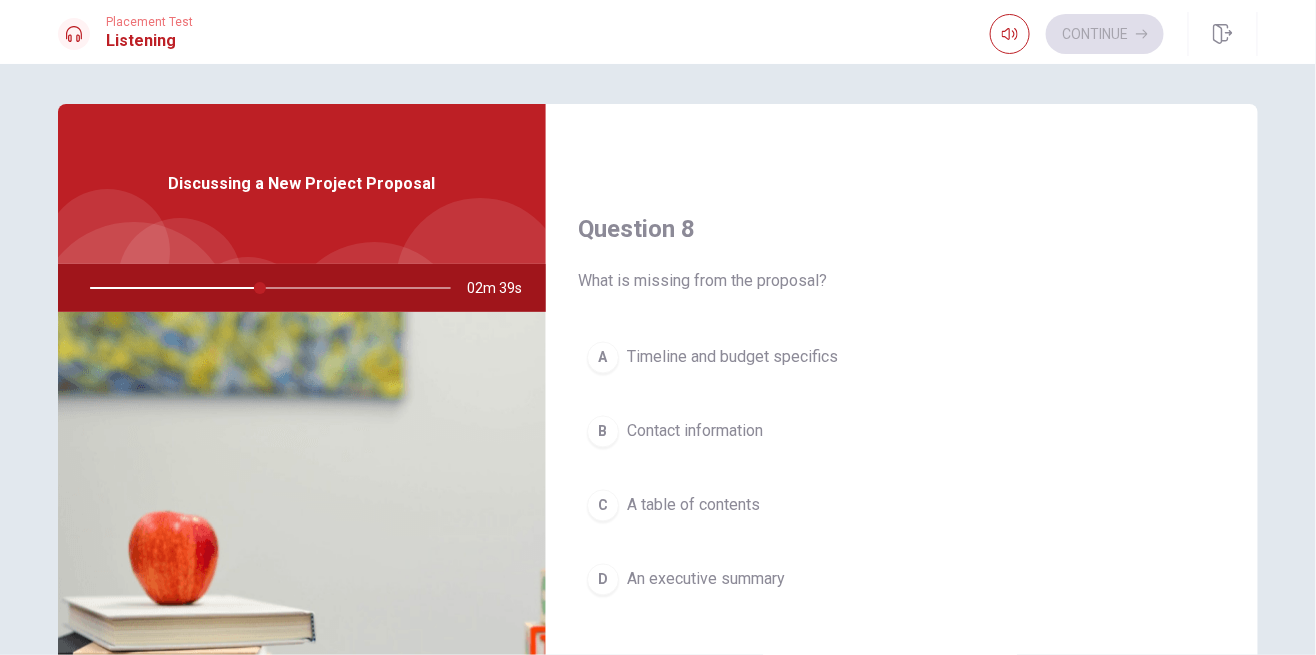 scroll, scrollTop: 975, scrollLeft: 0, axis: vertical 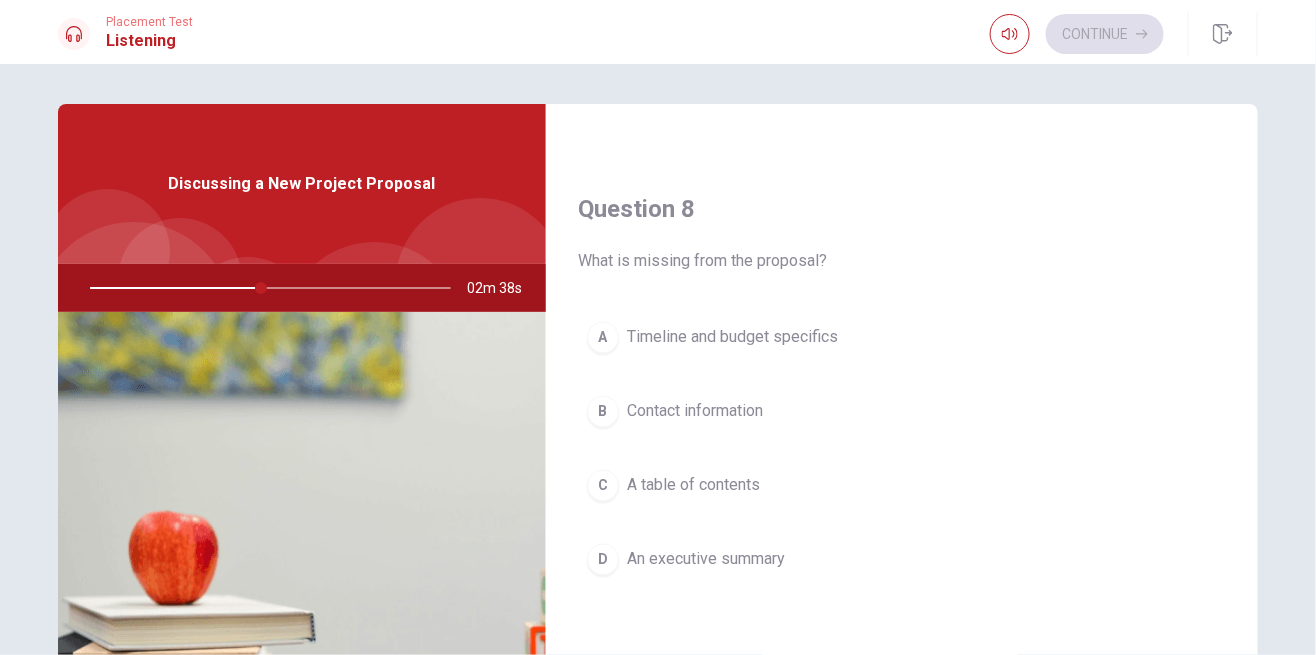 click on "A Timeline and budget specifics" at bounding box center [902, 338] 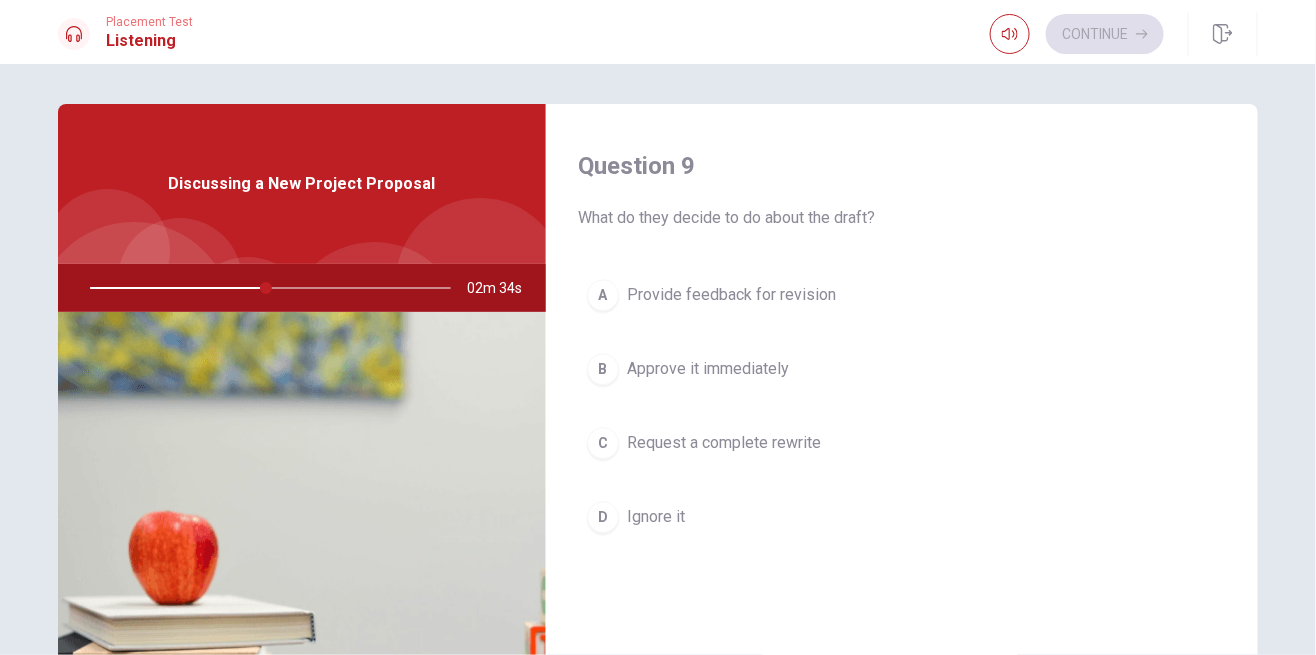 scroll, scrollTop: 1533, scrollLeft: 0, axis: vertical 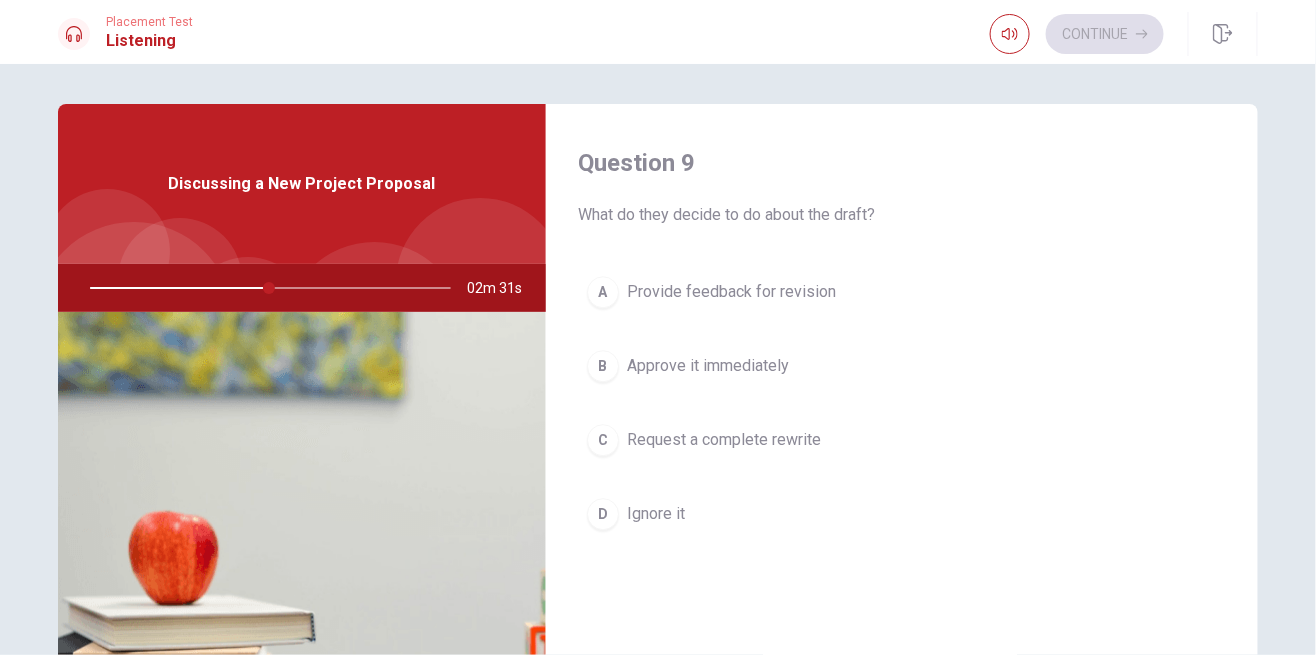 click on "A" at bounding box center (603, 292) 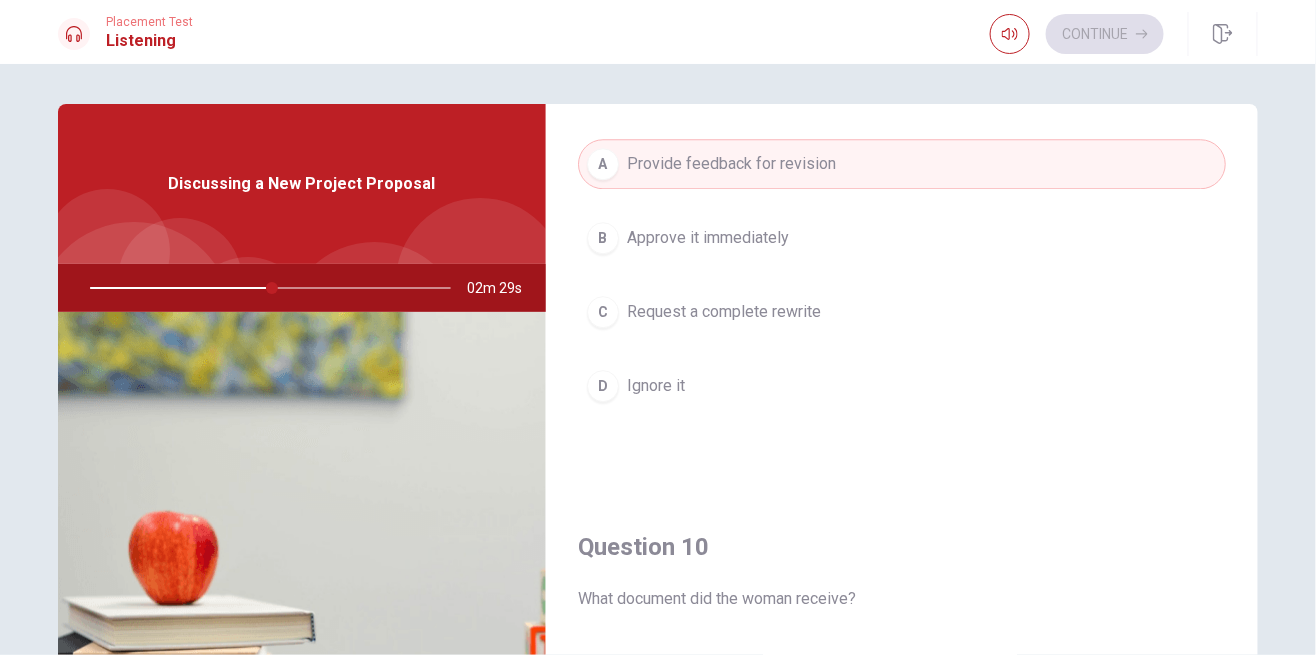 scroll, scrollTop: 1848, scrollLeft: 0, axis: vertical 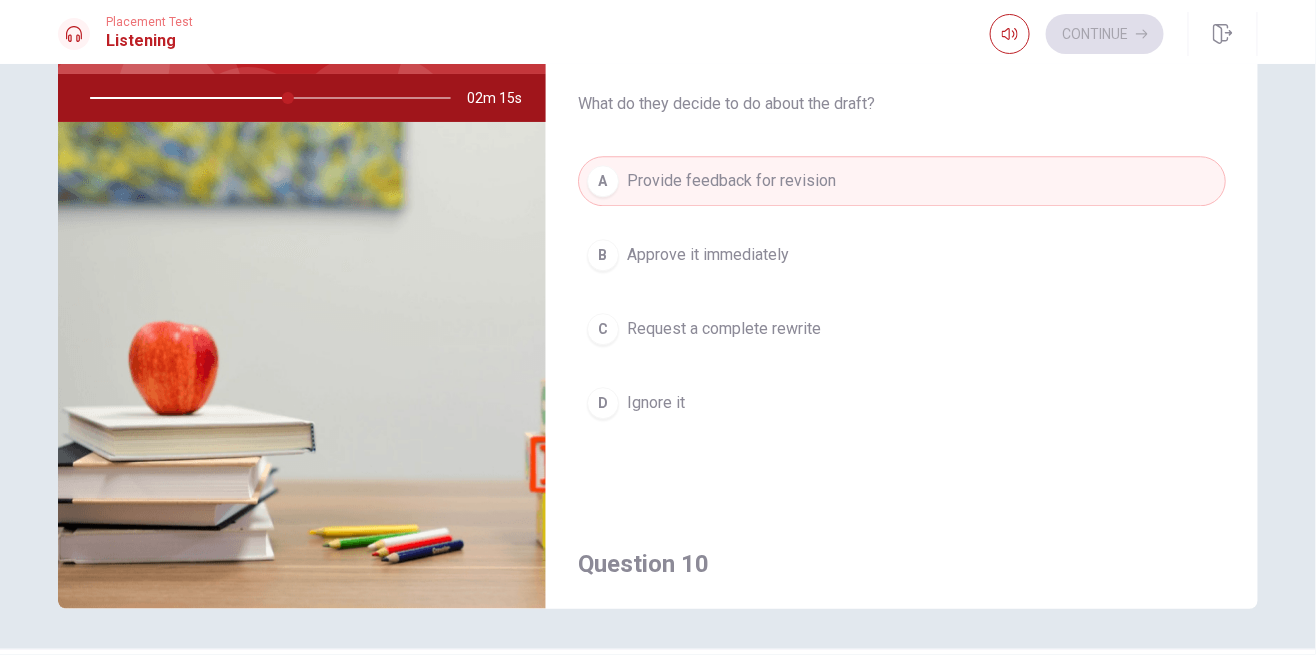click on "A" at bounding box center [603, 181] 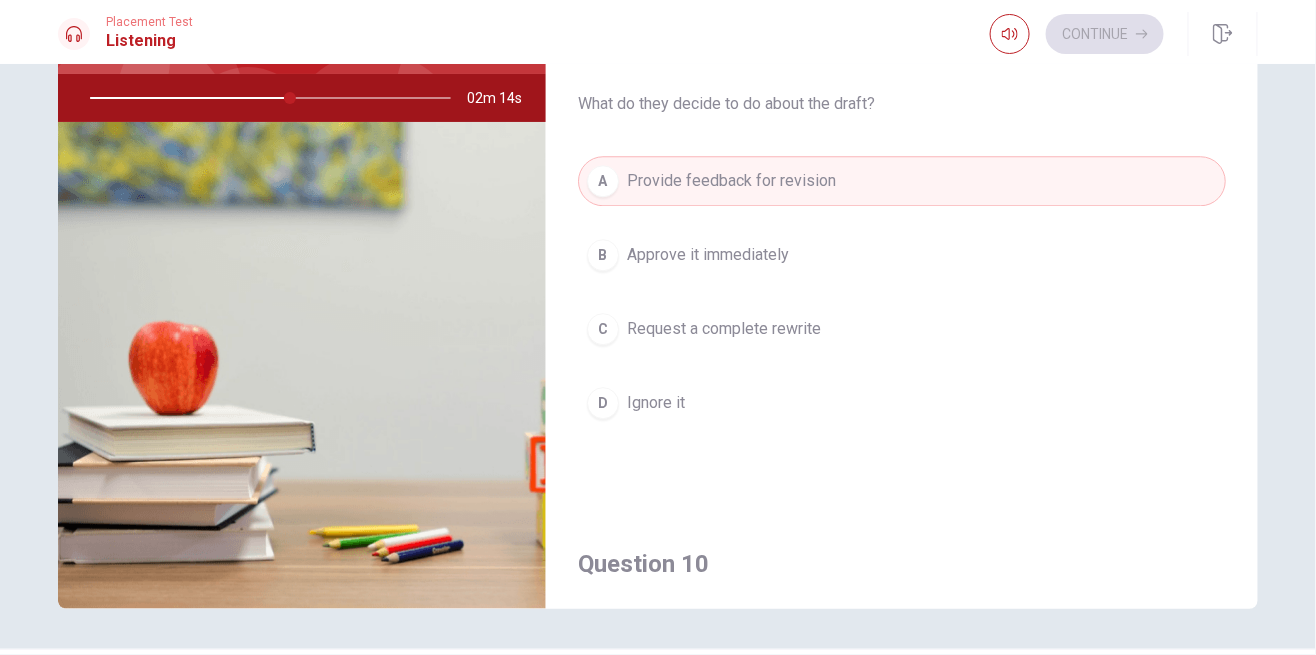 click on "A" at bounding box center (603, 181) 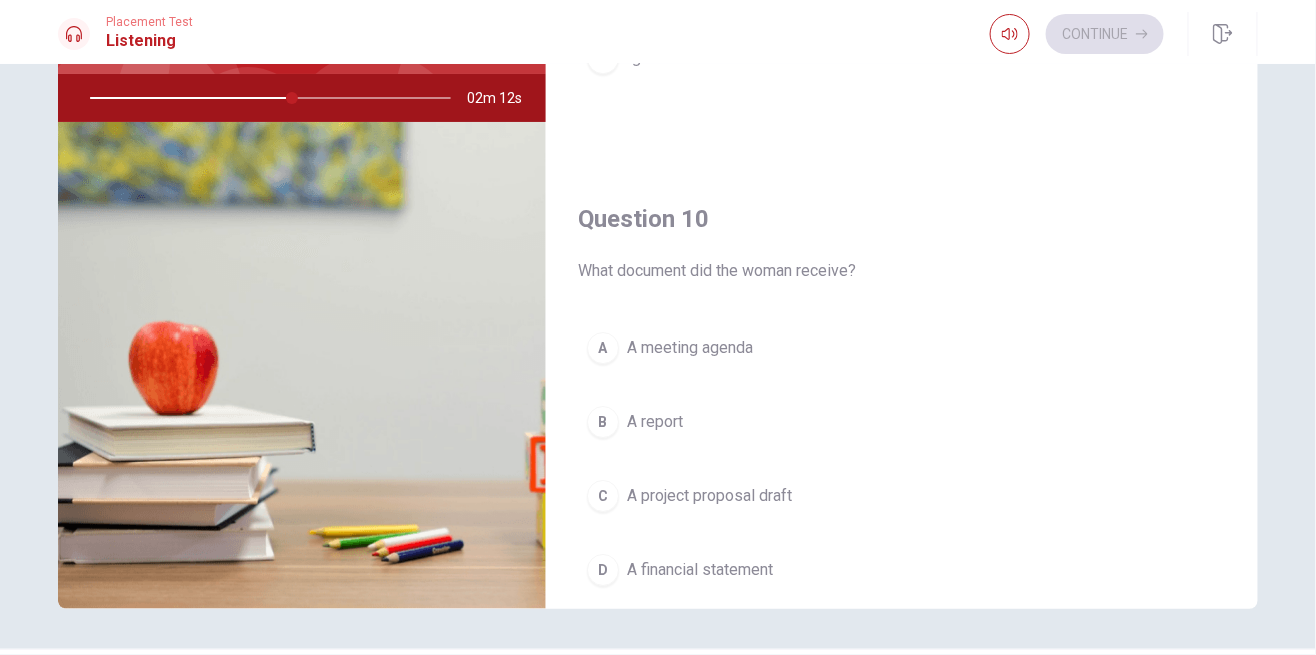scroll, scrollTop: 1848, scrollLeft: 0, axis: vertical 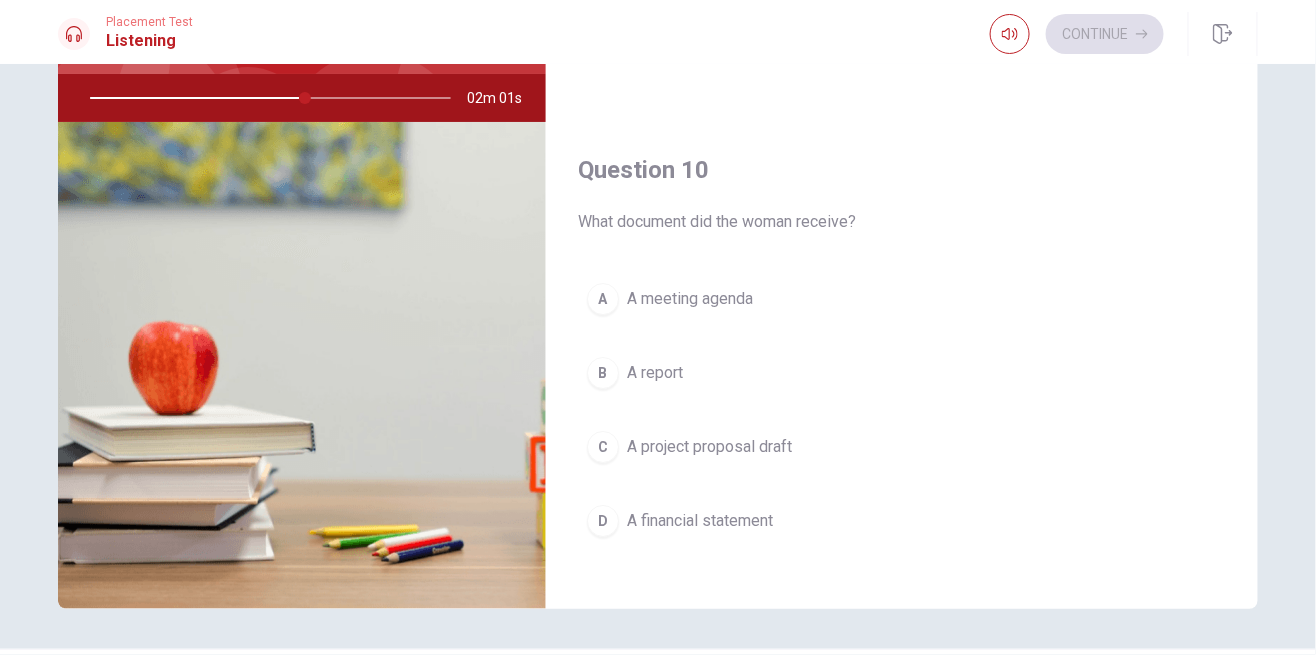 click on "A project proposal draft" at bounding box center [709, 447] 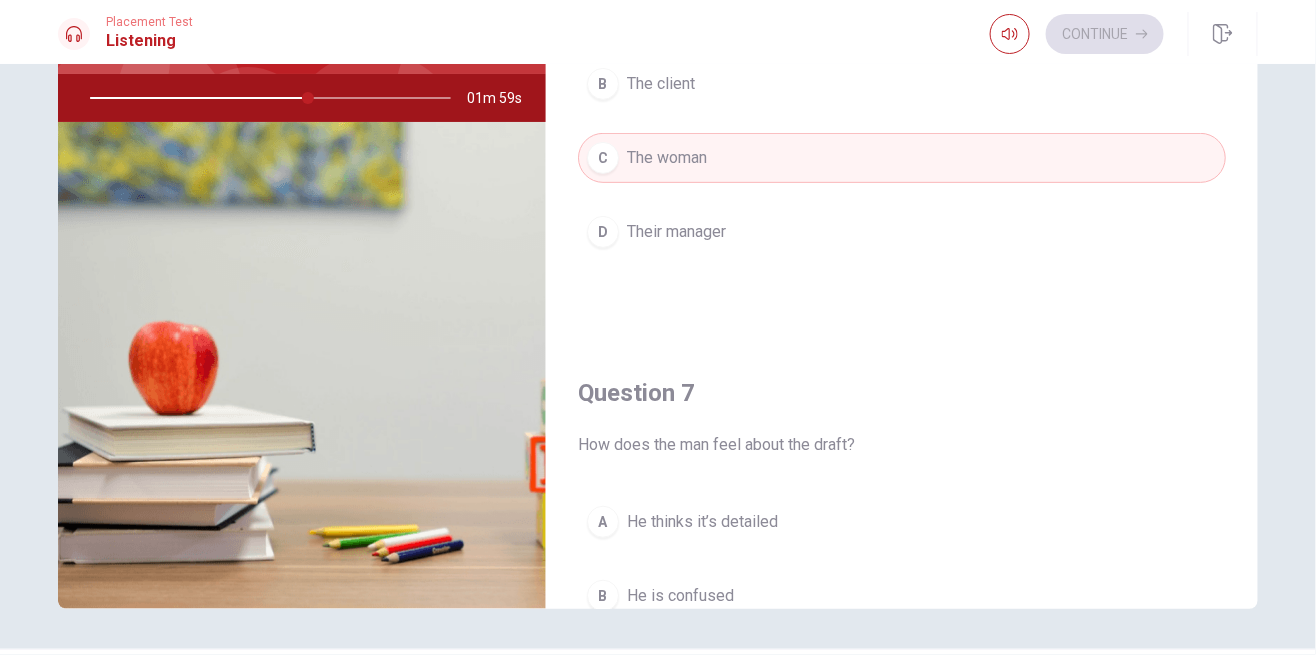 scroll, scrollTop: 0, scrollLeft: 0, axis: both 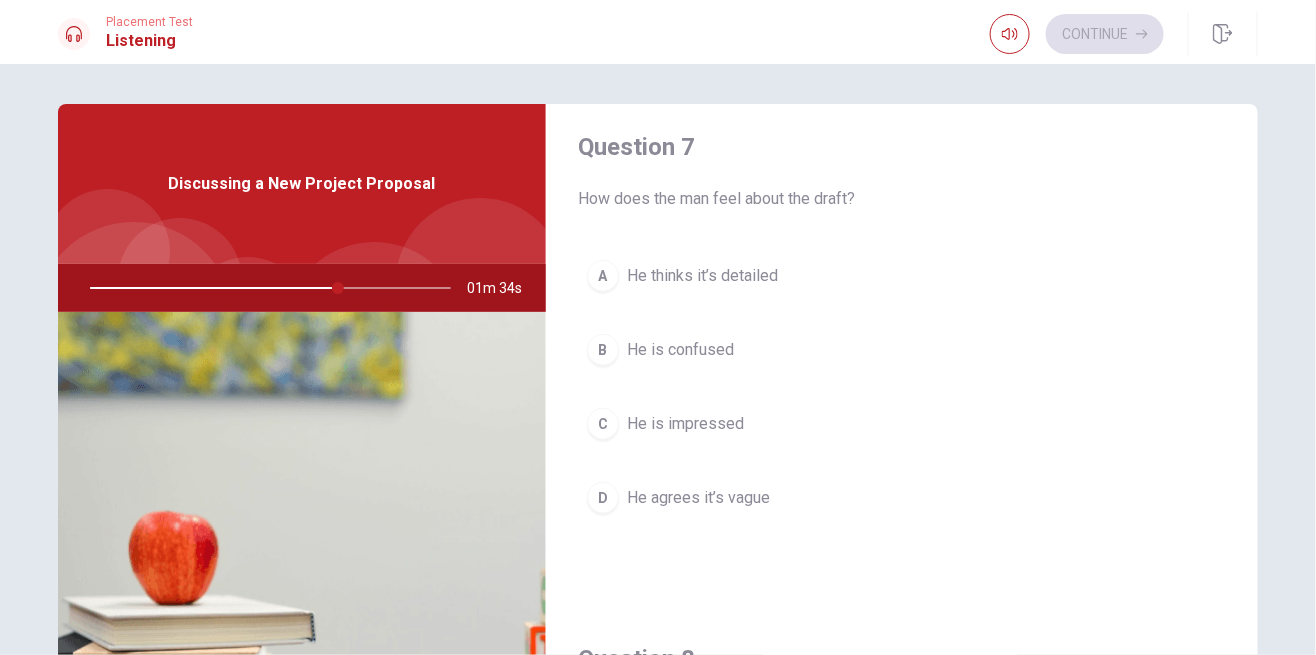 click on "D" at bounding box center (603, 498) 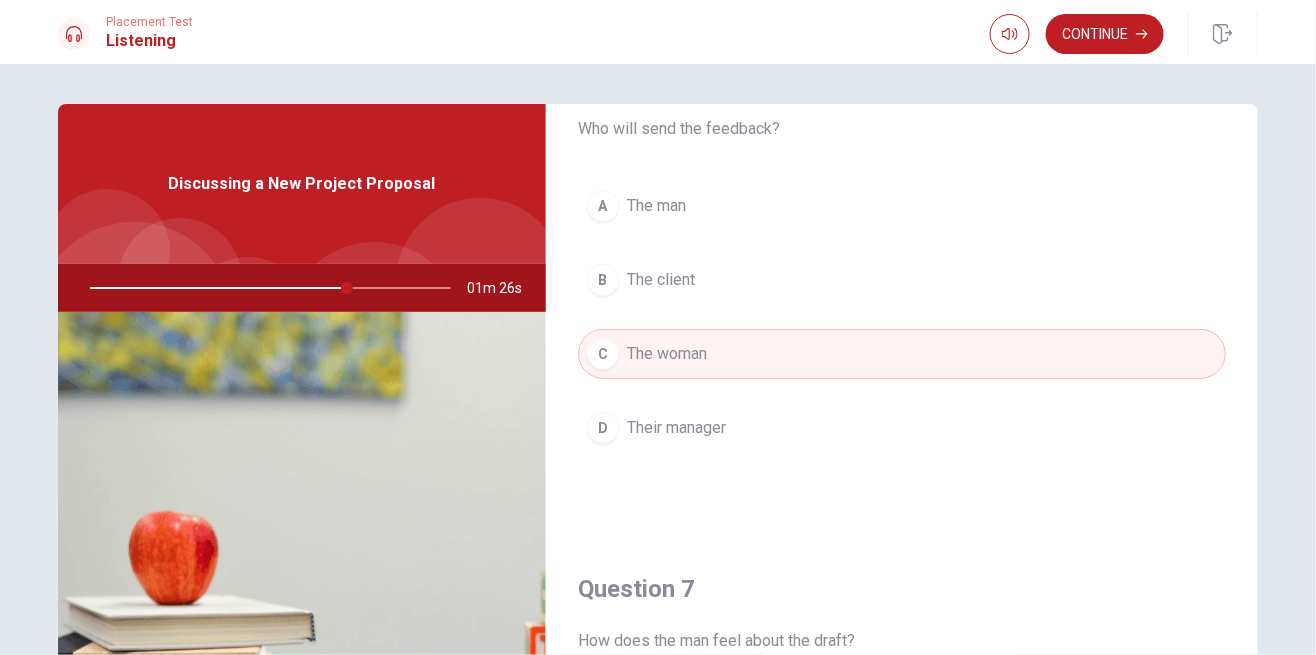 scroll, scrollTop: 0, scrollLeft: 0, axis: both 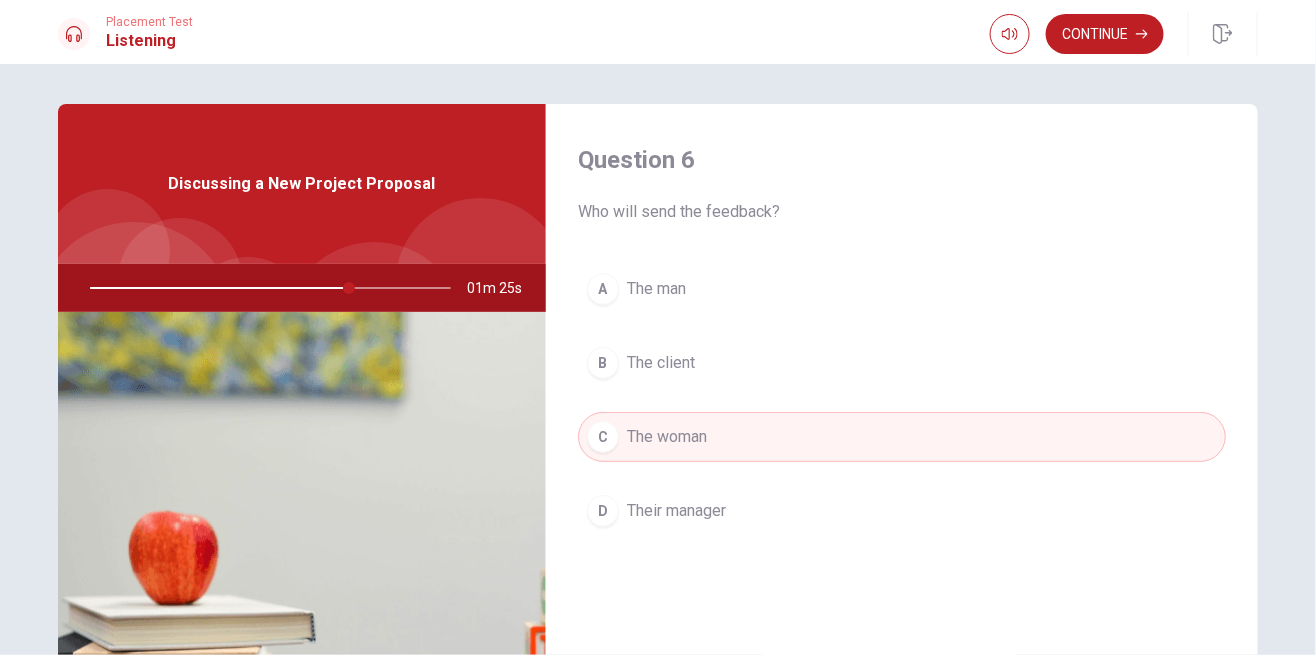 click on "C The woman" at bounding box center (902, 437) 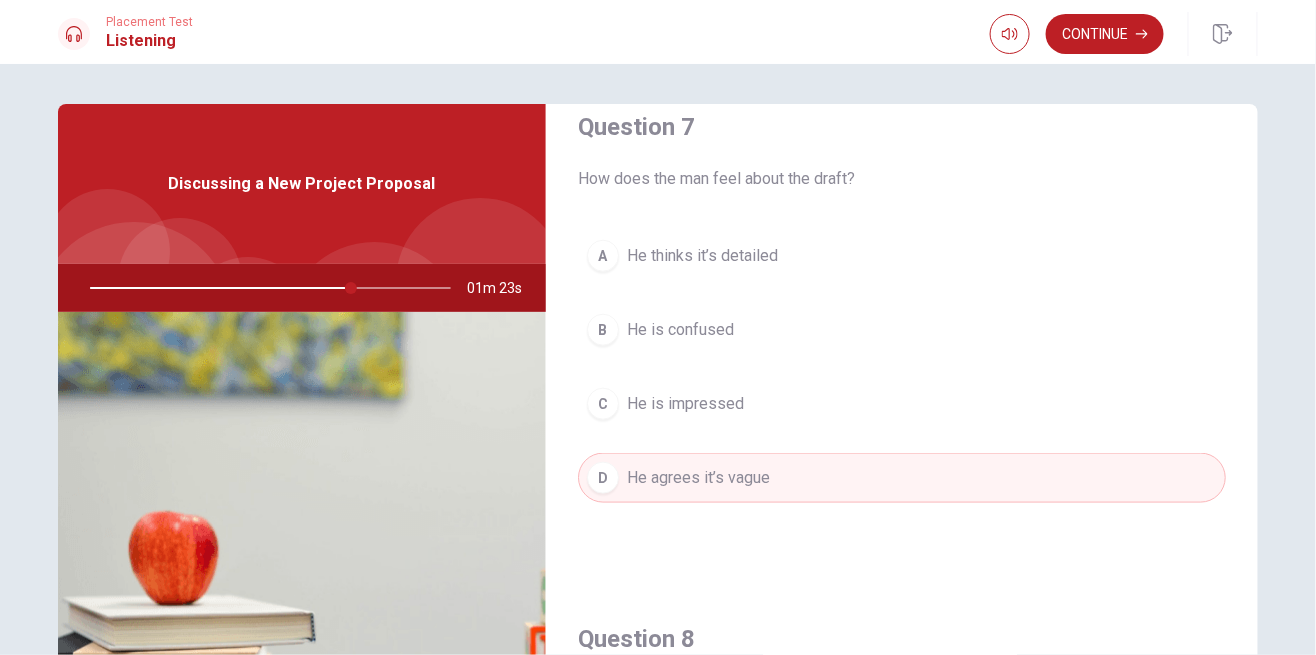 scroll, scrollTop: 540, scrollLeft: 0, axis: vertical 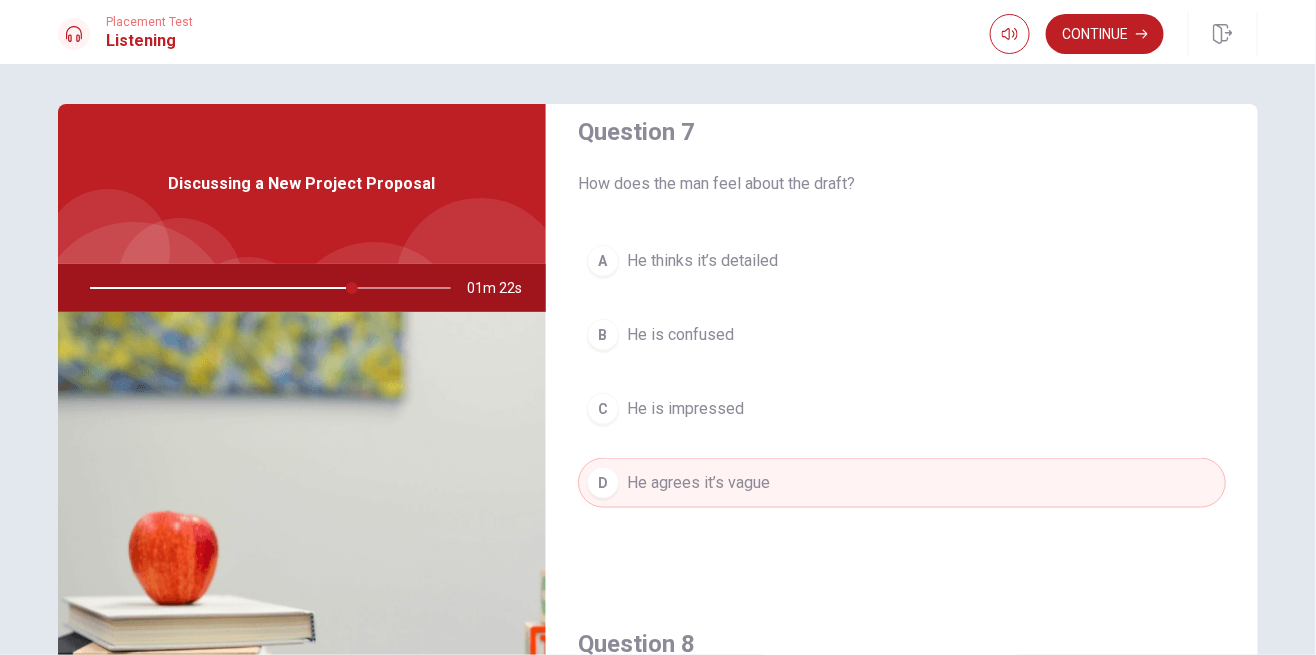 click on "D He agrees it’s vague" at bounding box center (902, 483) 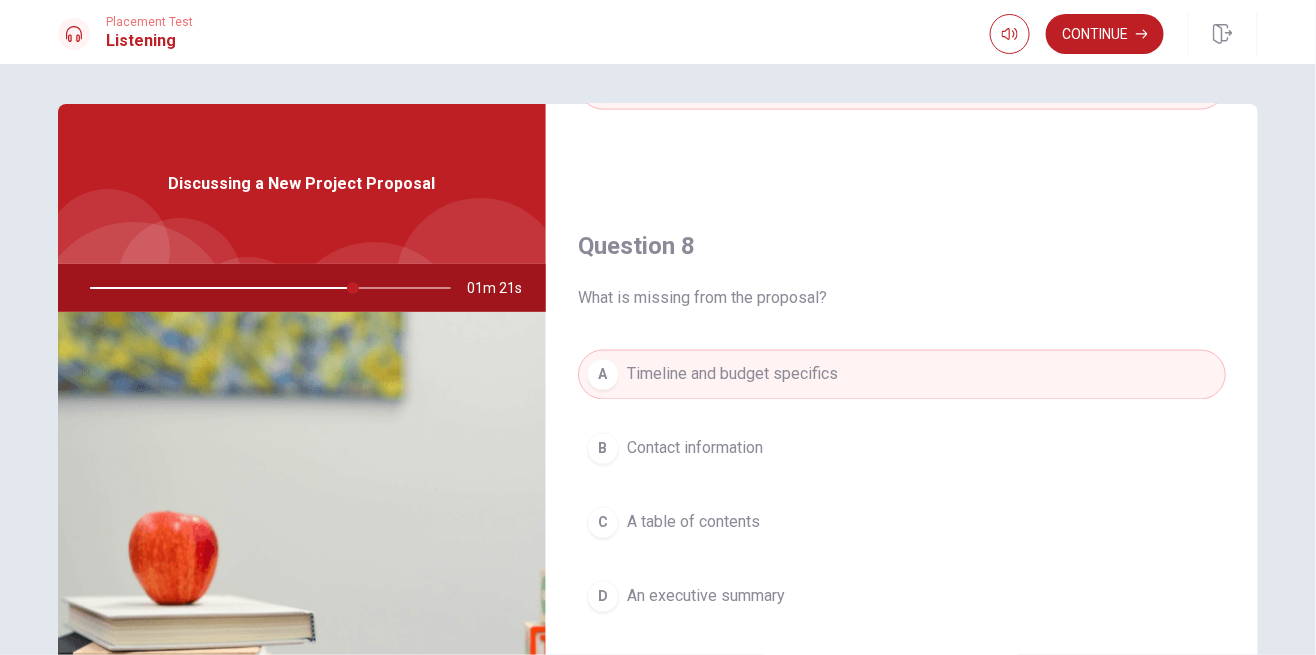 scroll, scrollTop: 990, scrollLeft: 0, axis: vertical 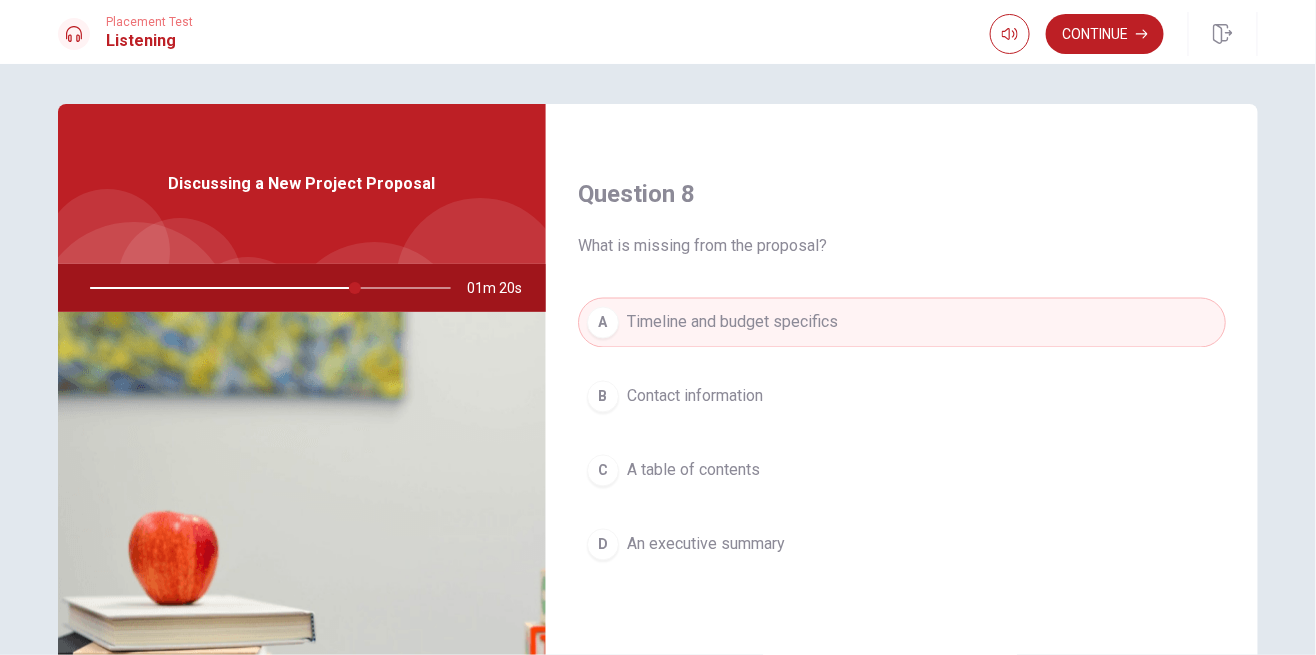 click on "A Timeline and budget specifics" at bounding box center [902, 323] 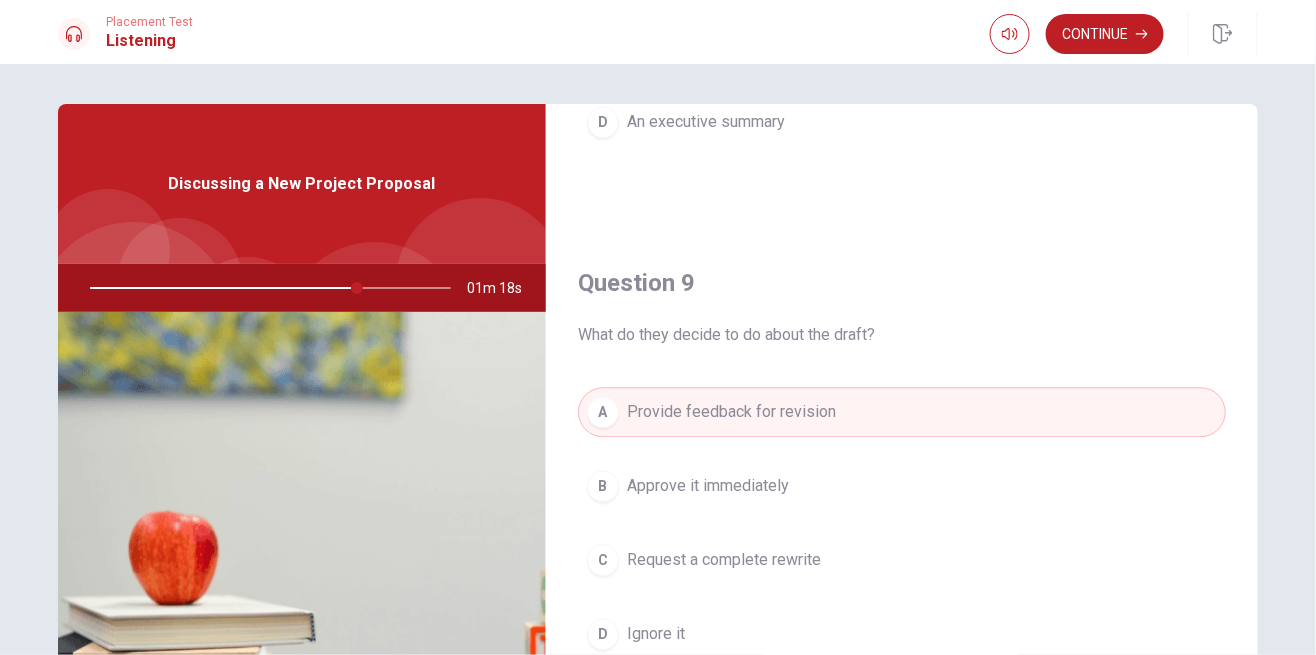 scroll, scrollTop: 1459, scrollLeft: 0, axis: vertical 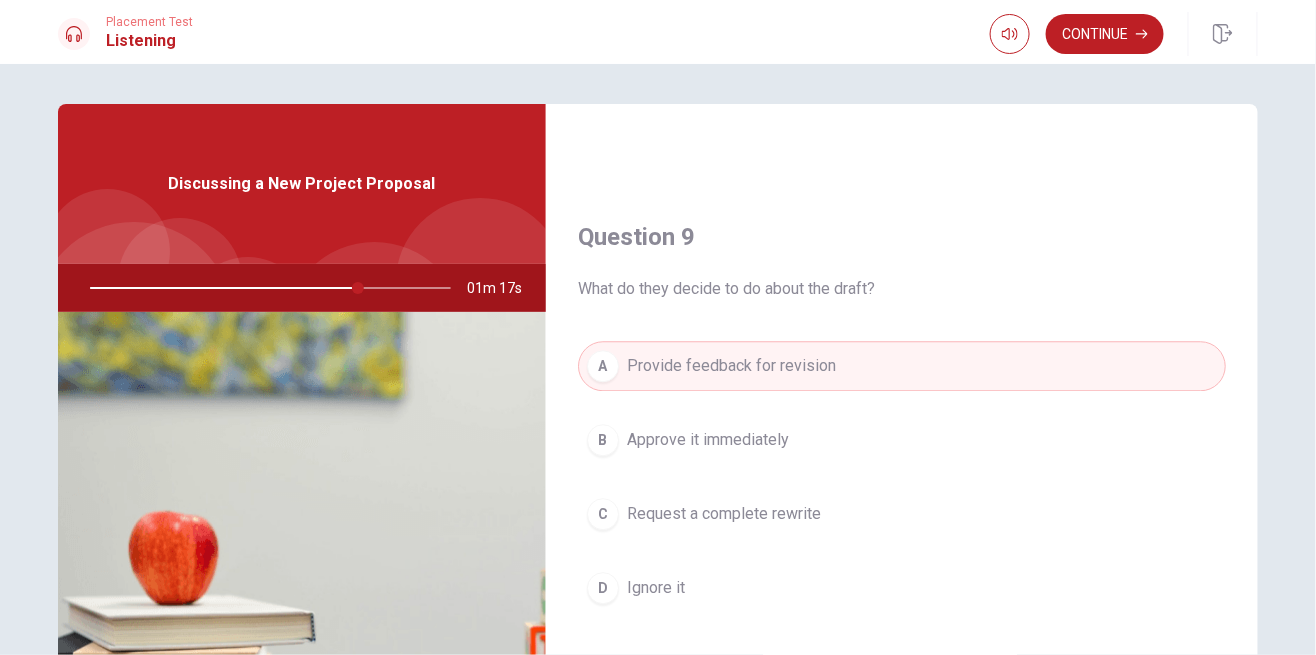 click on "A Provide feedback for revision" at bounding box center [902, 366] 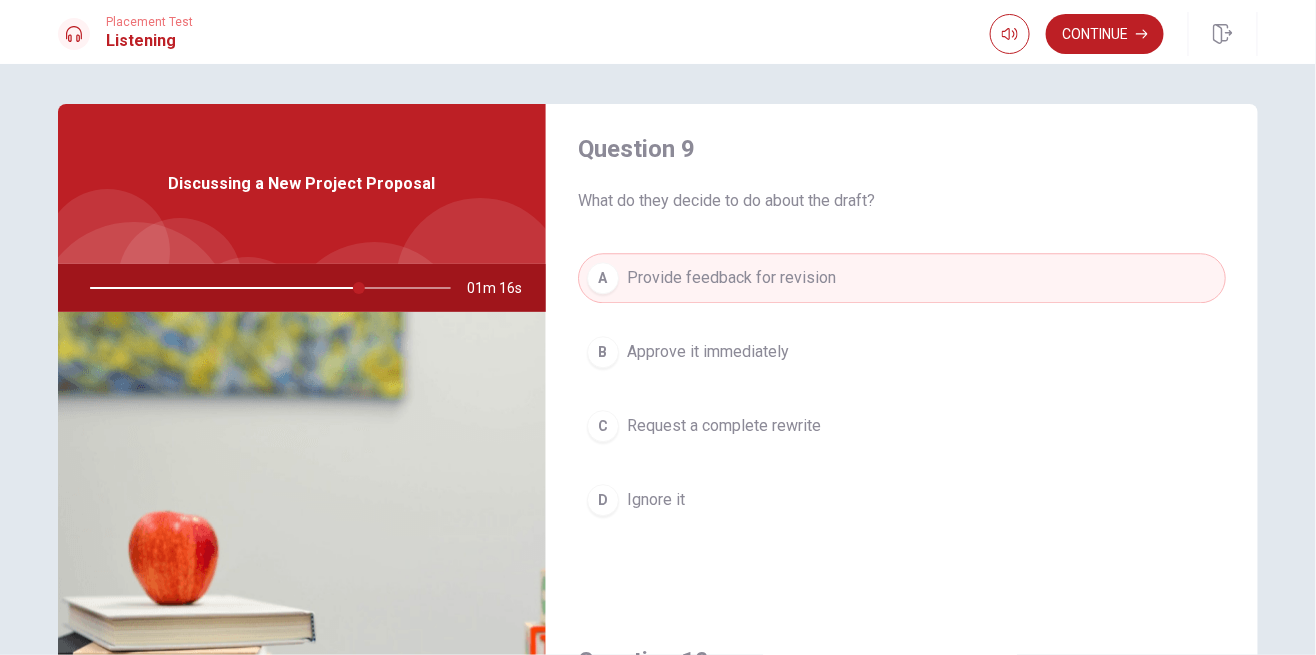 scroll, scrollTop: 1848, scrollLeft: 0, axis: vertical 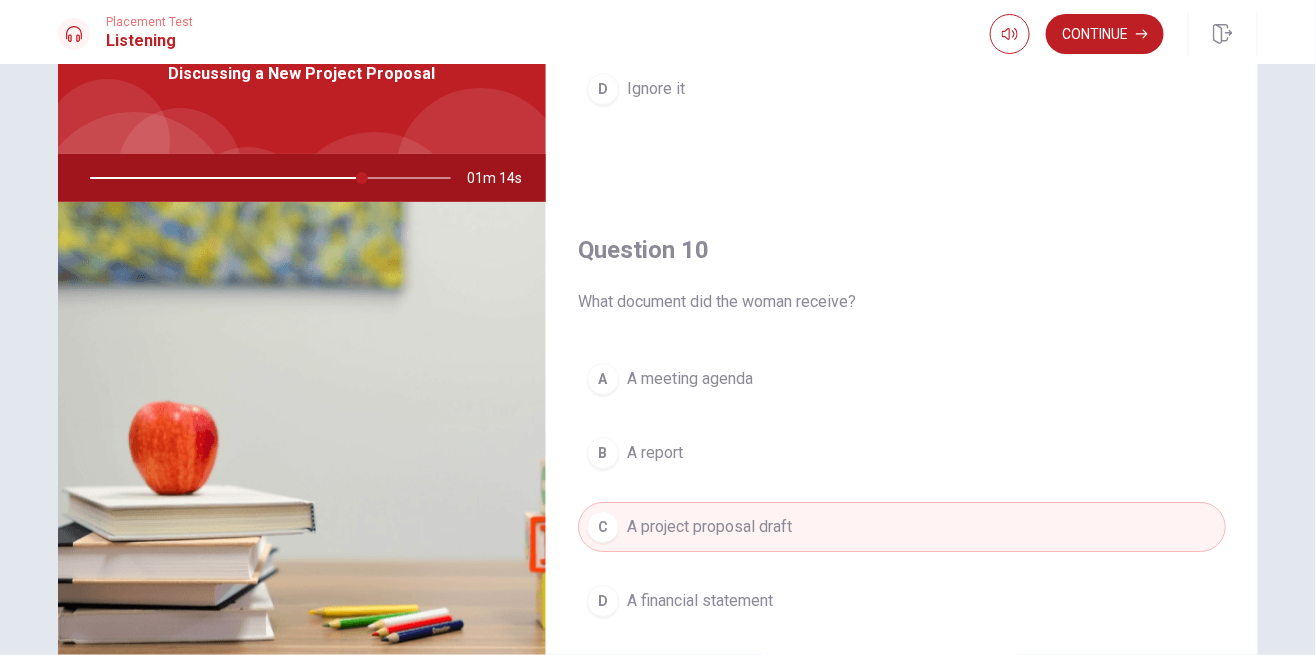click on "A project proposal draft" at bounding box center [709, 527] 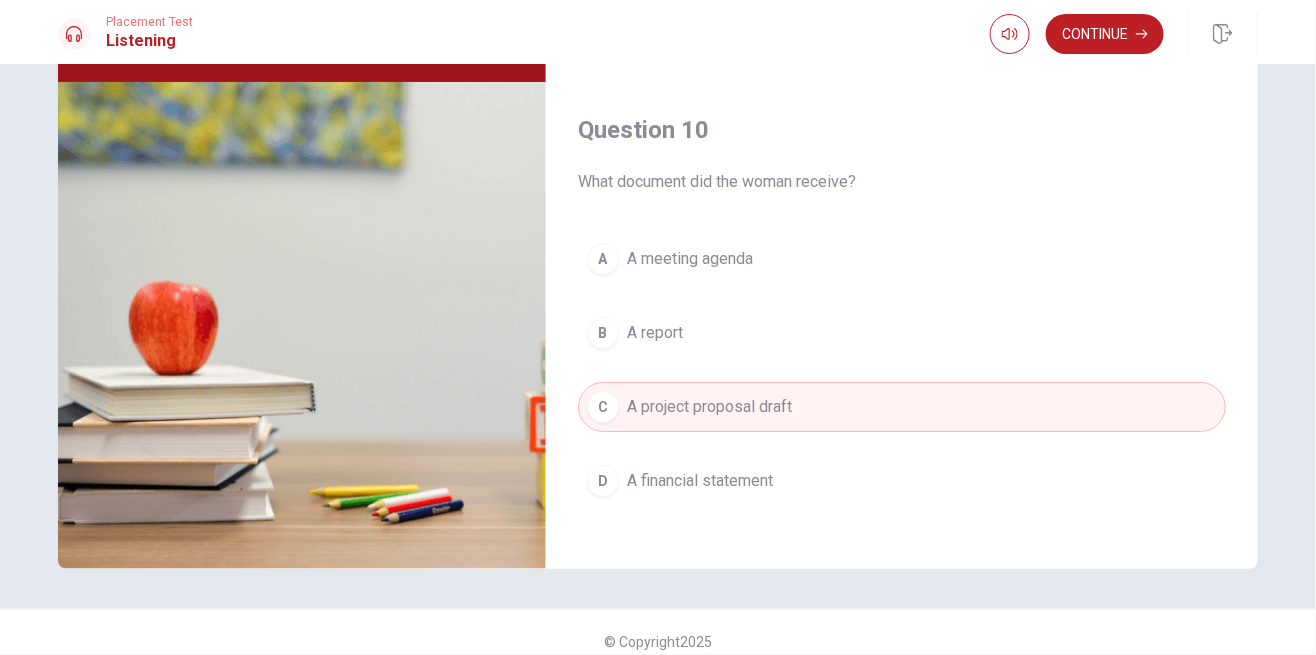 scroll, scrollTop: 248, scrollLeft: 0, axis: vertical 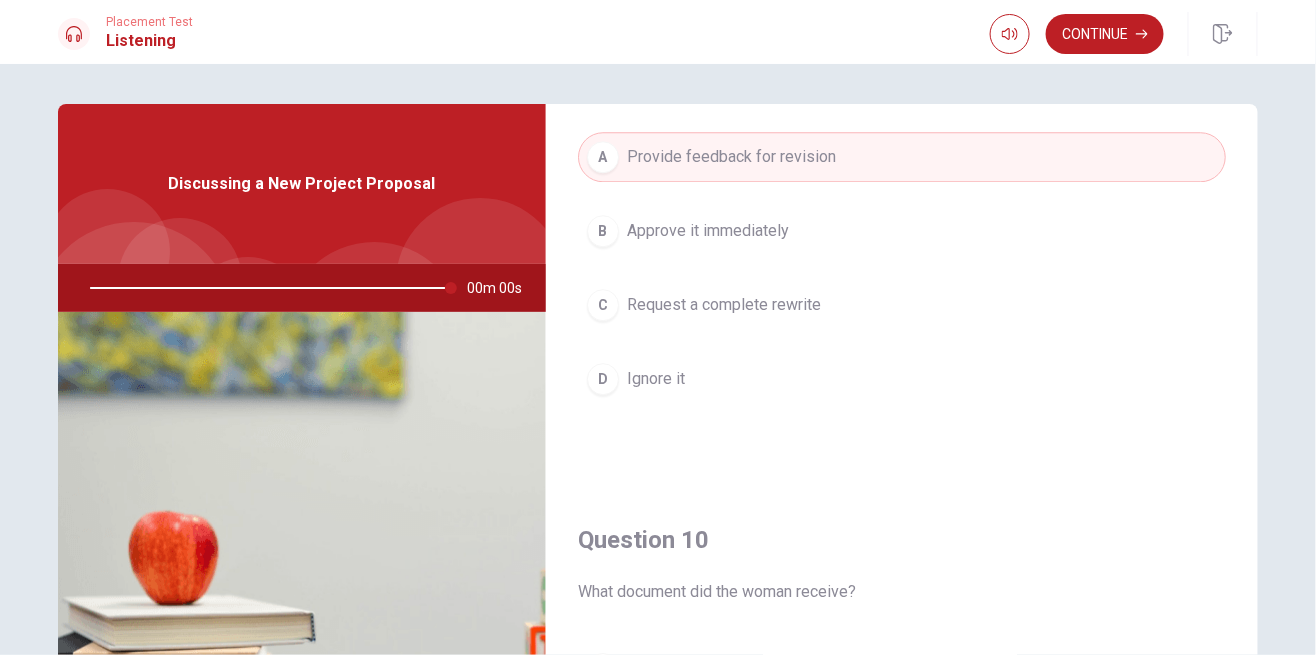 type on "0" 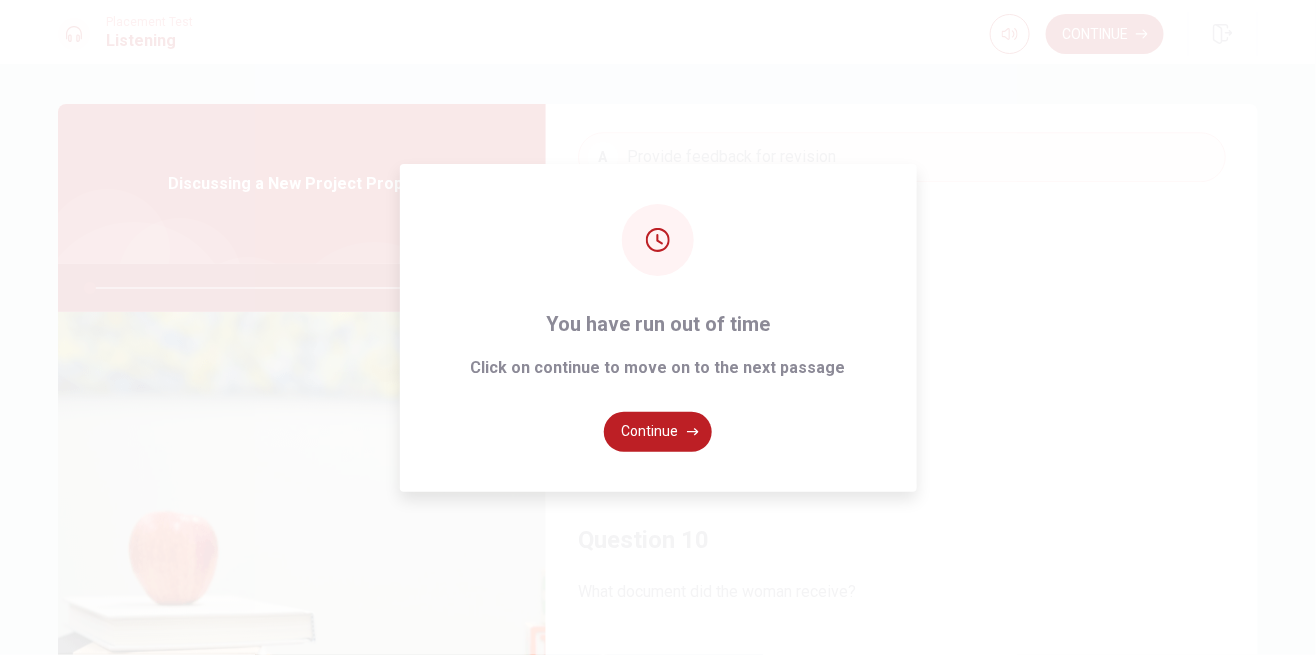 click on "Continue" at bounding box center [658, 432] 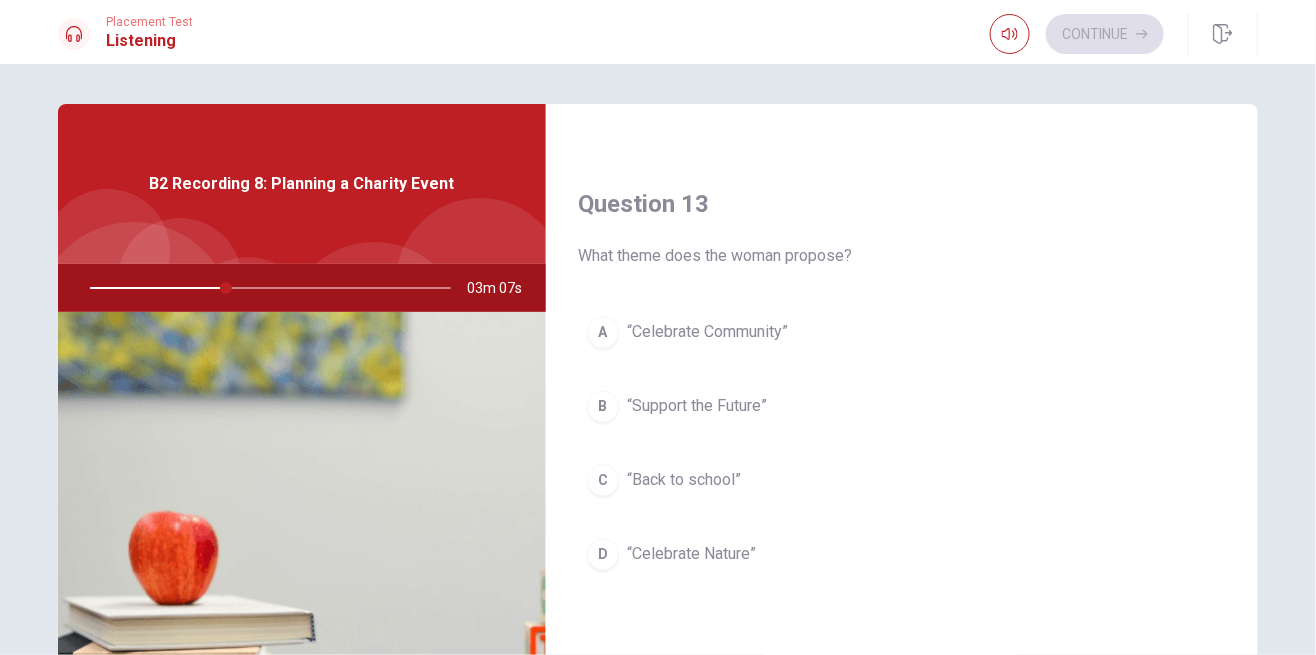 scroll, scrollTop: 982, scrollLeft: 0, axis: vertical 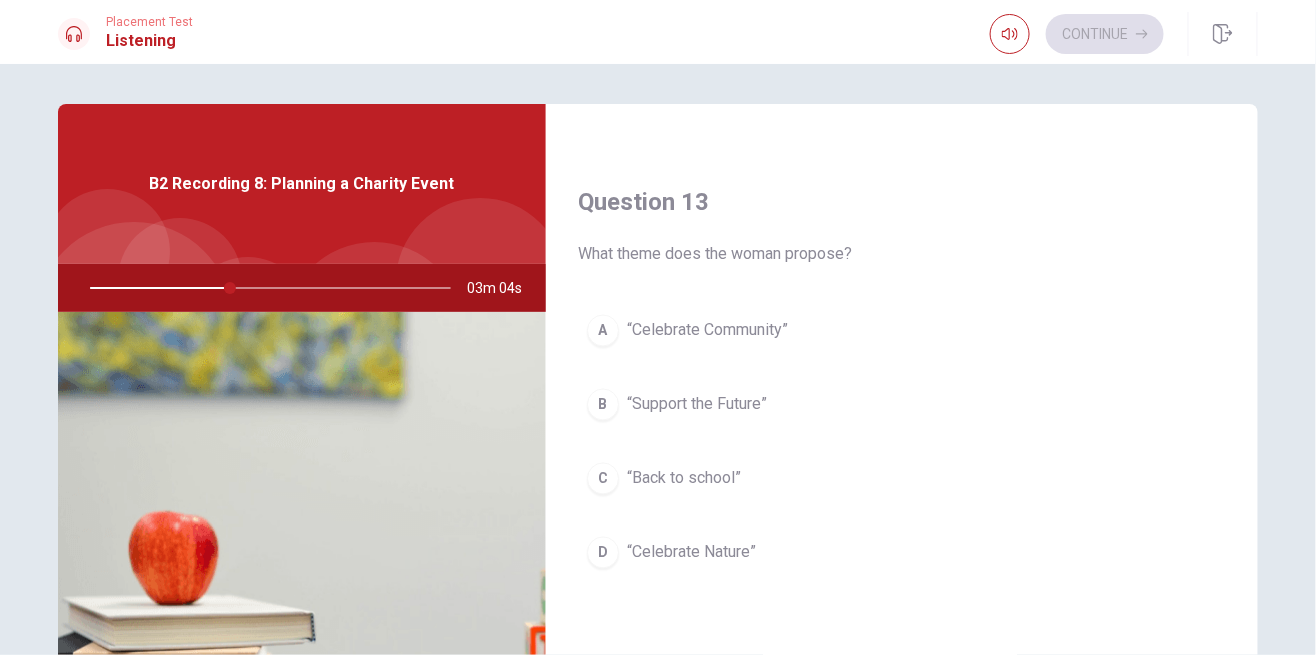 click on "A" at bounding box center (603, 331) 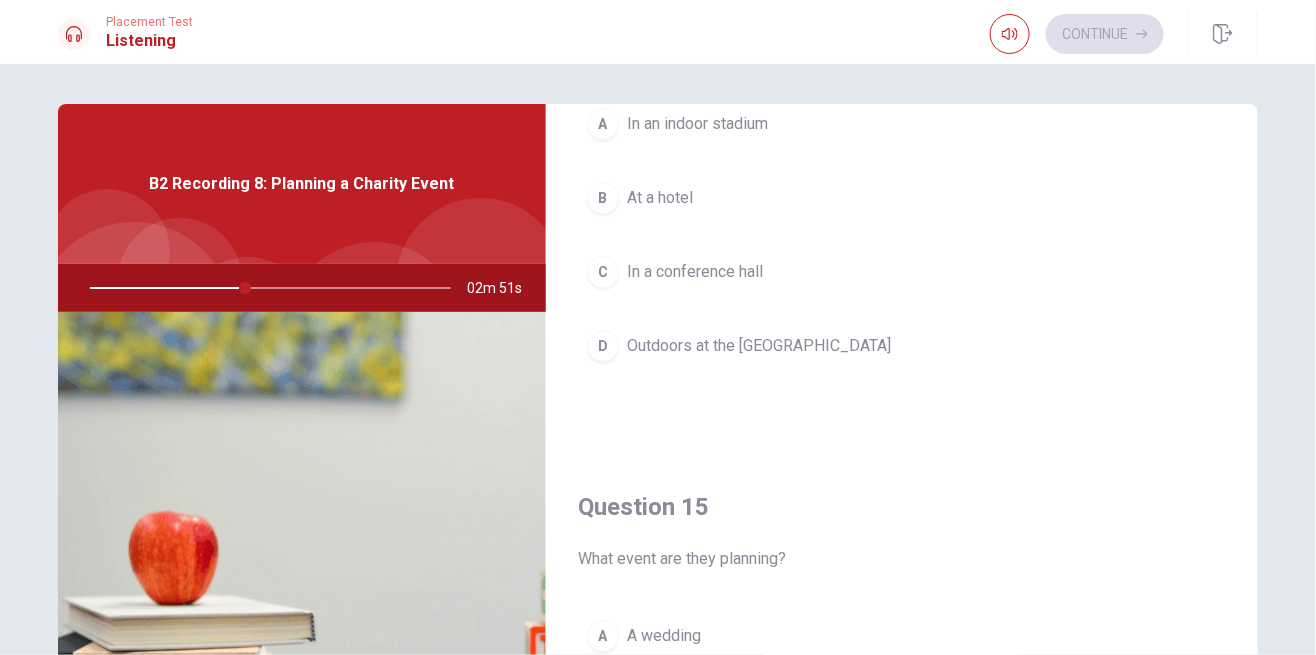 scroll, scrollTop: 1848, scrollLeft: 0, axis: vertical 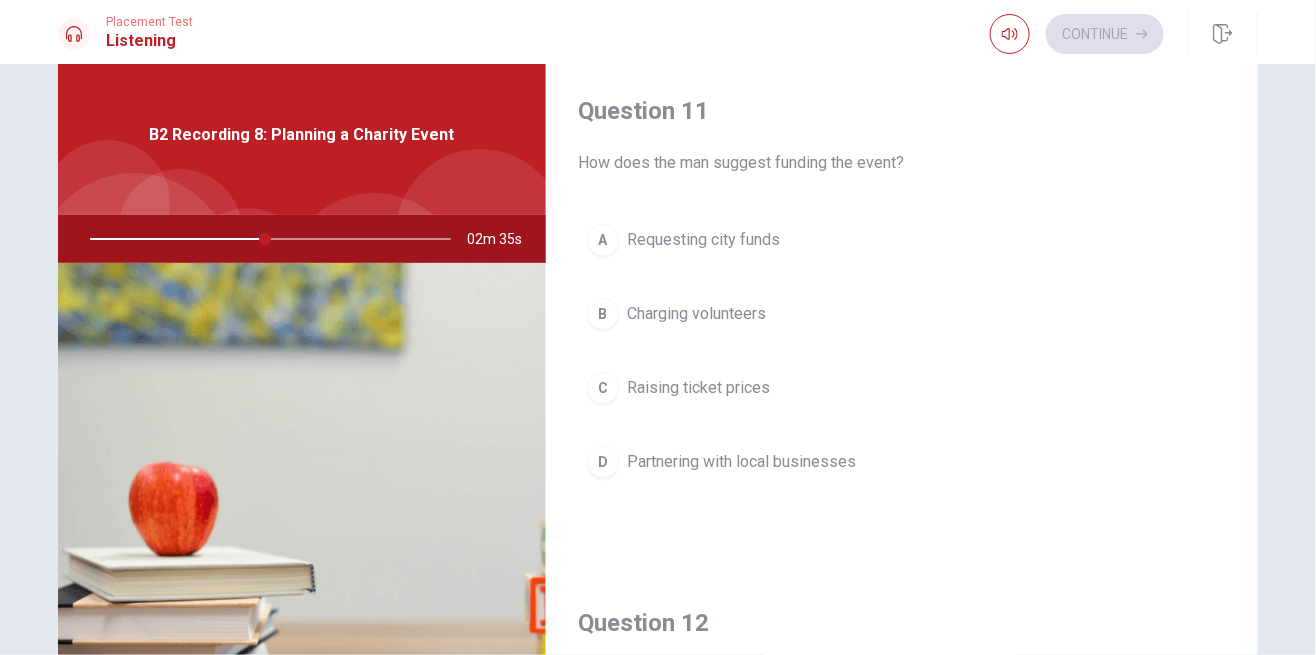 click on "B" at bounding box center (603, 314) 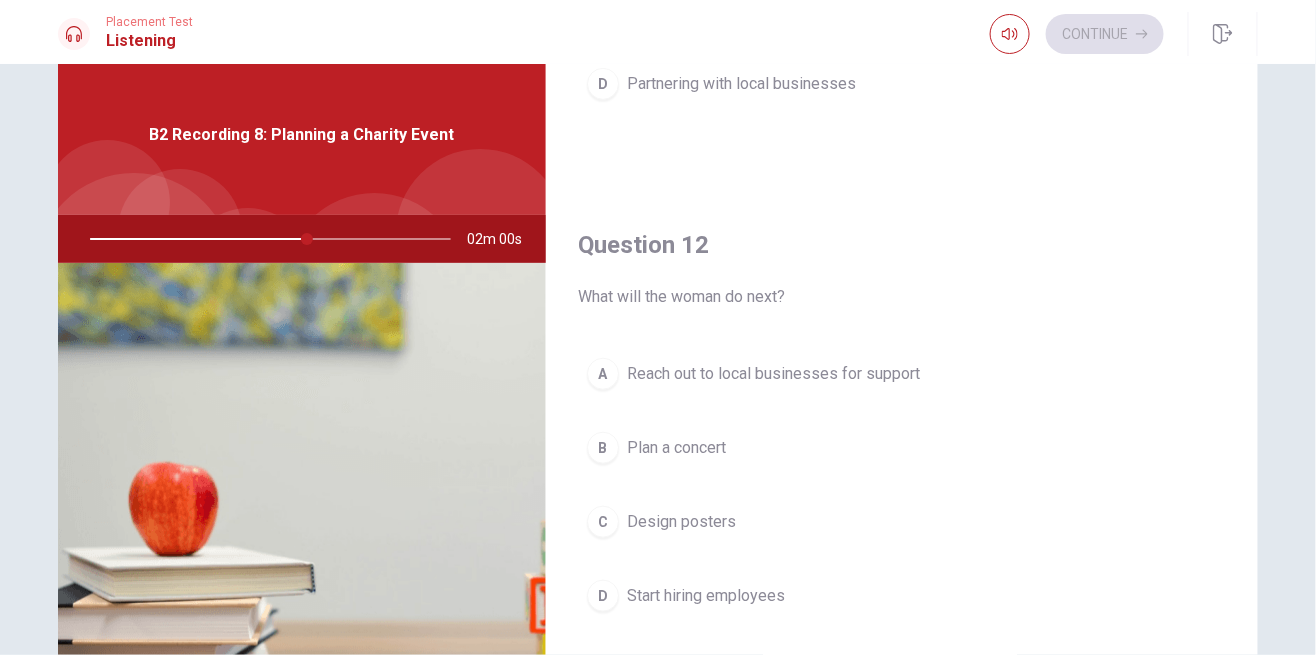 scroll, scrollTop: 382, scrollLeft: 0, axis: vertical 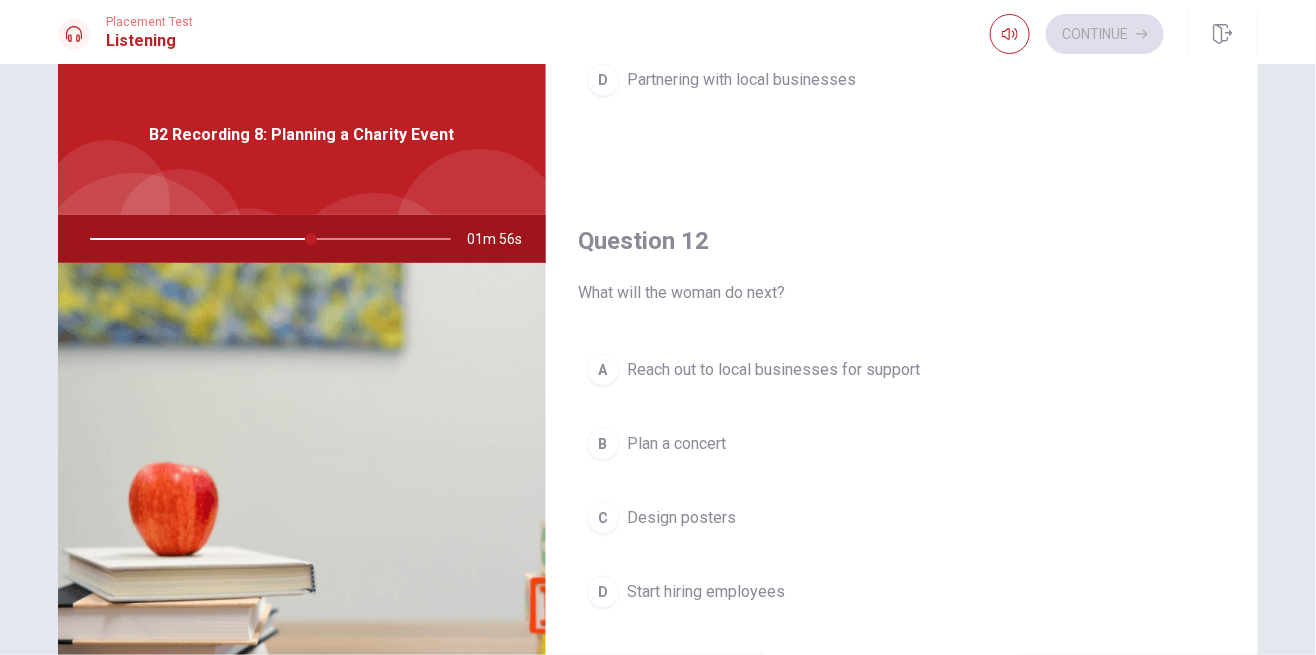 click on "A" at bounding box center [603, 370] 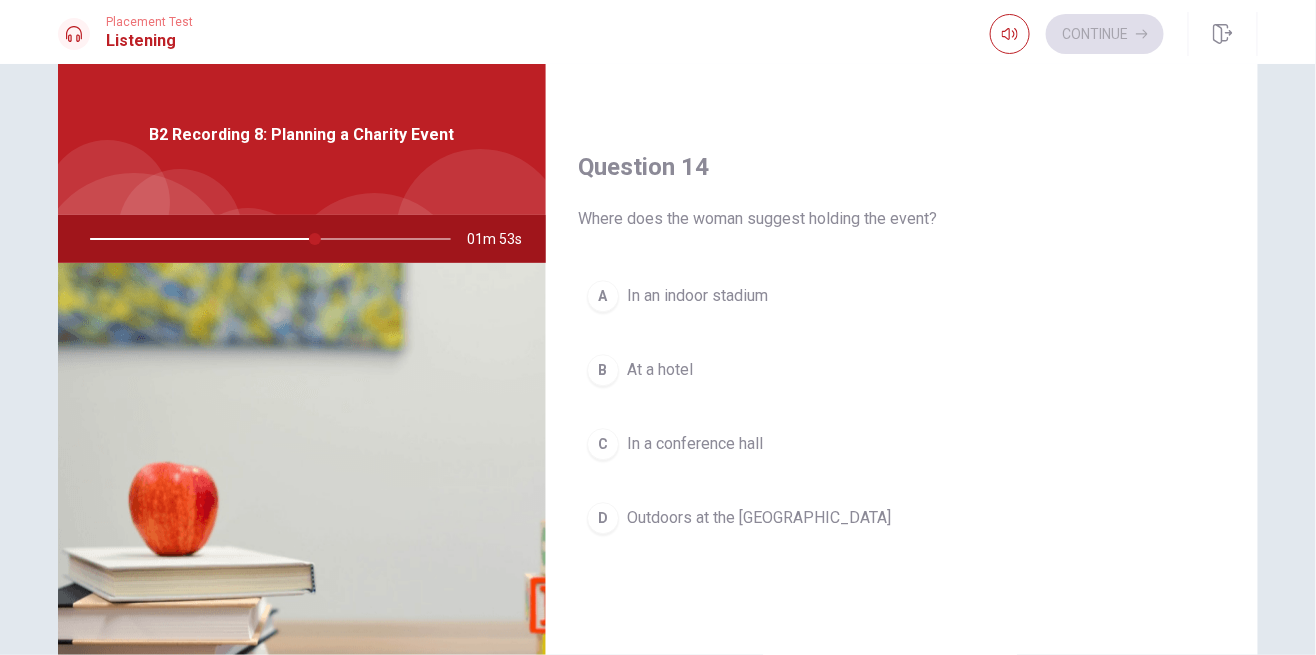 scroll, scrollTop: 1482, scrollLeft: 0, axis: vertical 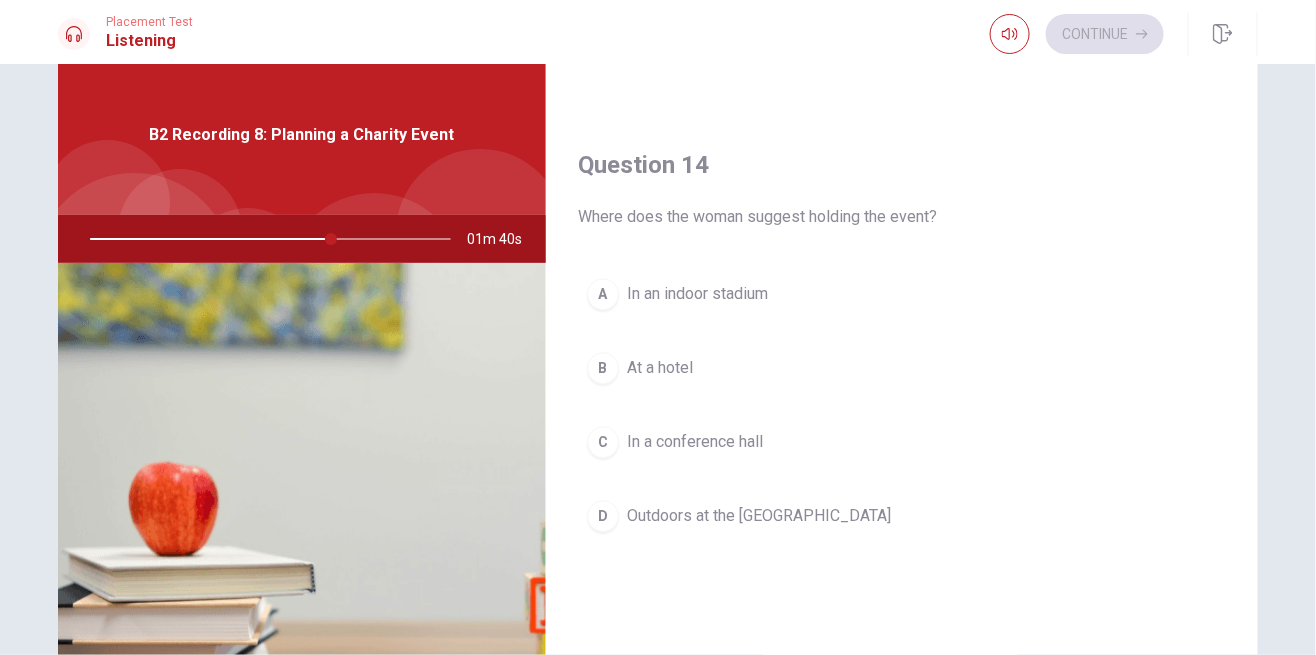 click on "D" at bounding box center [603, 516] 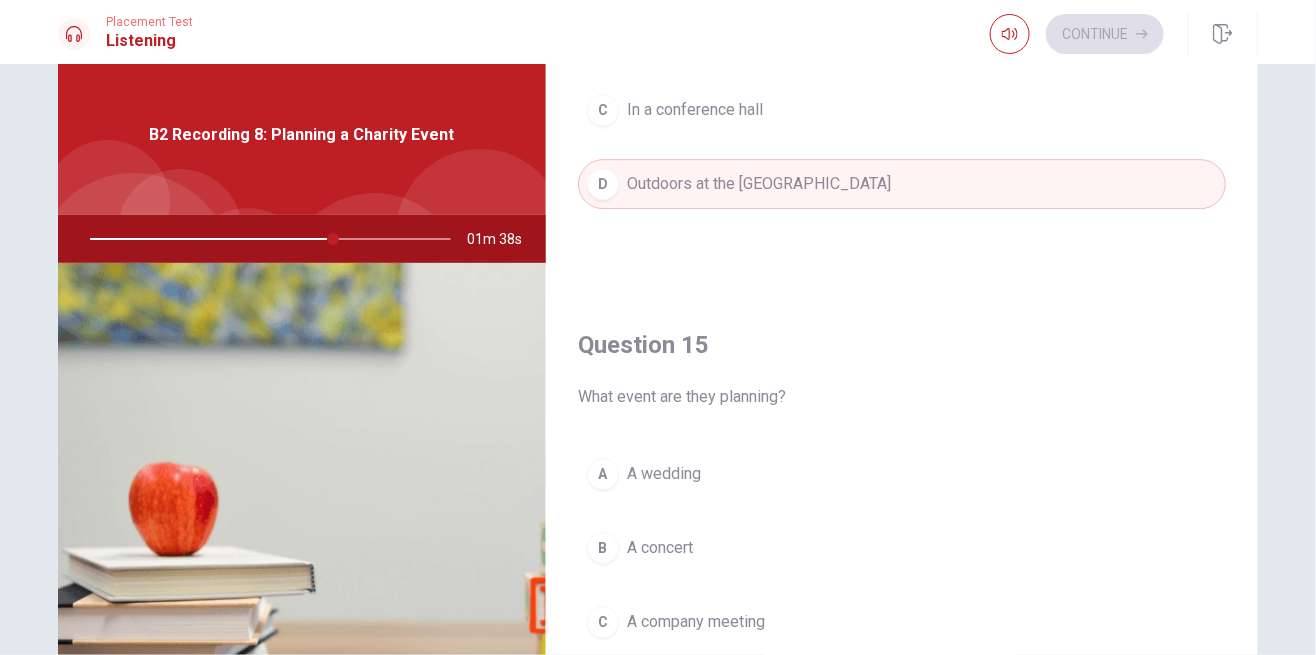 scroll, scrollTop: 1848, scrollLeft: 0, axis: vertical 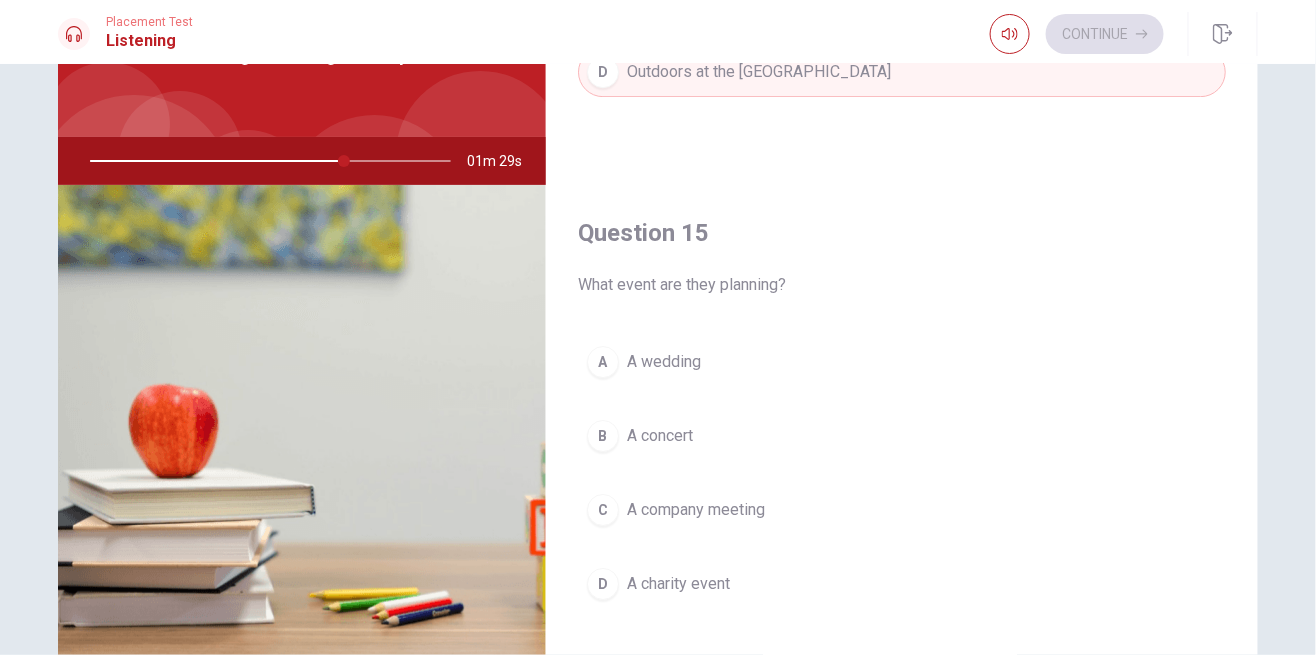 click on "A charity event" at bounding box center (678, 584) 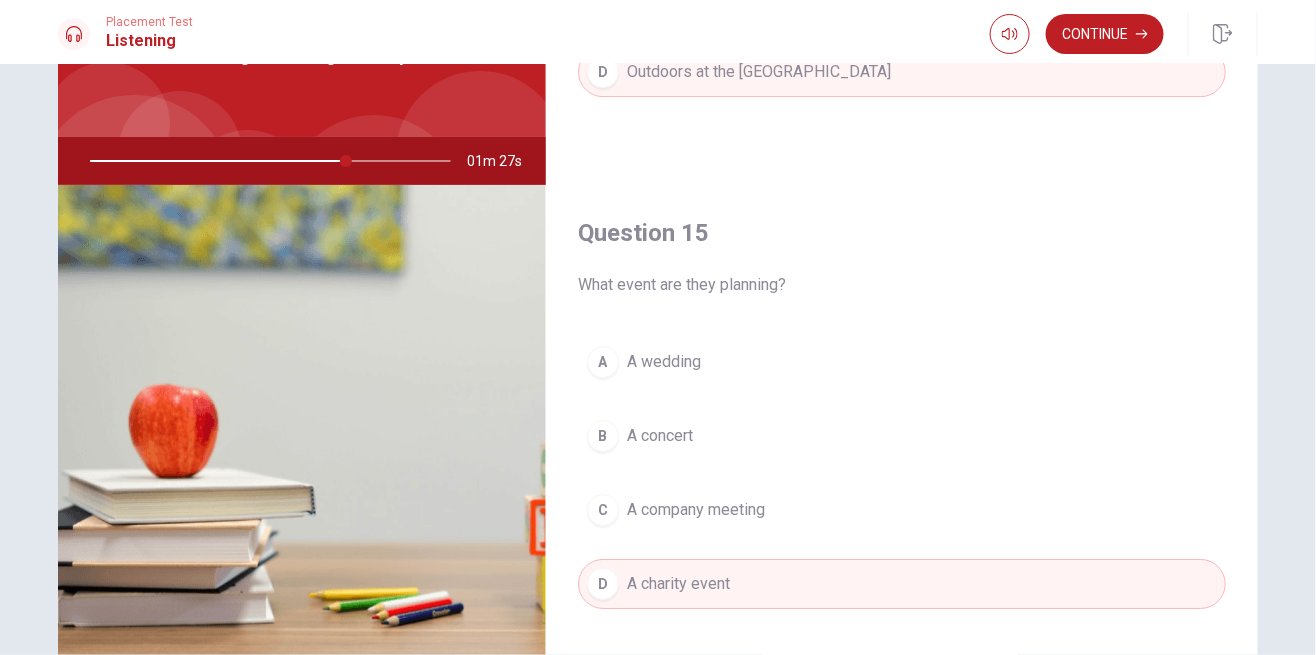 click on "A charity event" at bounding box center [678, 584] 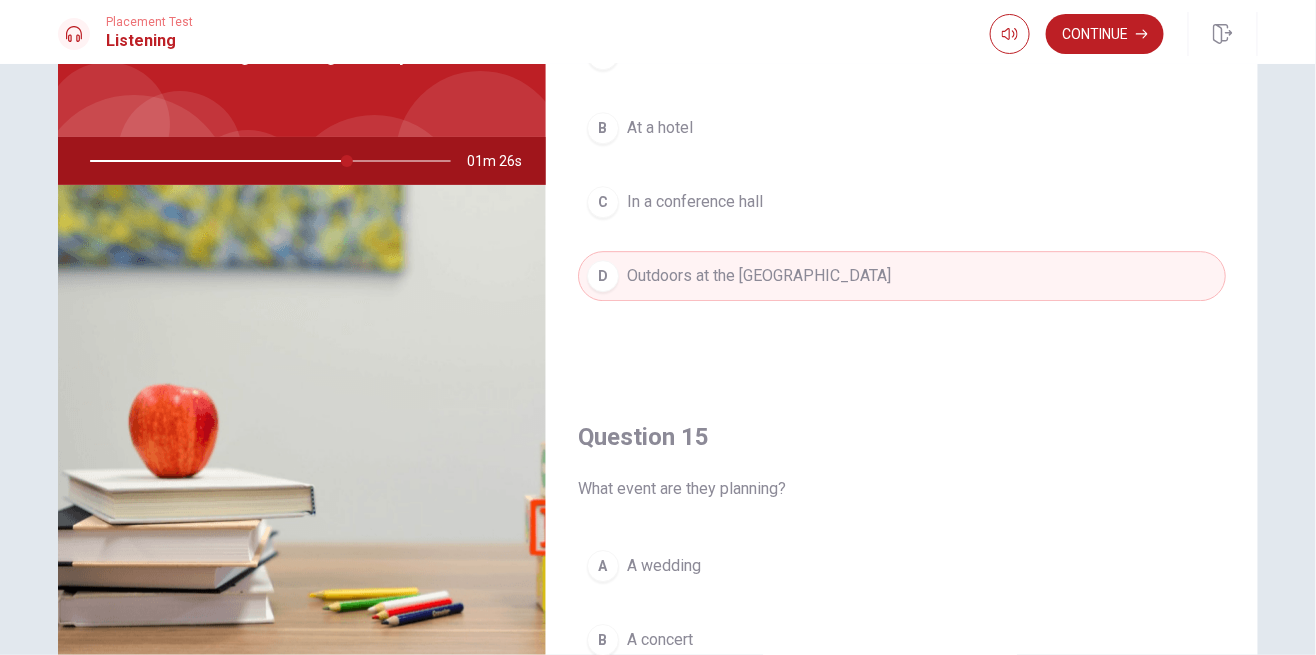scroll, scrollTop: 1630, scrollLeft: 0, axis: vertical 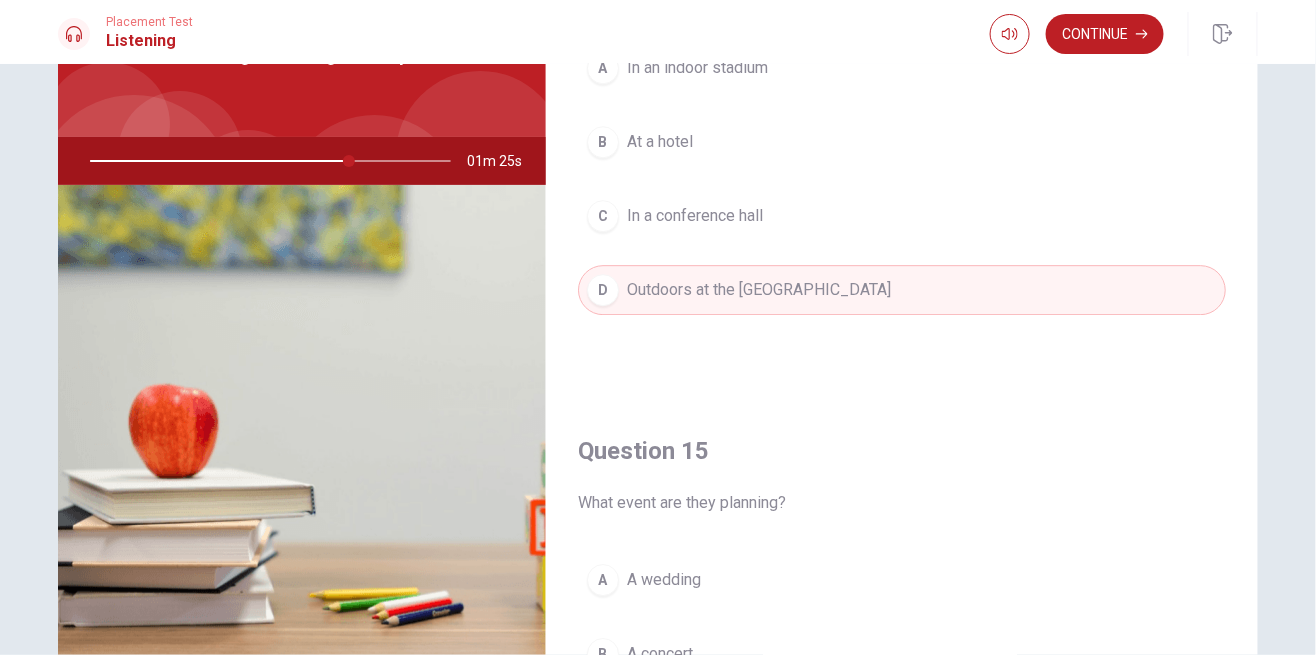 click on "D Outdoors at the [GEOGRAPHIC_DATA]" at bounding box center (902, 290) 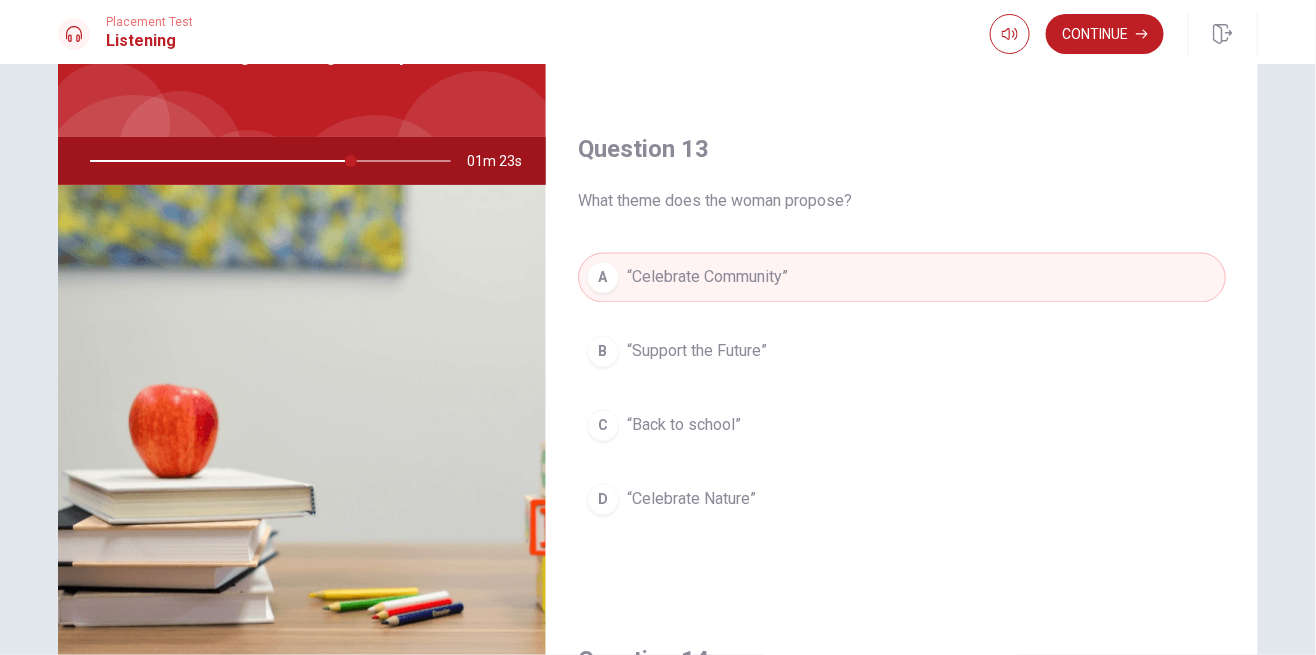 scroll, scrollTop: 893, scrollLeft: 0, axis: vertical 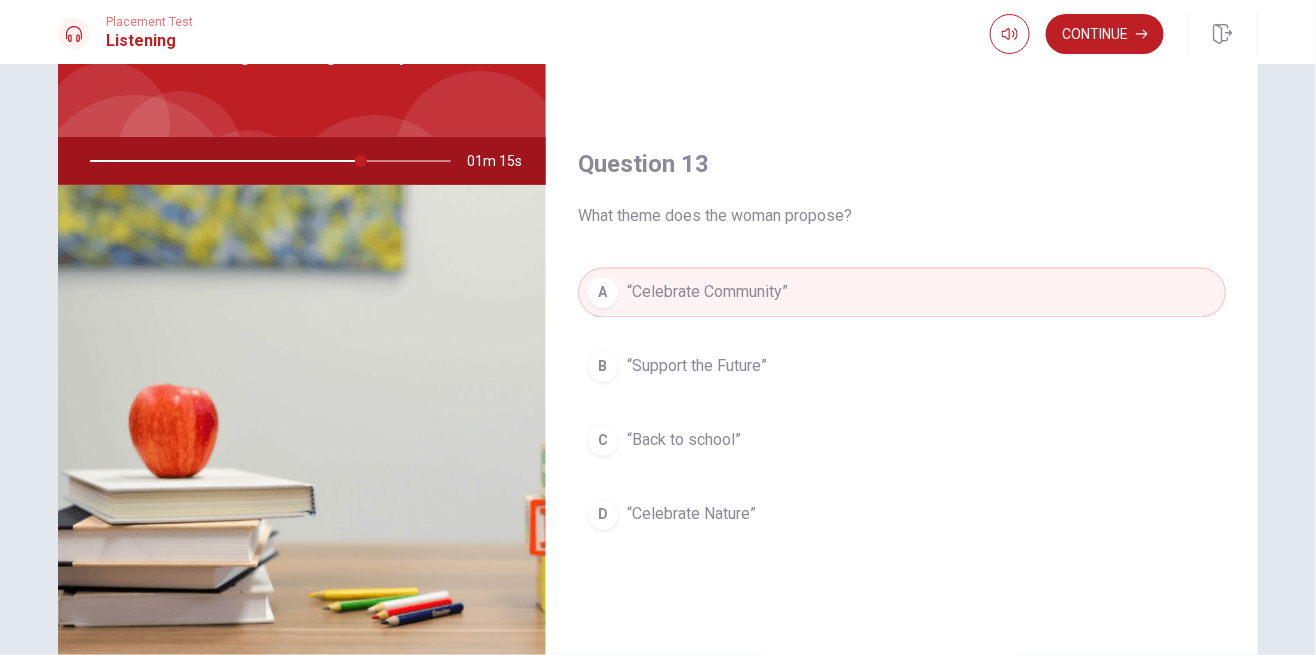 click on "A “Celebrate Community”" at bounding box center [902, 293] 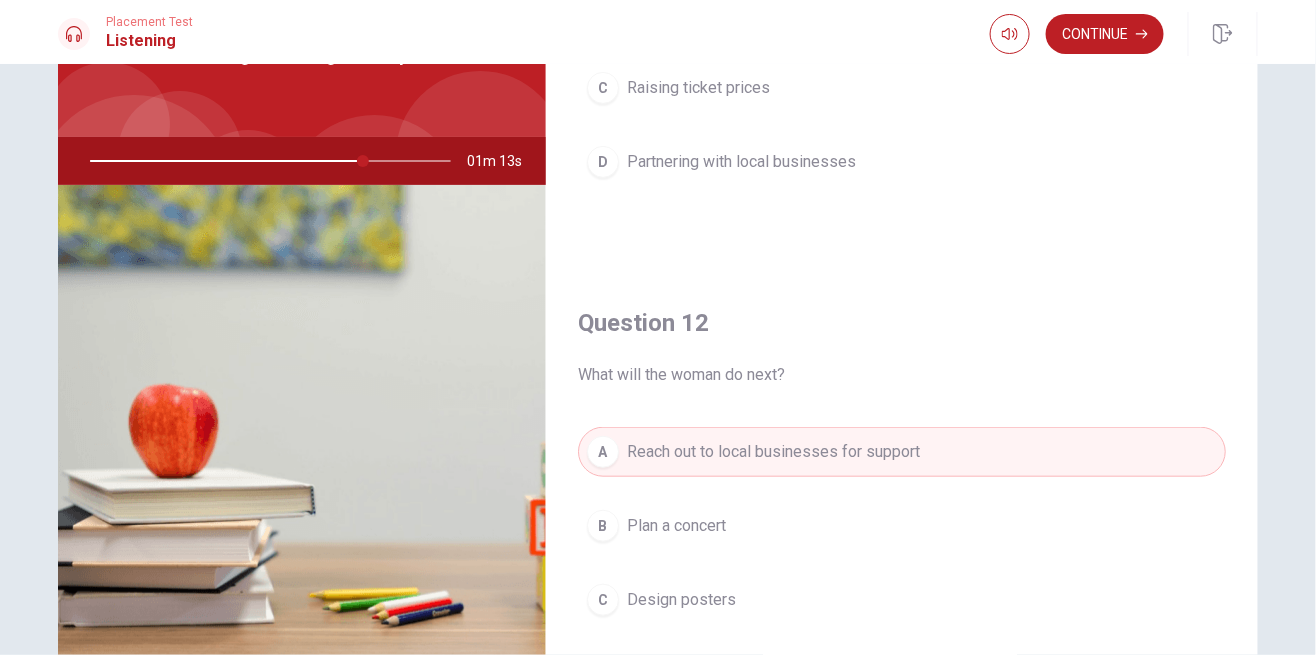 scroll, scrollTop: 282, scrollLeft: 0, axis: vertical 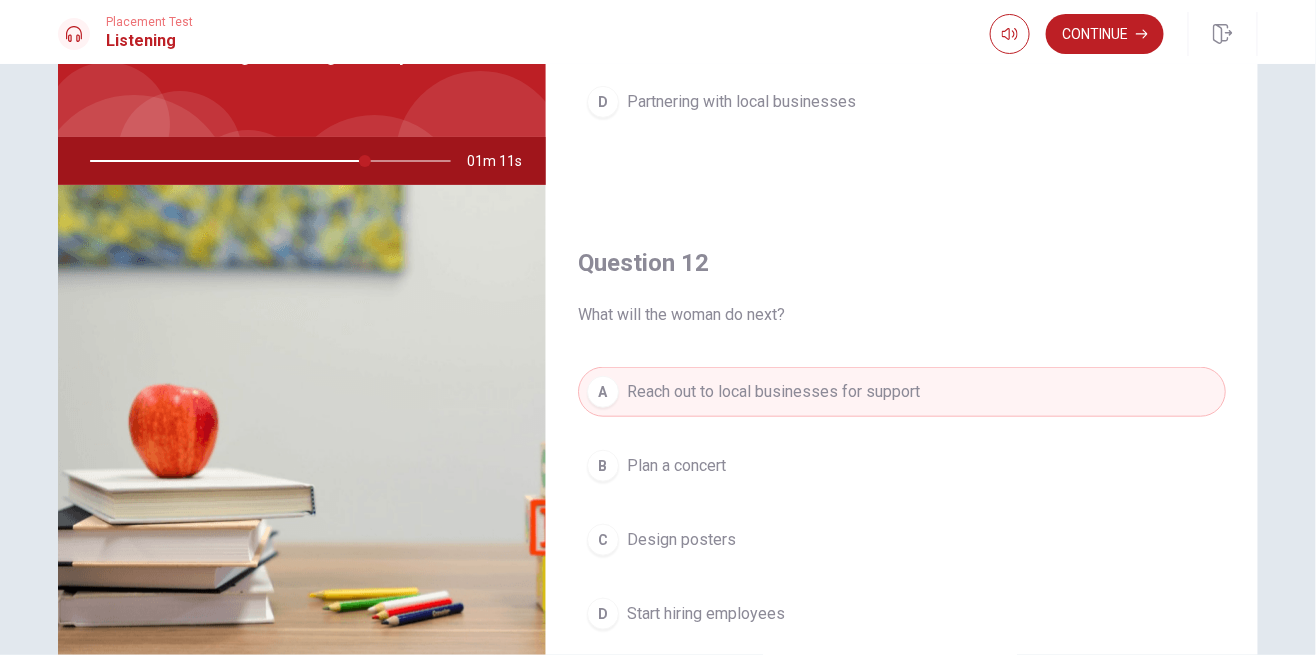 click on "Reach out to local businesses for support" at bounding box center (773, 392) 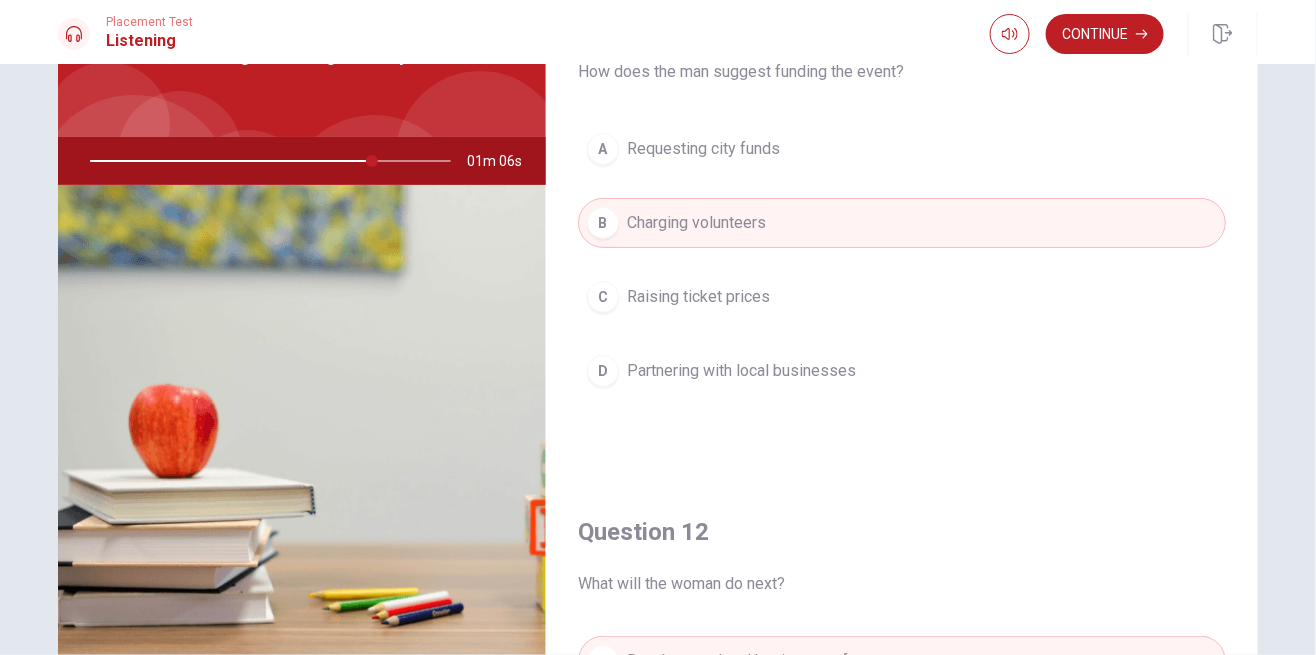 scroll, scrollTop: 9, scrollLeft: 0, axis: vertical 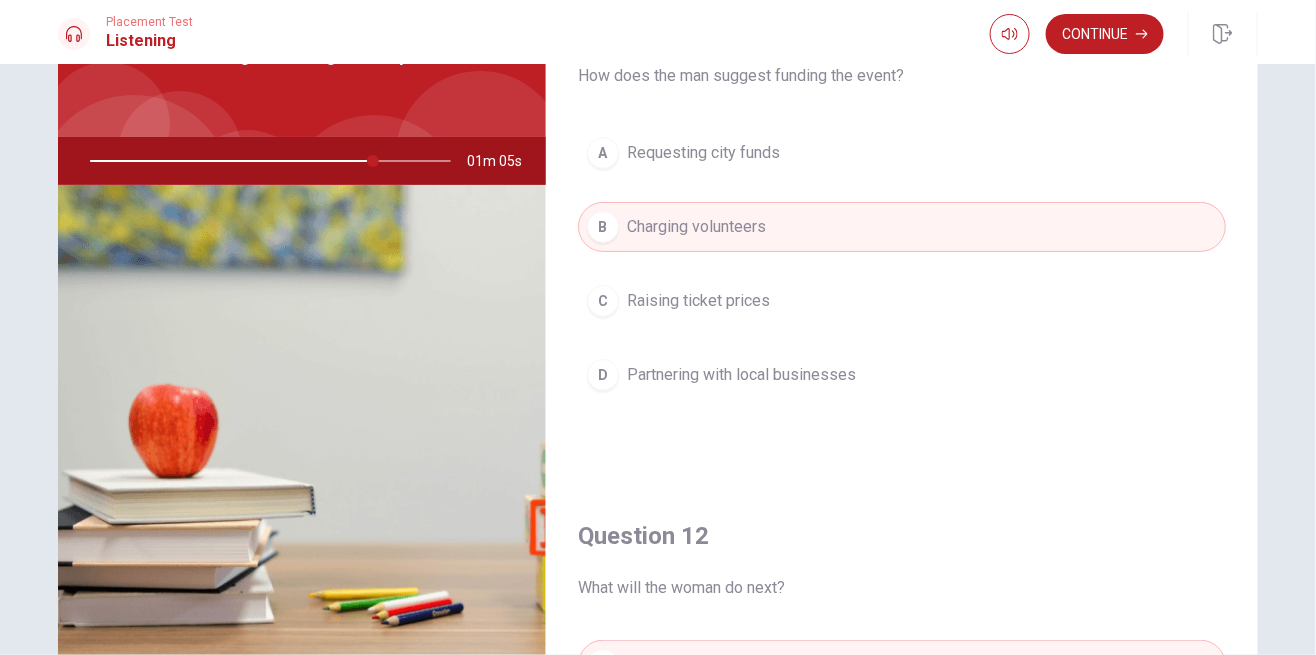 click on "B Charging volunteers" at bounding box center [902, 227] 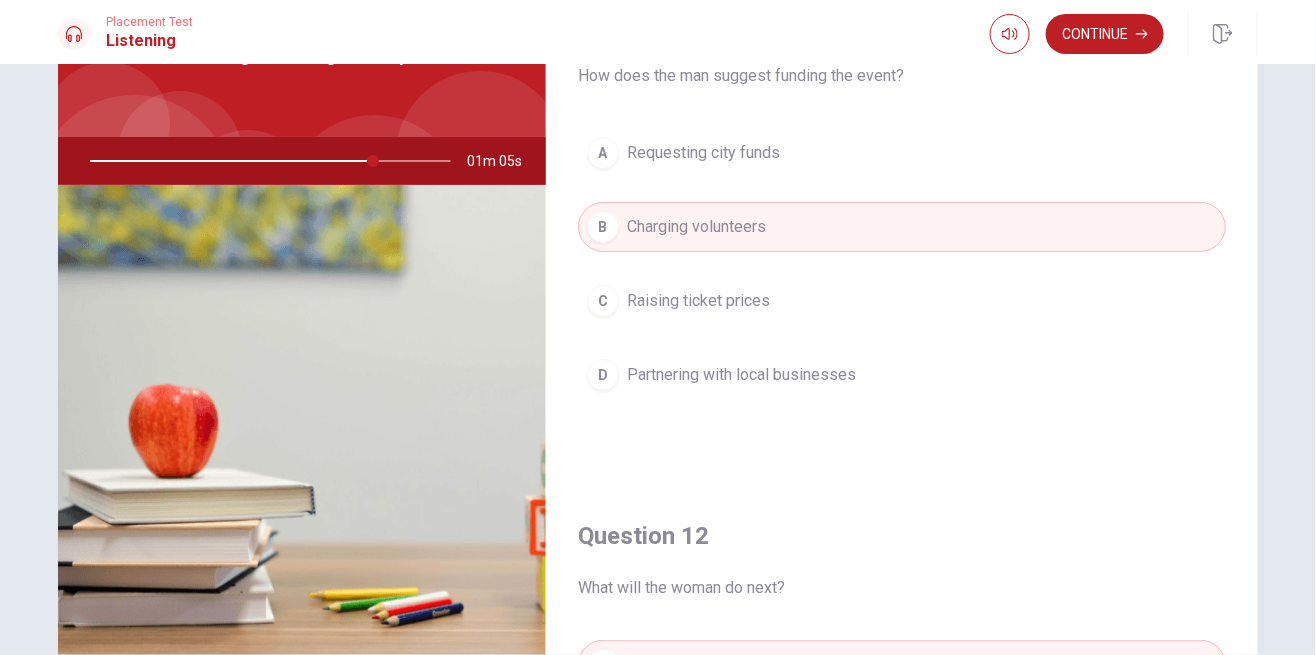 click on "B Charging volunteers" at bounding box center (902, 227) 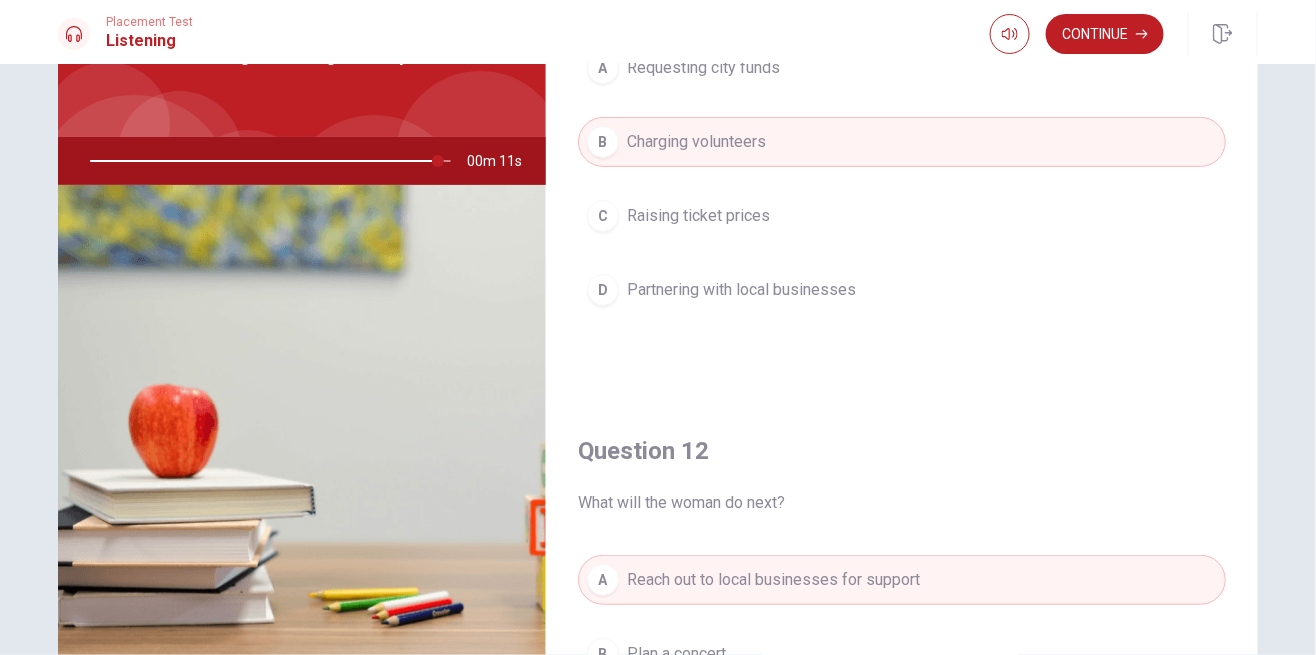 scroll, scrollTop: 96, scrollLeft: 0, axis: vertical 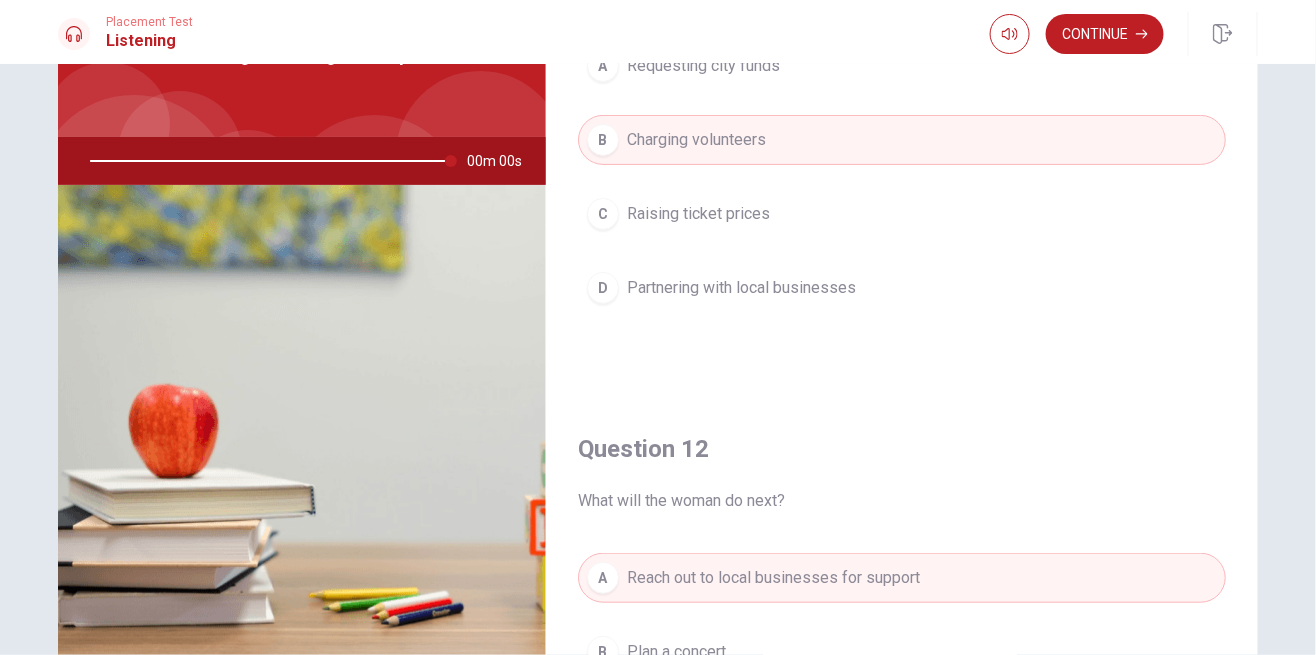 type on "0" 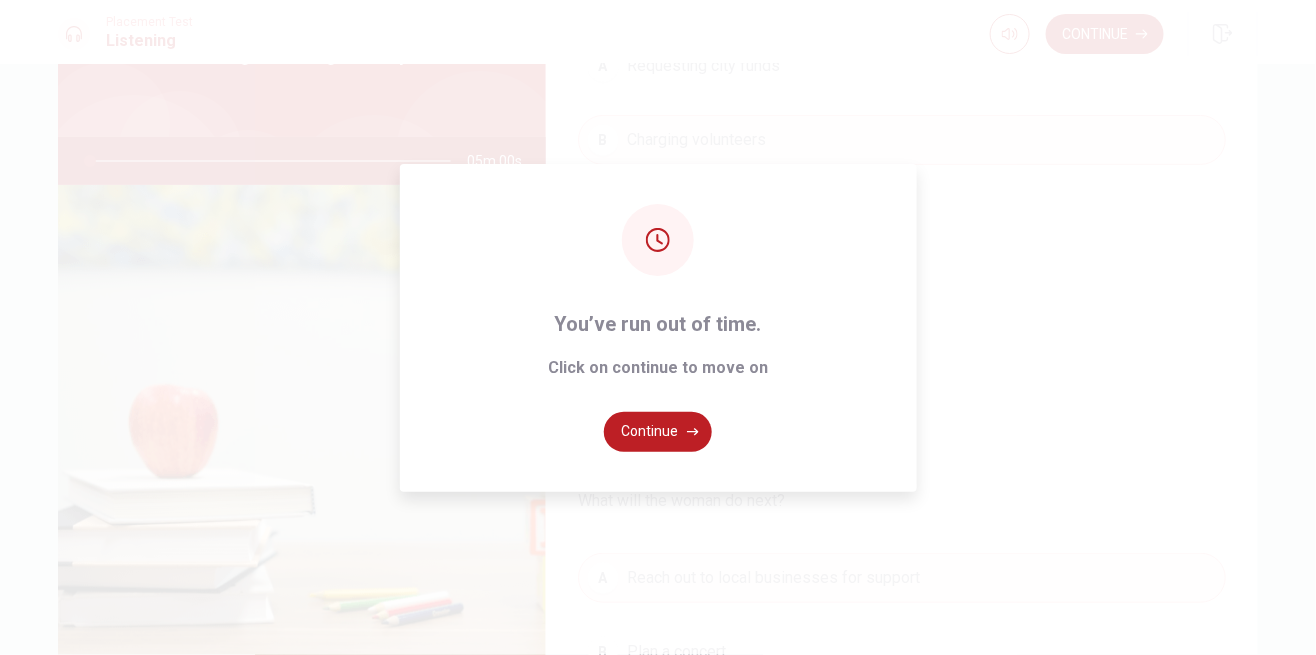 click 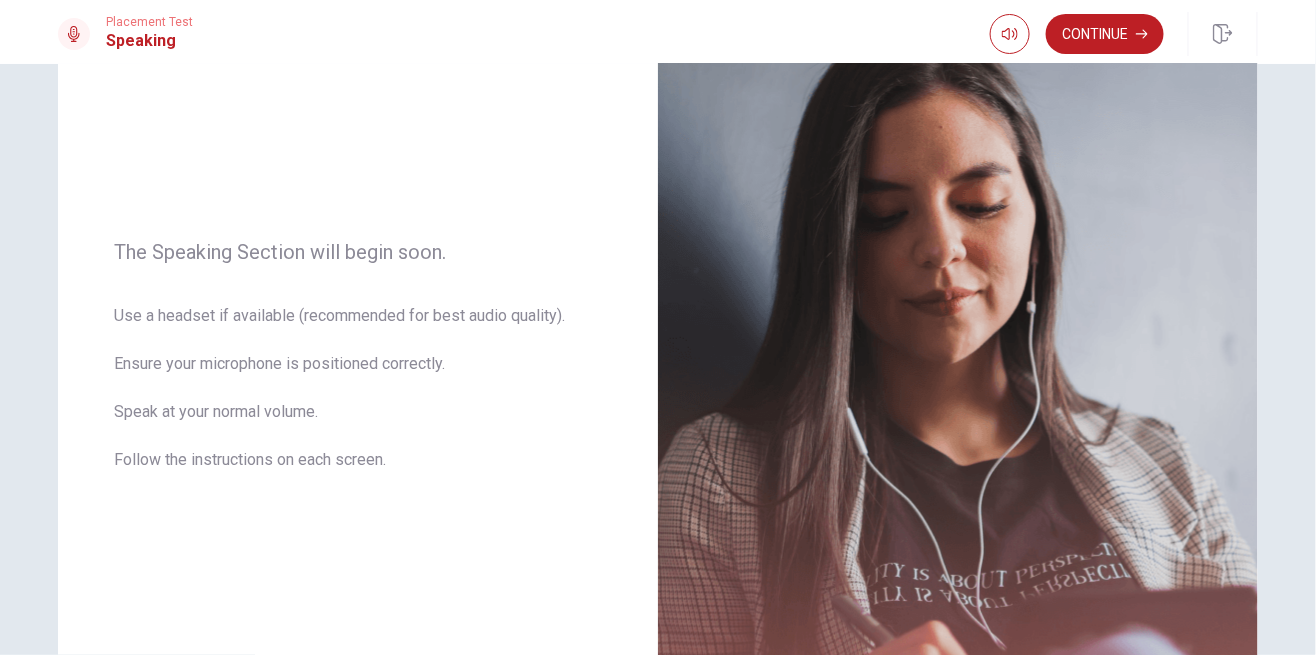 scroll, scrollTop: 161, scrollLeft: 0, axis: vertical 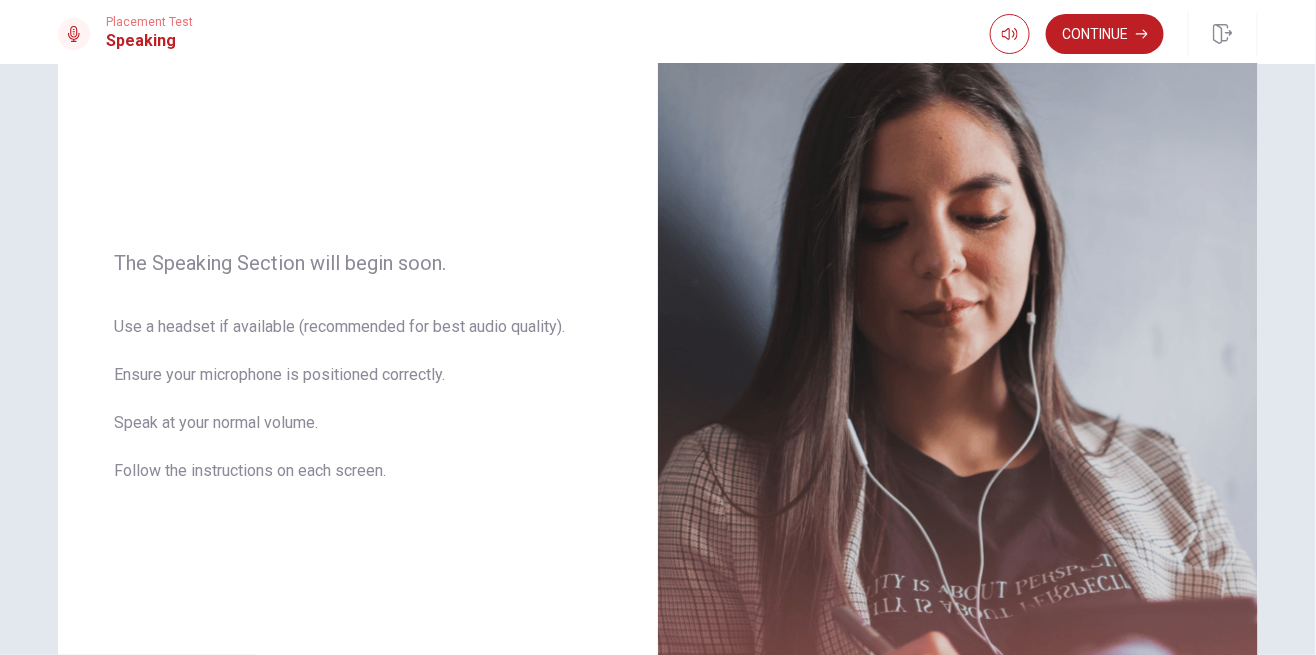 click on "Continue" at bounding box center [1105, 34] 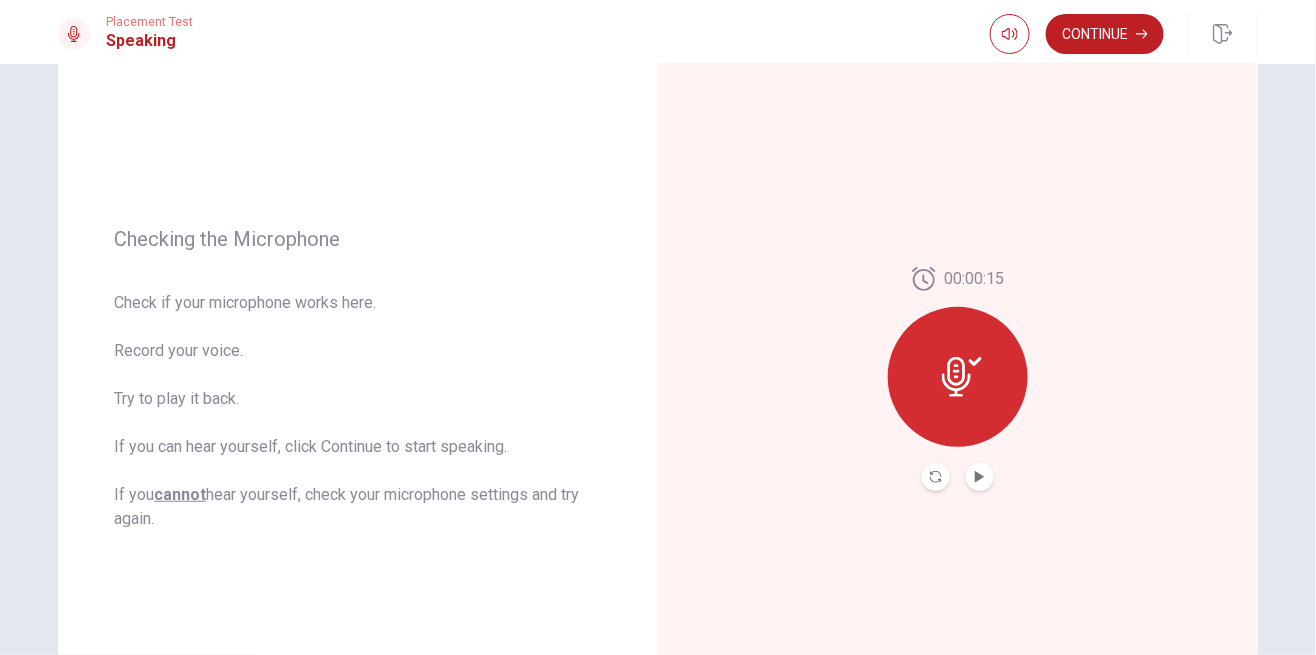 click 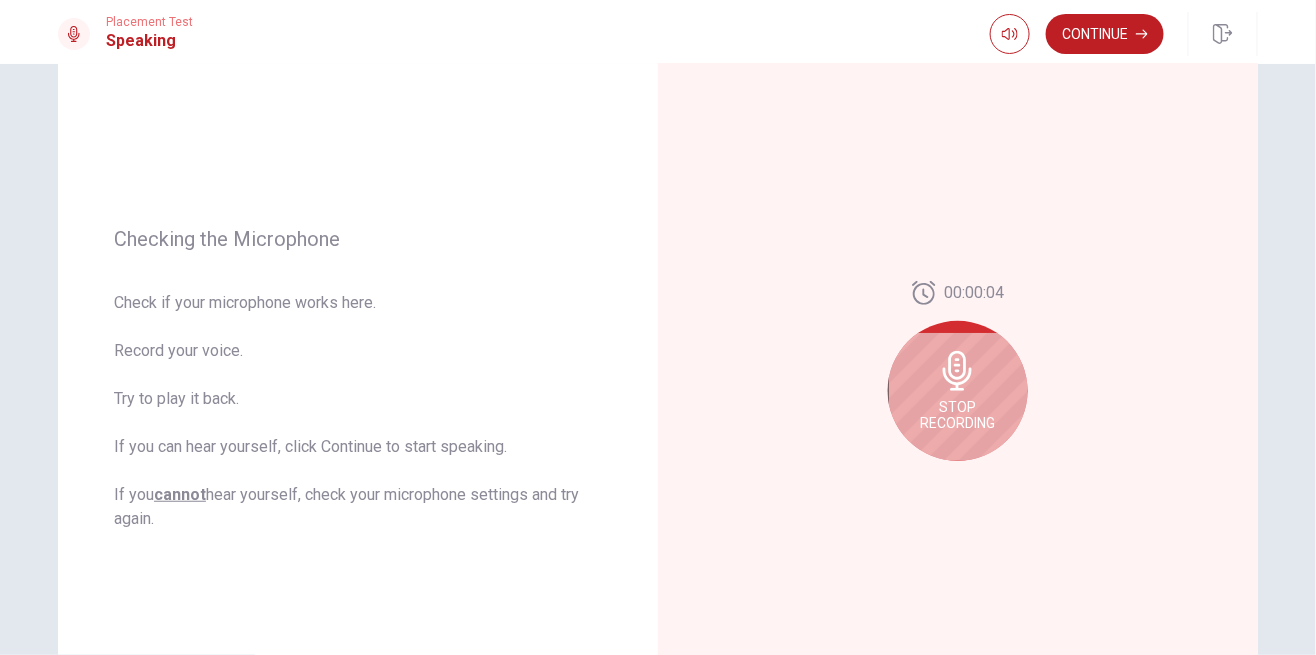 click on "Stop   Recording" at bounding box center [958, 415] 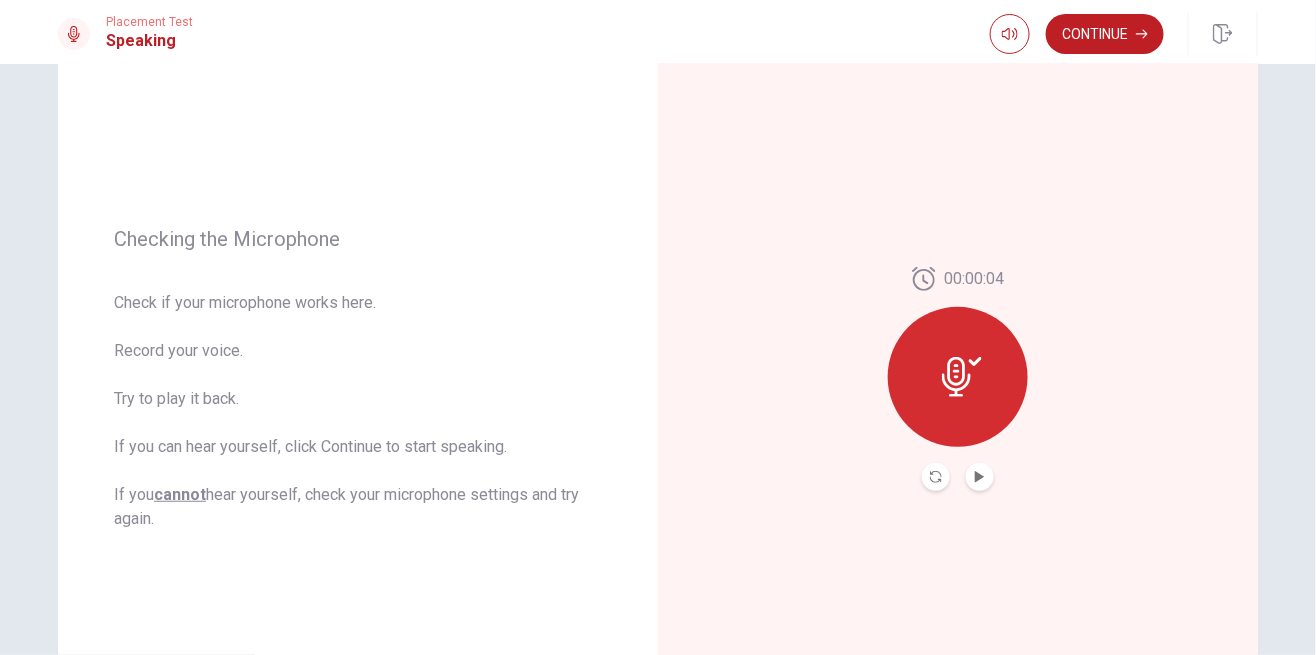 click 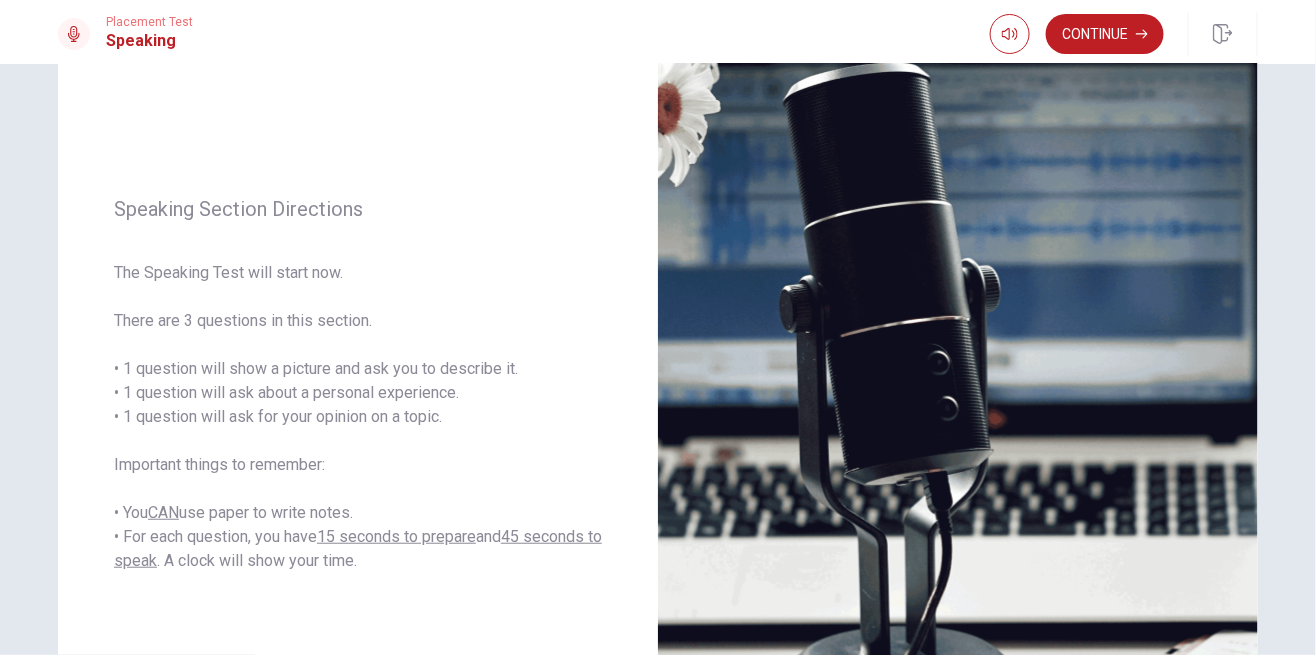 scroll, scrollTop: 139, scrollLeft: 0, axis: vertical 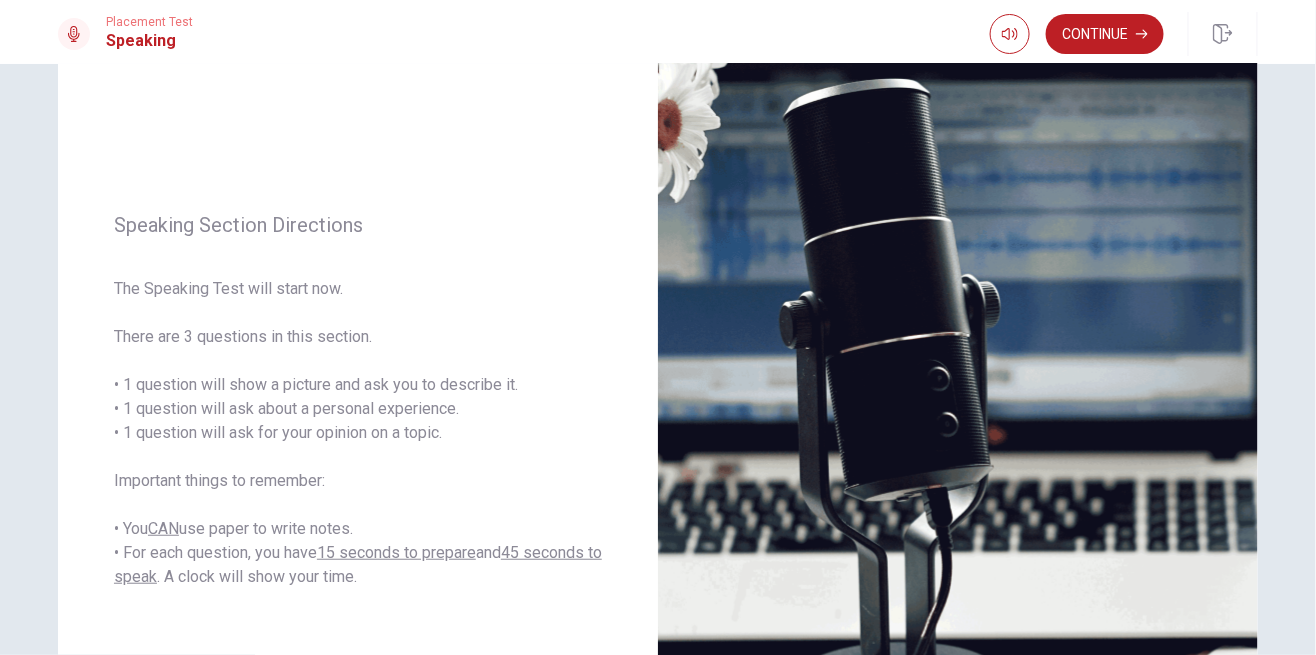click on "Continue" at bounding box center (1105, 34) 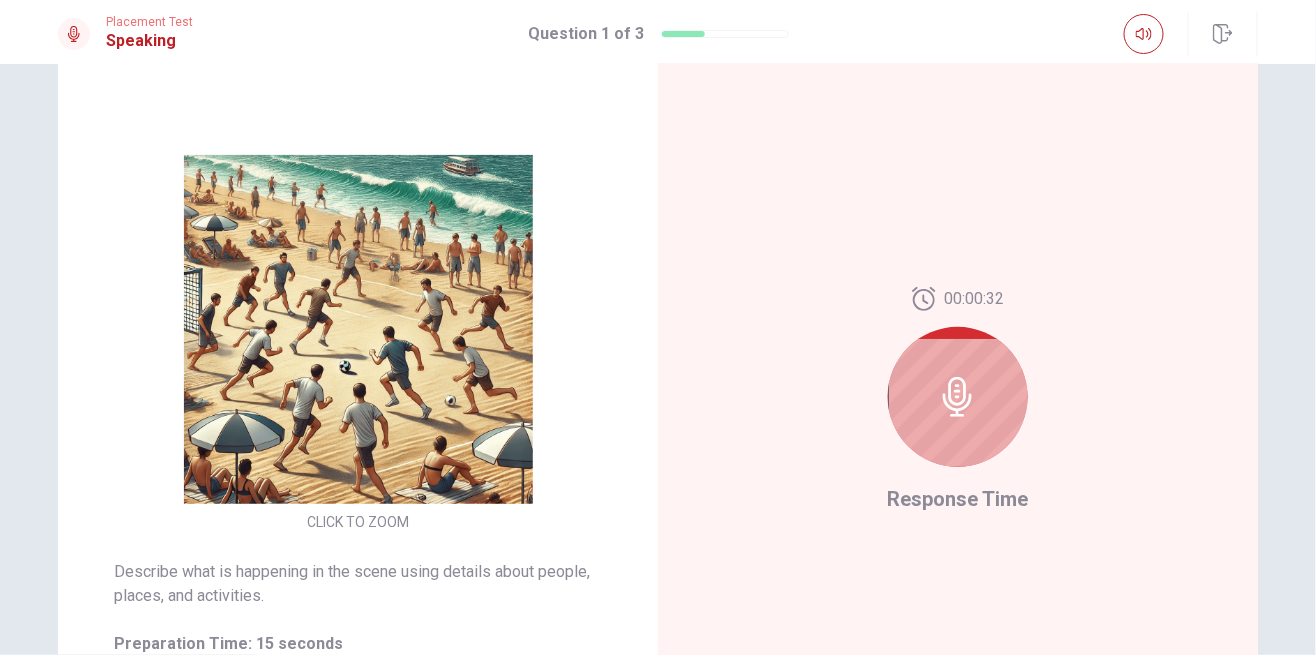 click 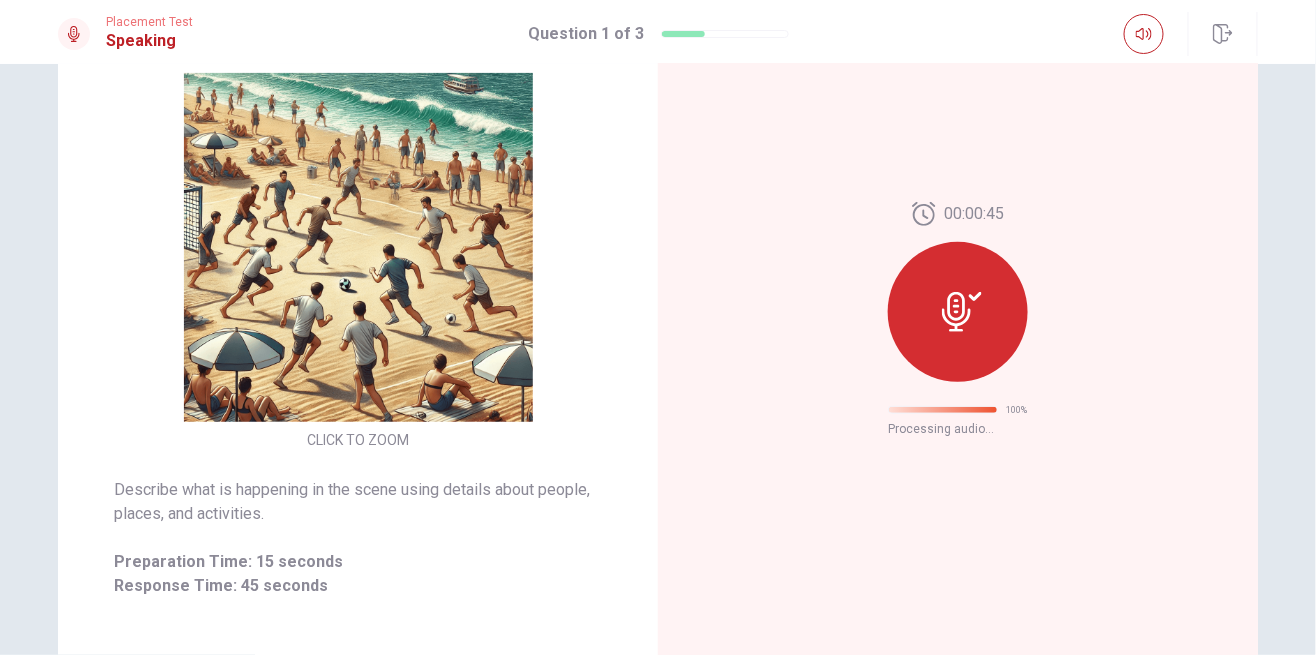 scroll, scrollTop: 209, scrollLeft: 0, axis: vertical 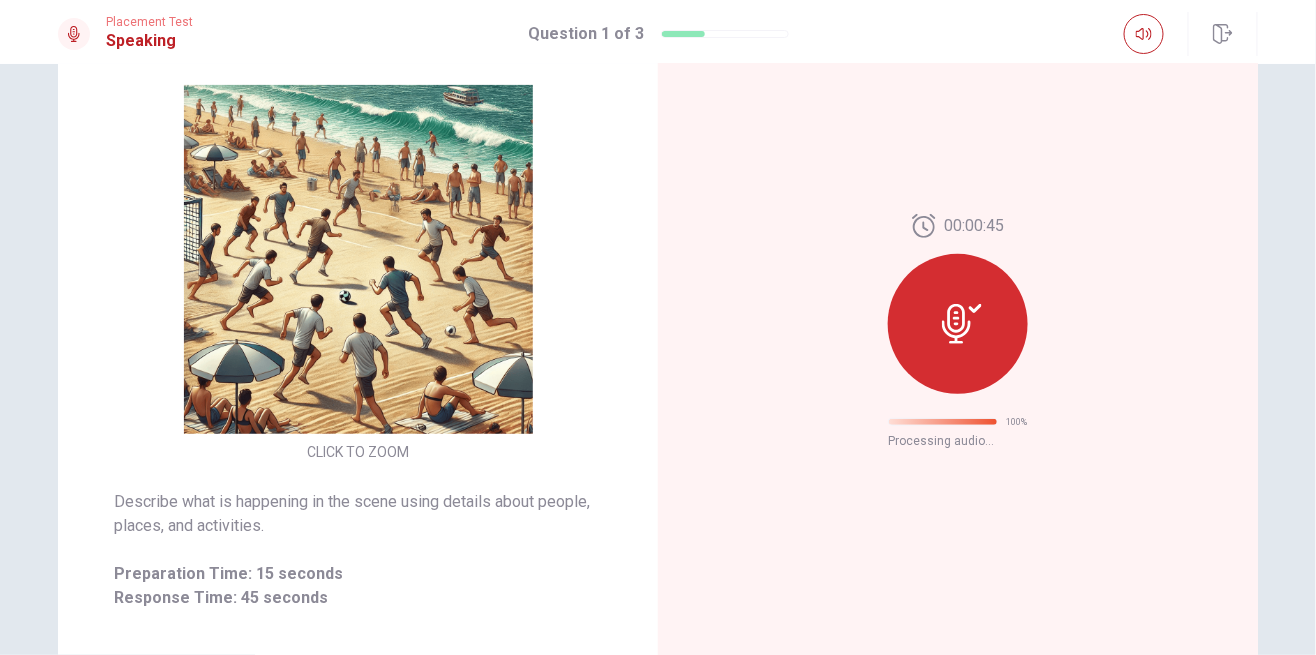 click 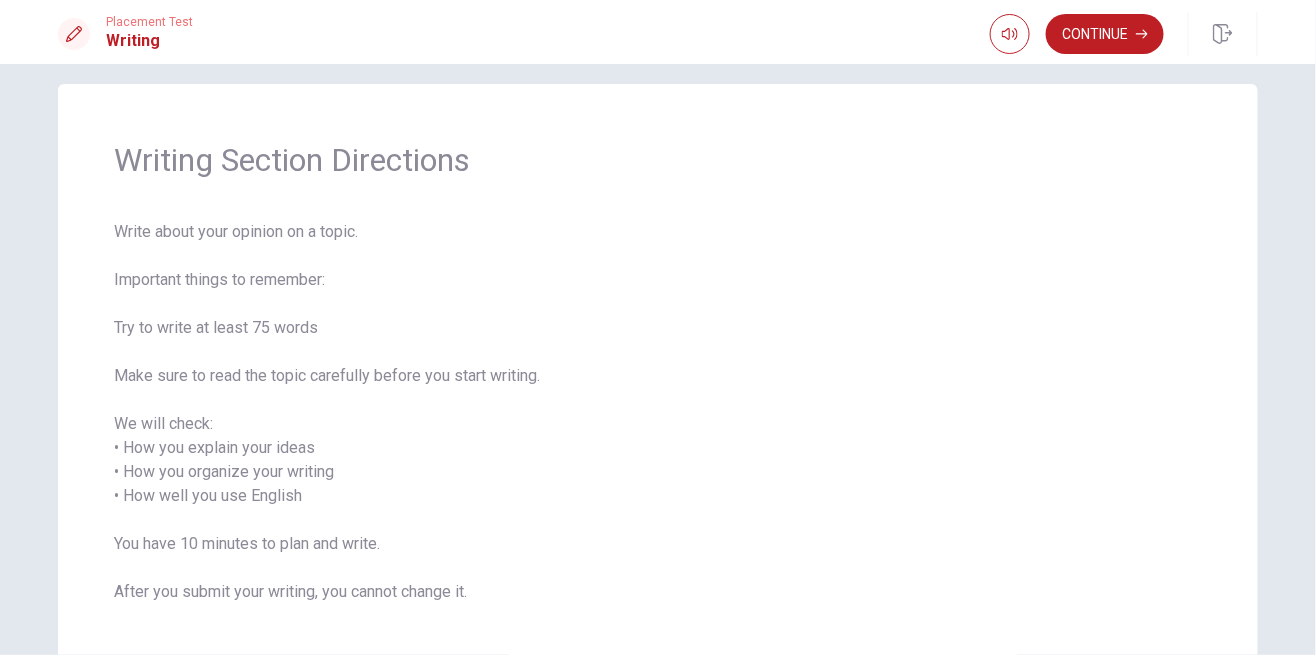 scroll, scrollTop: 16, scrollLeft: 0, axis: vertical 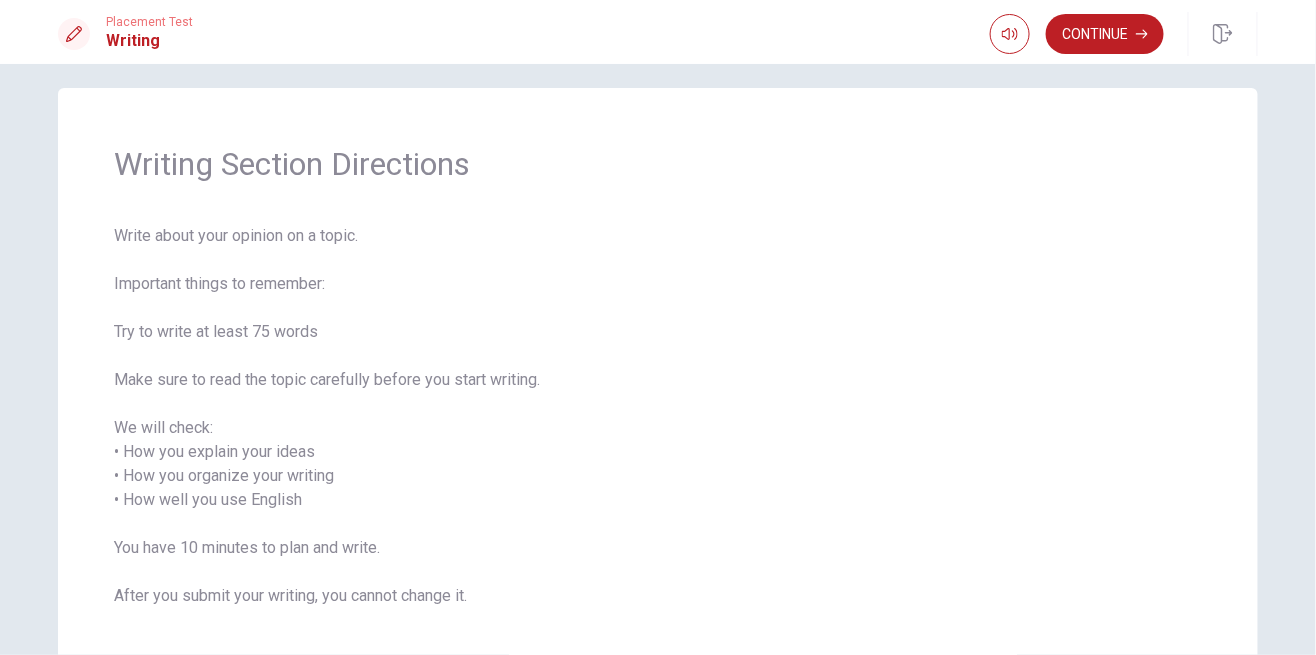 click on "Writing Section Directions Write about your opinion on a topic.
Important things to remember:
Try to write at least 75 words
Make sure to read the topic carefully before you start writing.
We will check:
• How you explain your ideas
• How you organize your writing
• How well you use English
You have 10 minutes to plan and write.
After you submit your writing, you cannot change it." at bounding box center (658, 388) 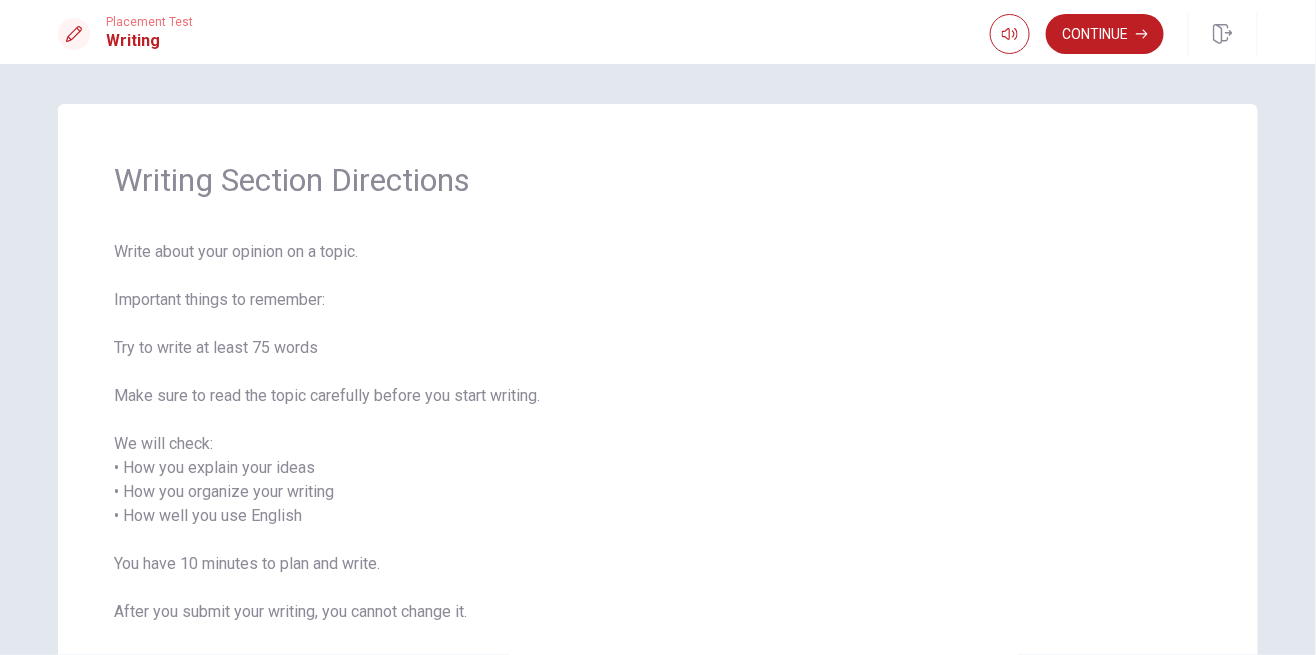 scroll, scrollTop: 4, scrollLeft: 0, axis: vertical 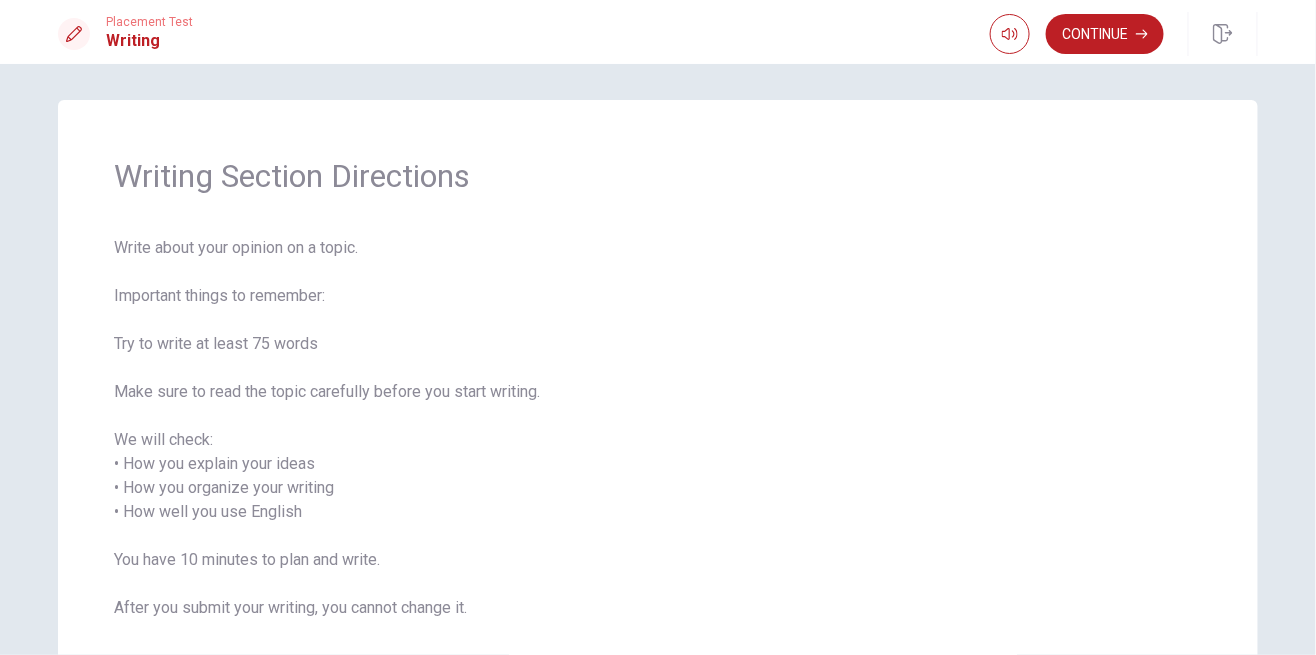 click on "Continue" at bounding box center [1105, 34] 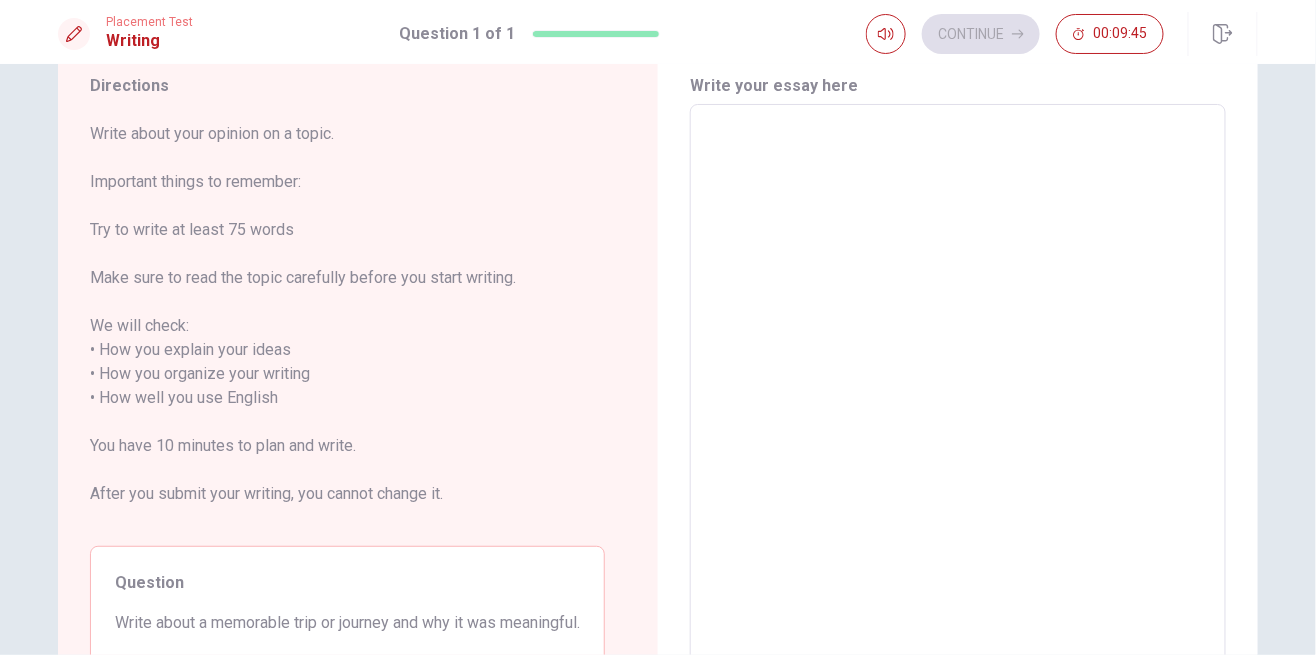 scroll, scrollTop: 69, scrollLeft: 0, axis: vertical 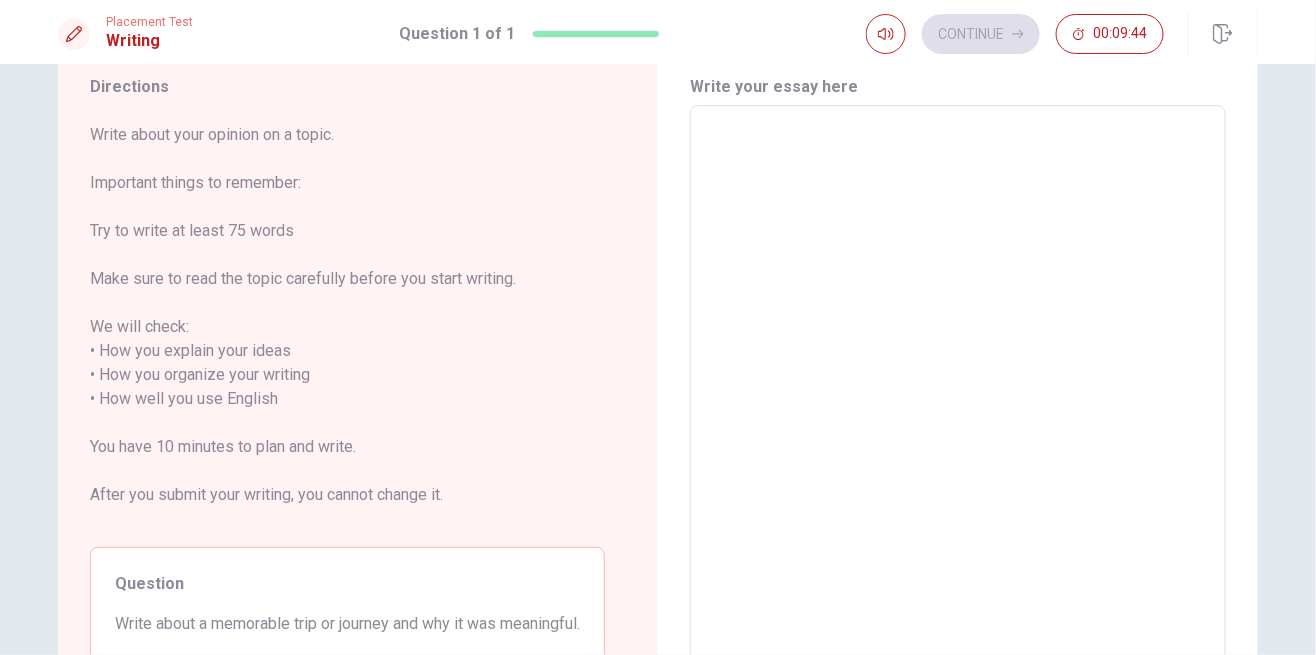 click at bounding box center (958, 387) 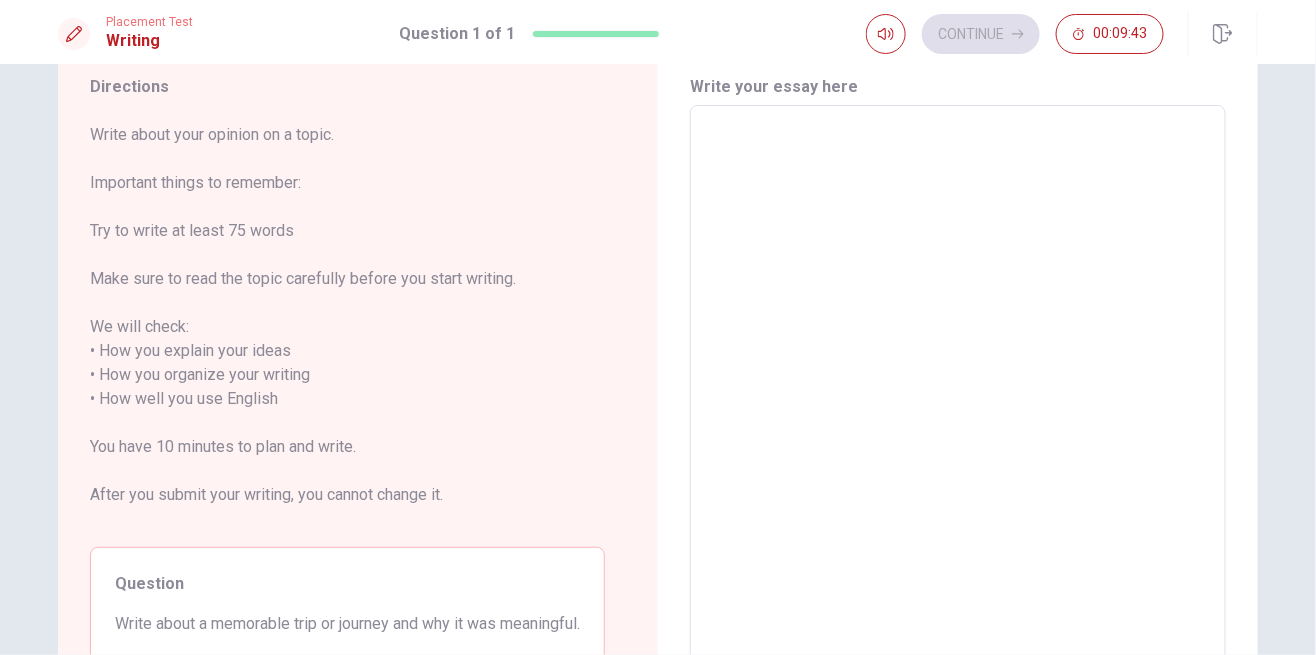 type on "f" 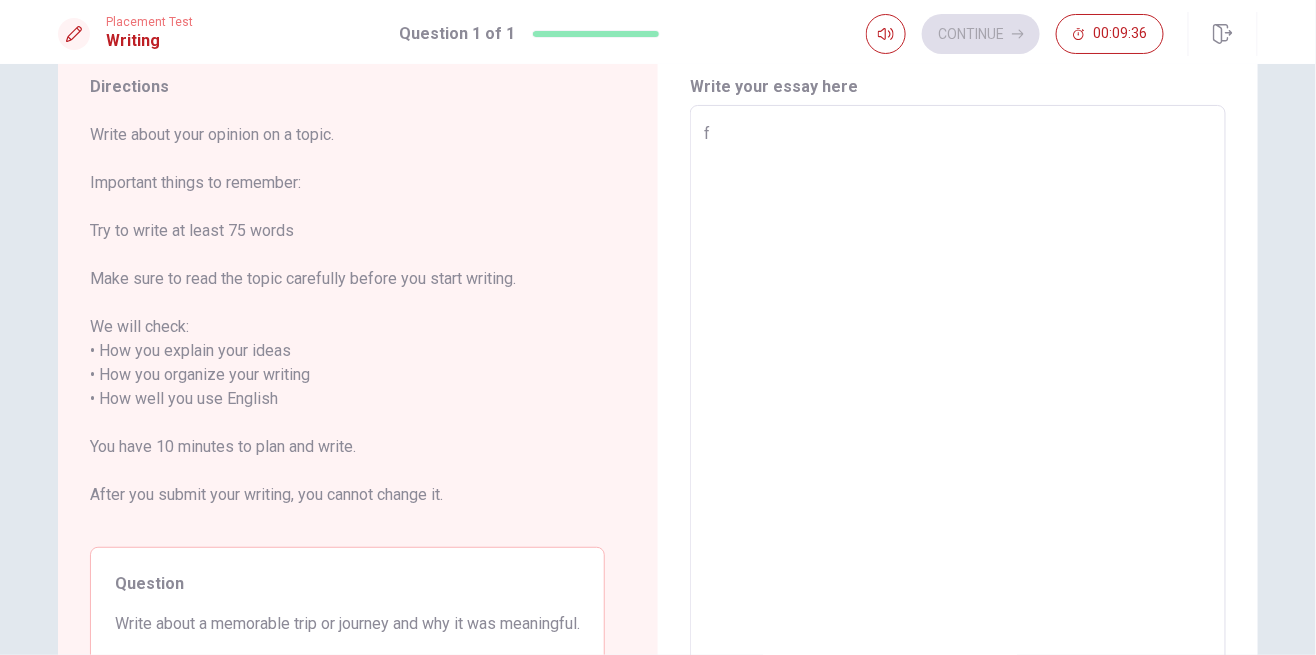 type on "x" 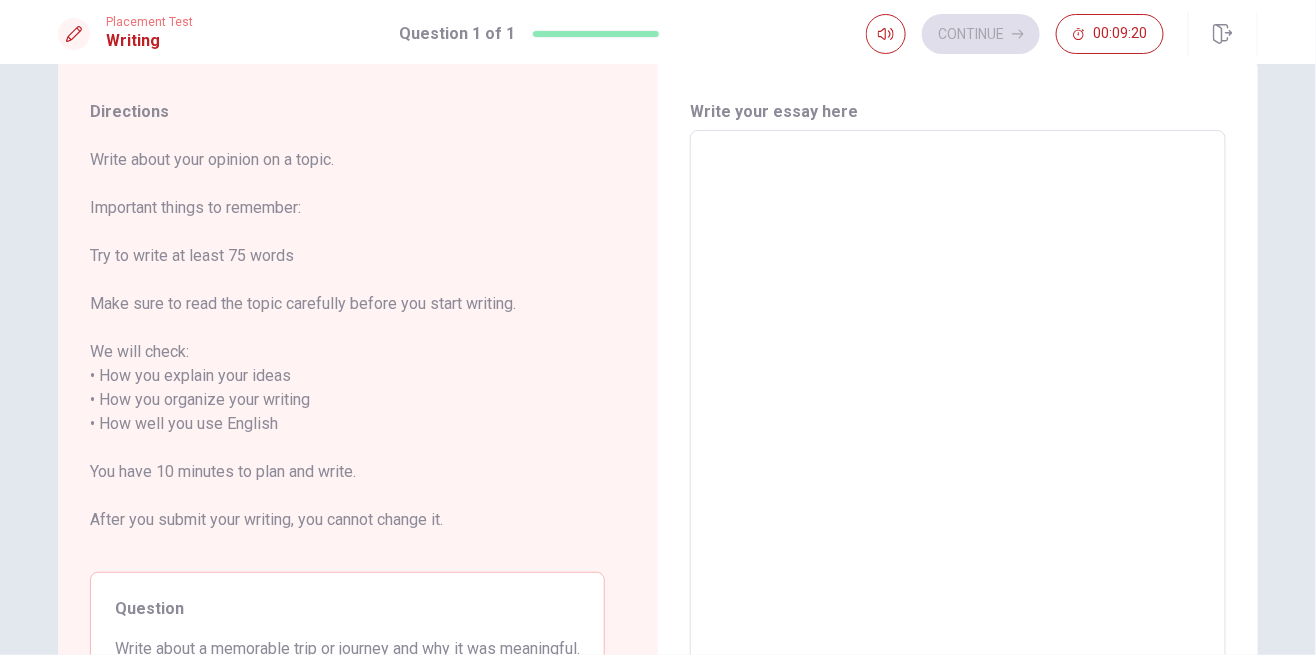 scroll, scrollTop: 0, scrollLeft: 0, axis: both 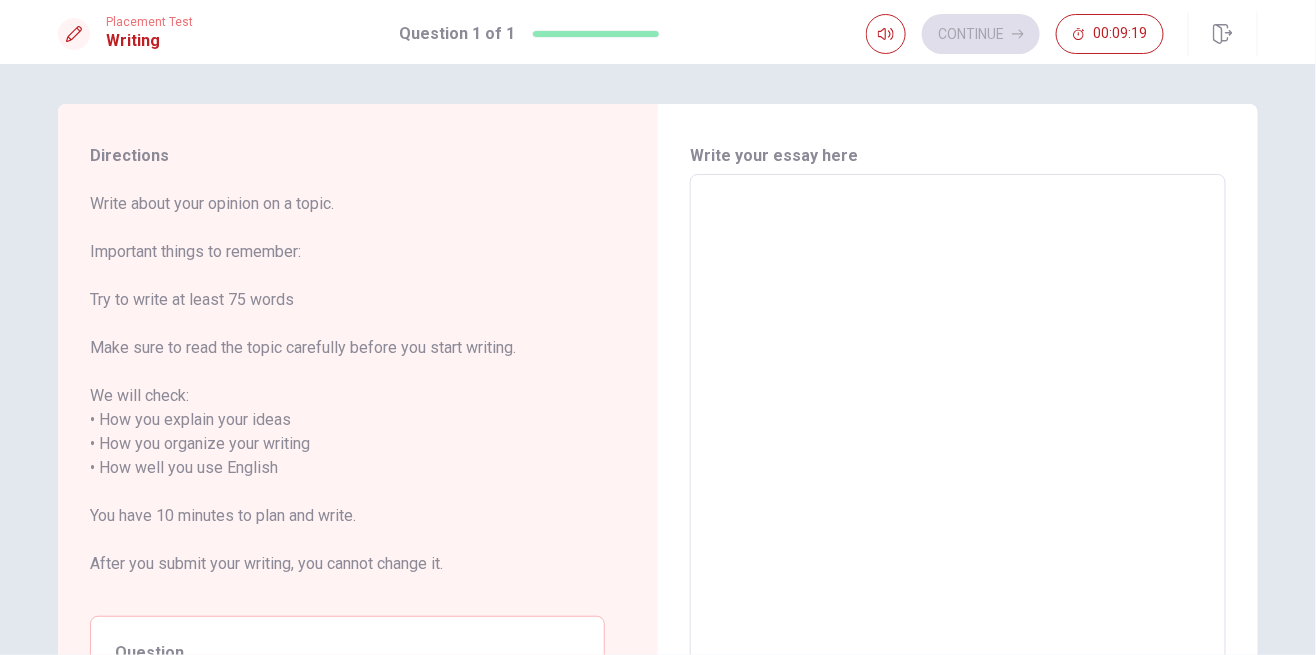 click at bounding box center [958, 456] 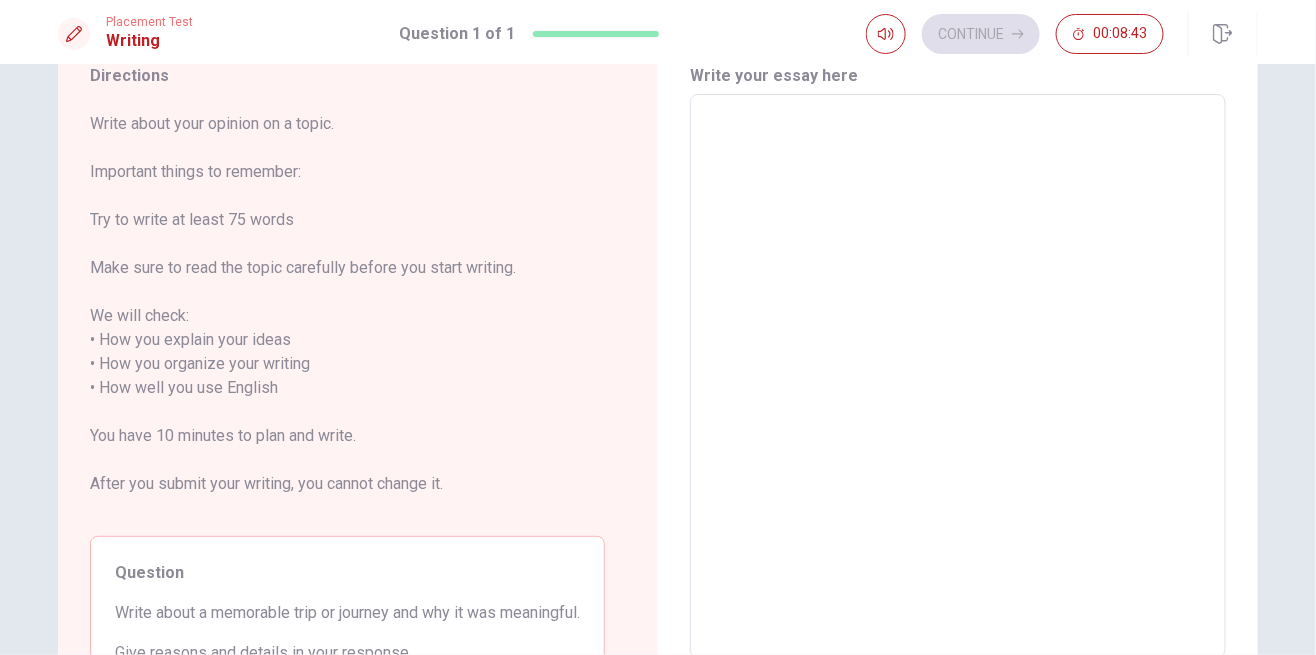 scroll, scrollTop: 73, scrollLeft: 0, axis: vertical 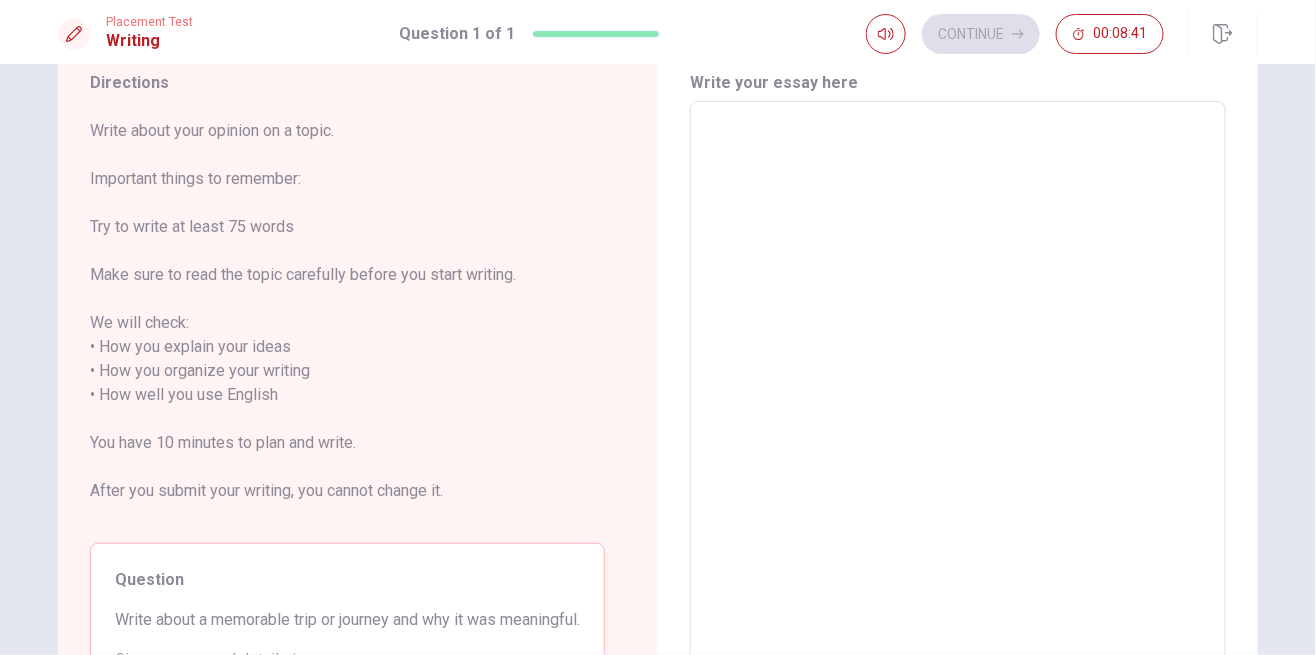 type on "i" 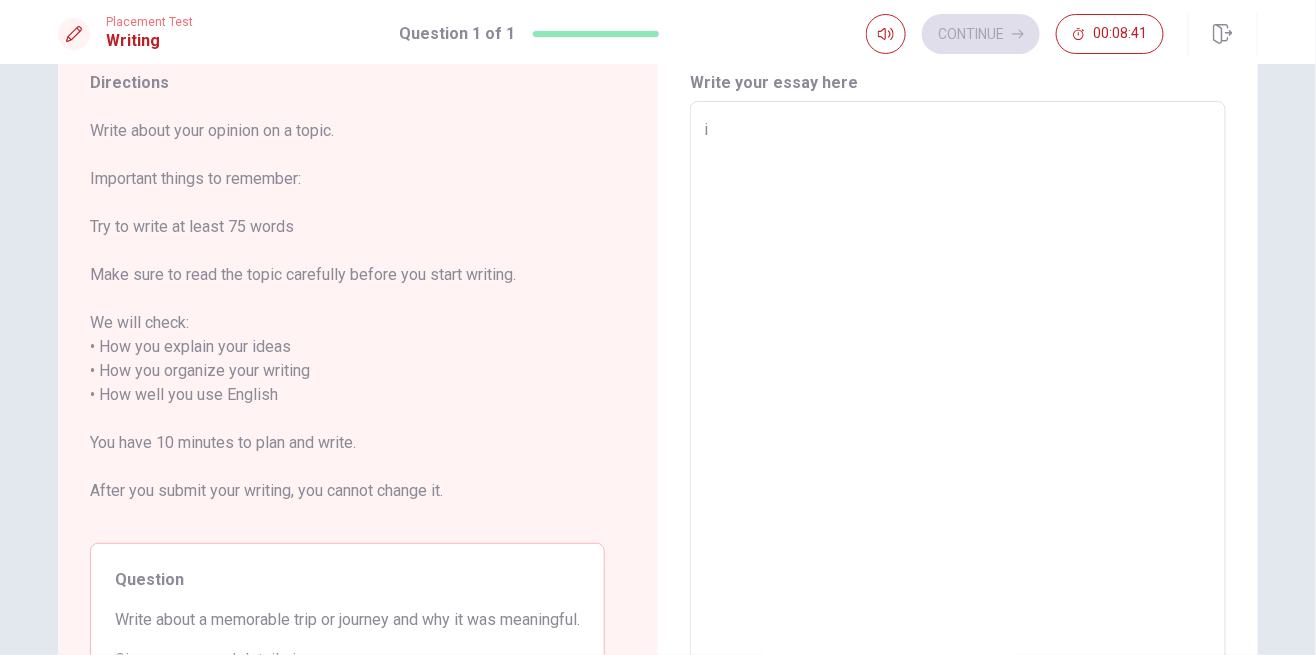 type on "x" 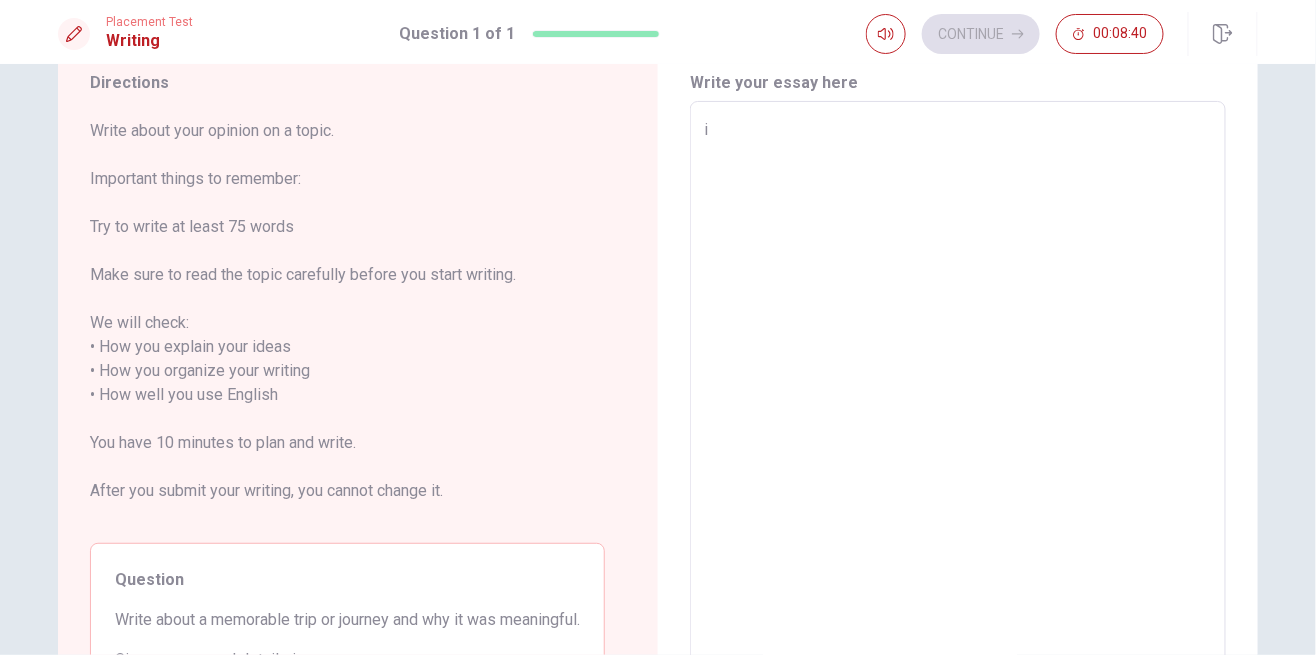 type on "i" 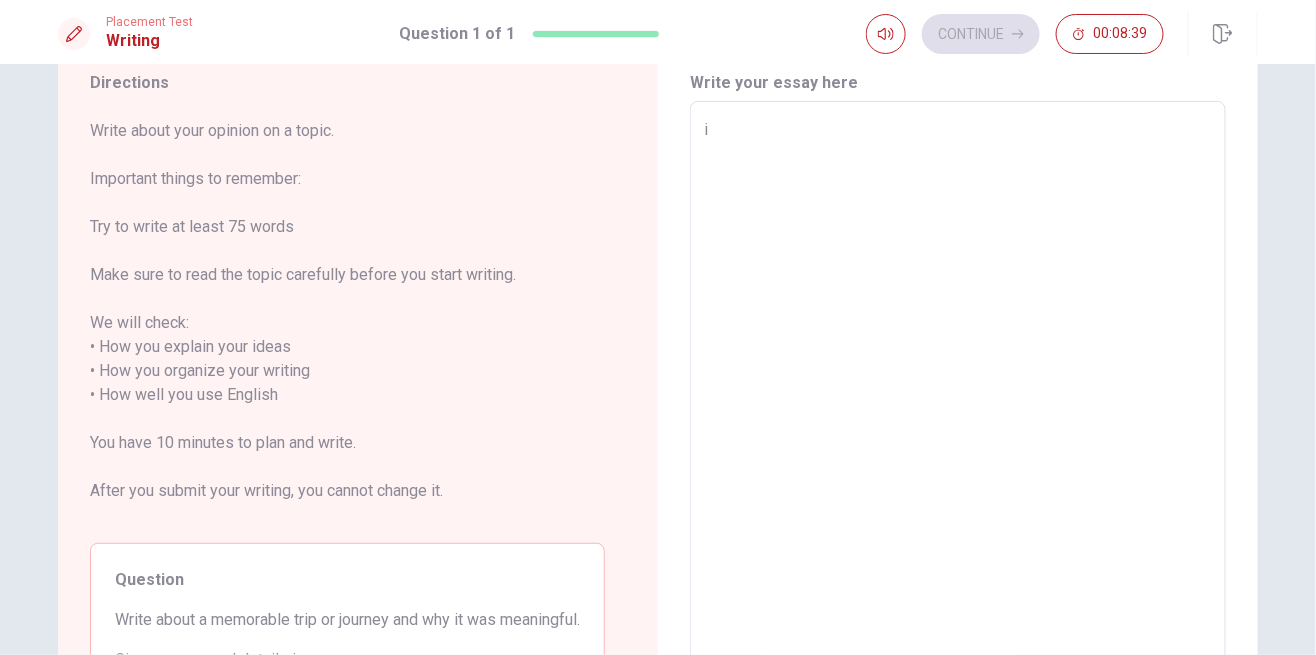 type on "i" 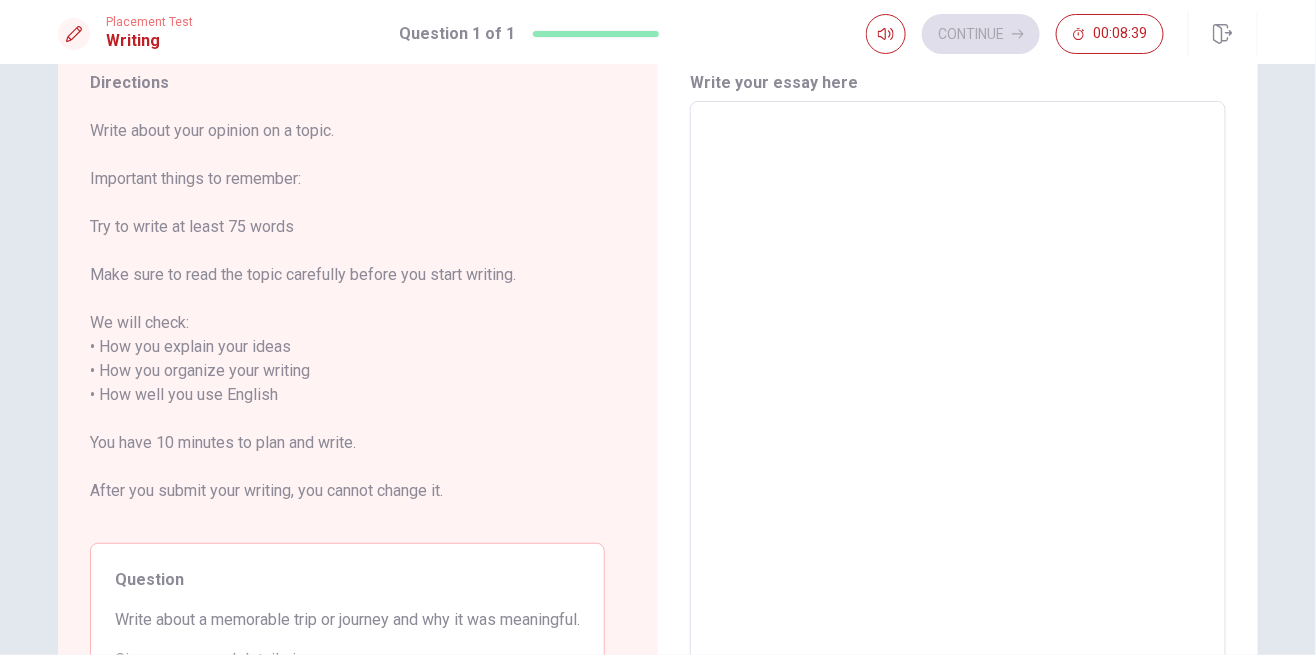 type on "x" 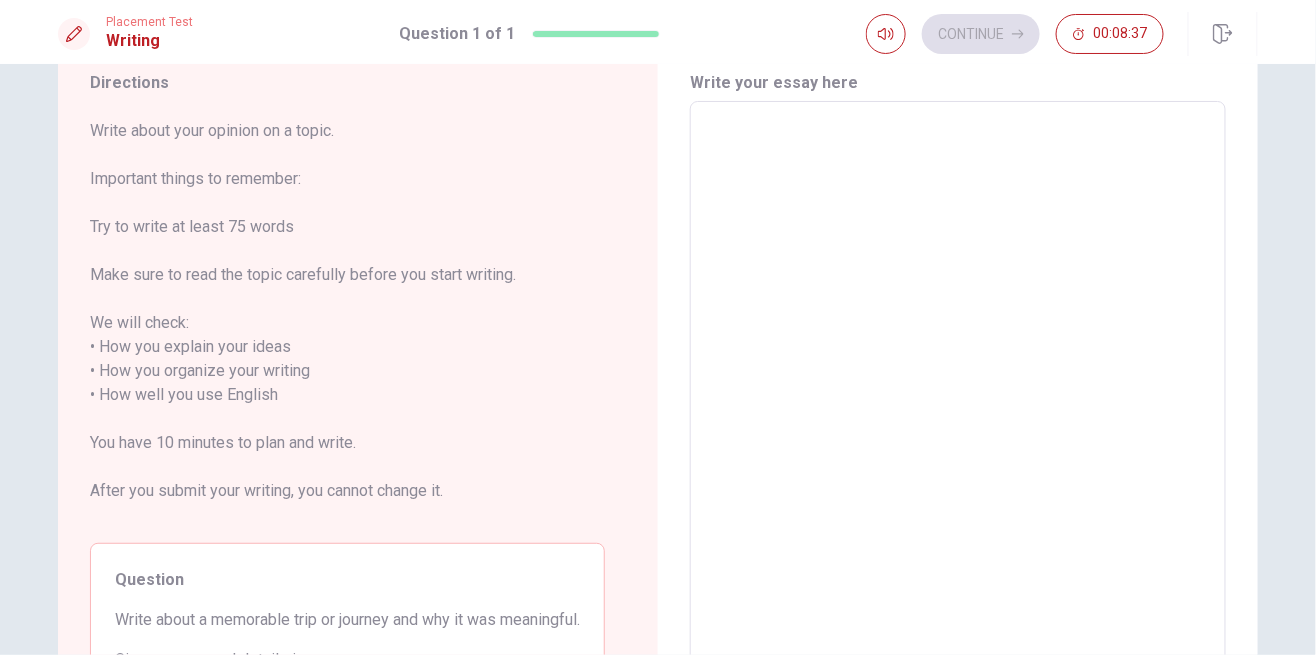 type on "I" 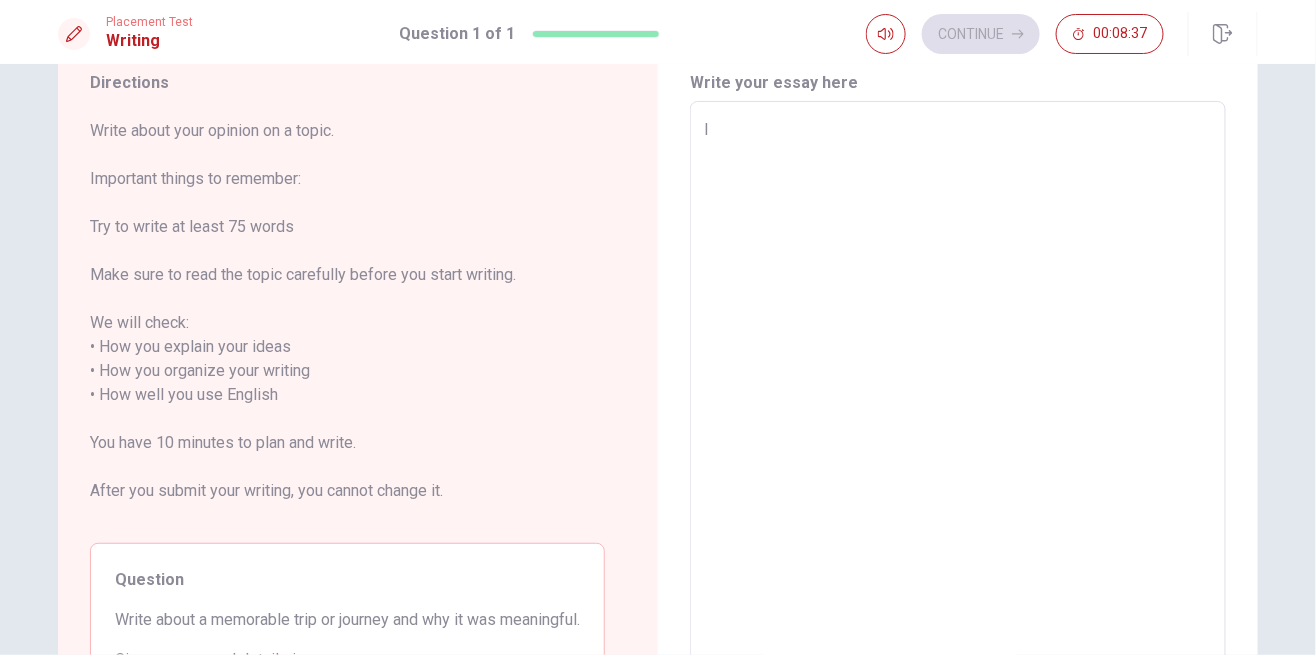 type on "x" 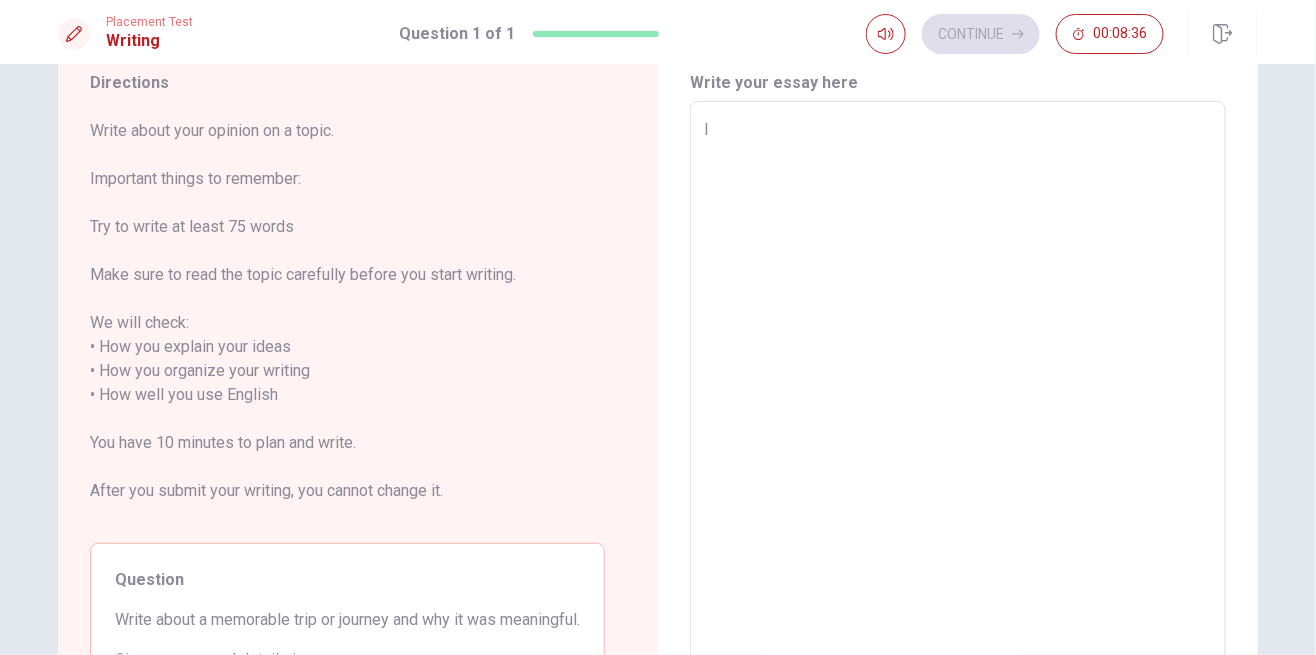 type on "I" 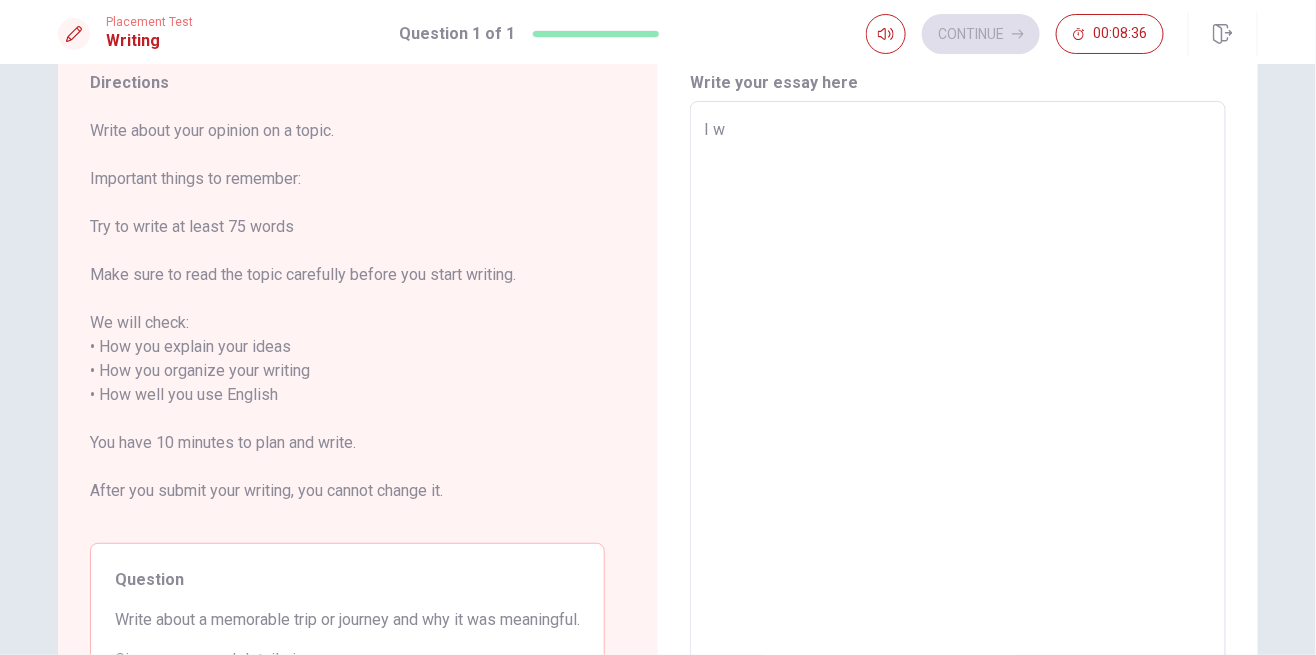 type on "x" 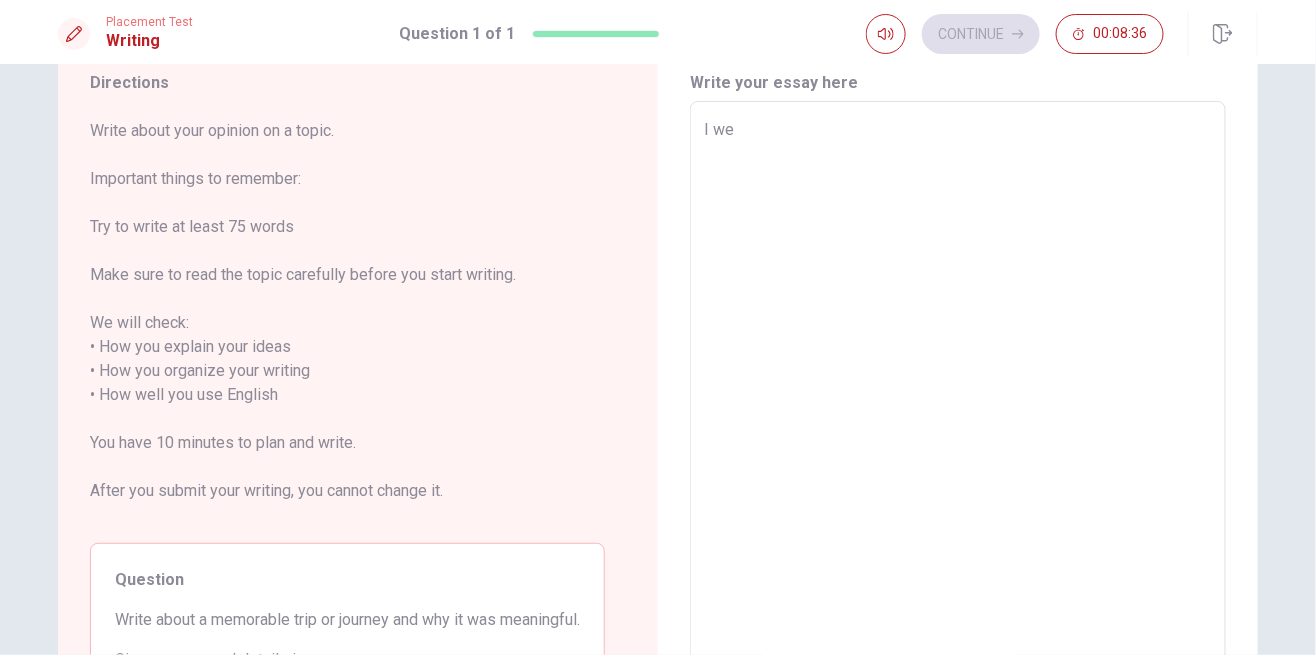 type on "x" 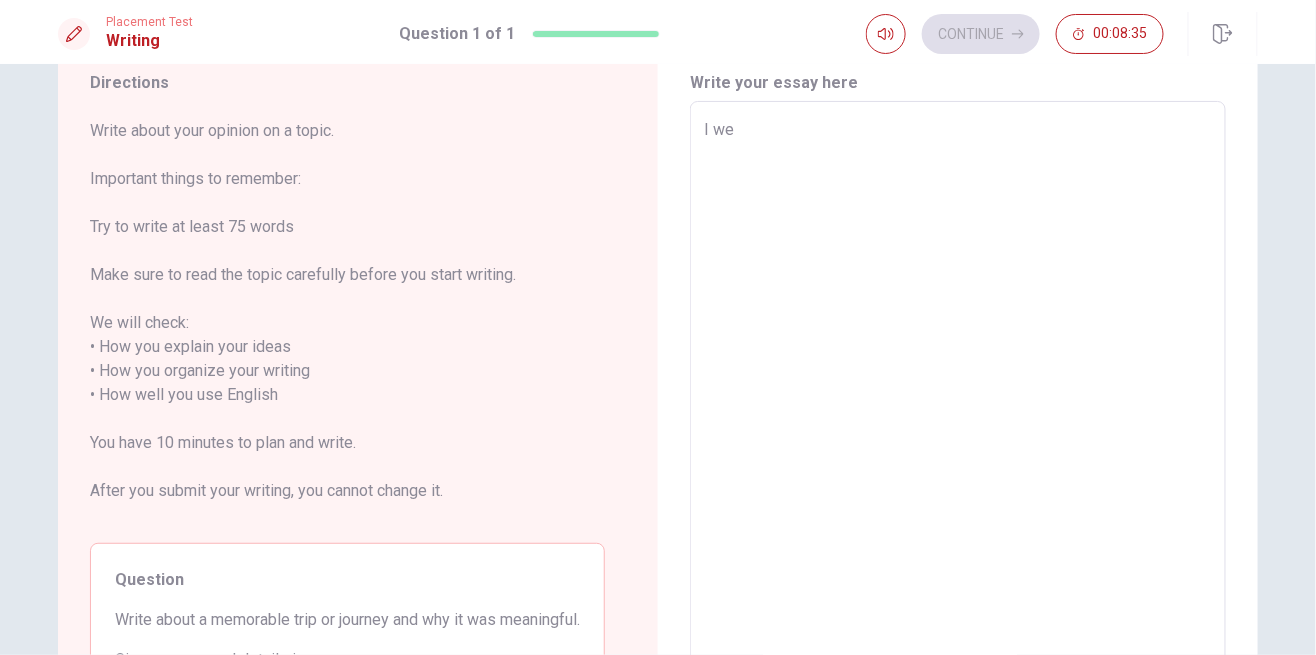 type on "I wen" 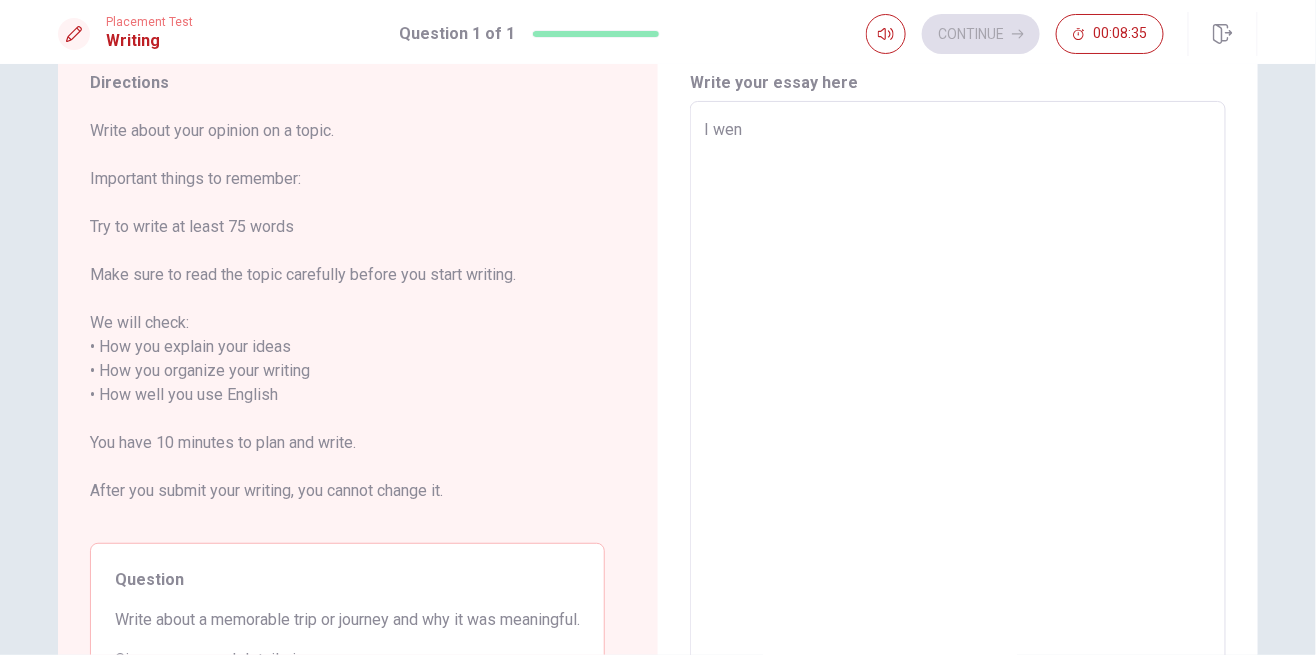 type on "x" 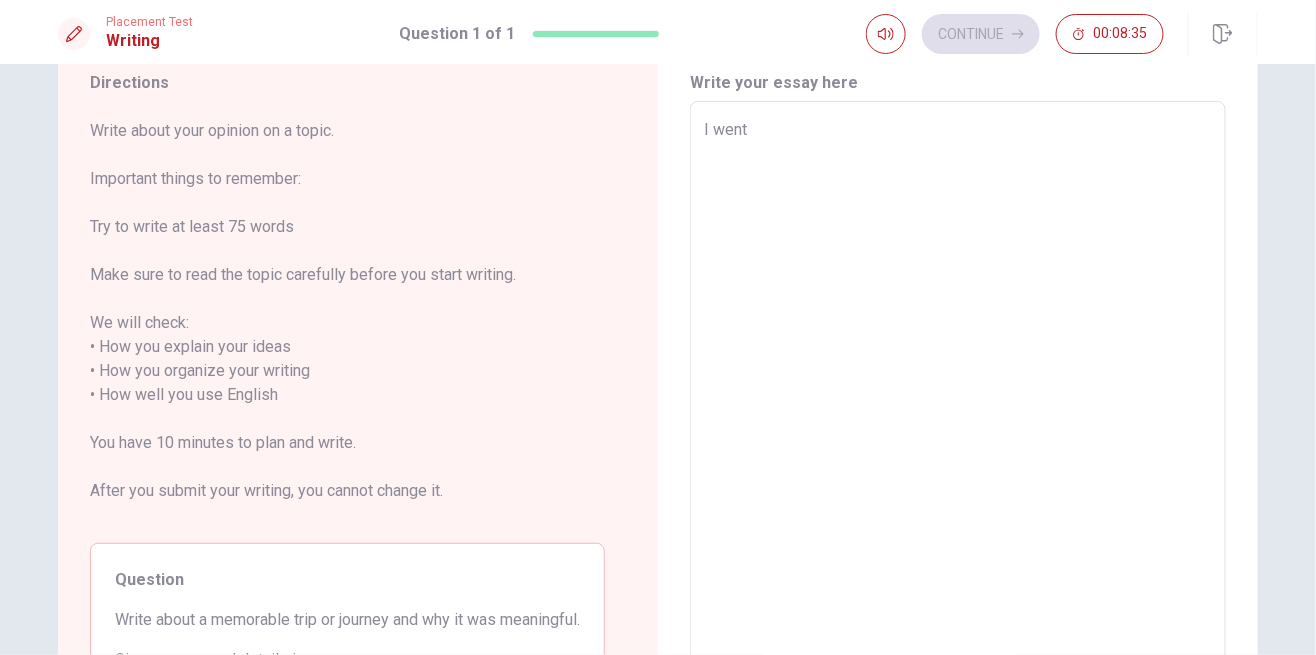 type on "x" 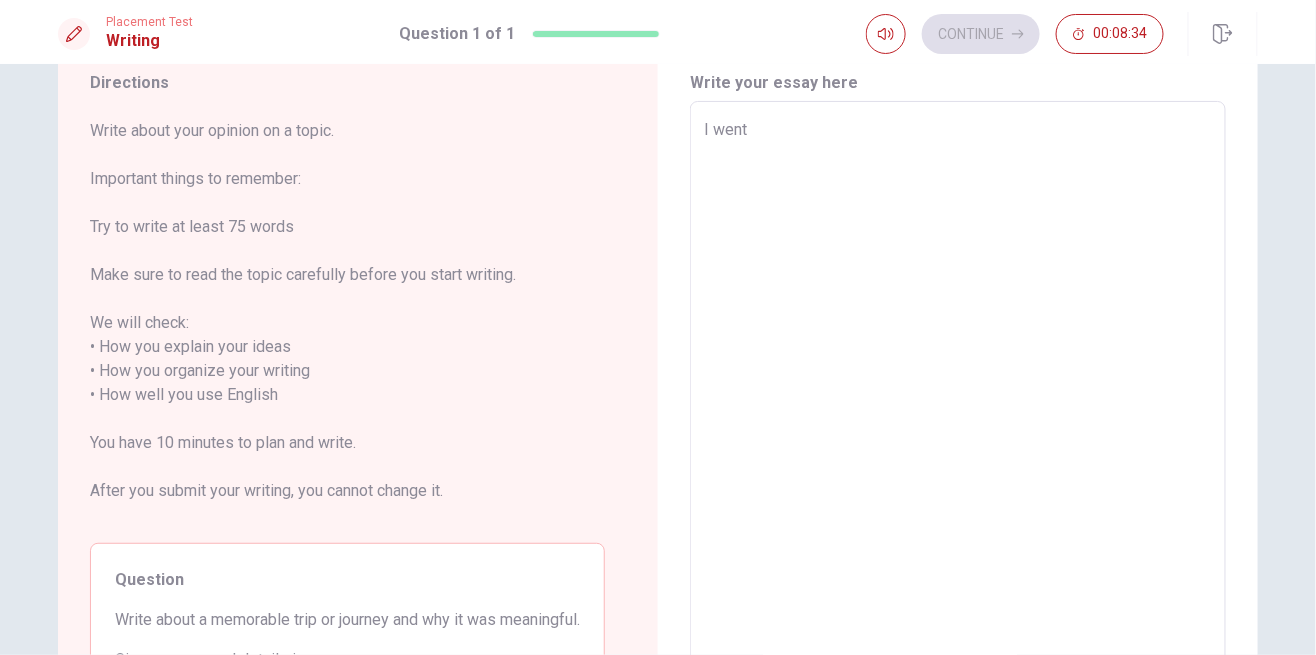 type on "I went" 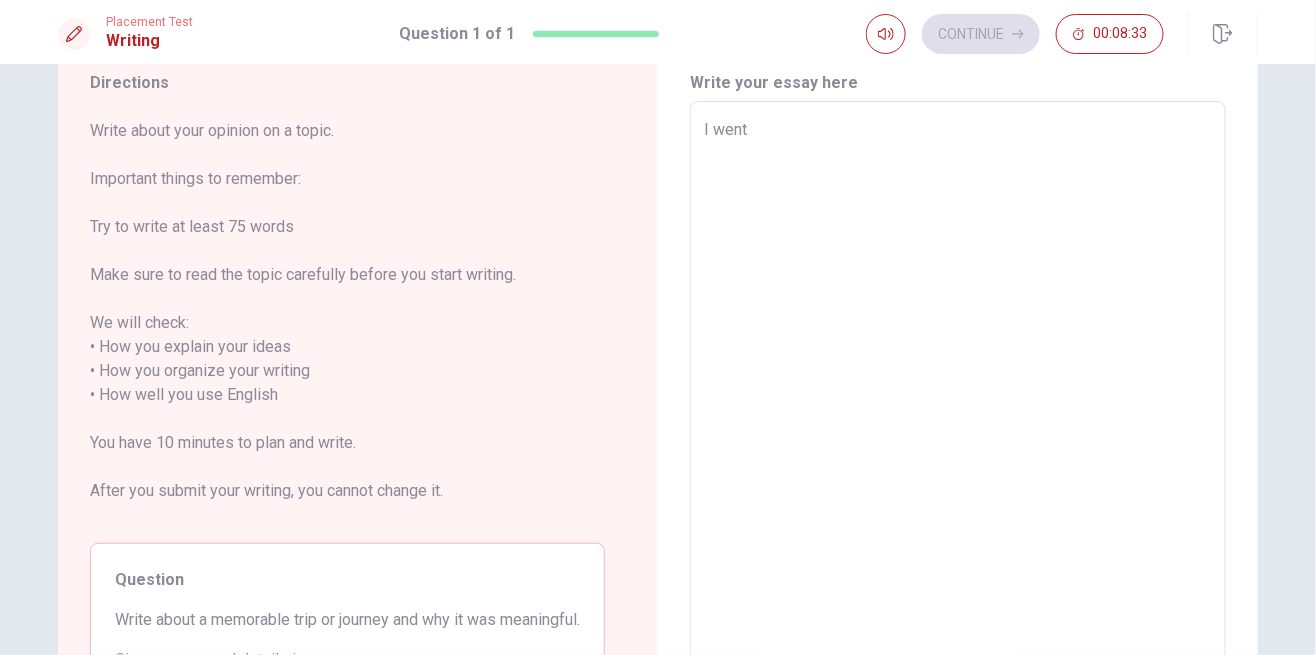 type on "I went l" 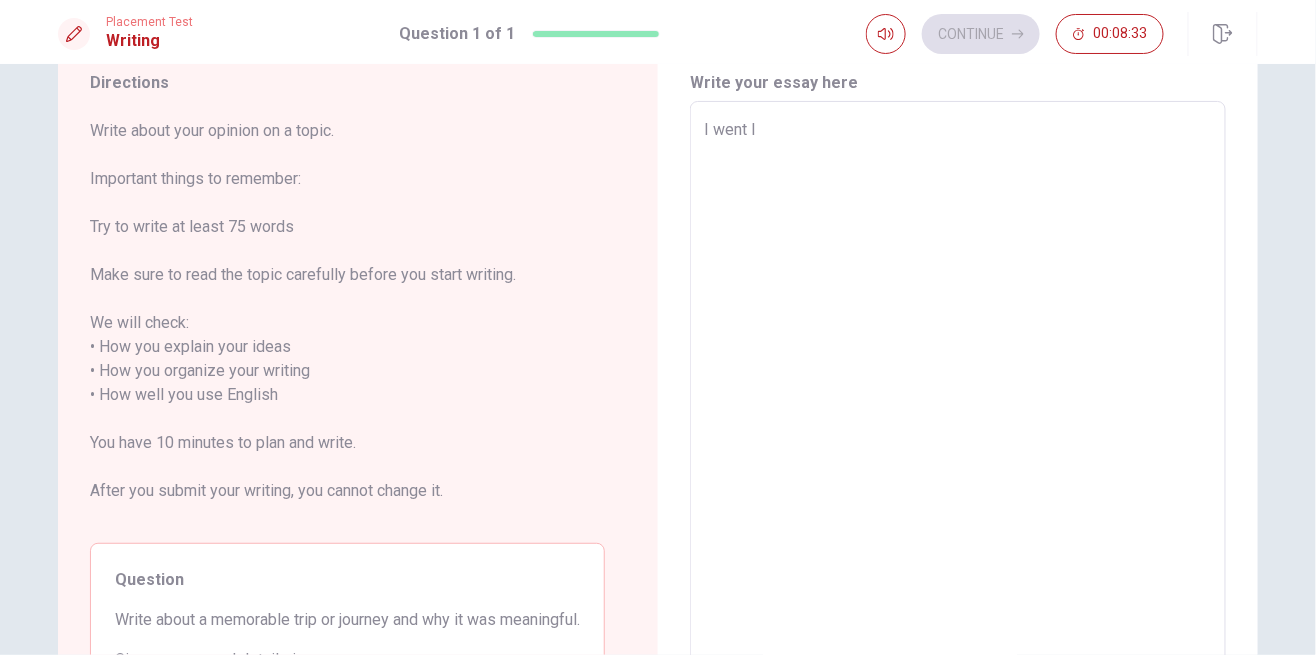 type on "x" 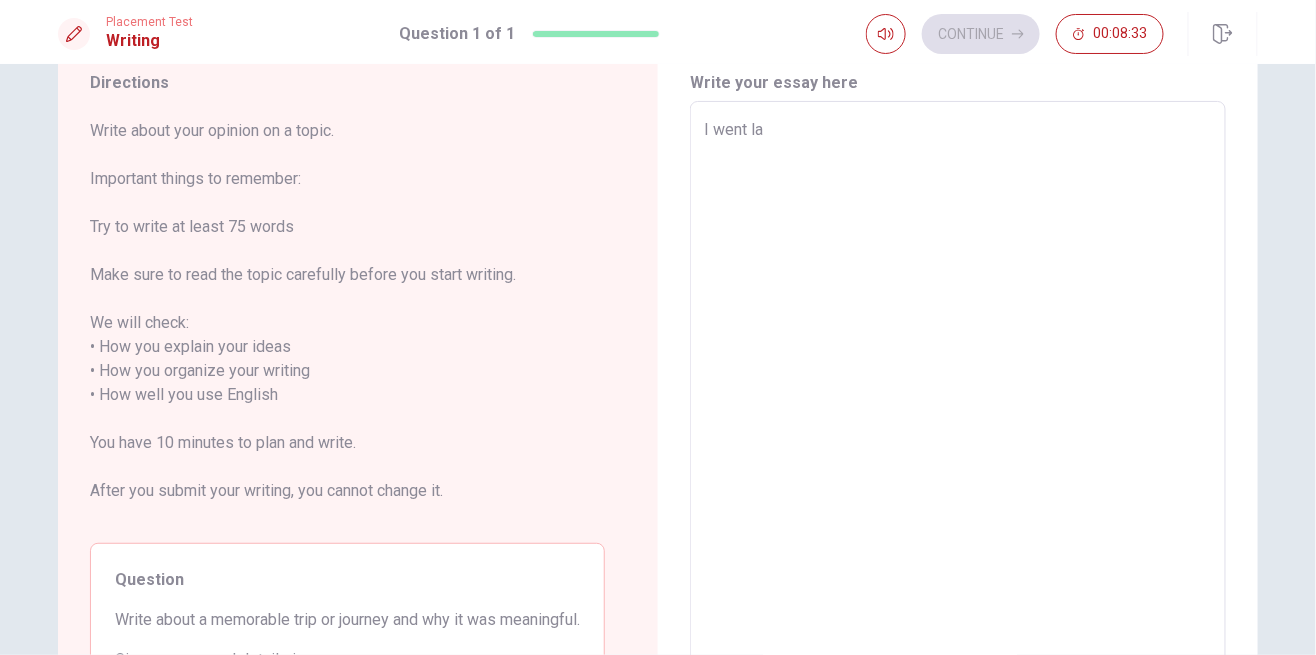 type on "x" 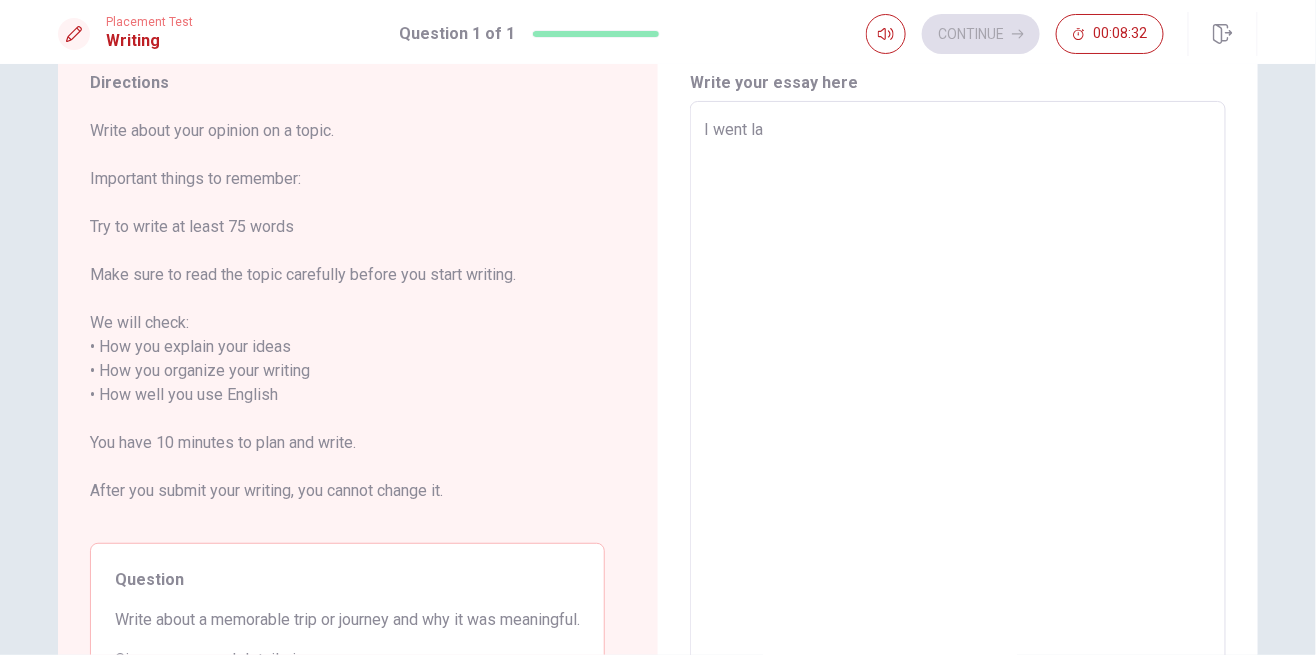 type on "I went las" 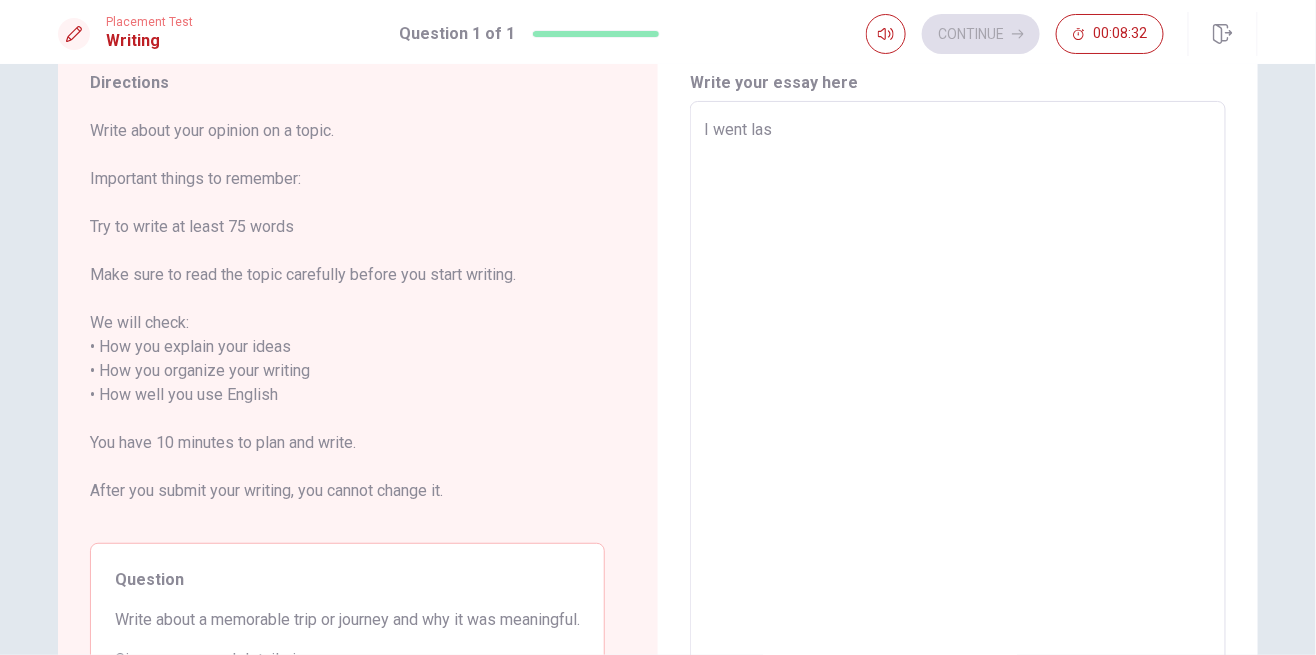 type on "x" 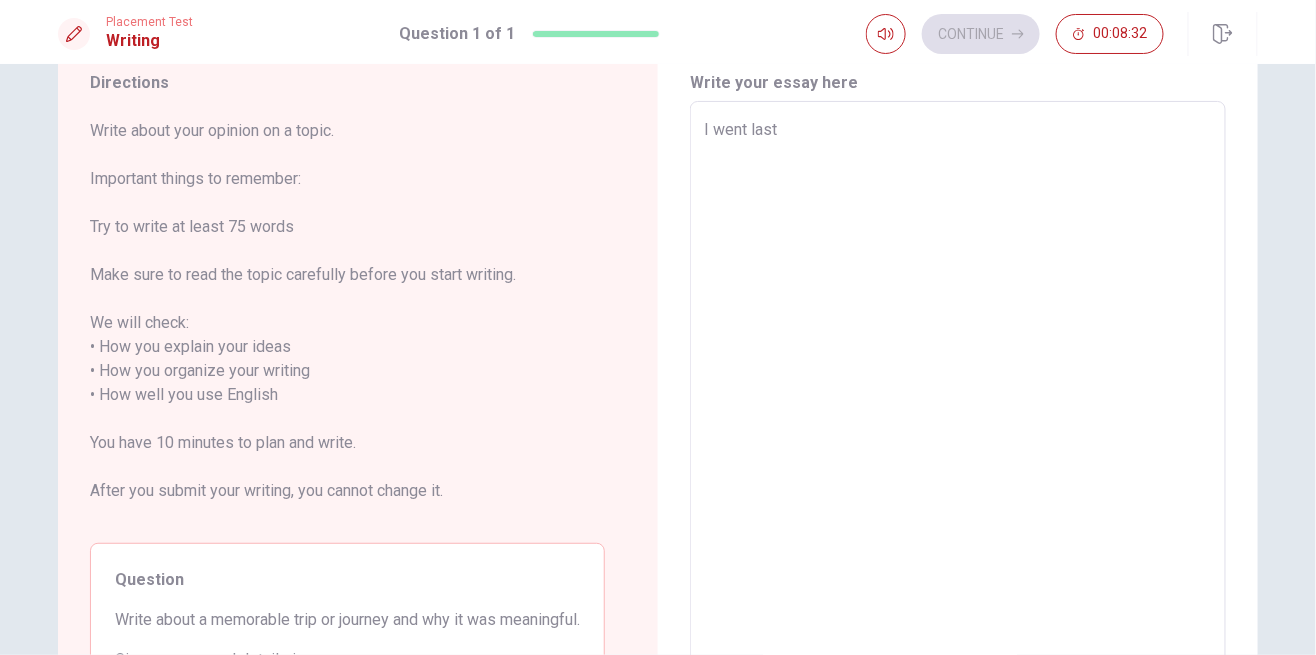 type on "x" 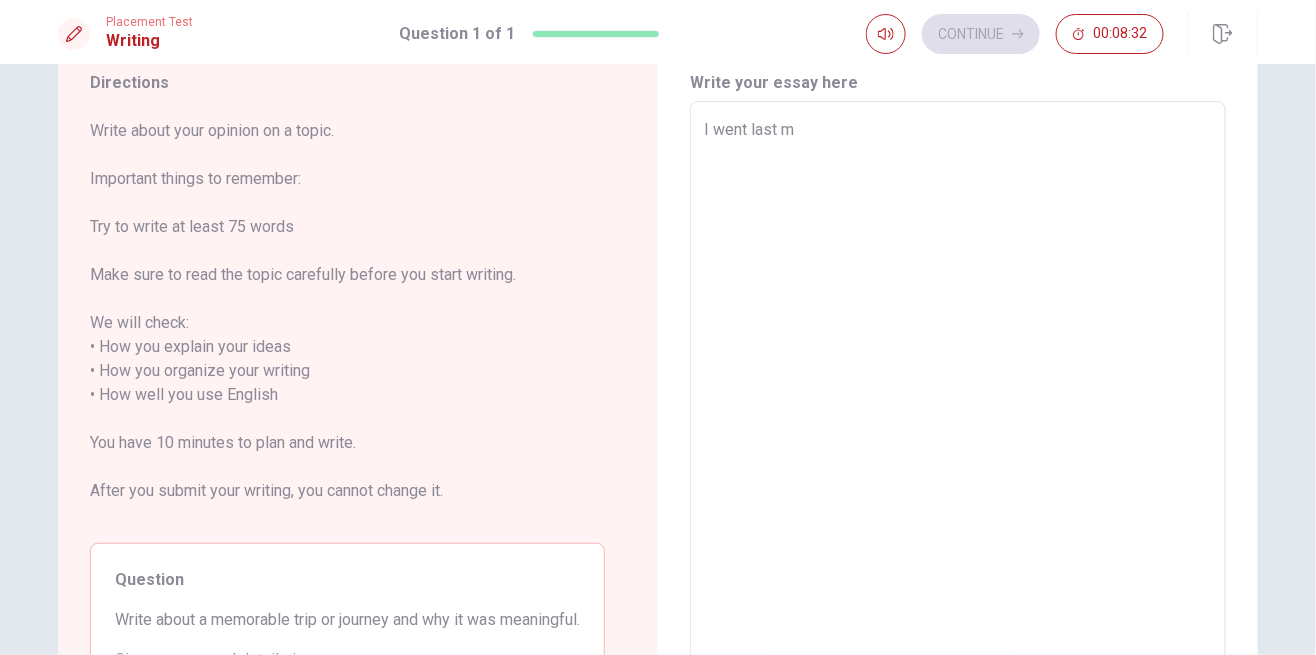 type on "x" 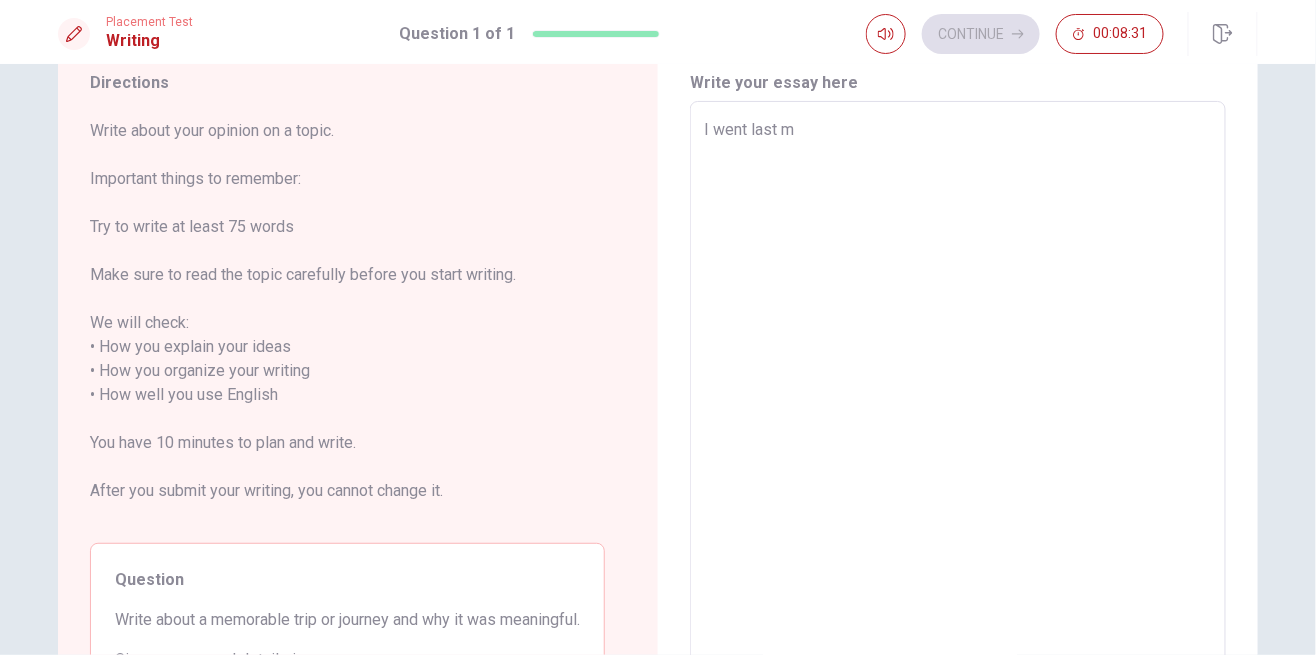 type on "I went last mo" 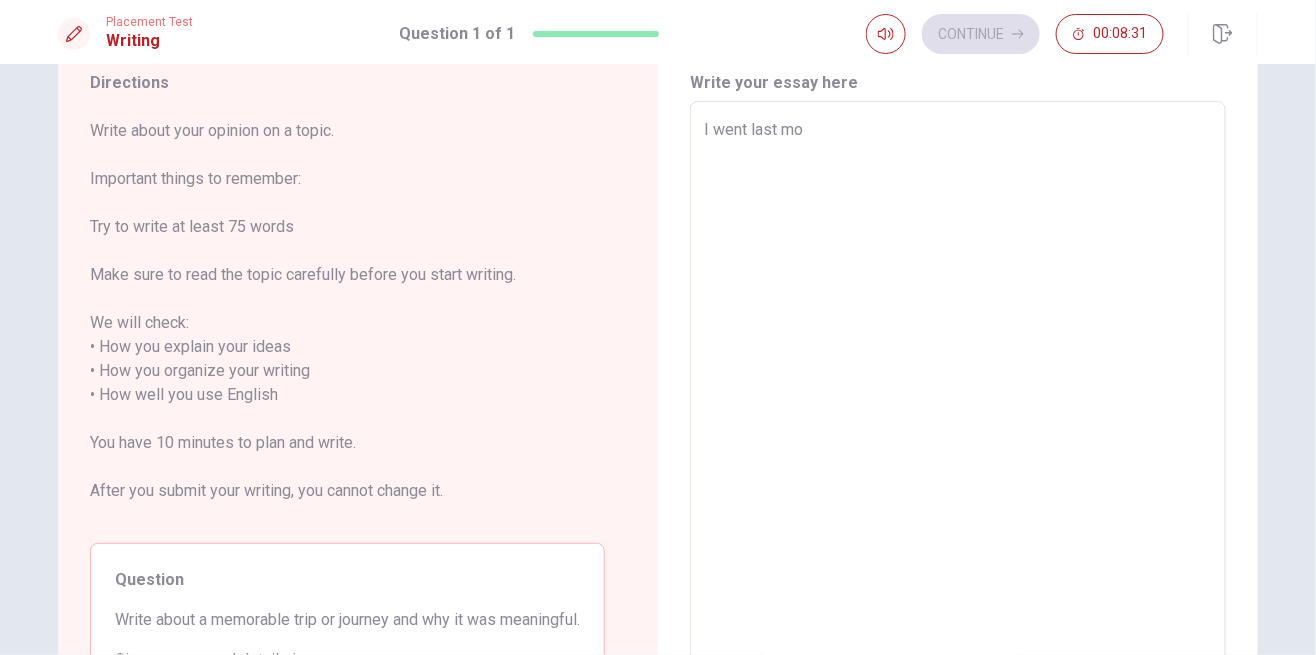 type on "x" 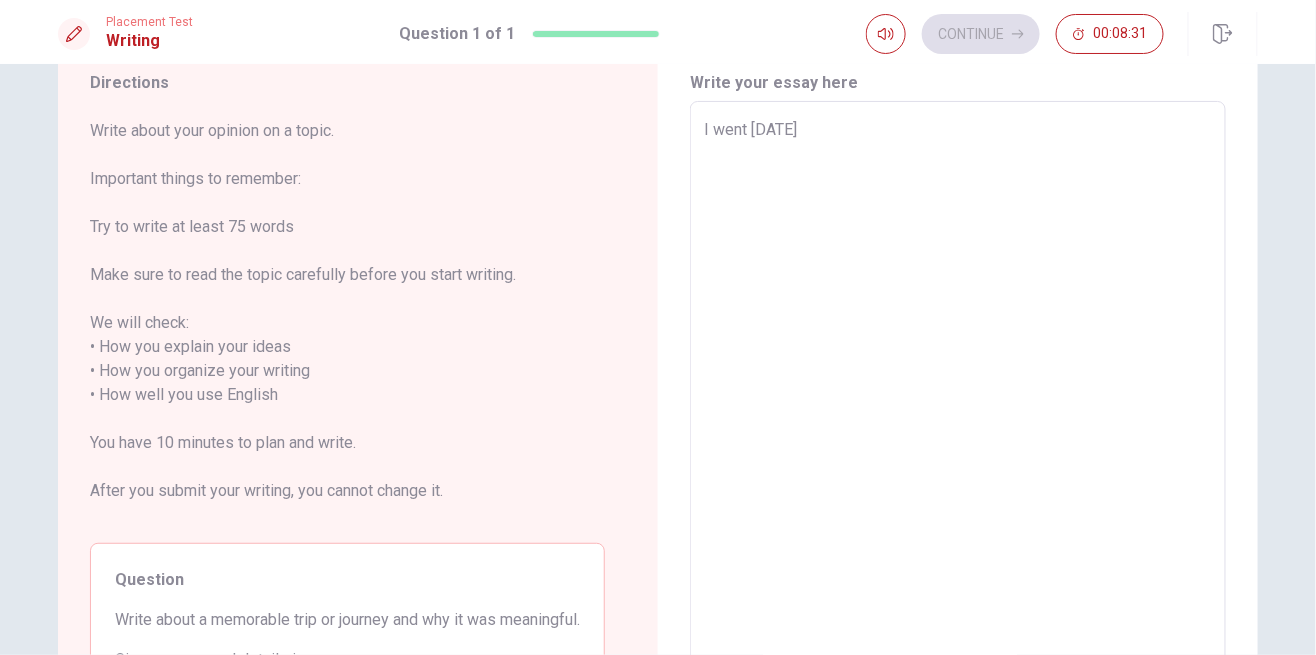 type on "x" 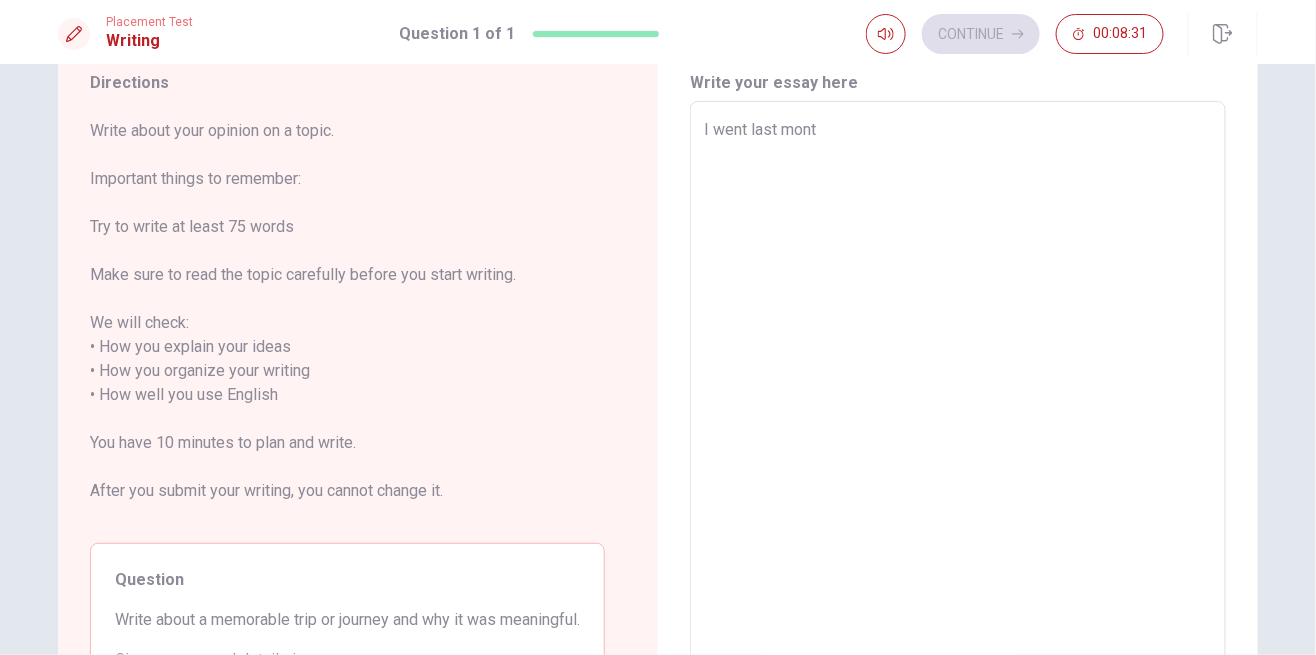 type on "x" 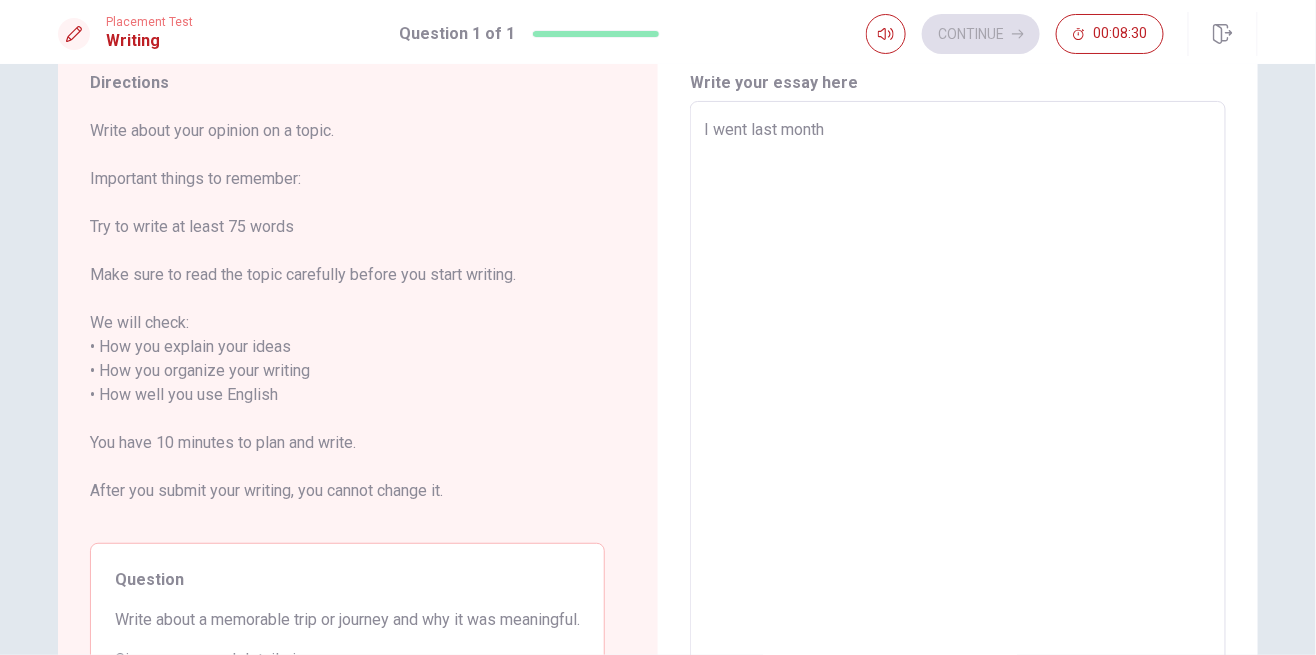 type on "x" 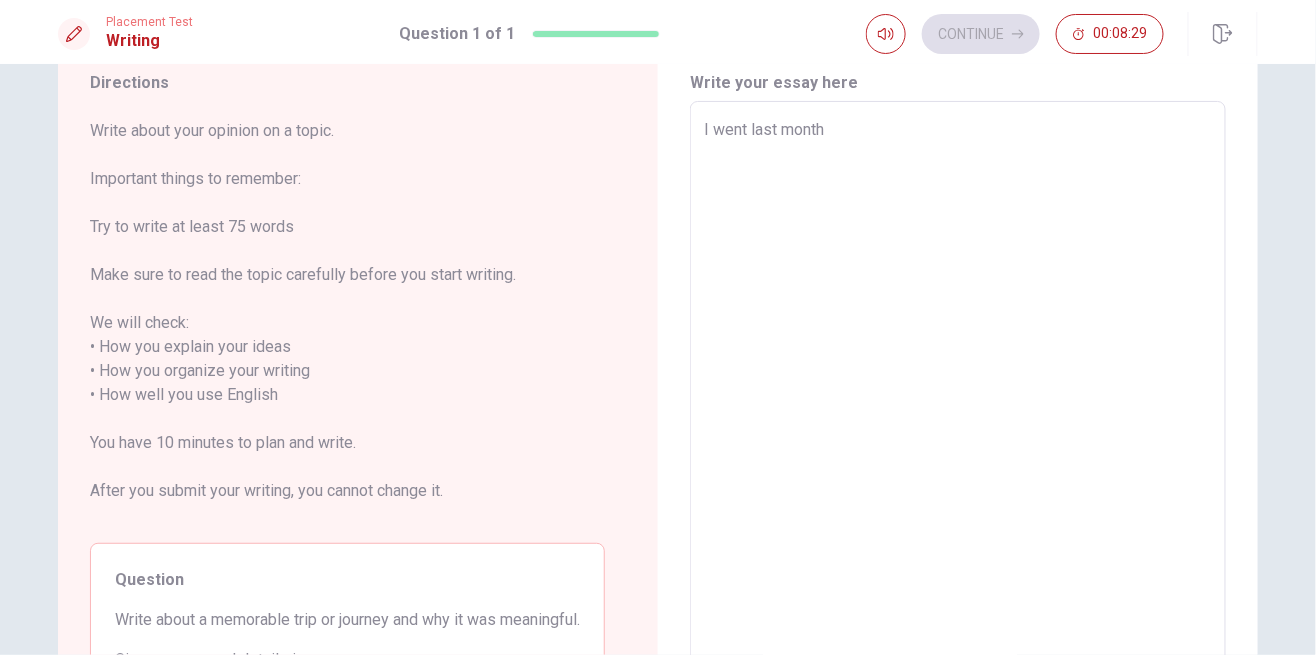 type on "I went last month" 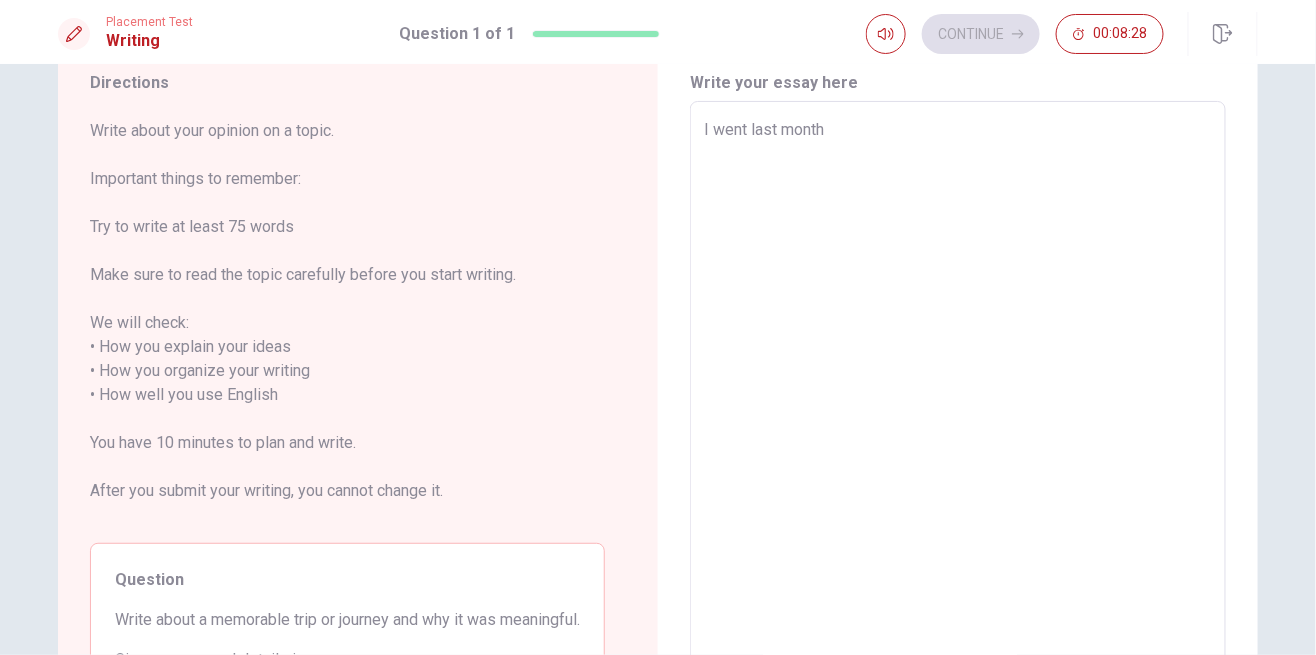 type on "x" 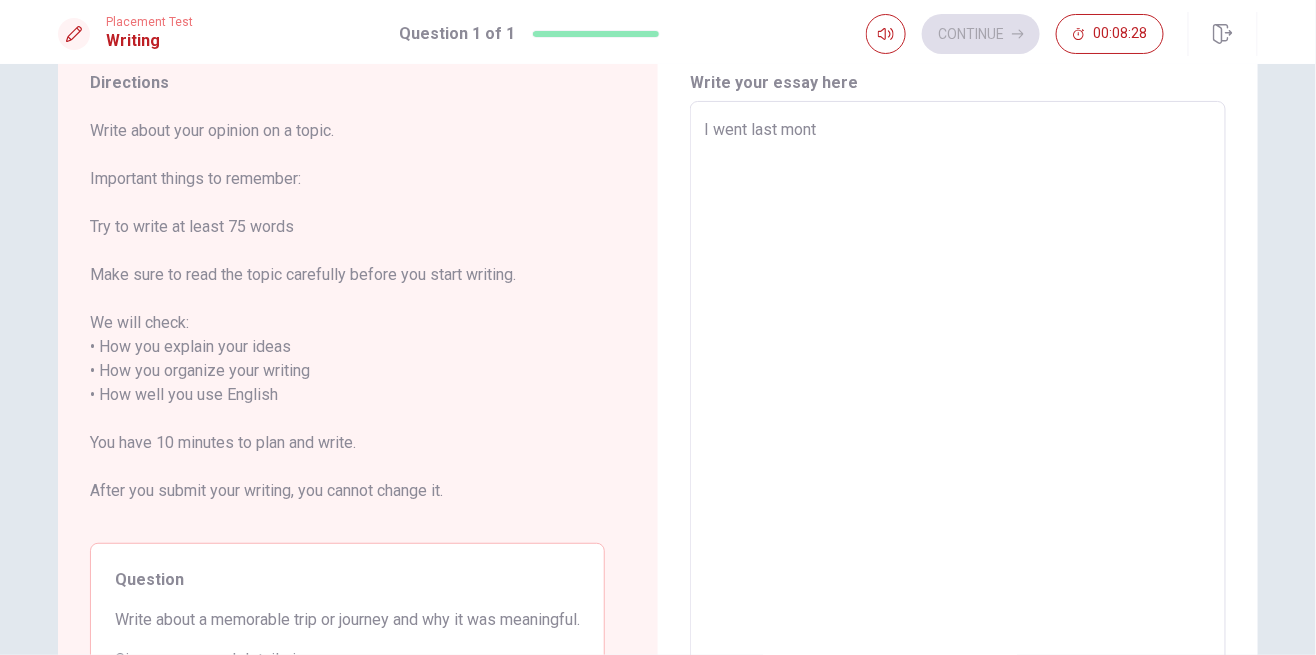 type on "x" 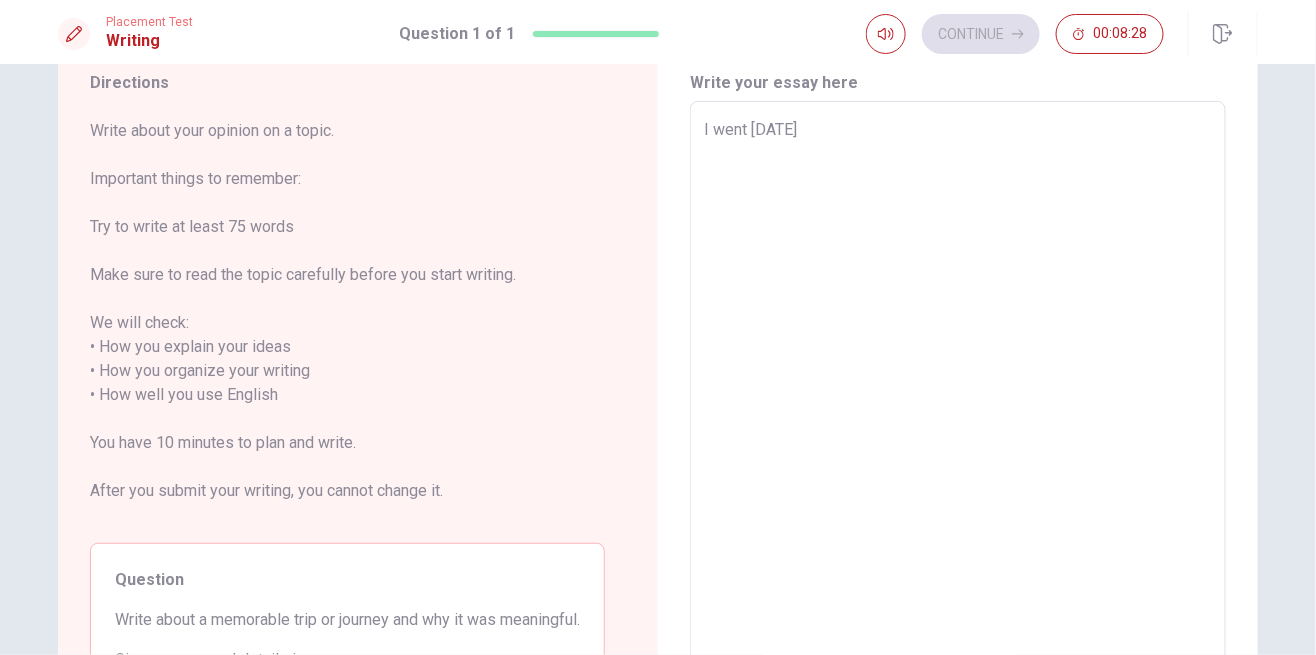 type on "x" 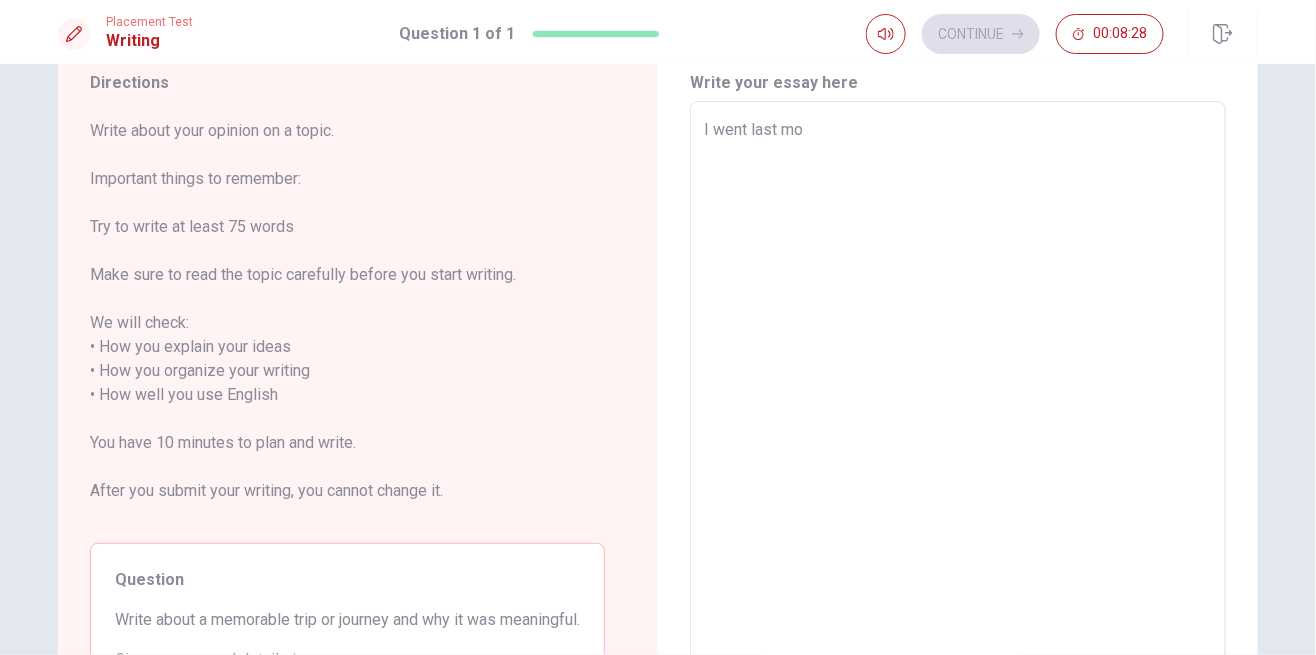 type on "x" 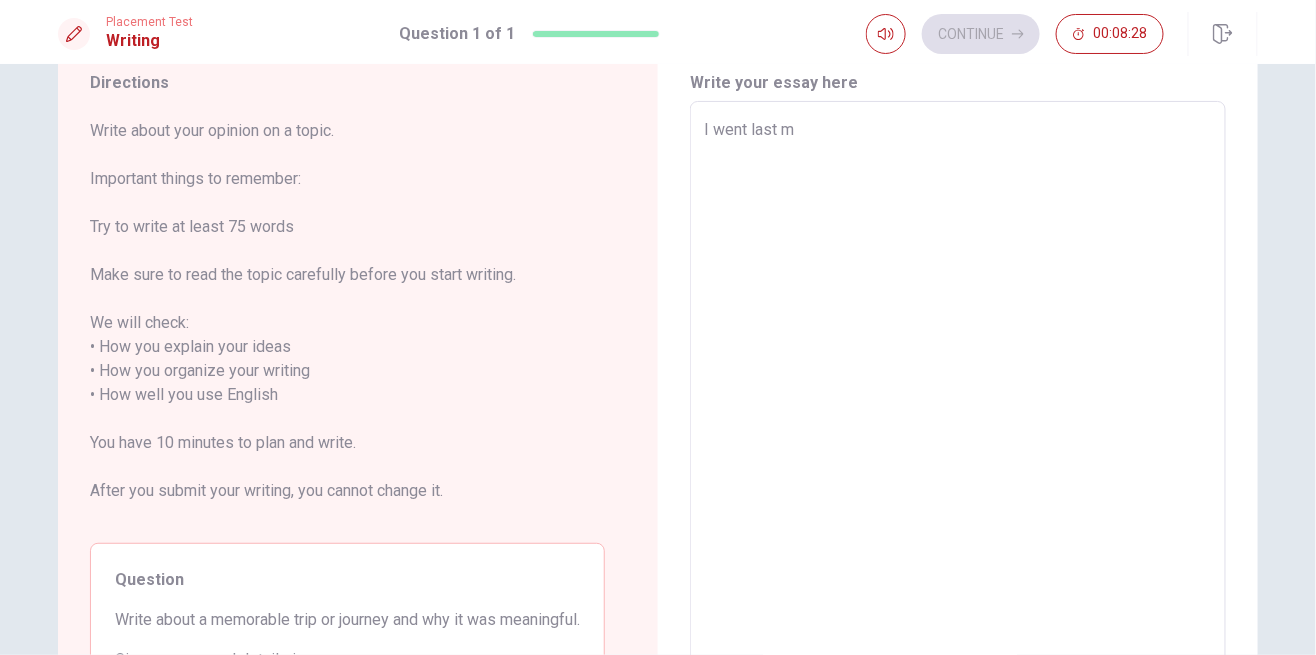 type on "x" 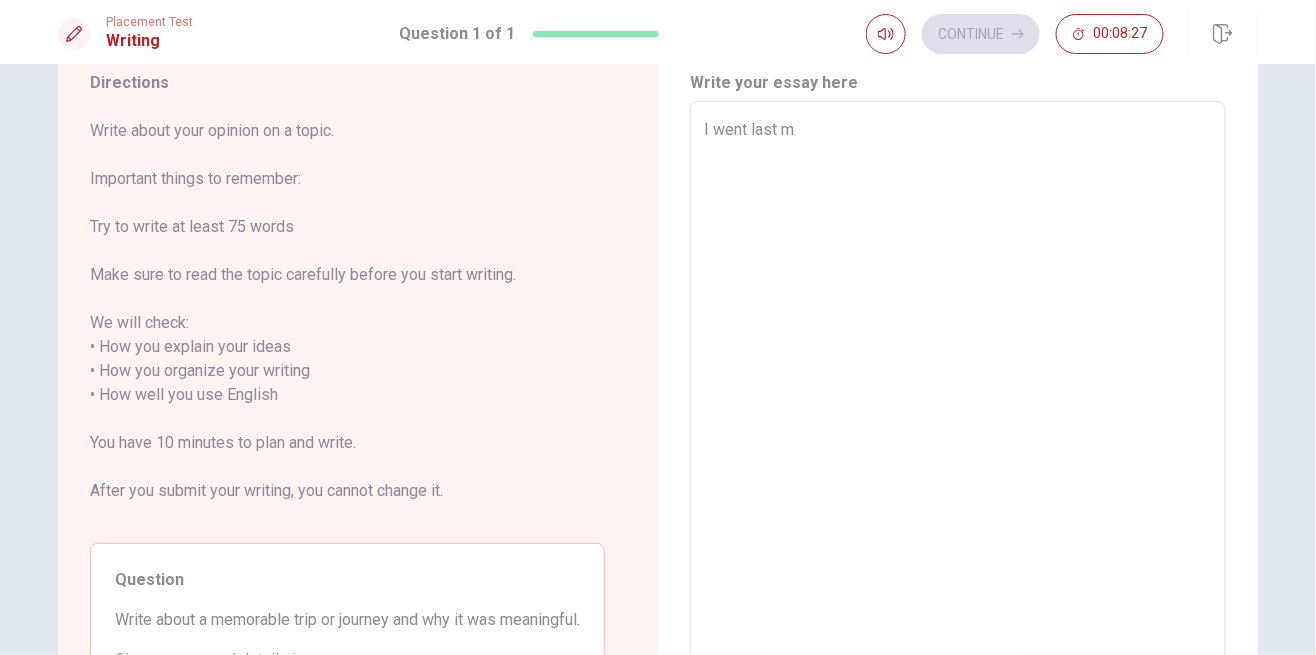 type on "I went last" 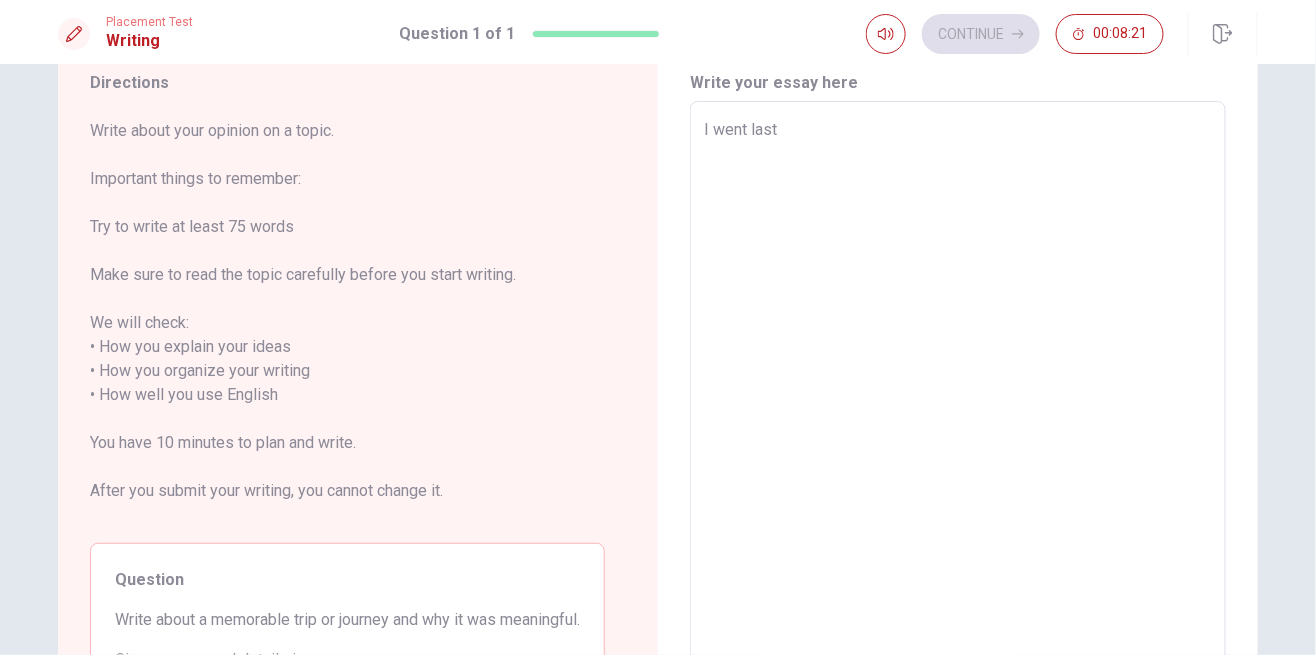 type on "x" 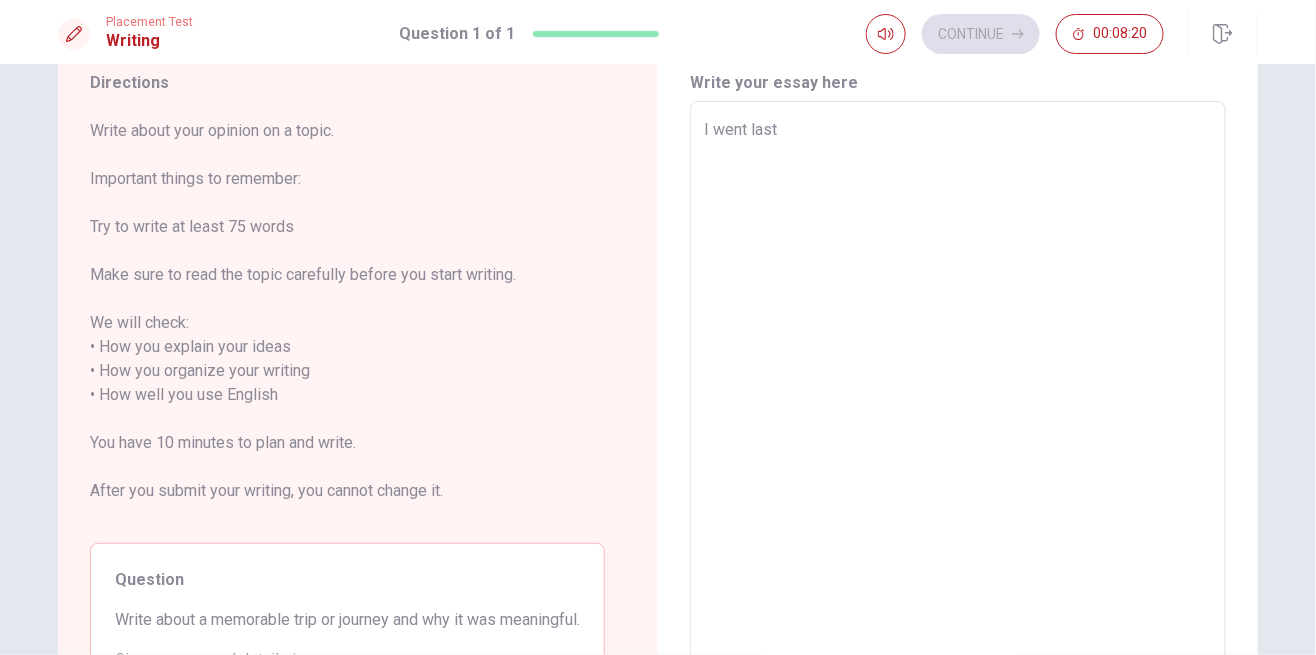type on "I went tlast" 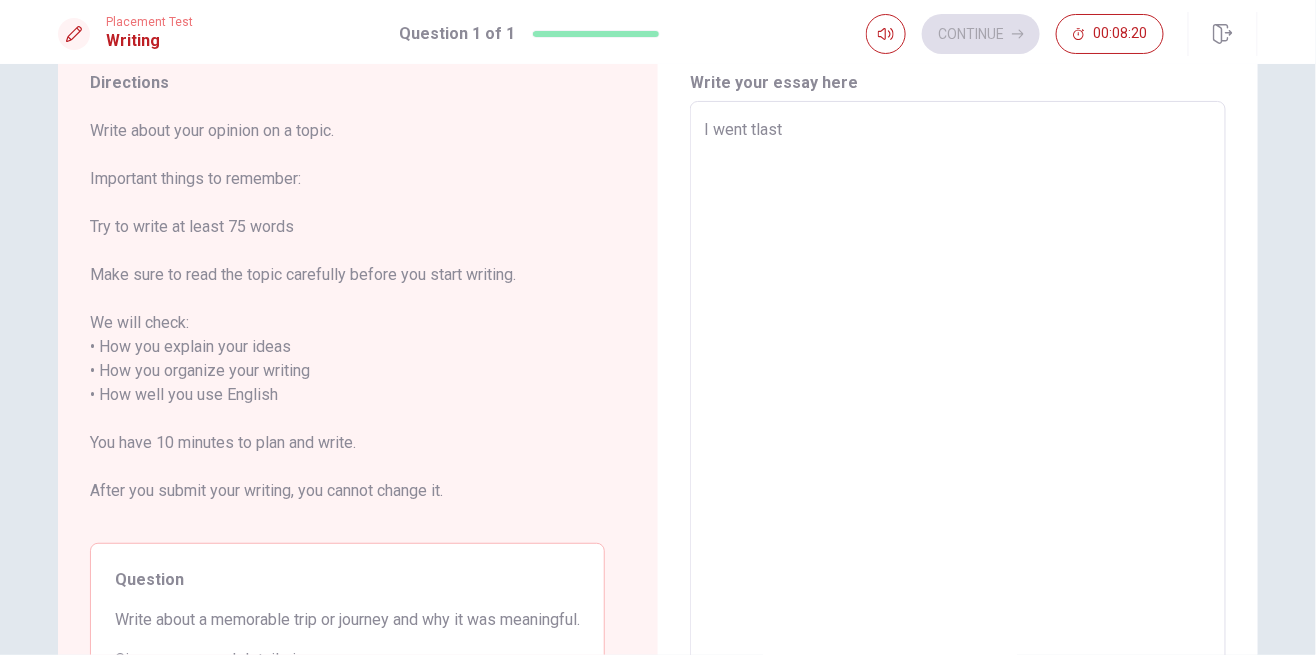 type on "x" 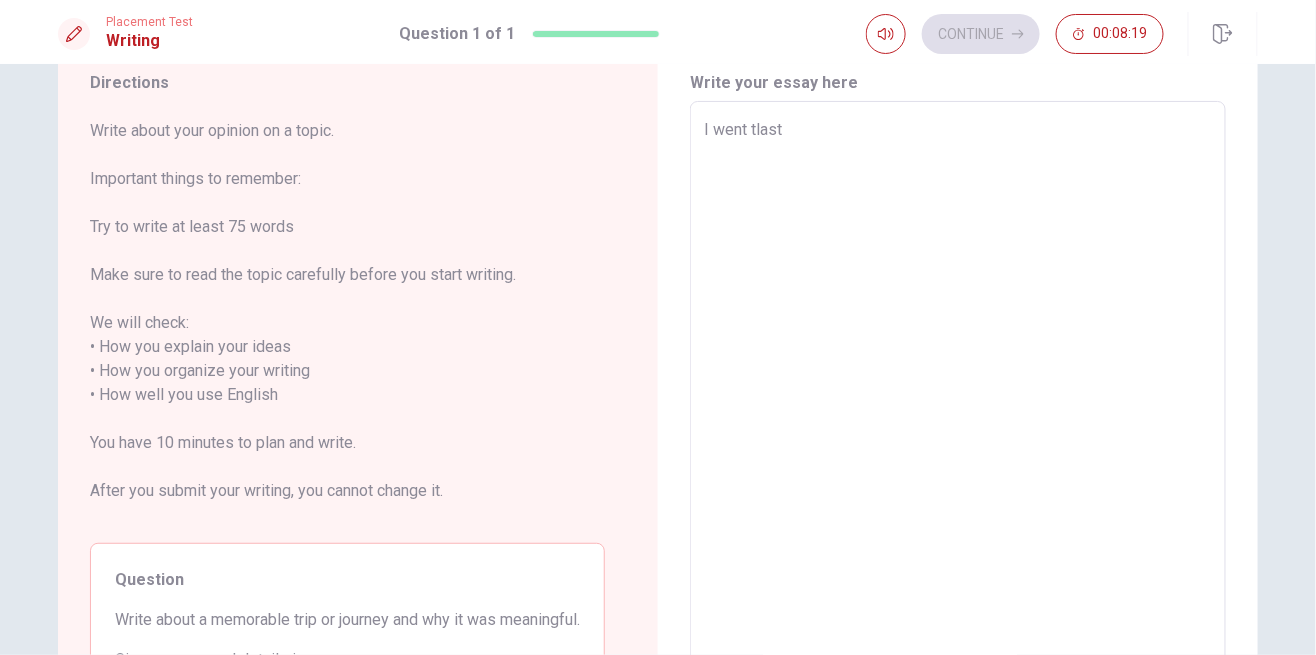 type on "I went tolast" 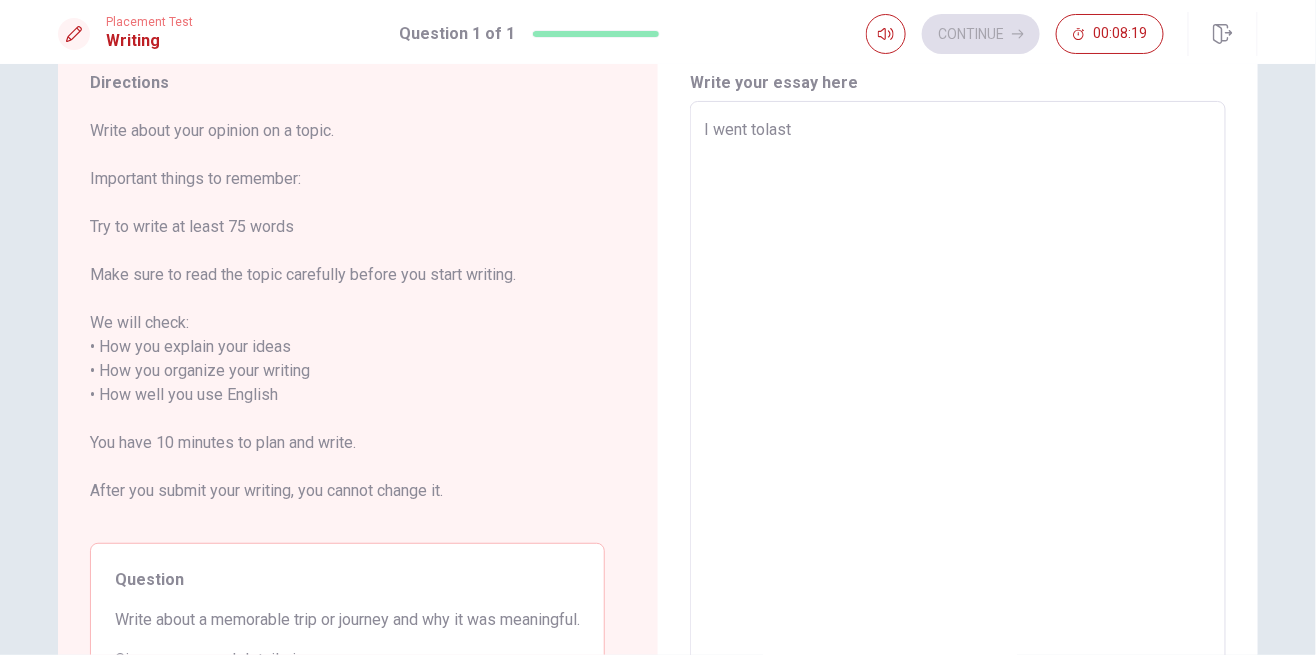 type on "x" 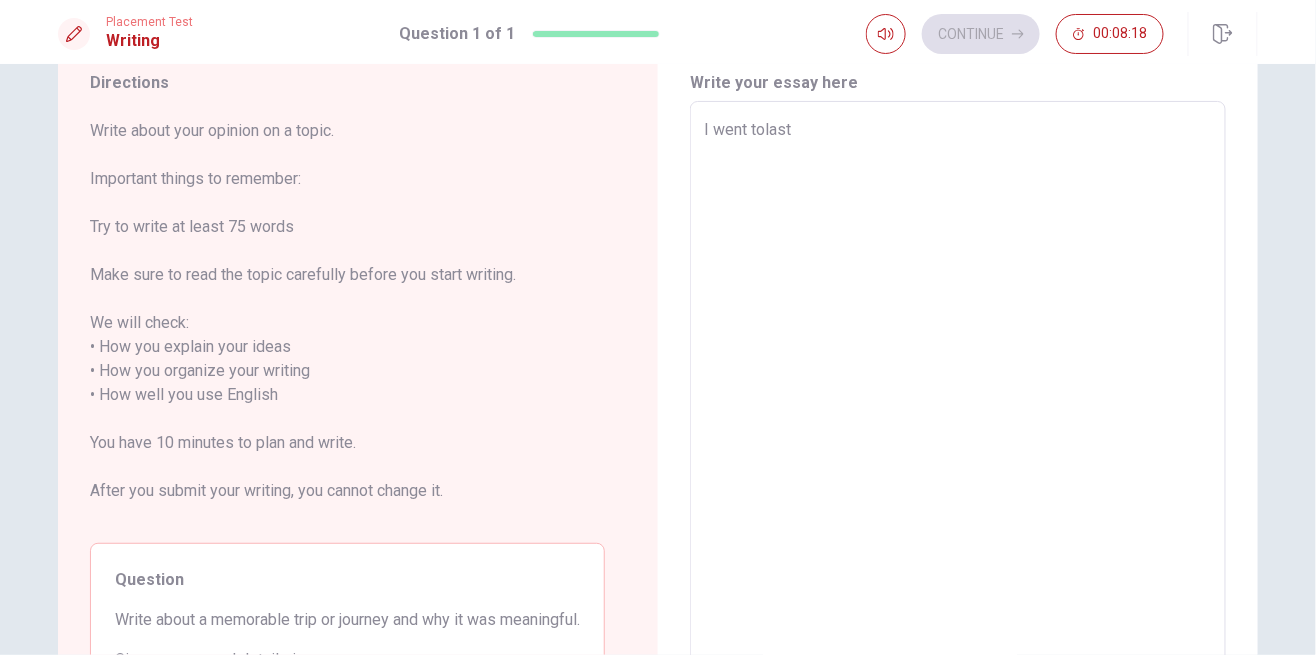 type on "I went to last" 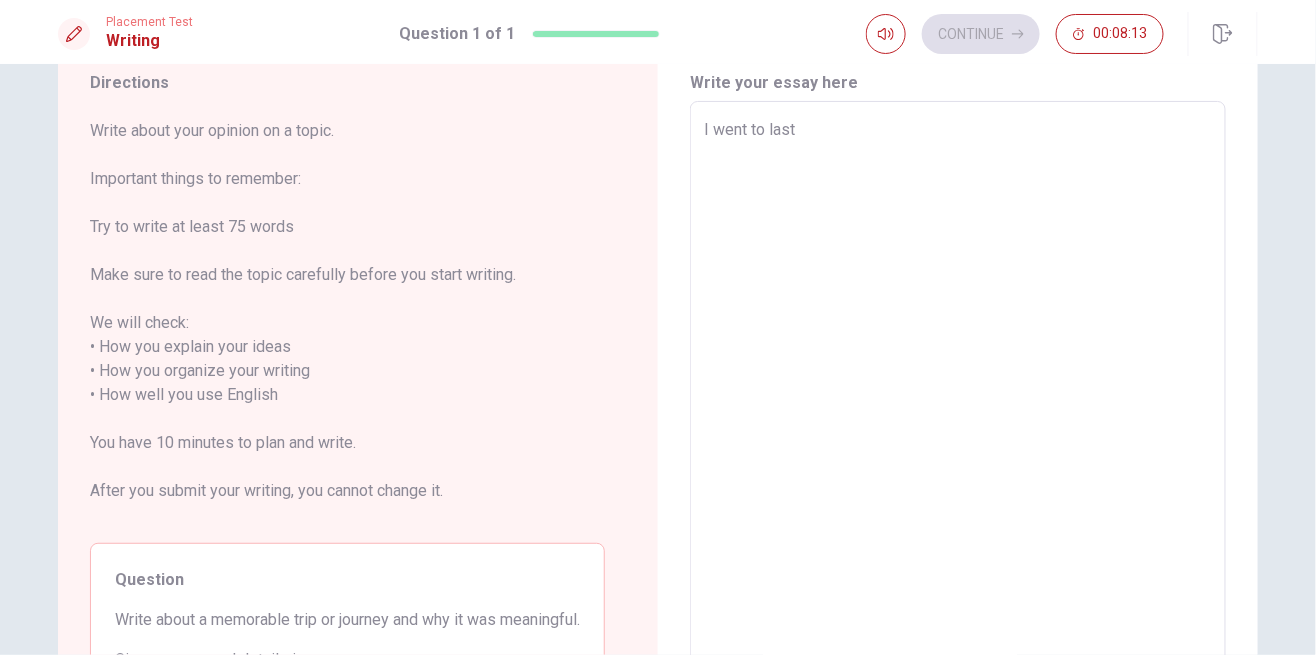 type on "x" 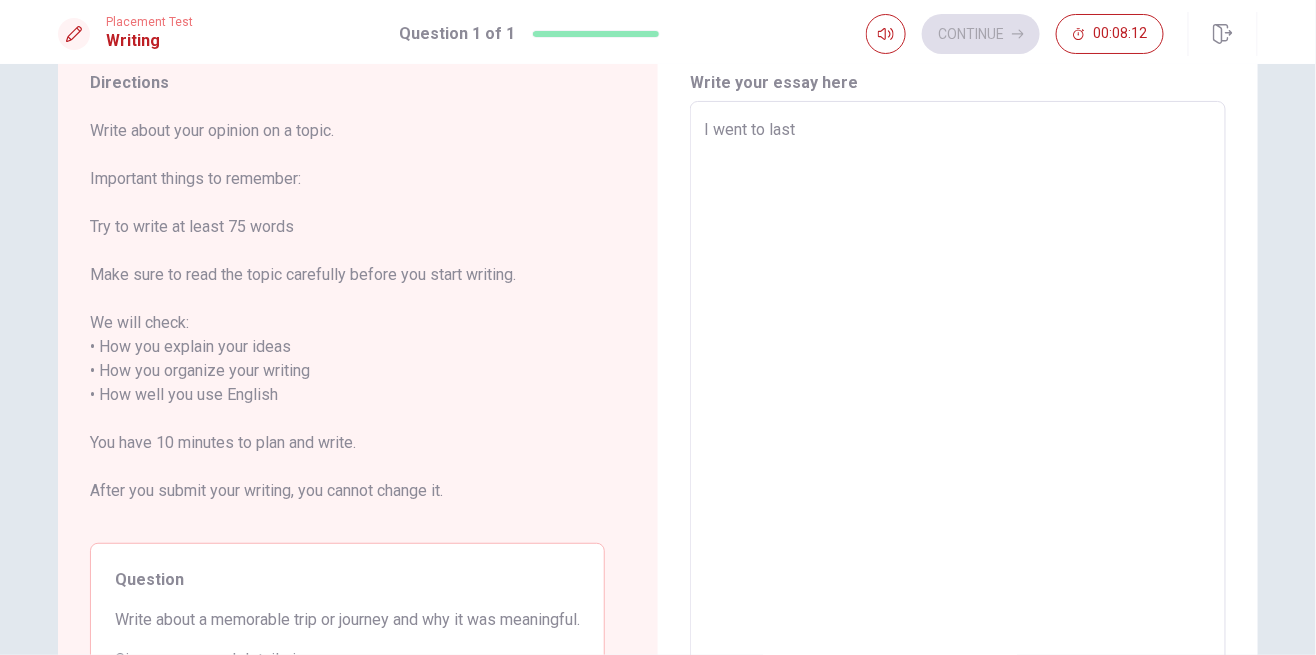 type on "I went to [GEOGRAPHIC_DATA]" 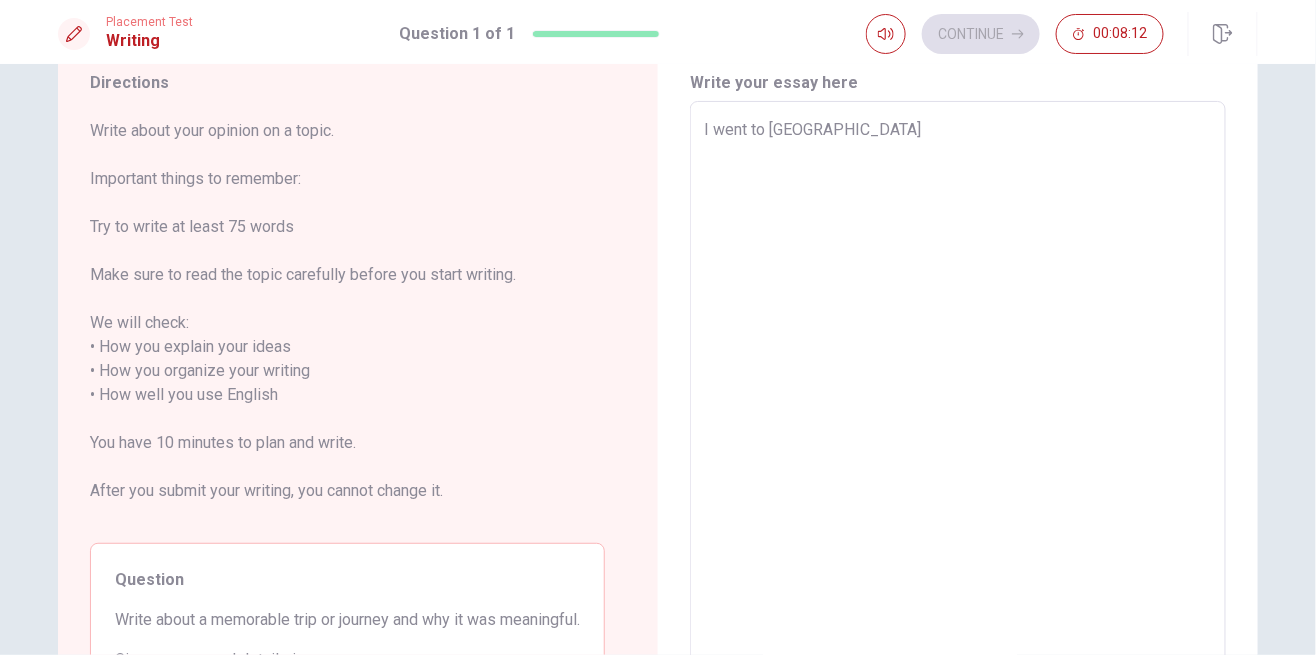 type on "x" 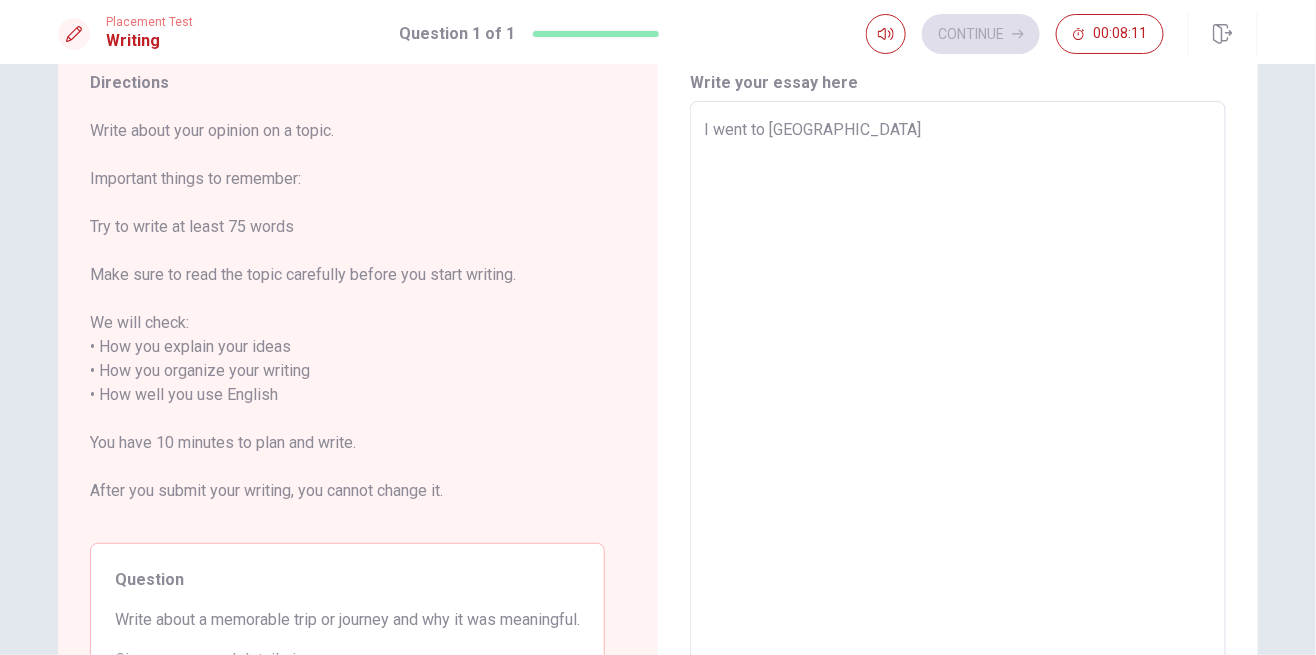 type on "I went to Frlast" 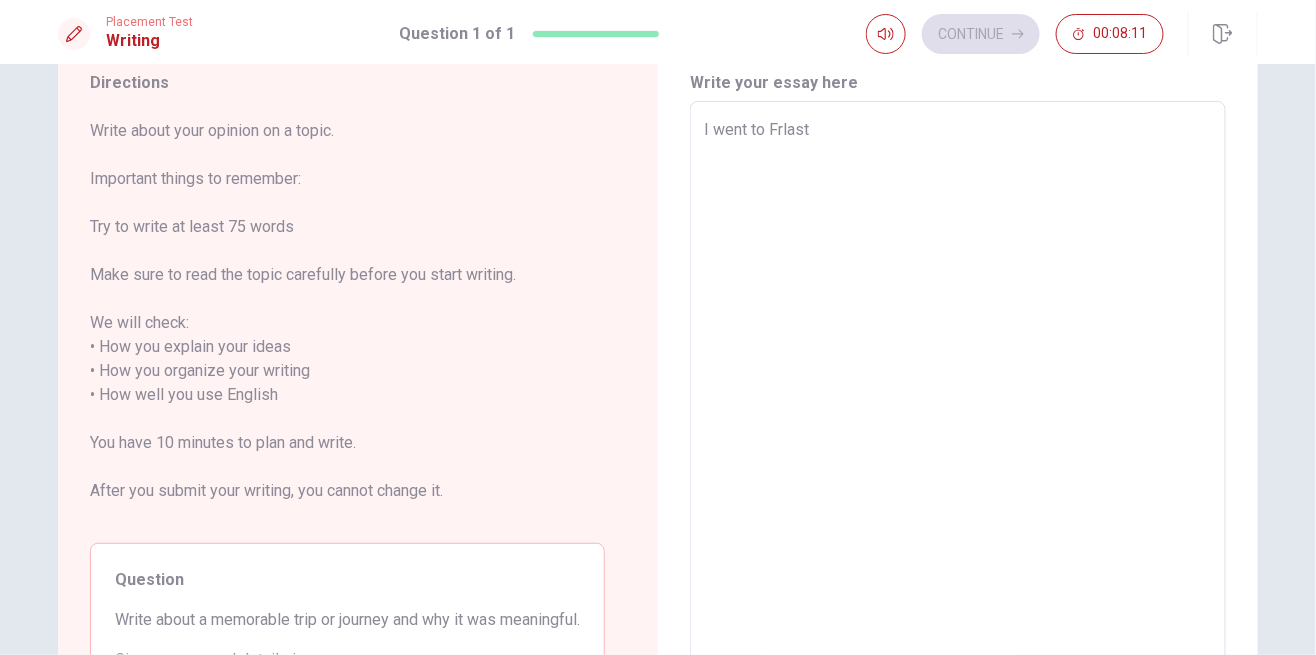 type on "x" 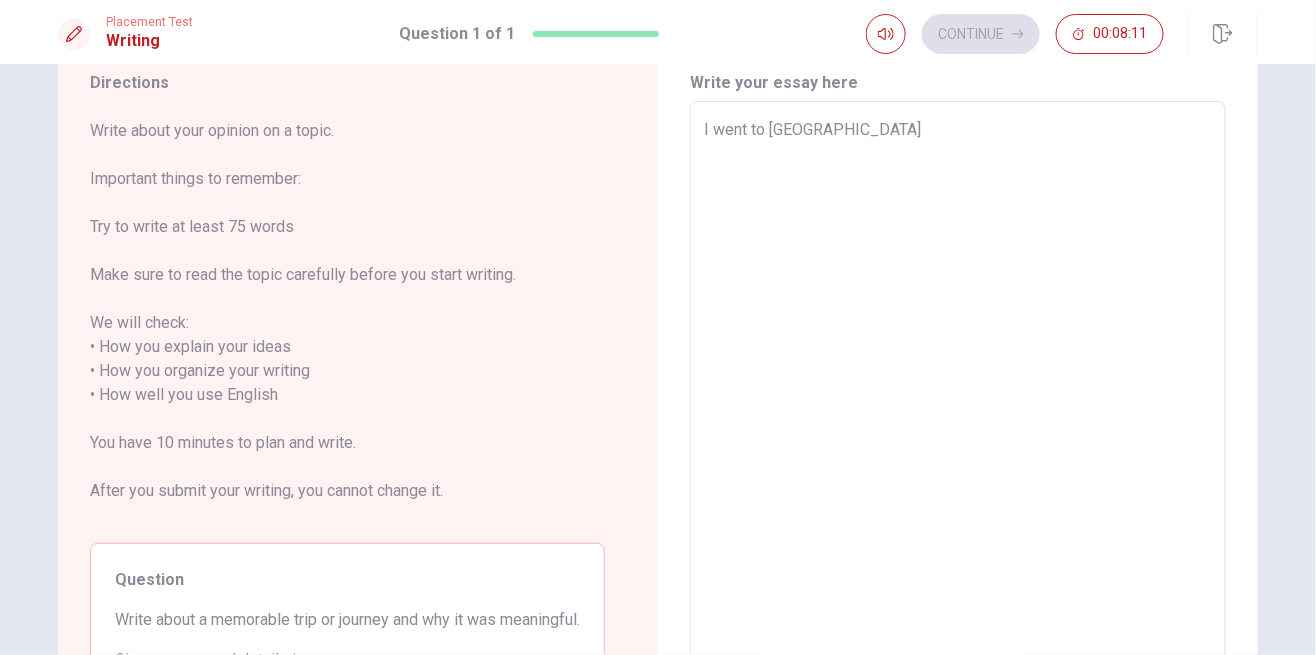 type on "x" 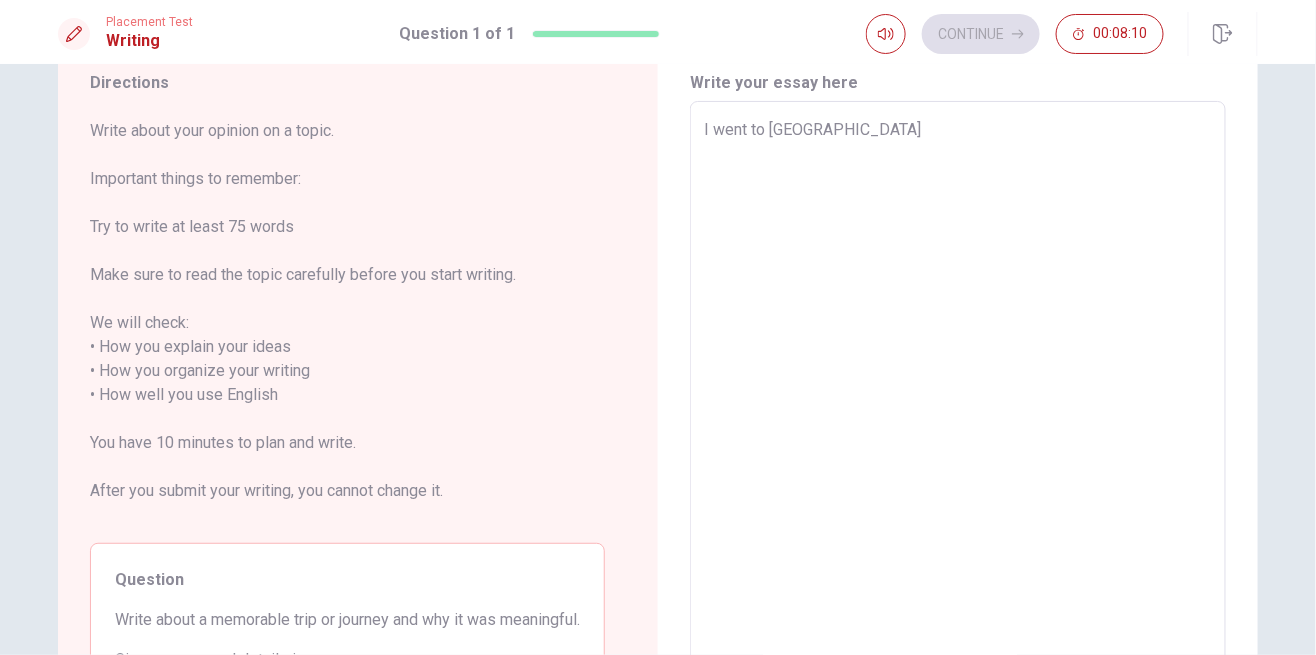type on "I went to Franlast" 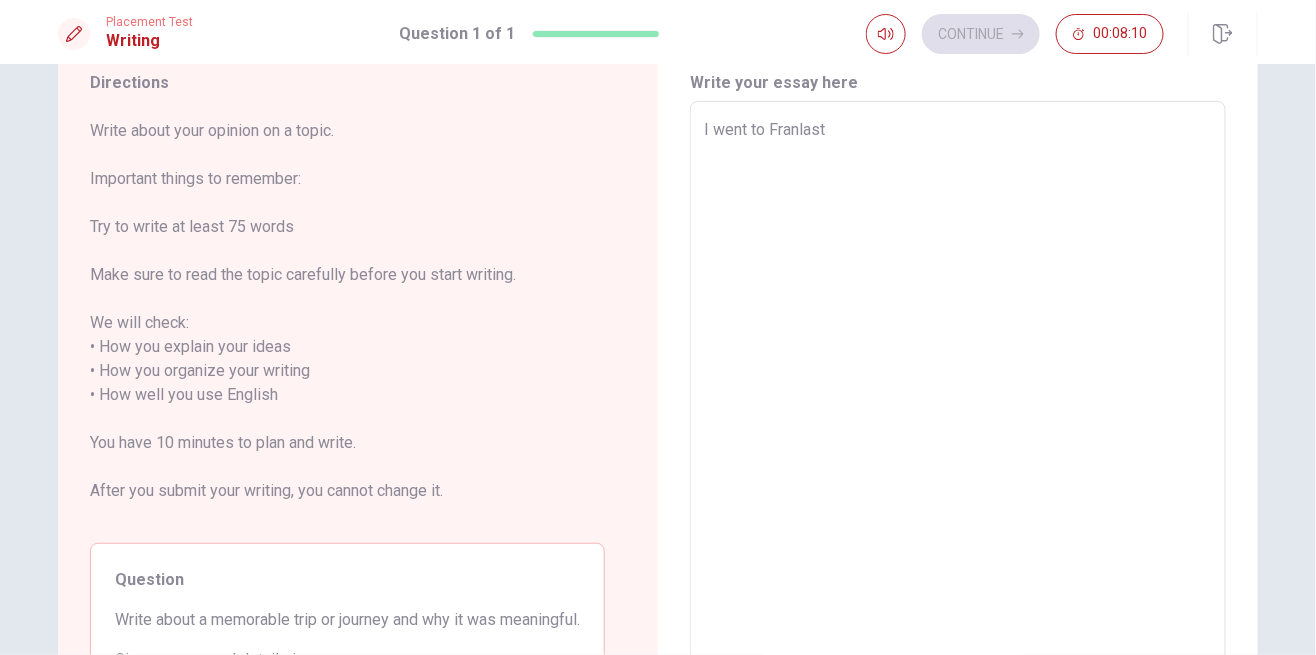 type on "x" 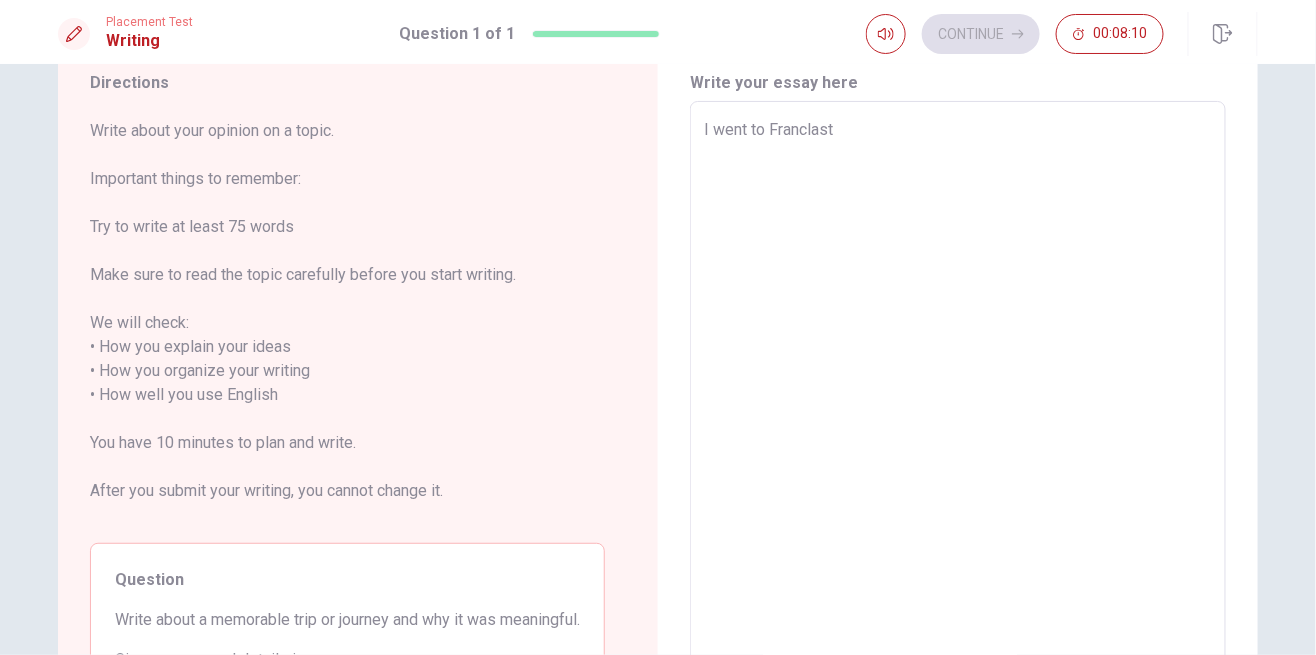 type on "x" 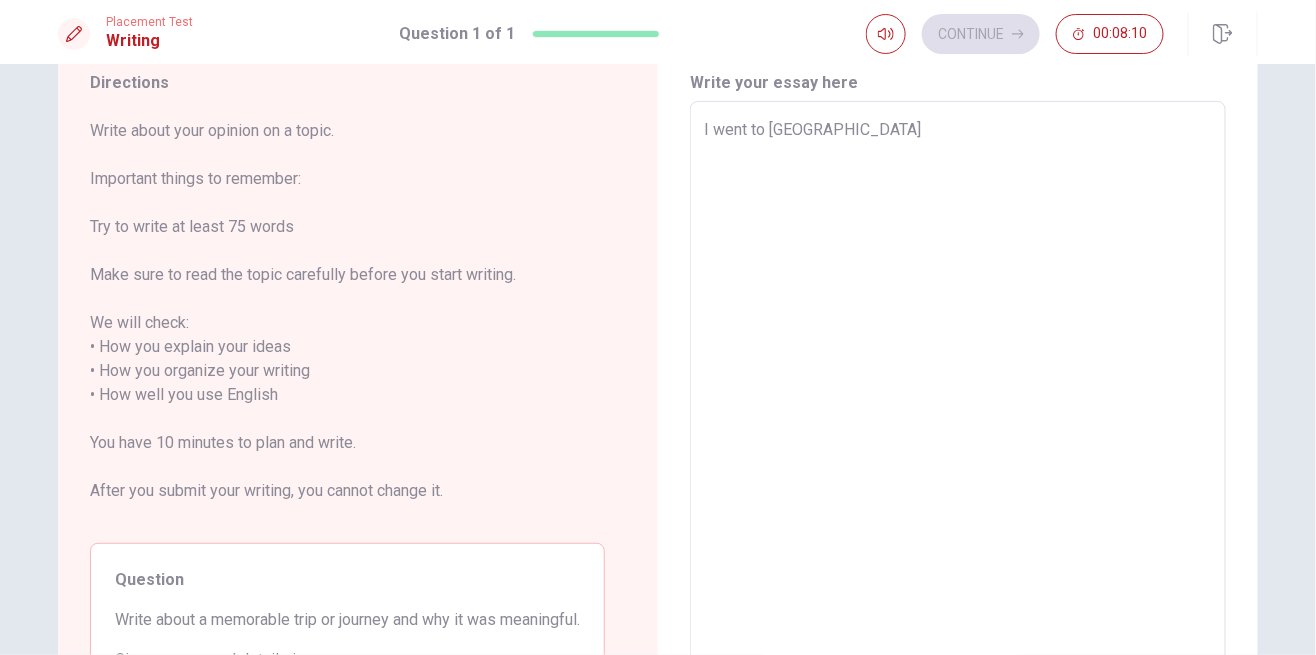 type on "x" 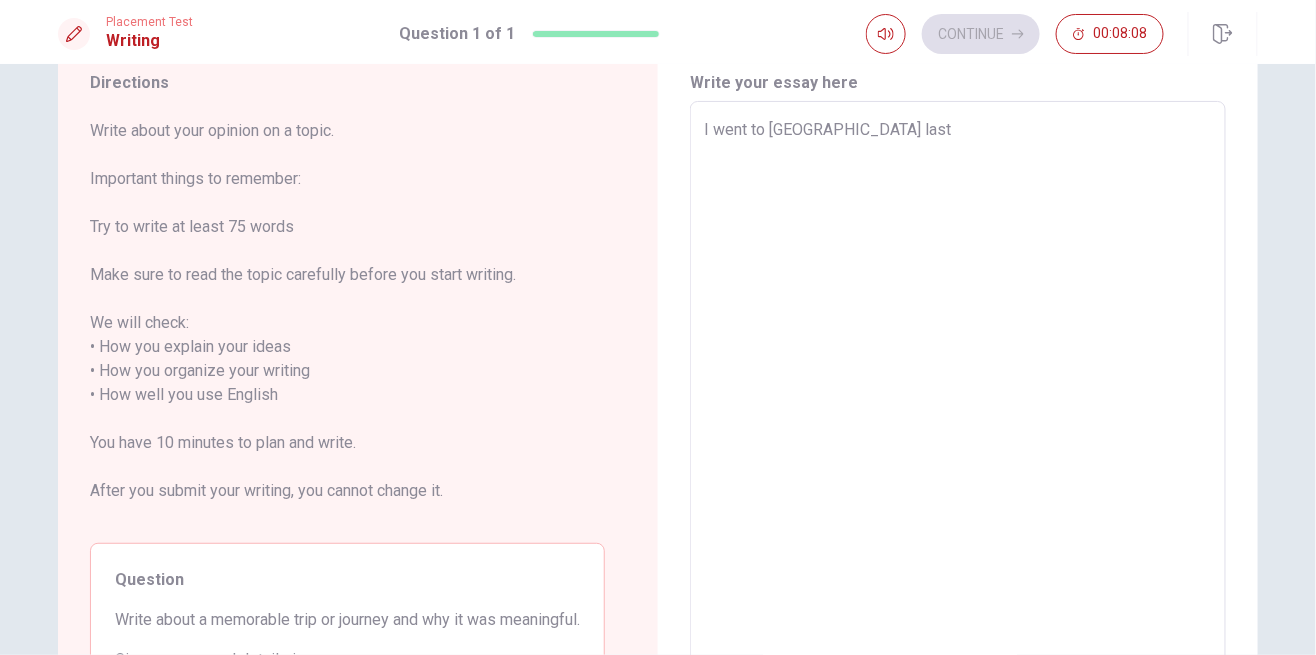 type on "x" 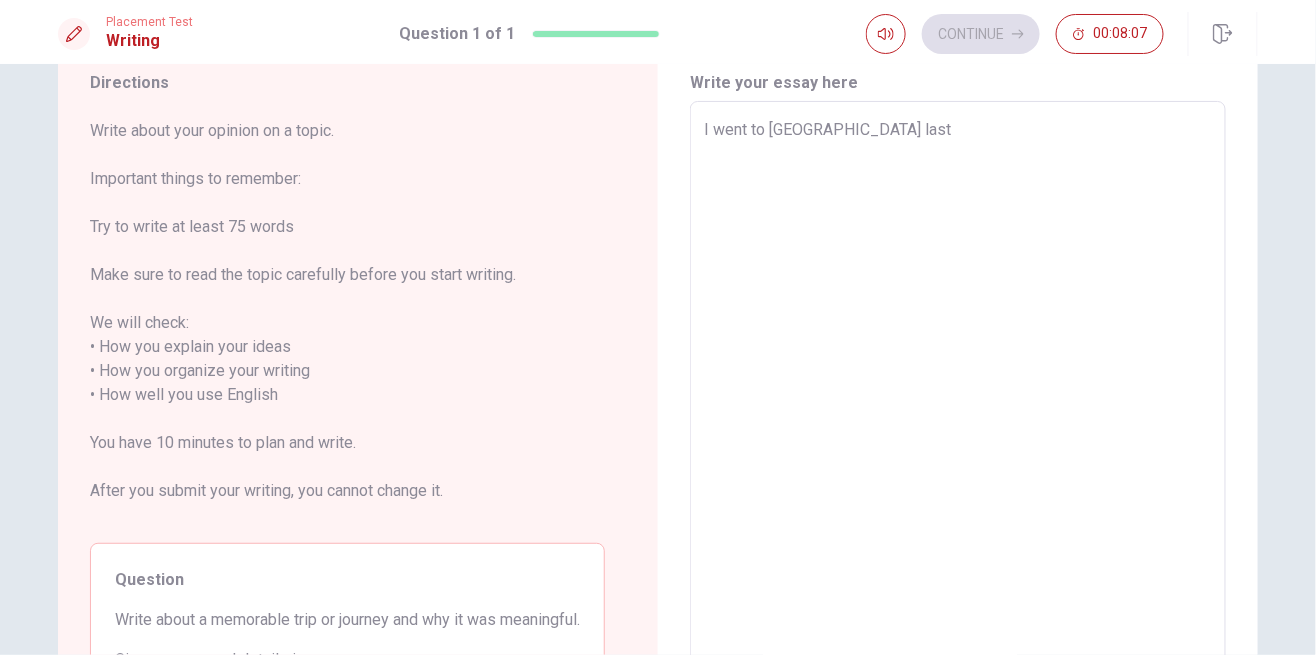 type on "I went to [GEOGRAPHIC_DATA] alast" 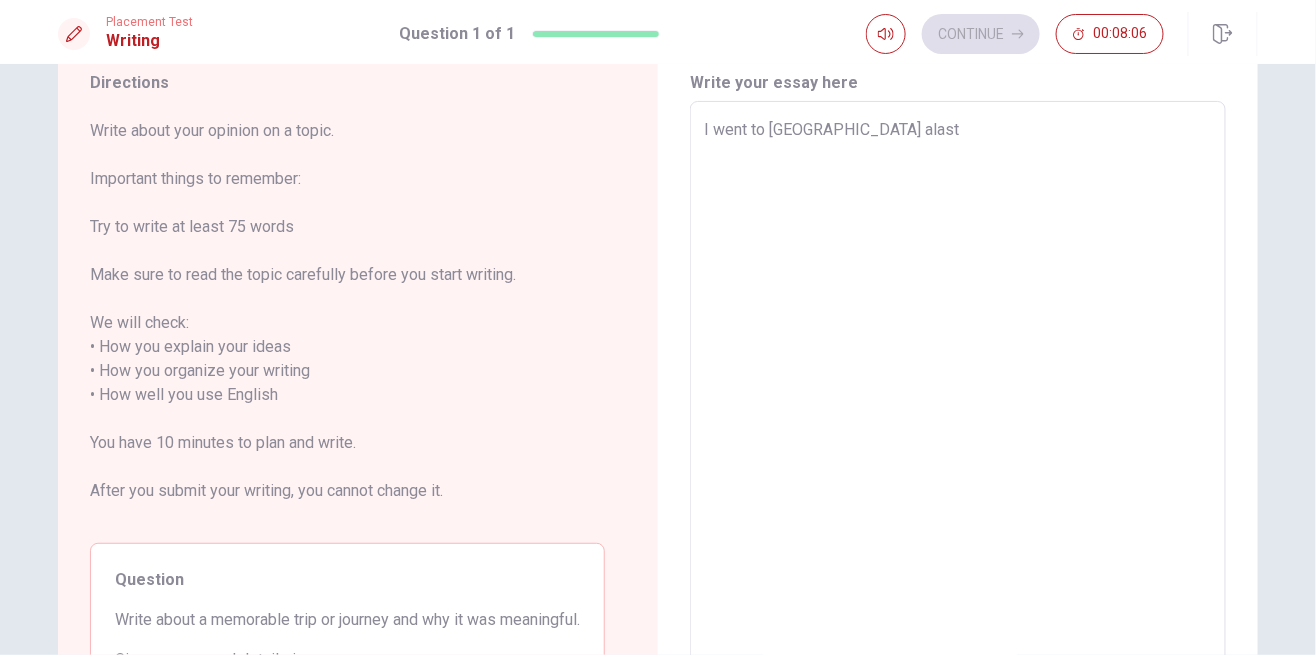 type on "x" 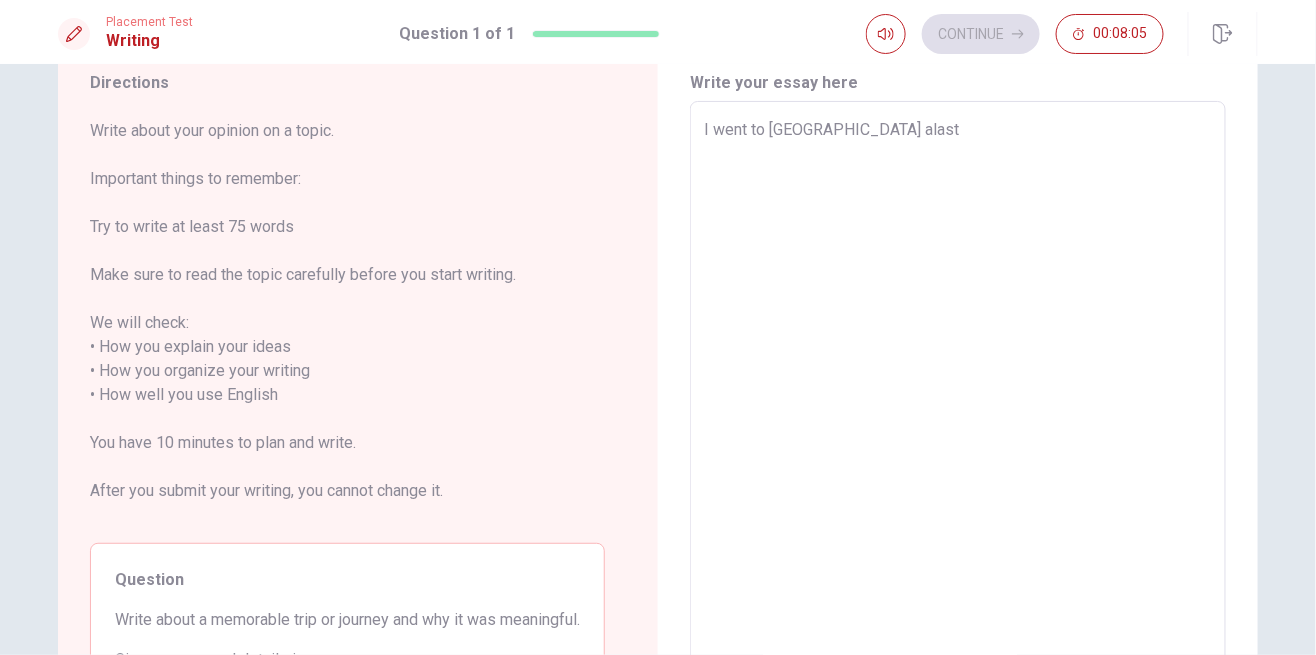 type on "I went to [GEOGRAPHIC_DATA] last" 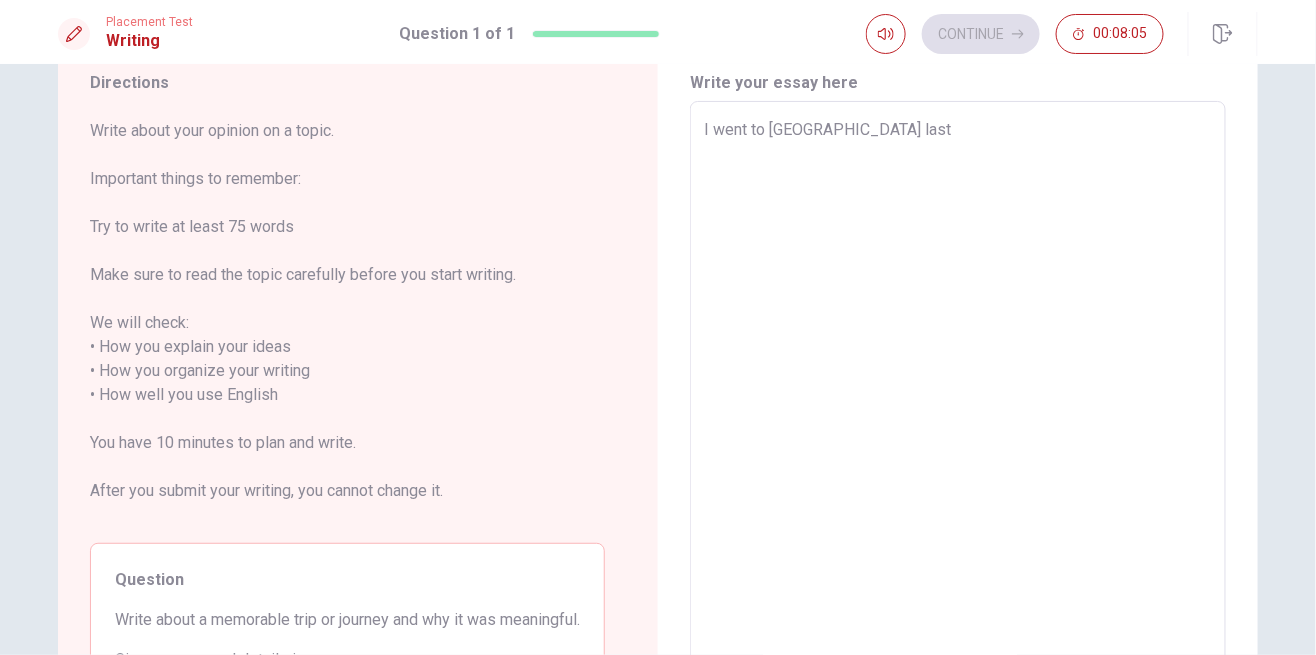type on "x" 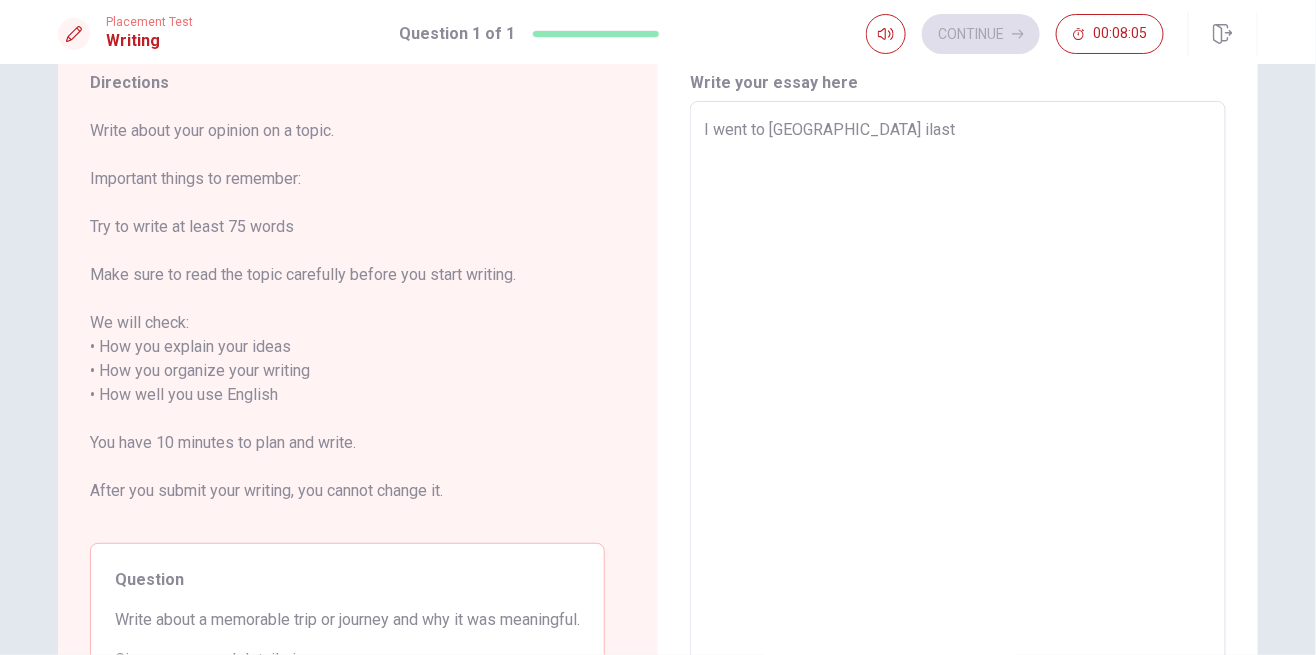 type on "x" 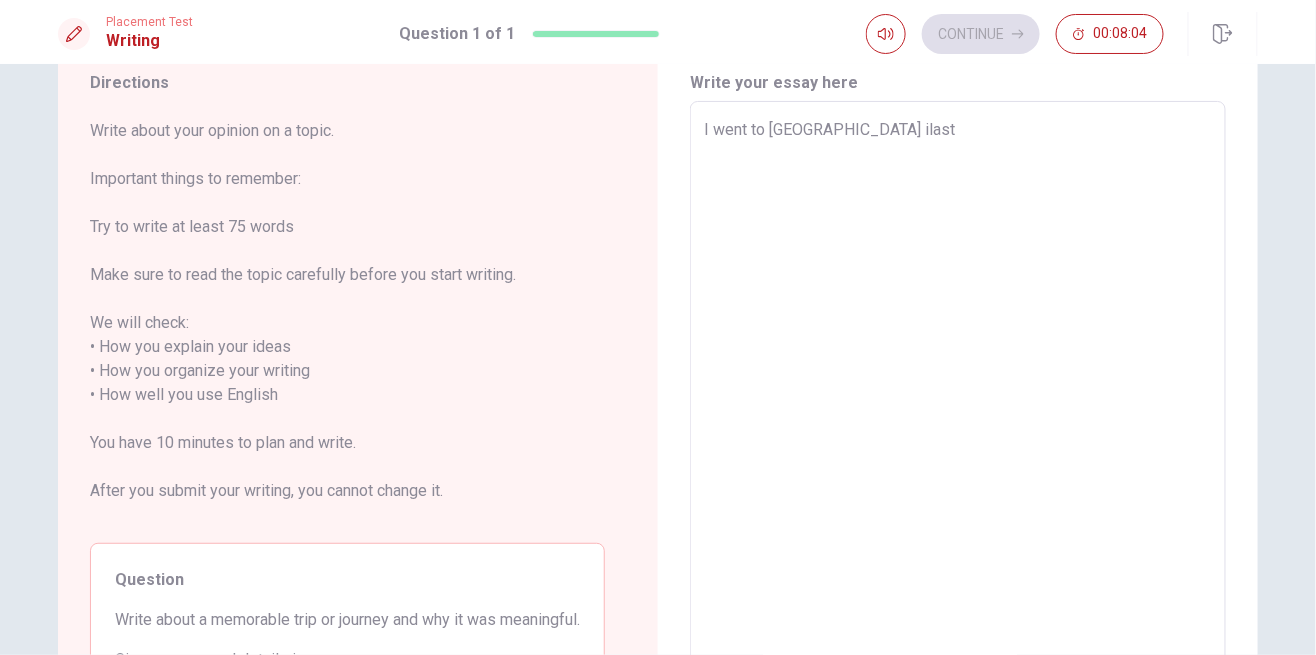 type on "I went to [GEOGRAPHIC_DATA] inlast" 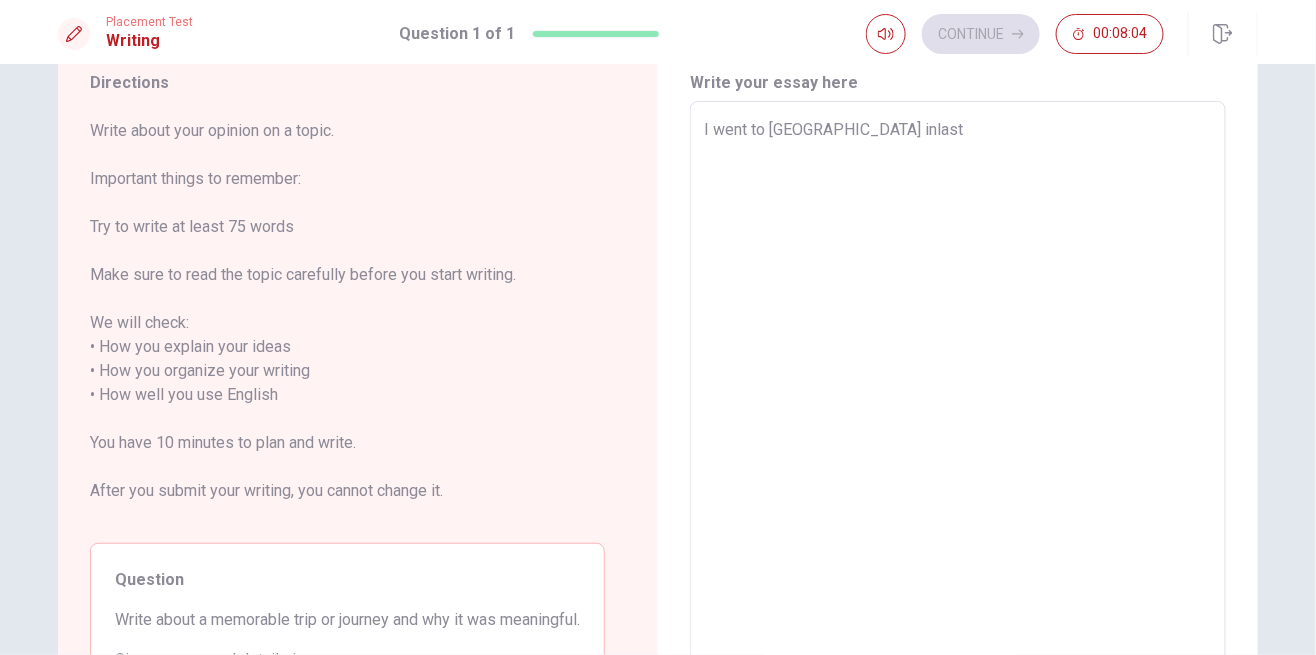 type on "x" 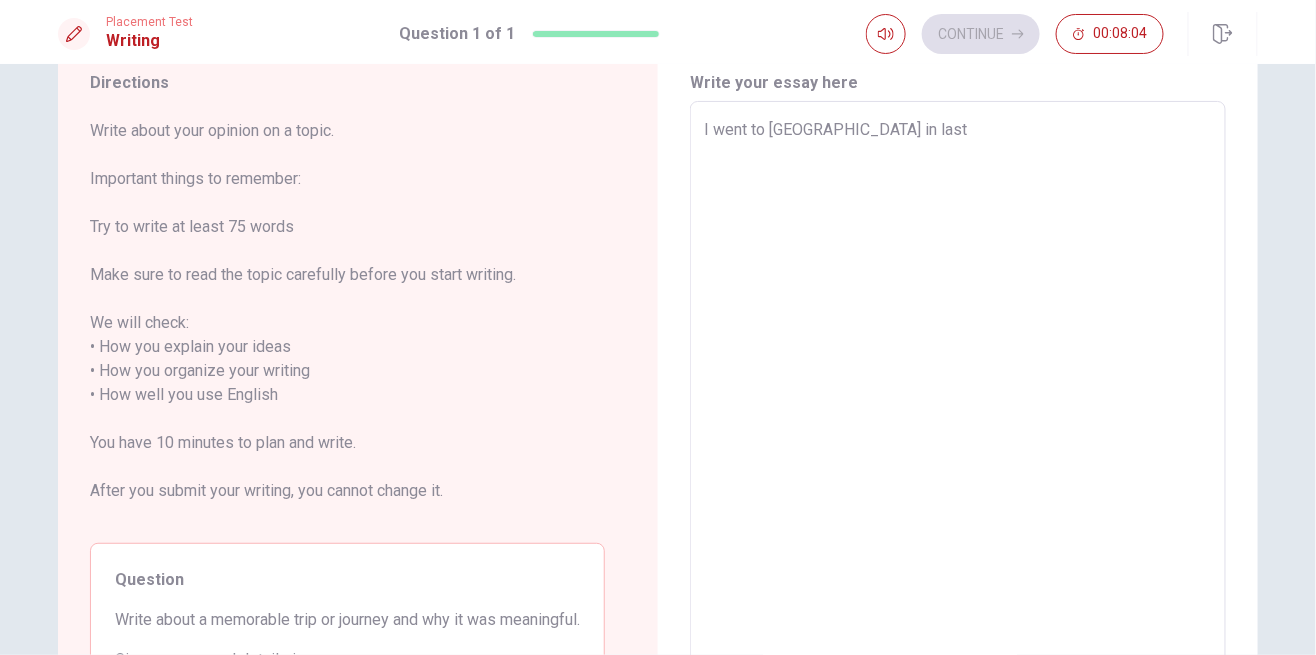 type on "x" 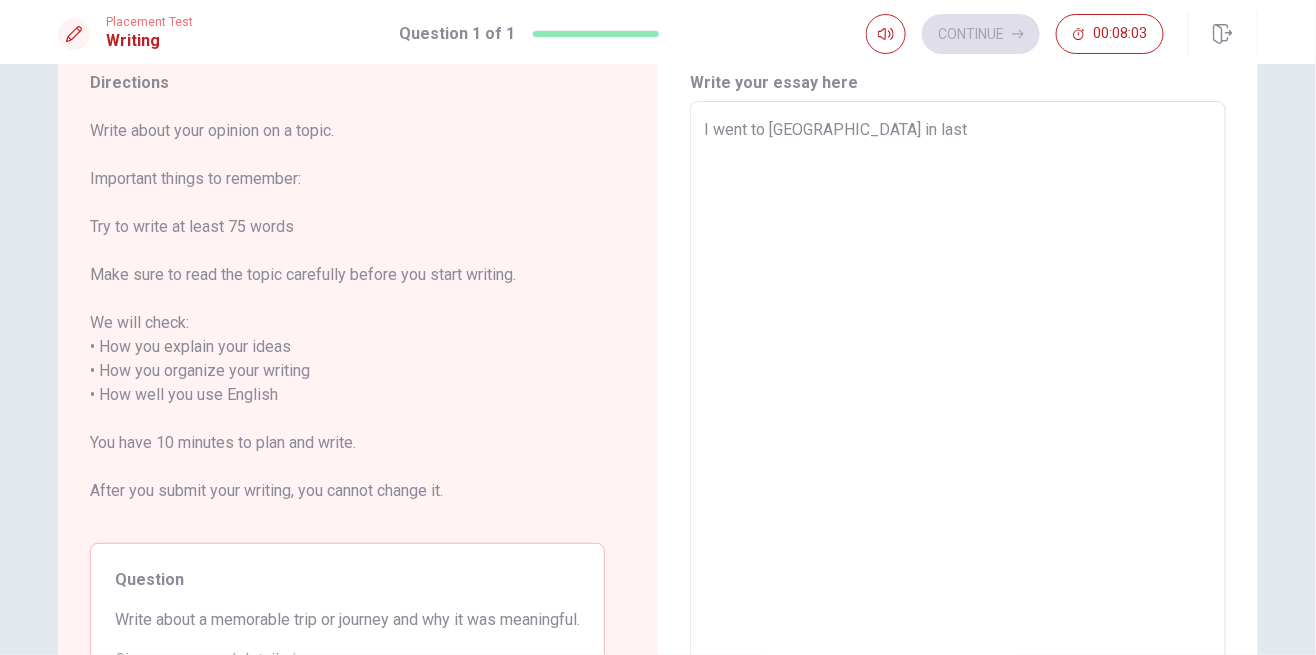 type on "I went to [GEOGRAPHIC_DATA] in Slast" 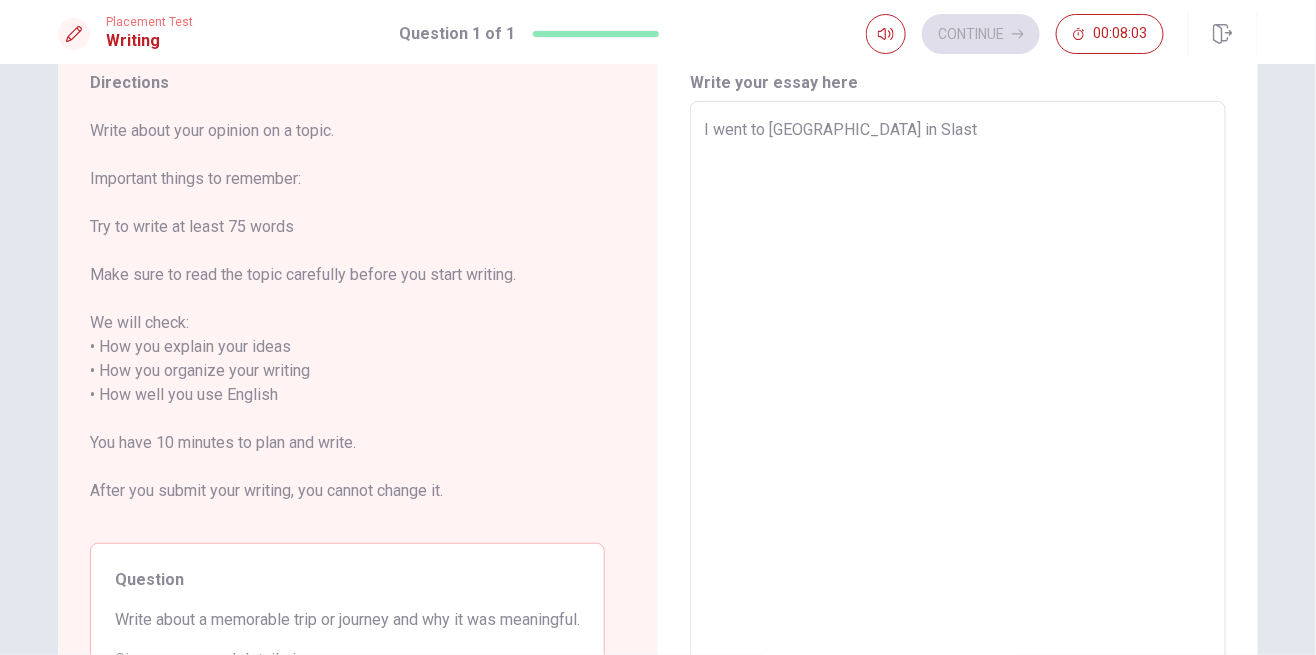 type on "x" 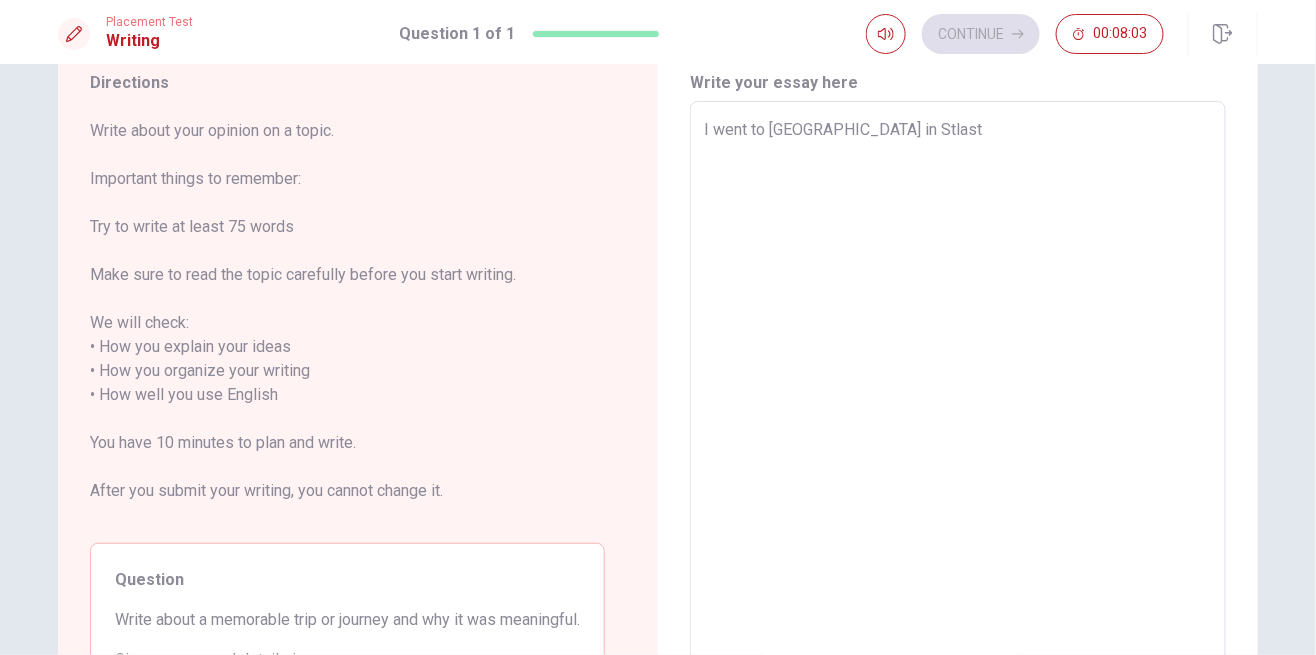 type on "x" 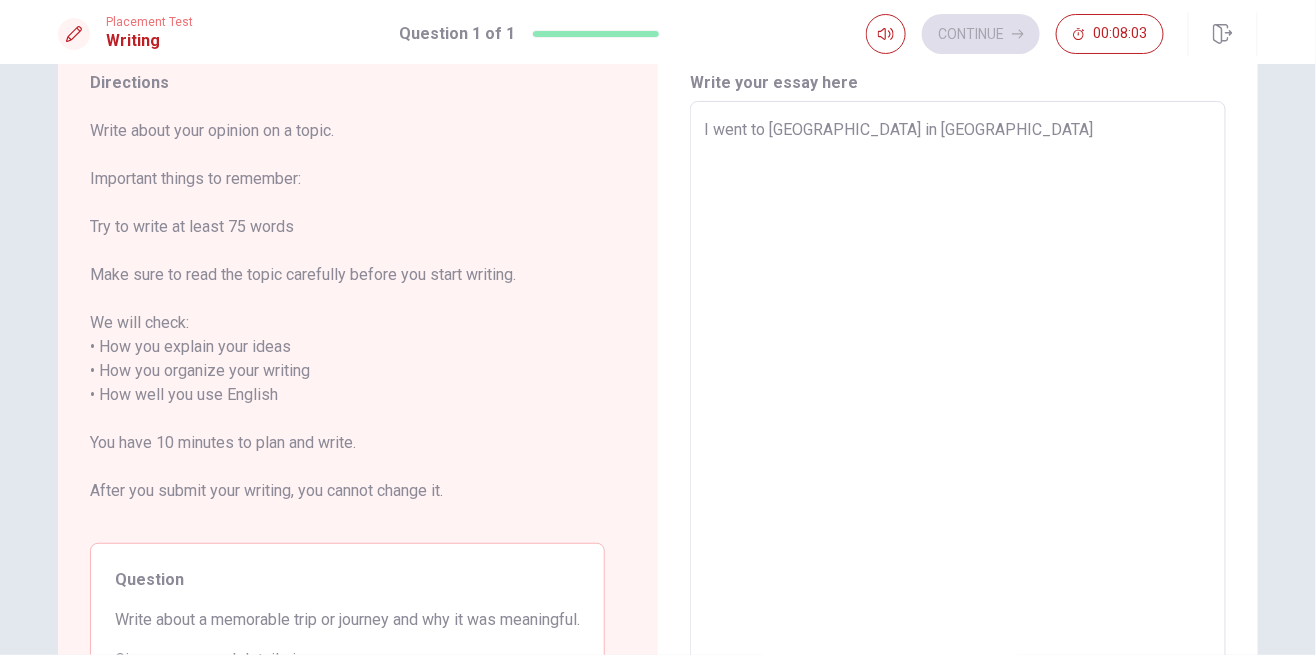 type on "x" 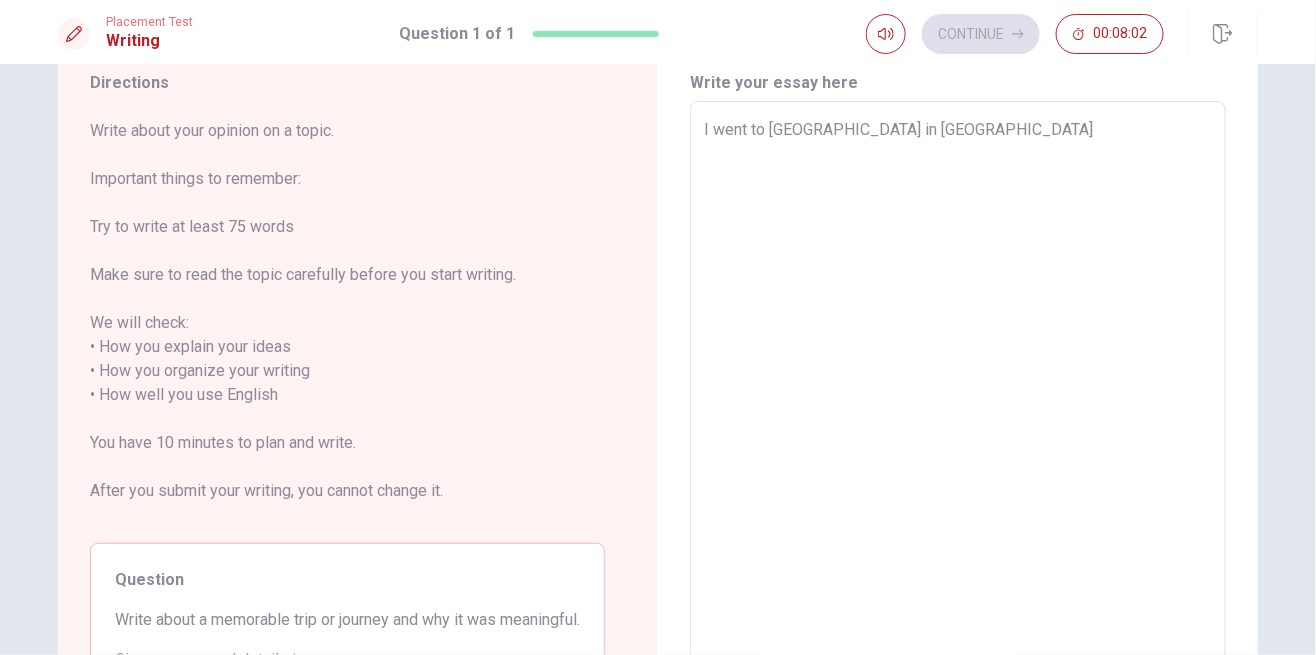 type on "I went to [GEOGRAPHIC_DATA] in [GEOGRAPHIC_DATA]" 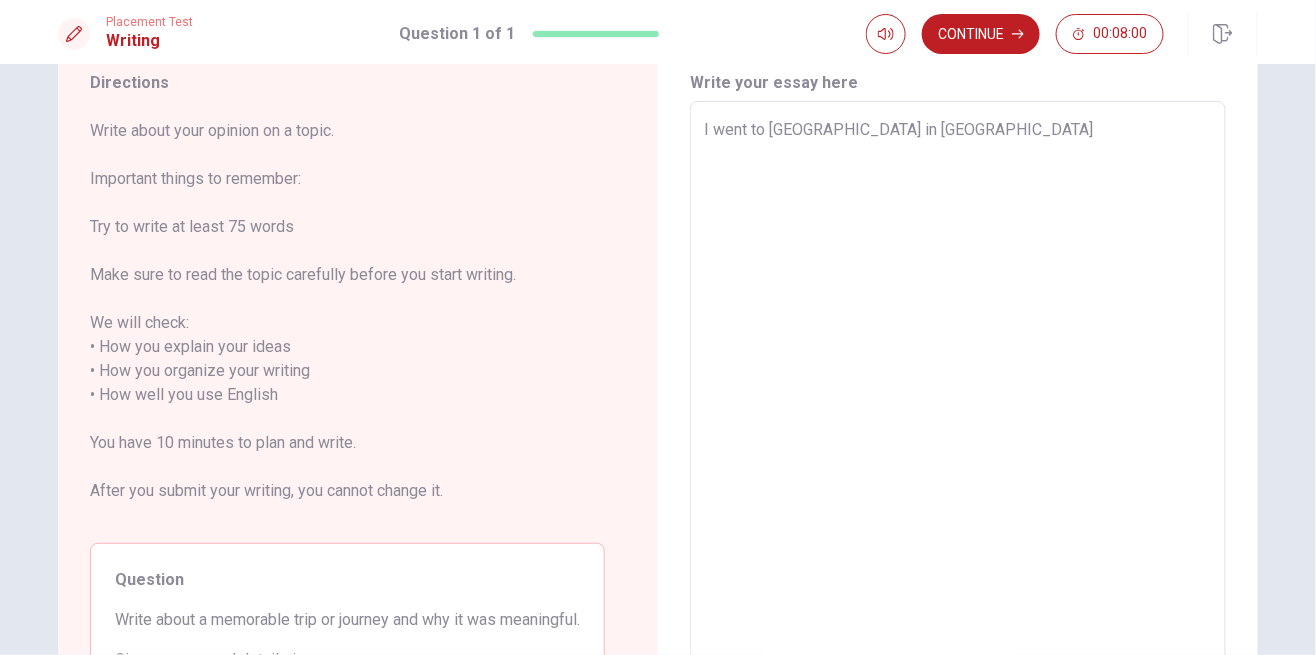 type on "x" 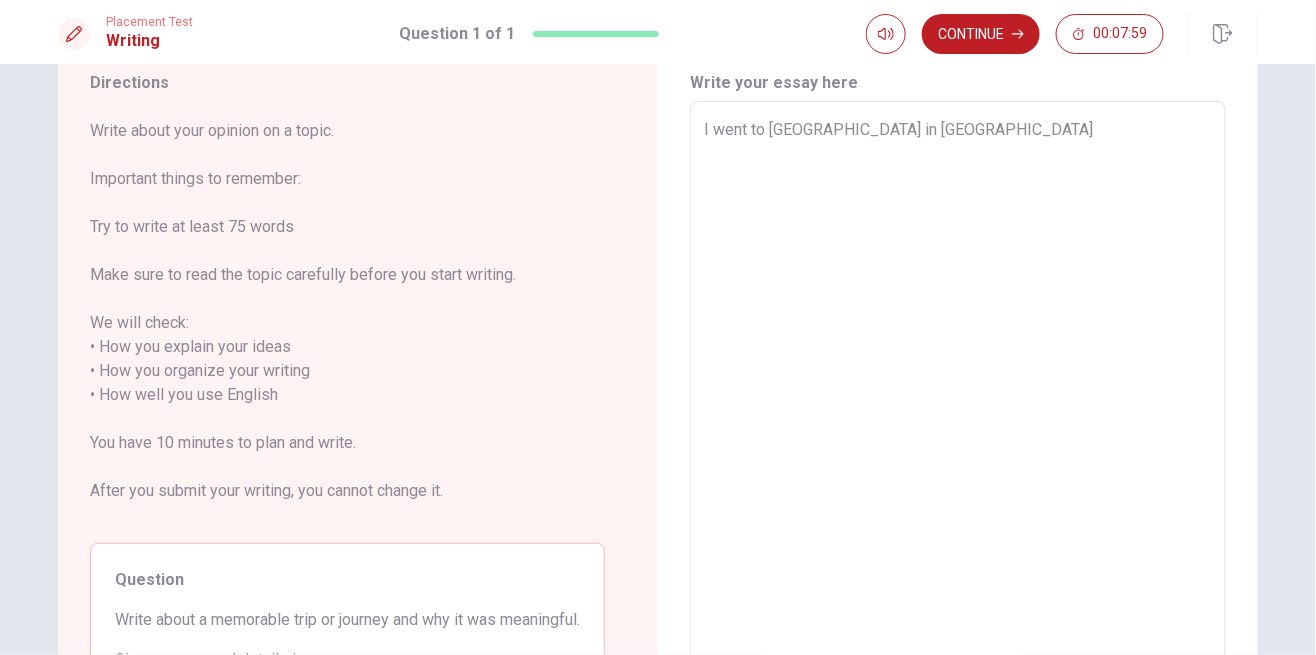 type on "I went to [GEOGRAPHIC_DATA] in [GEOGRAPHIC_DATA]" 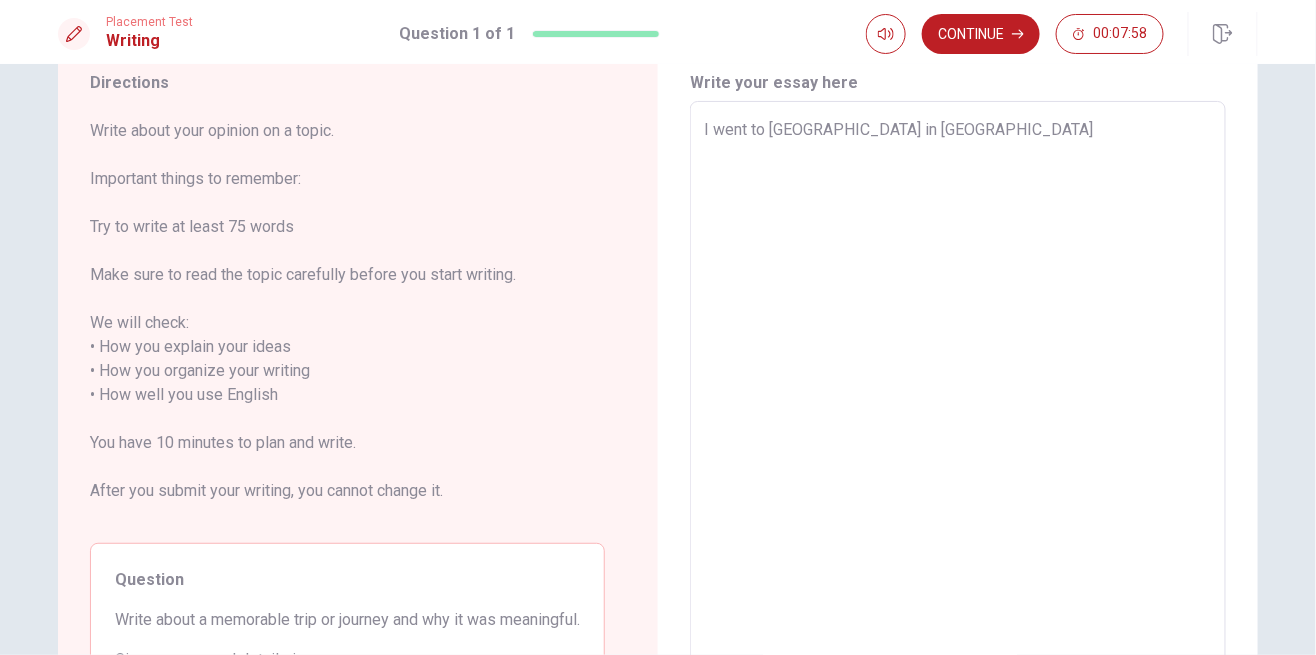 type on "I went to [GEOGRAPHIC_DATA] in [GEOGRAPHIC_DATA] last" 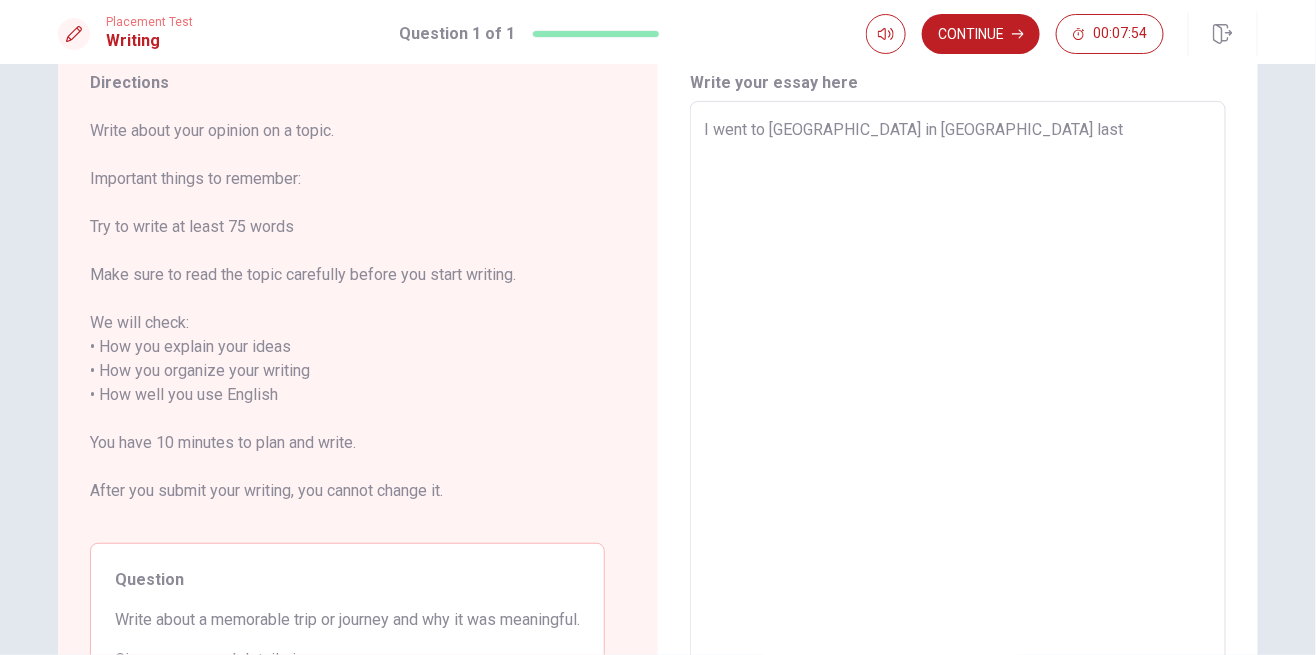 type on "x" 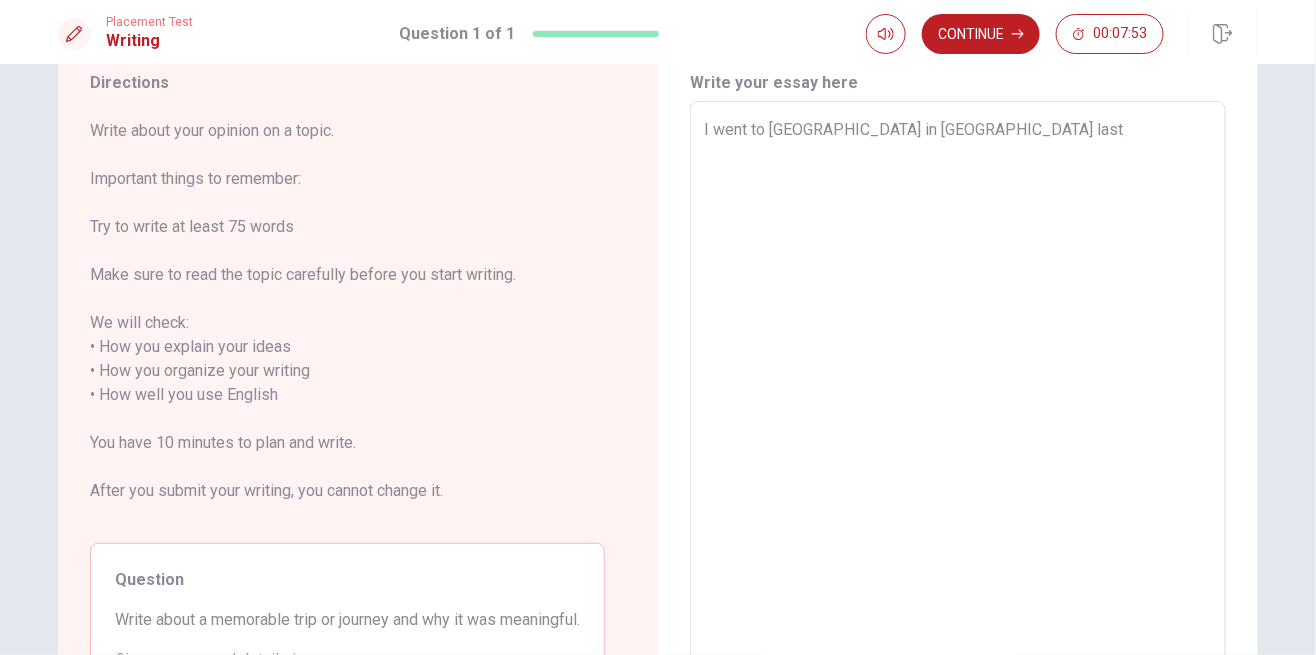 type on "I went to [GEOGRAPHIC_DATA] in [GEOGRAPHIC_DATA] las" 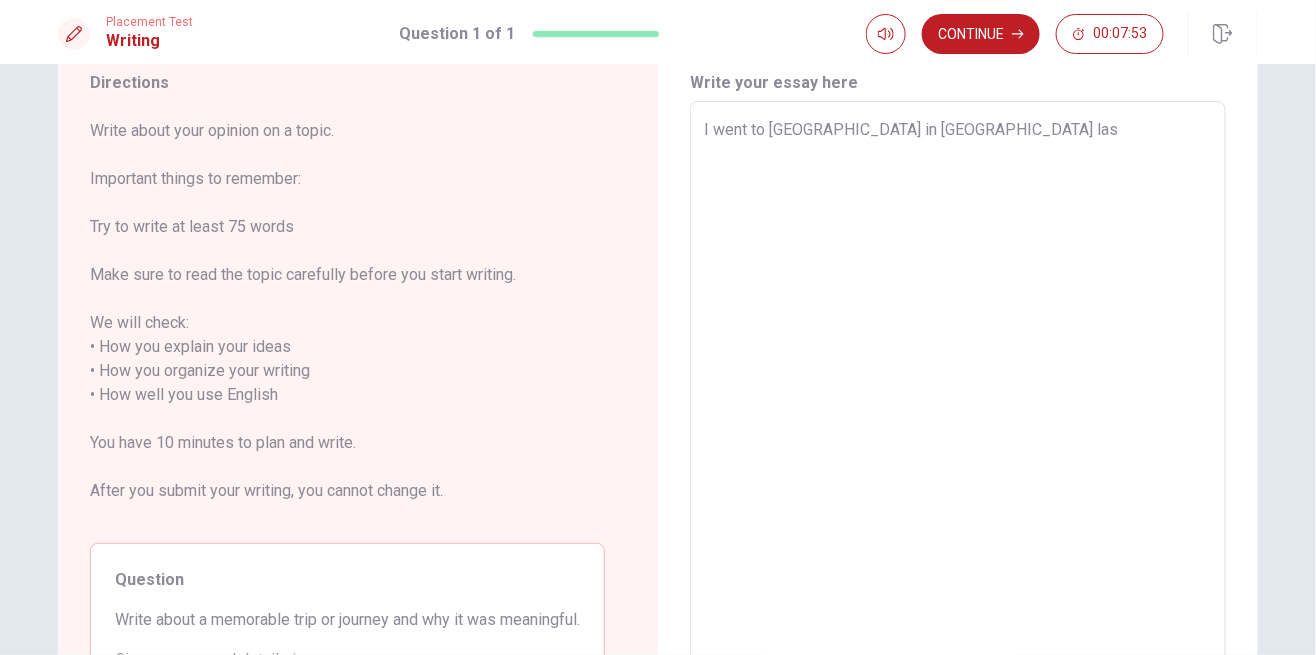 type on "x" 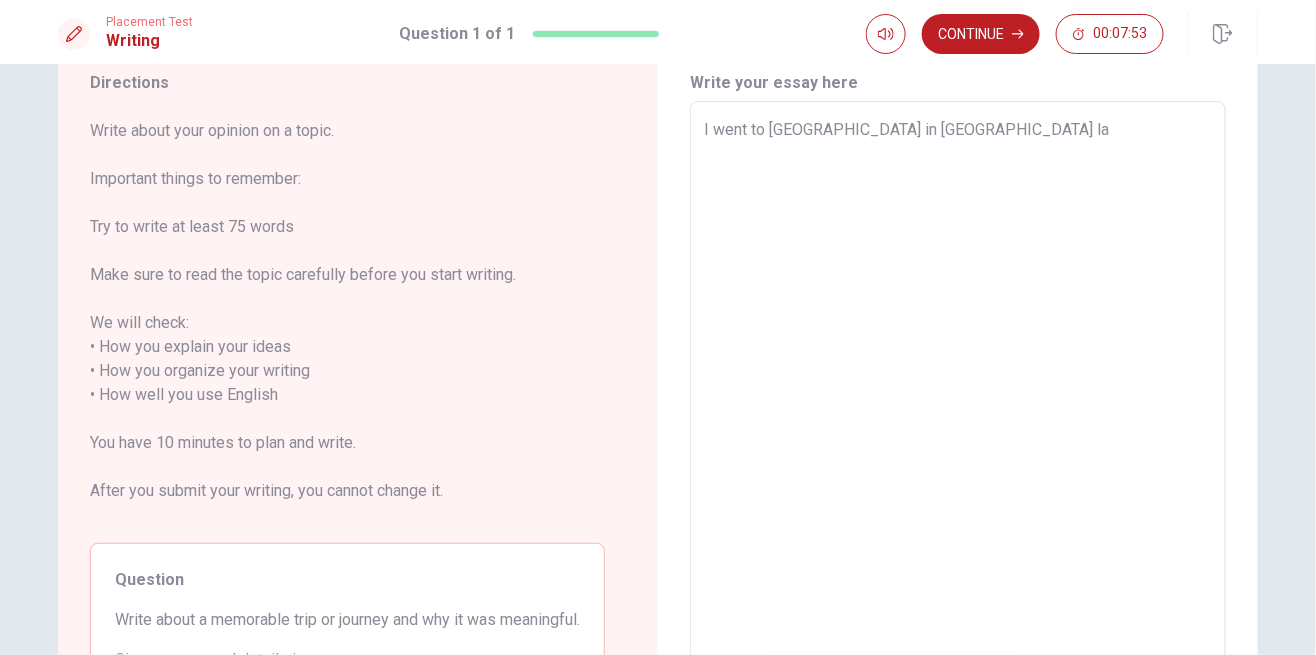 type on "x" 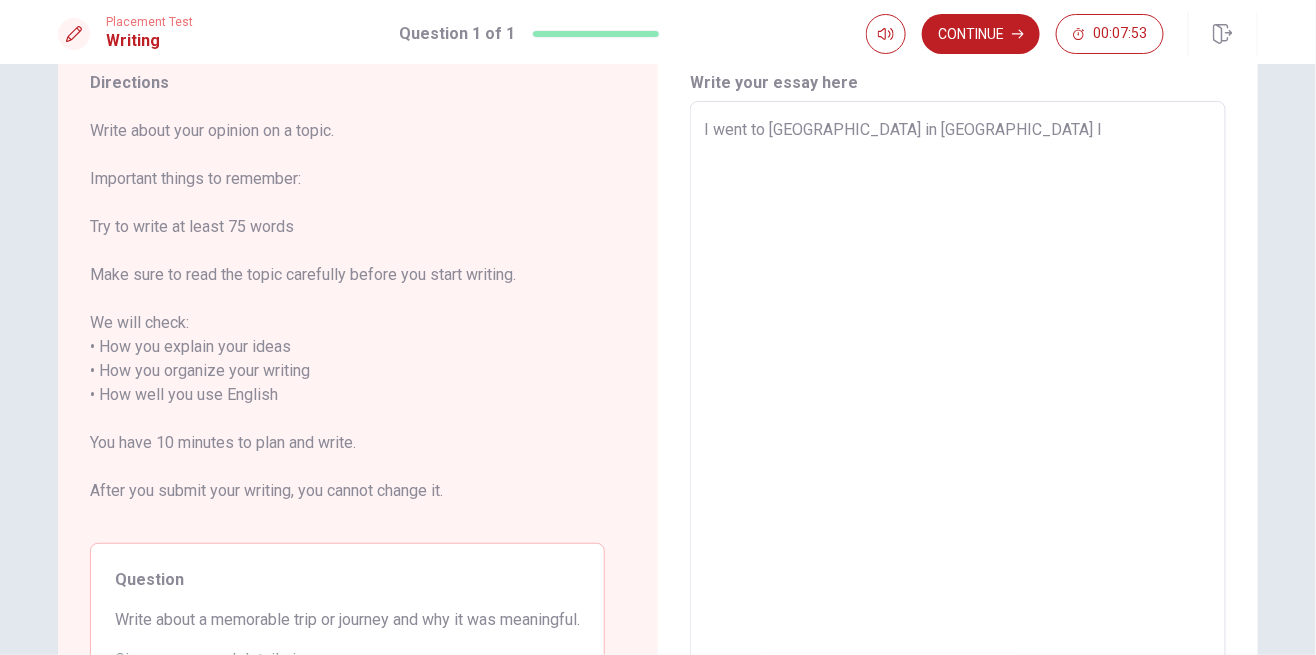 type on "x" 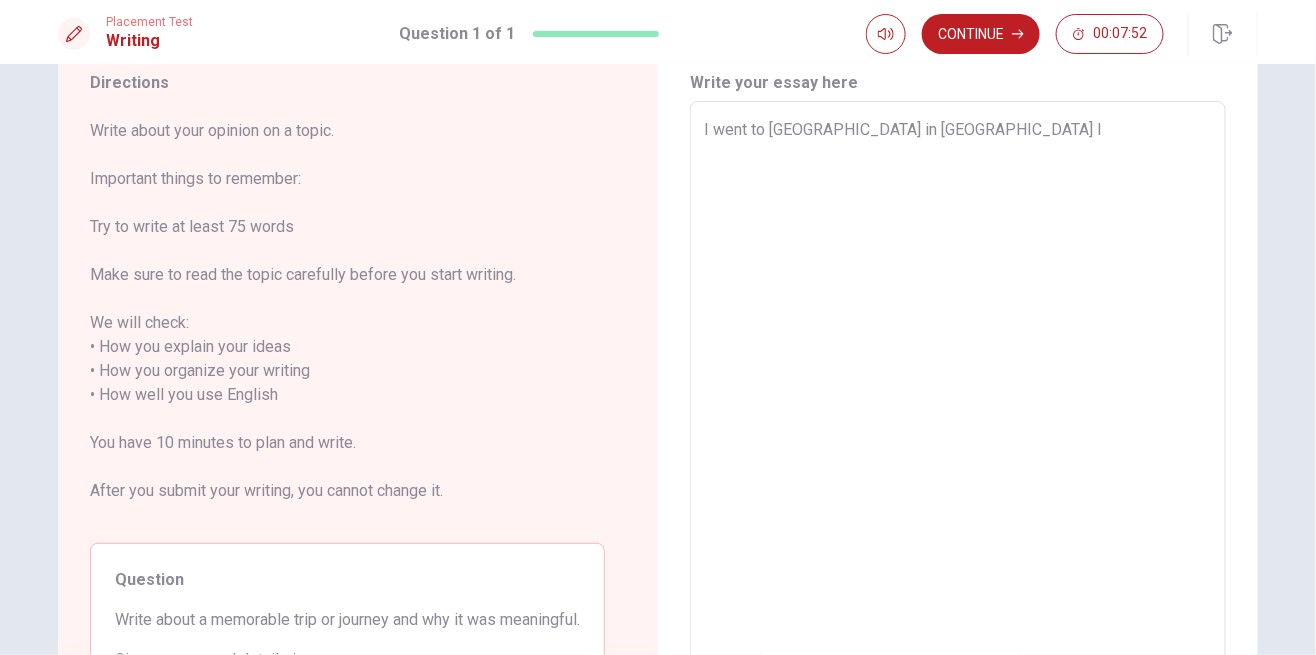 type on "I went to [GEOGRAPHIC_DATA] in [GEOGRAPHIC_DATA]" 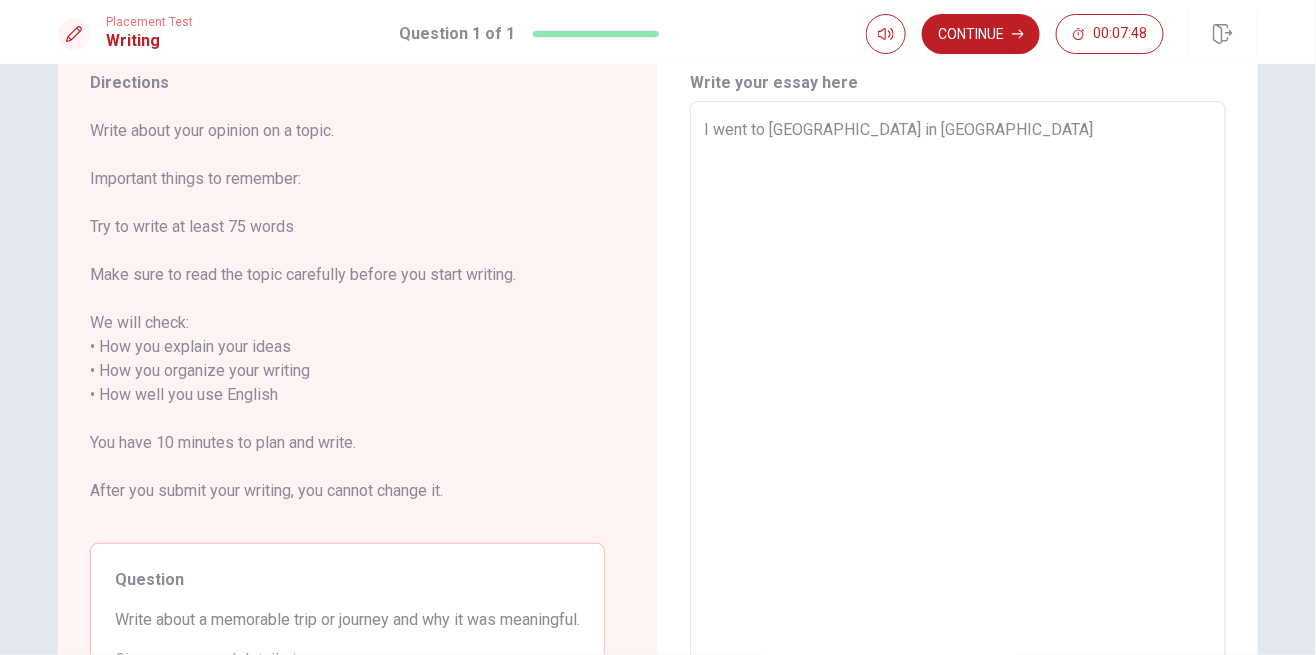 type on "x" 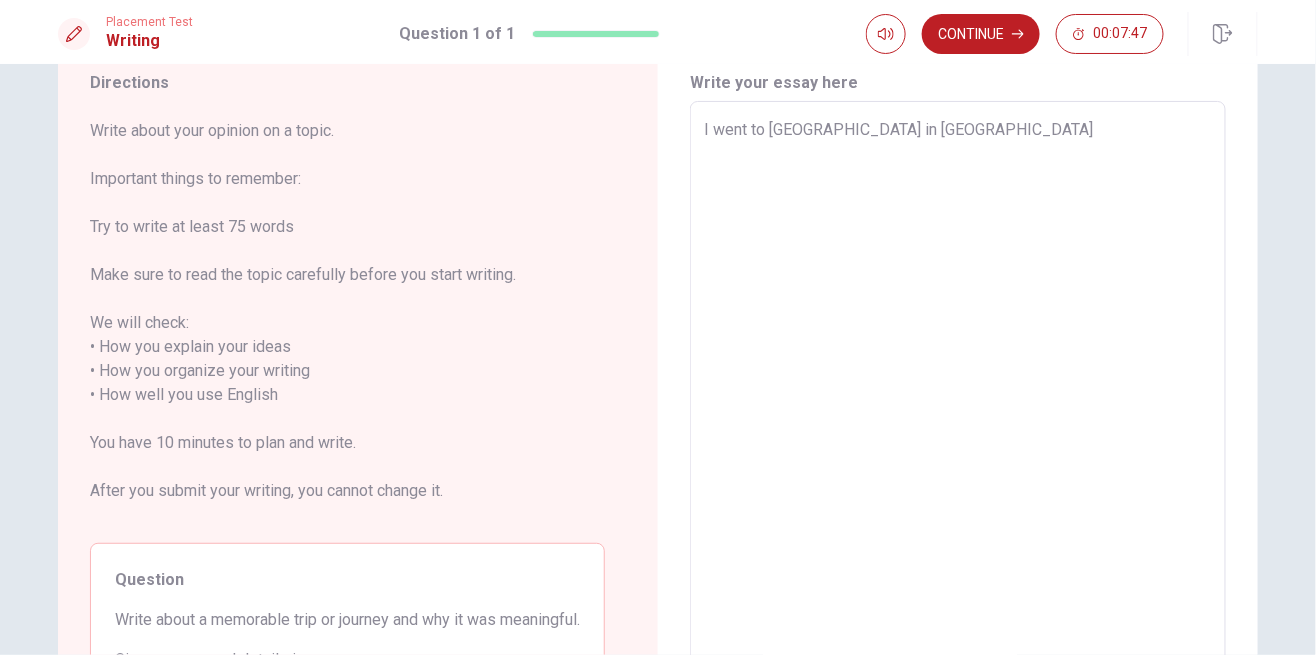 type on "I went to [GEOGRAPHIC_DATA] in [GEOGRAPHIC_DATA] t" 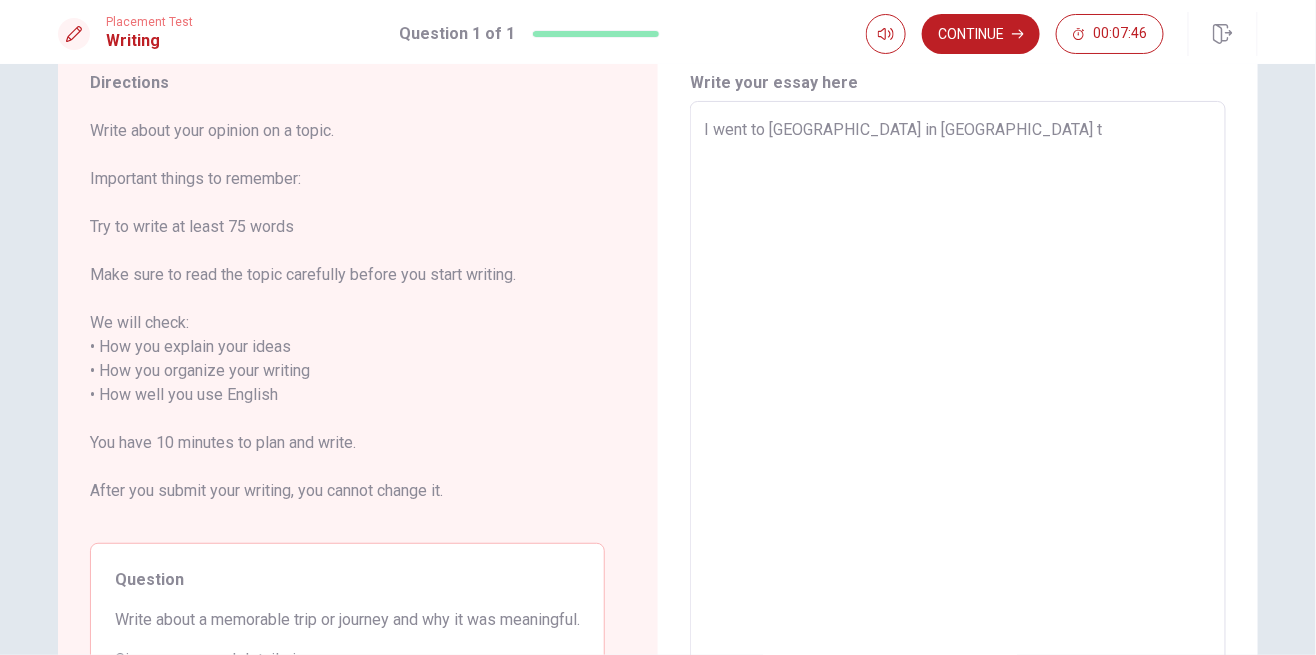 type on "x" 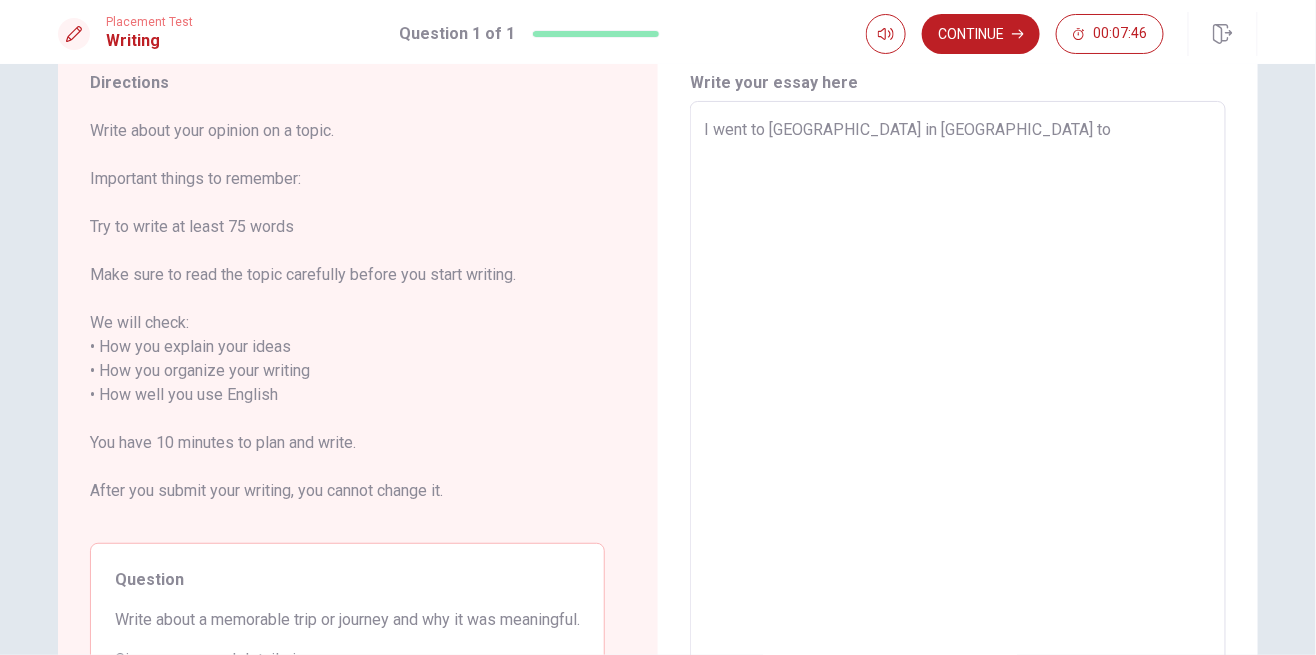 type on "x" 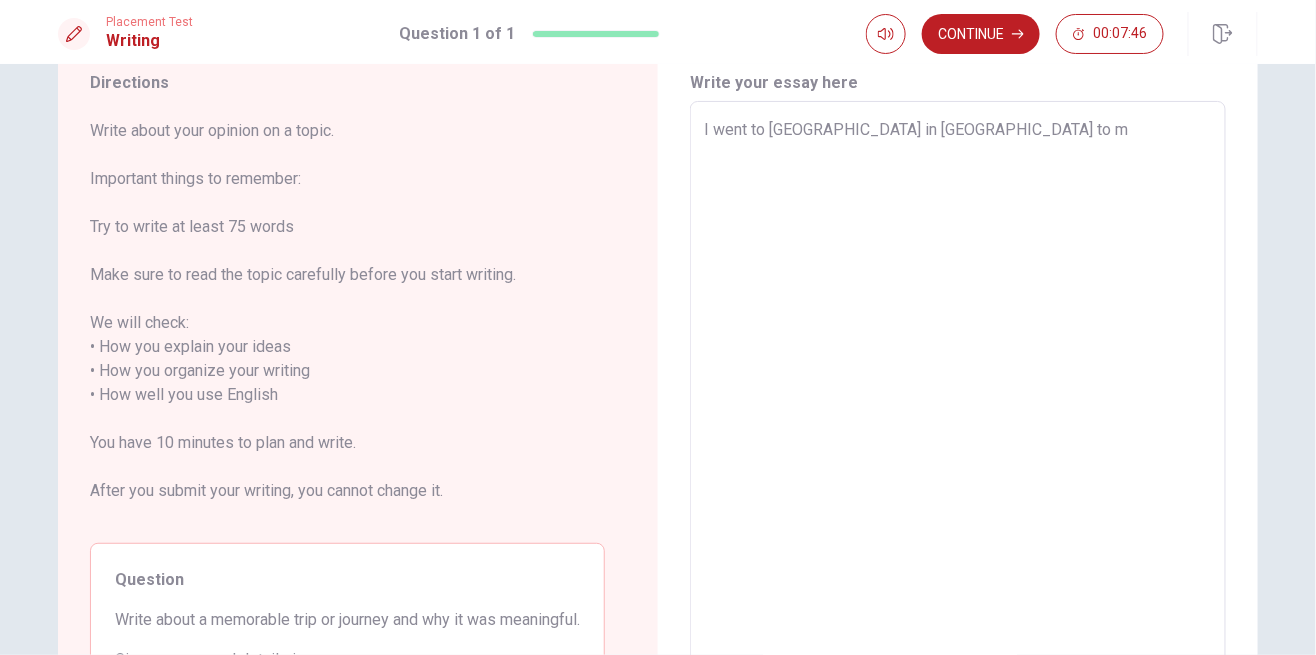type on "x" 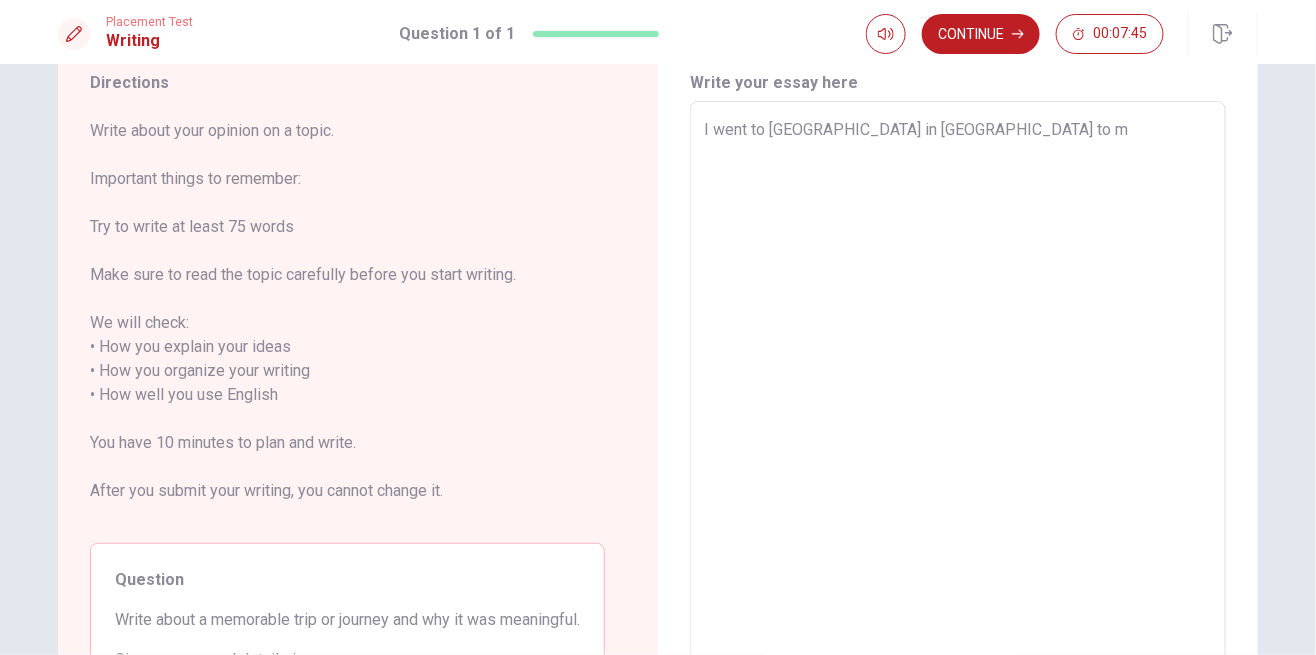type on "I went to [GEOGRAPHIC_DATA] in [GEOGRAPHIC_DATA] to my" 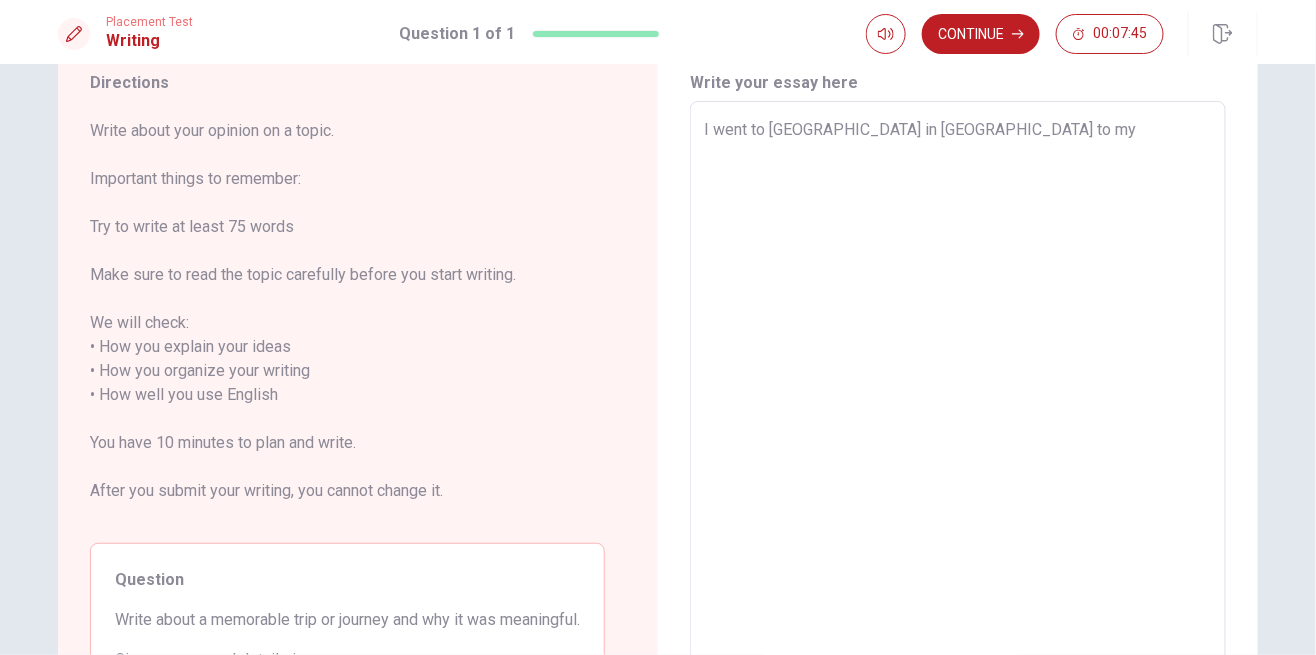type on "x" 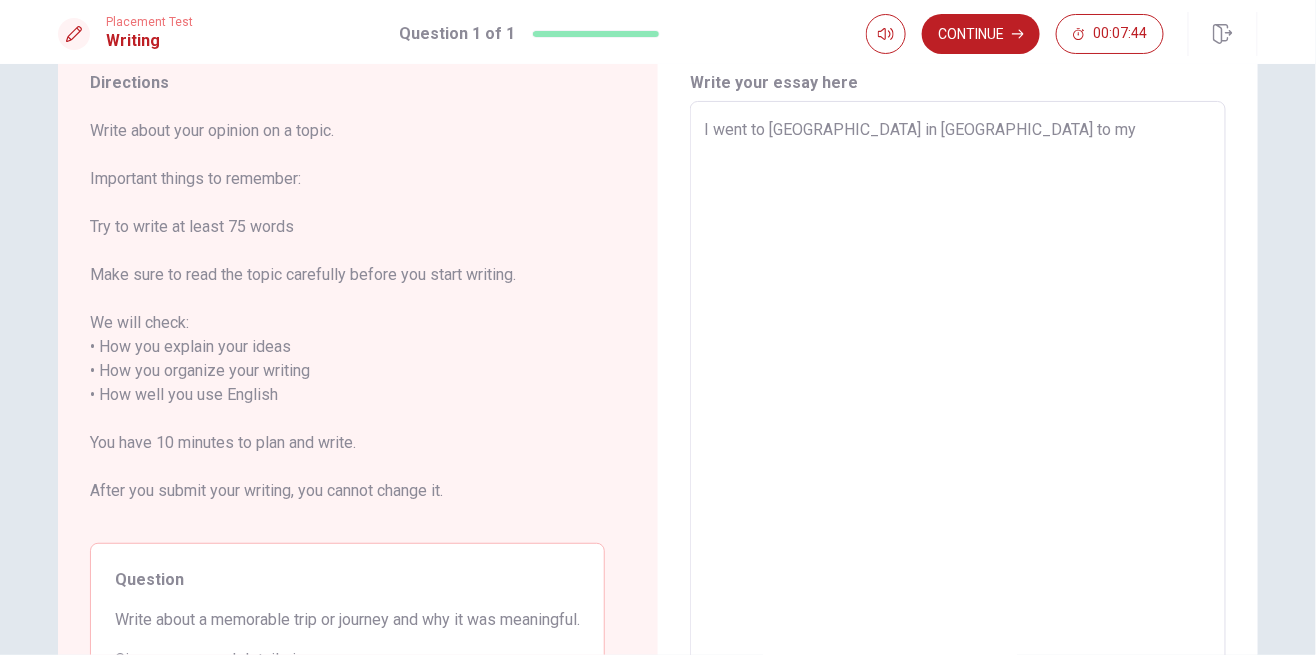 type on "I went to [GEOGRAPHIC_DATA] in [GEOGRAPHIC_DATA] to my g" 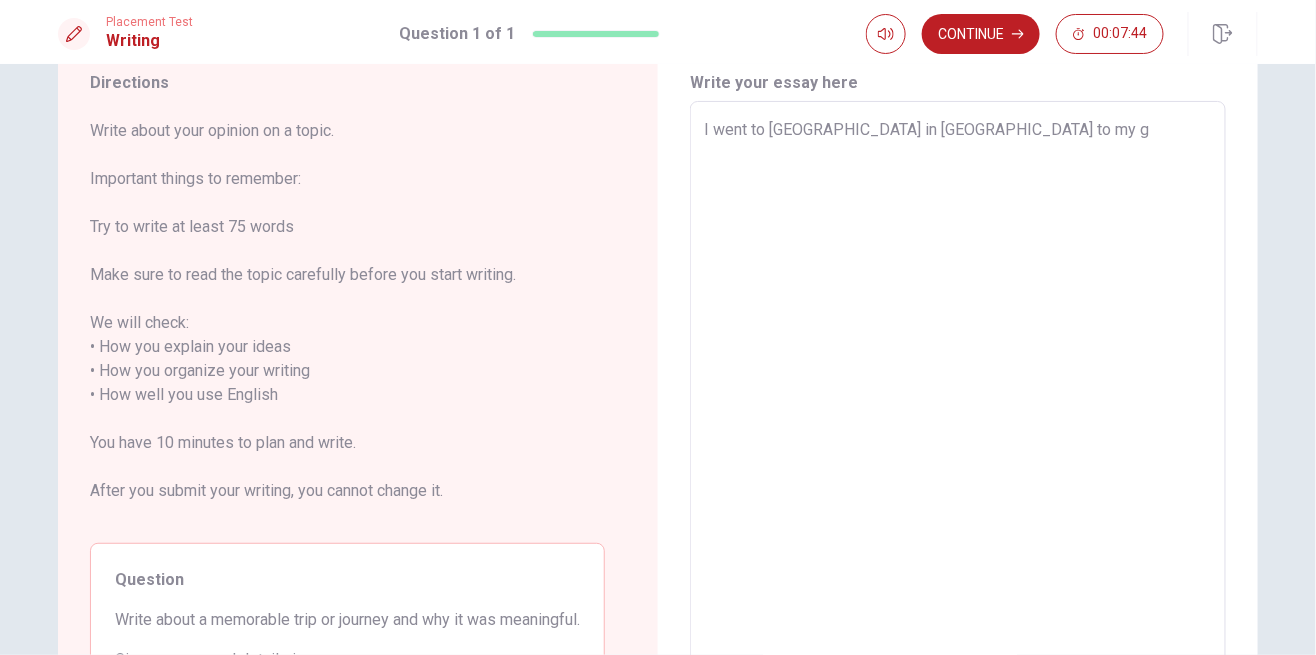 type on "x" 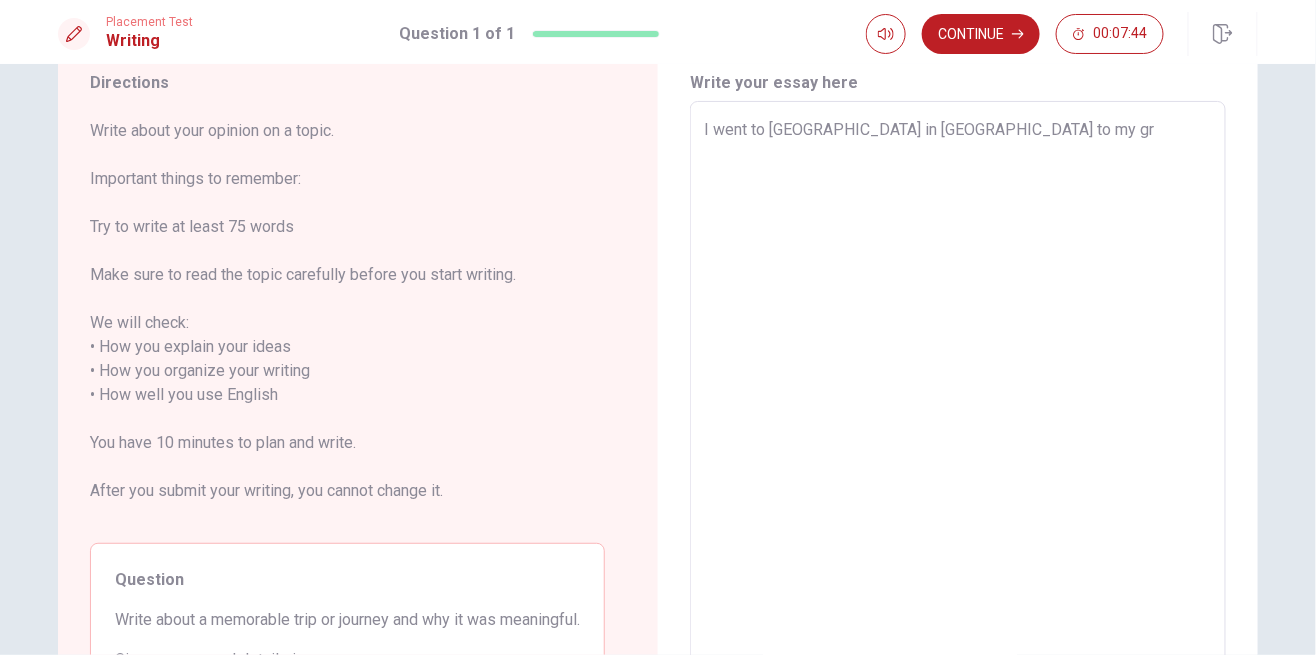 type on "x" 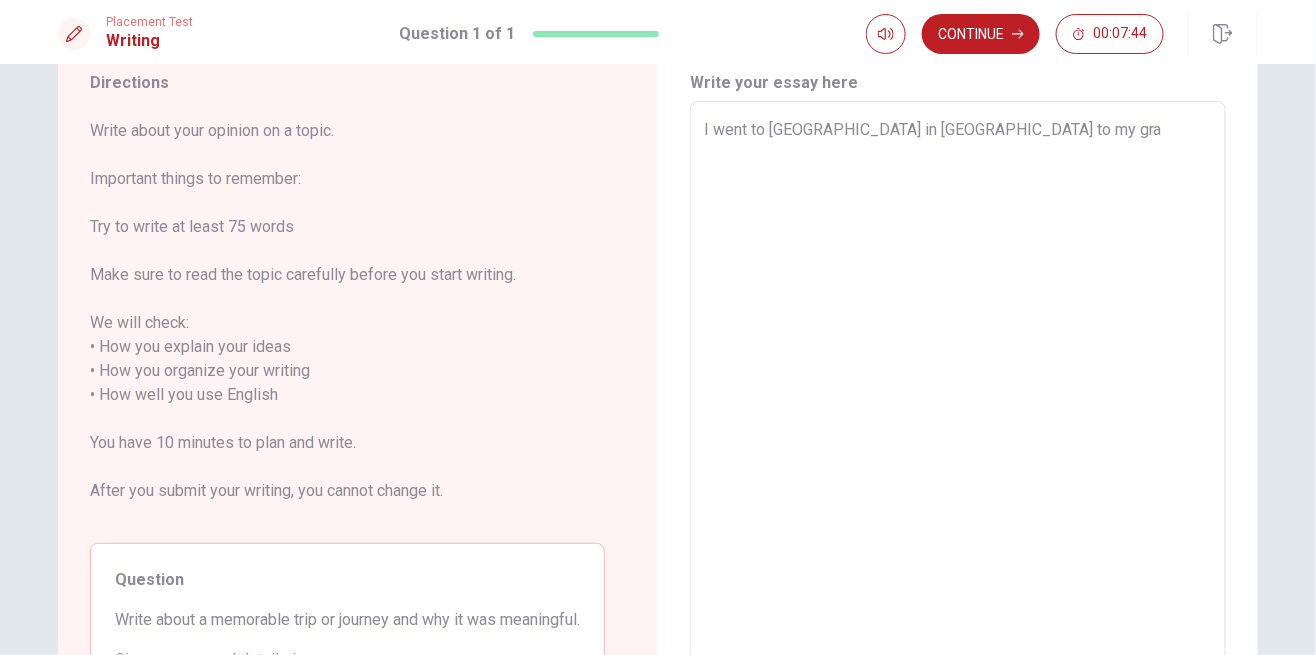 type on "x" 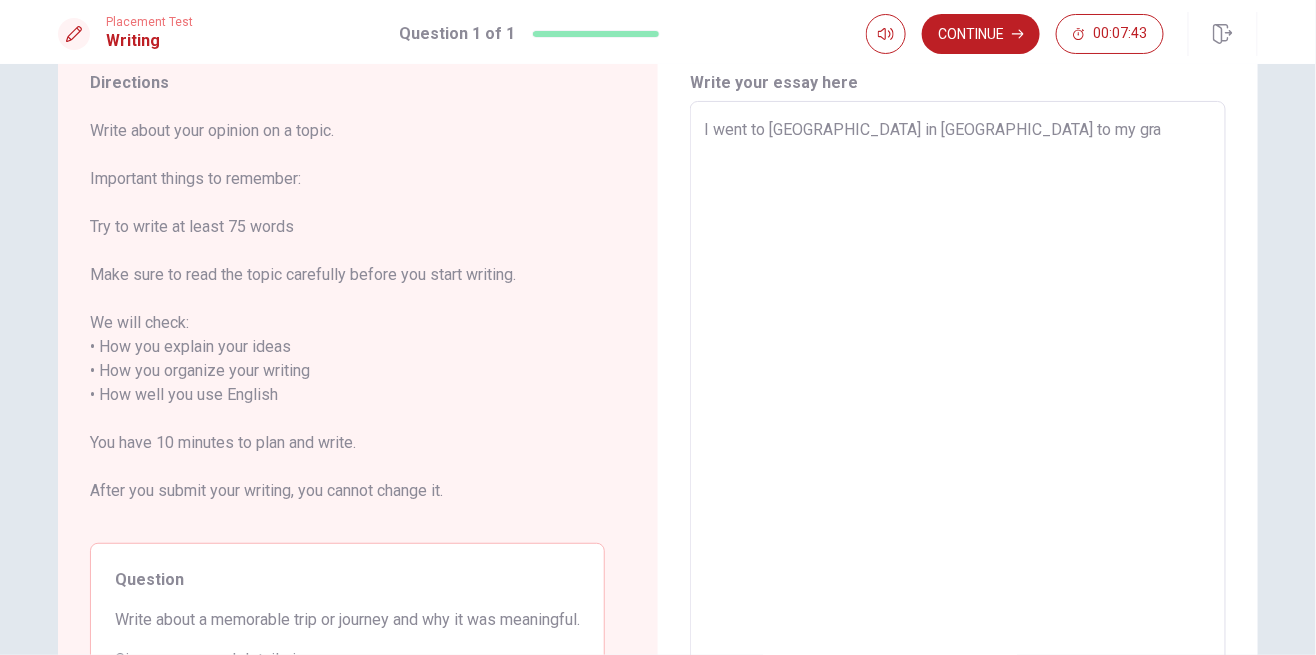 type on "I went to [GEOGRAPHIC_DATA] in [GEOGRAPHIC_DATA] to my gran" 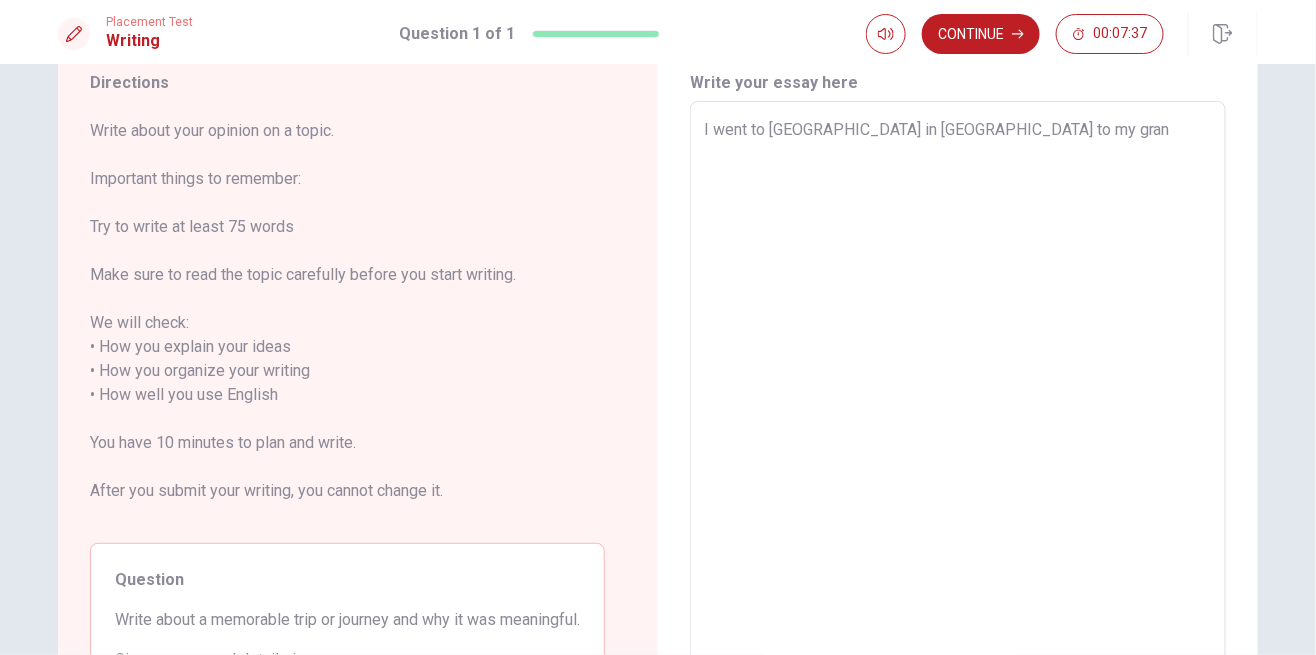 type on "x" 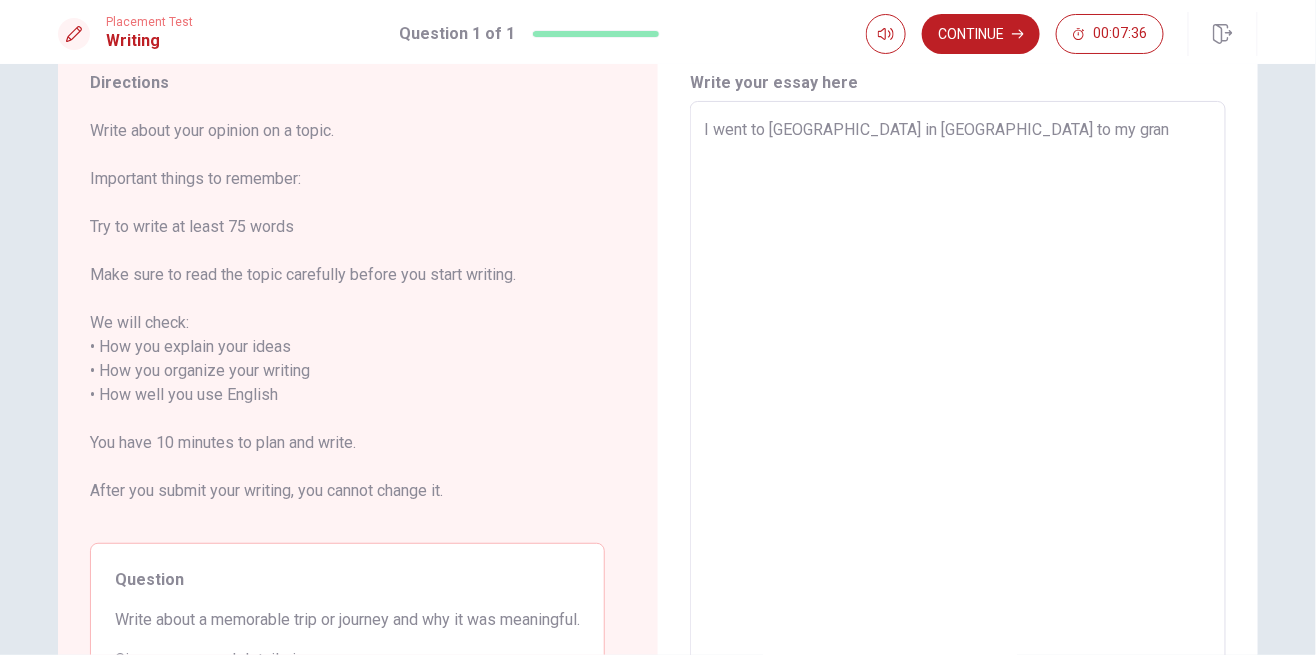 type on "I went to [GEOGRAPHIC_DATA] in [GEOGRAPHIC_DATA] to my granp" 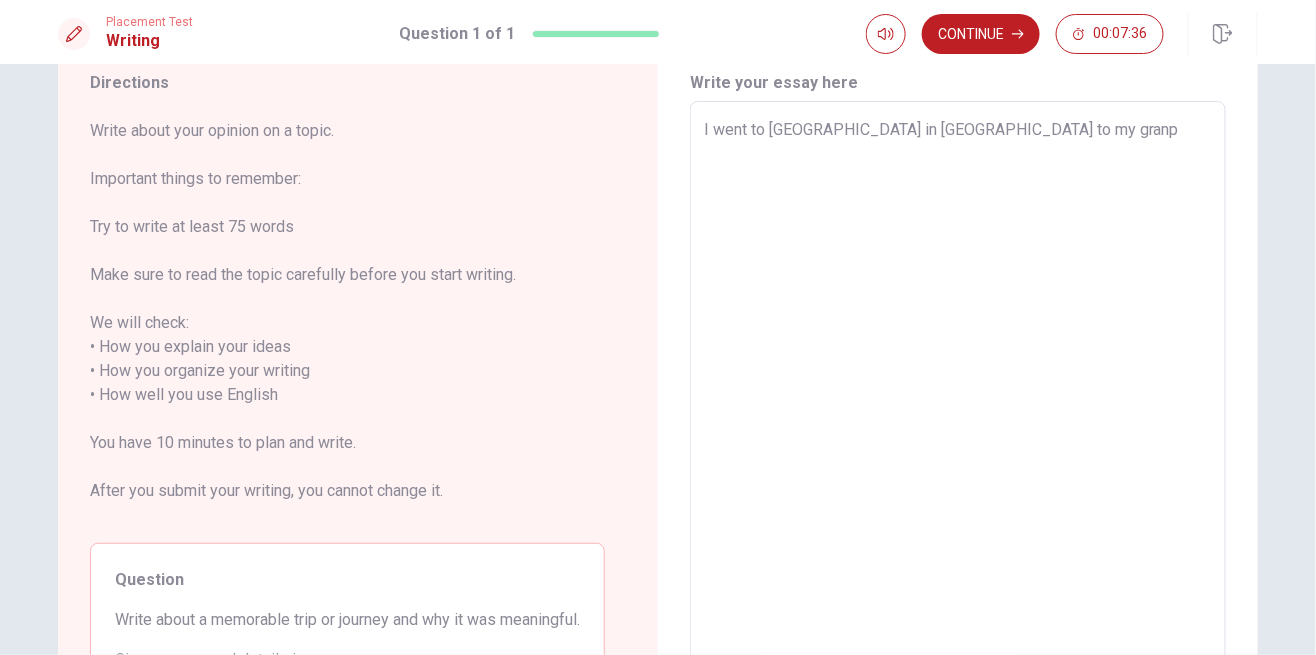 type on "x" 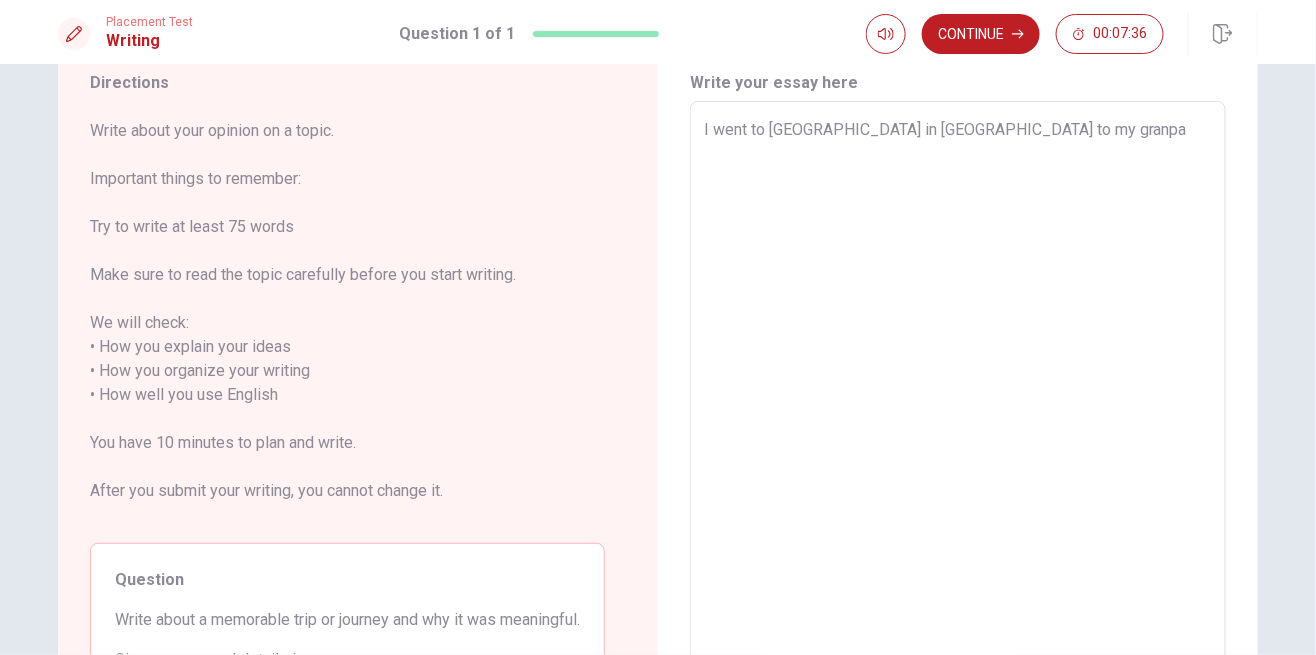 type on "x" 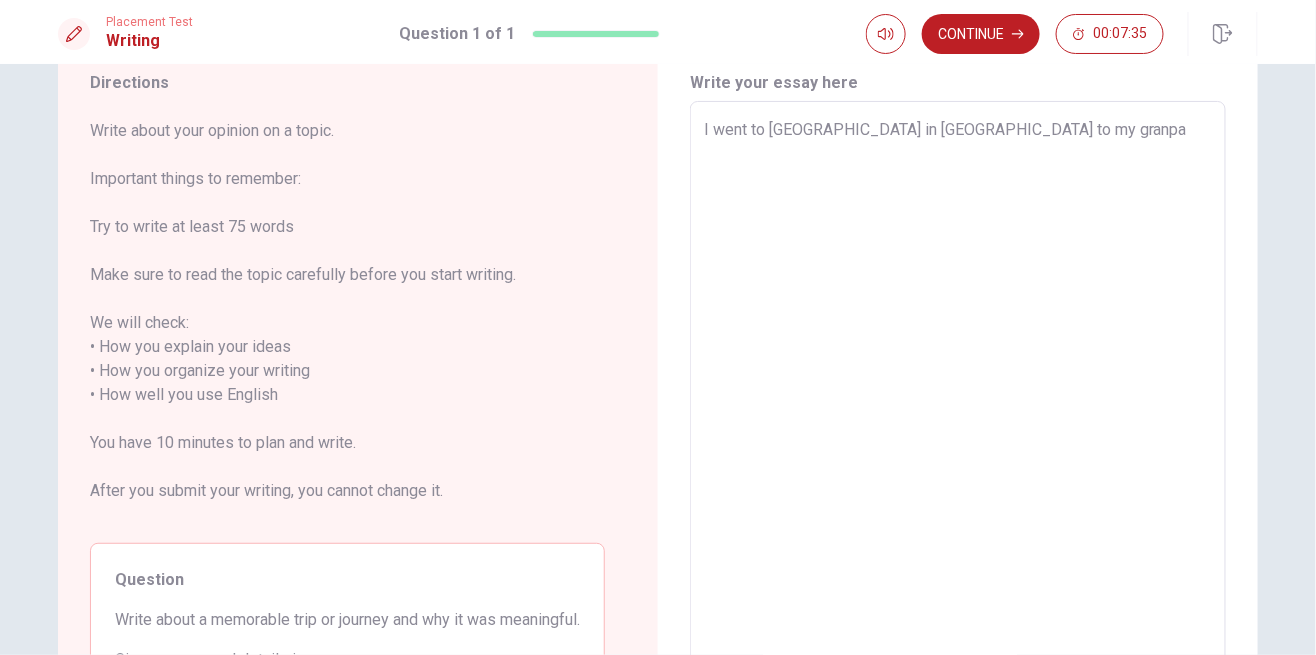 type on "I went to [GEOGRAPHIC_DATA] in [GEOGRAPHIC_DATA] to my granpar" 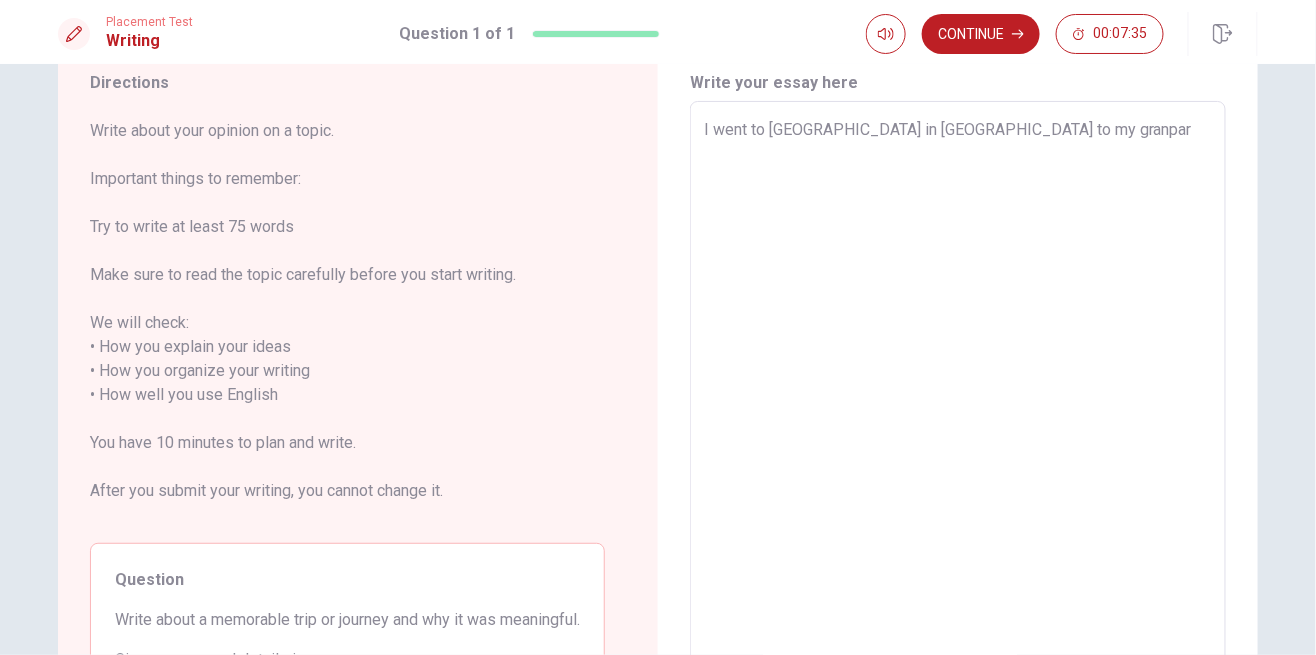 type on "x" 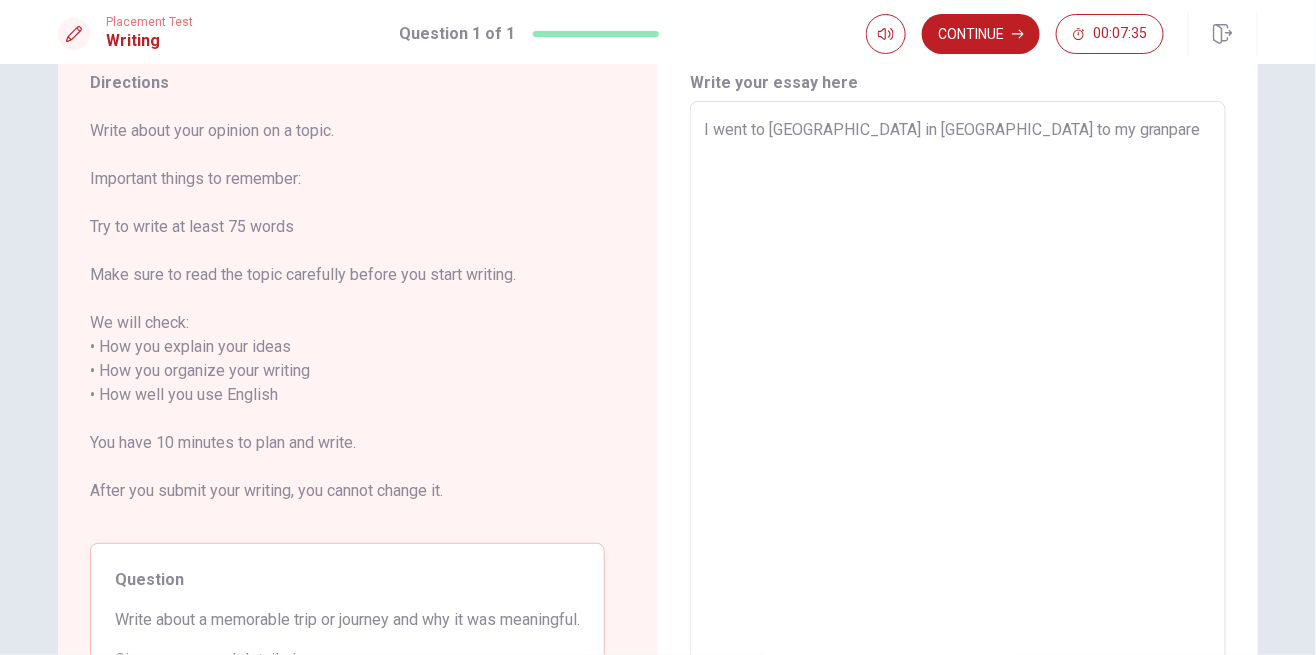 type on "x" 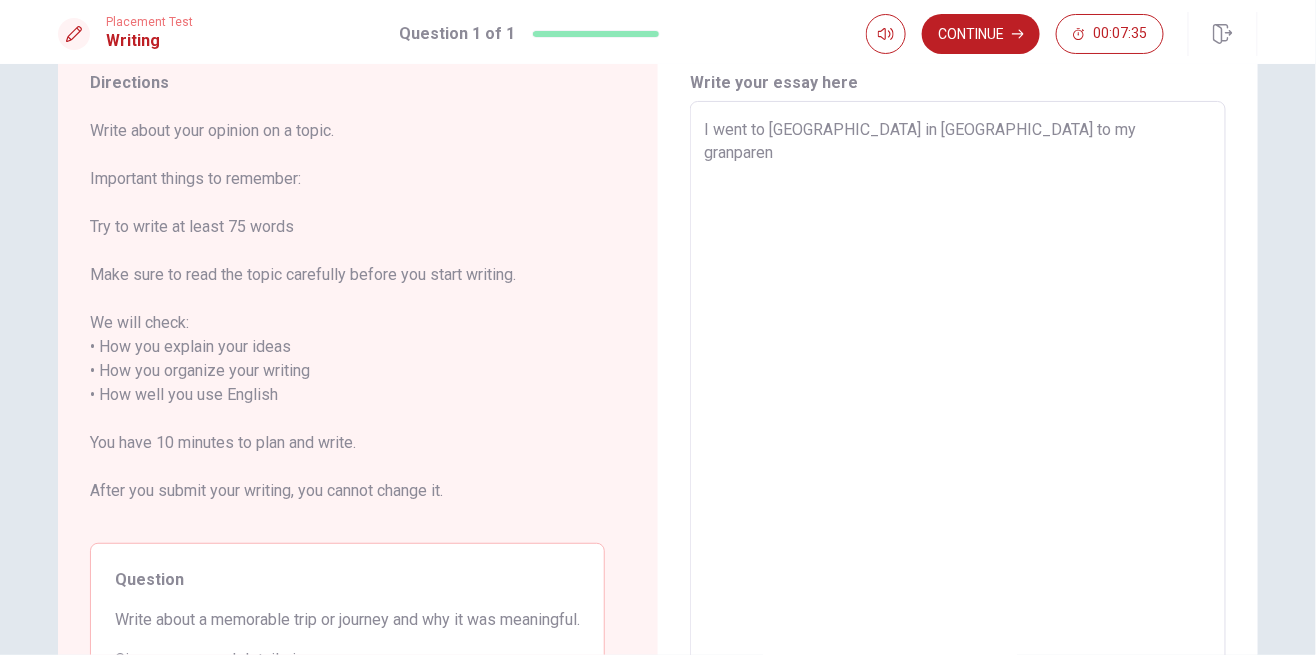 type on "x" 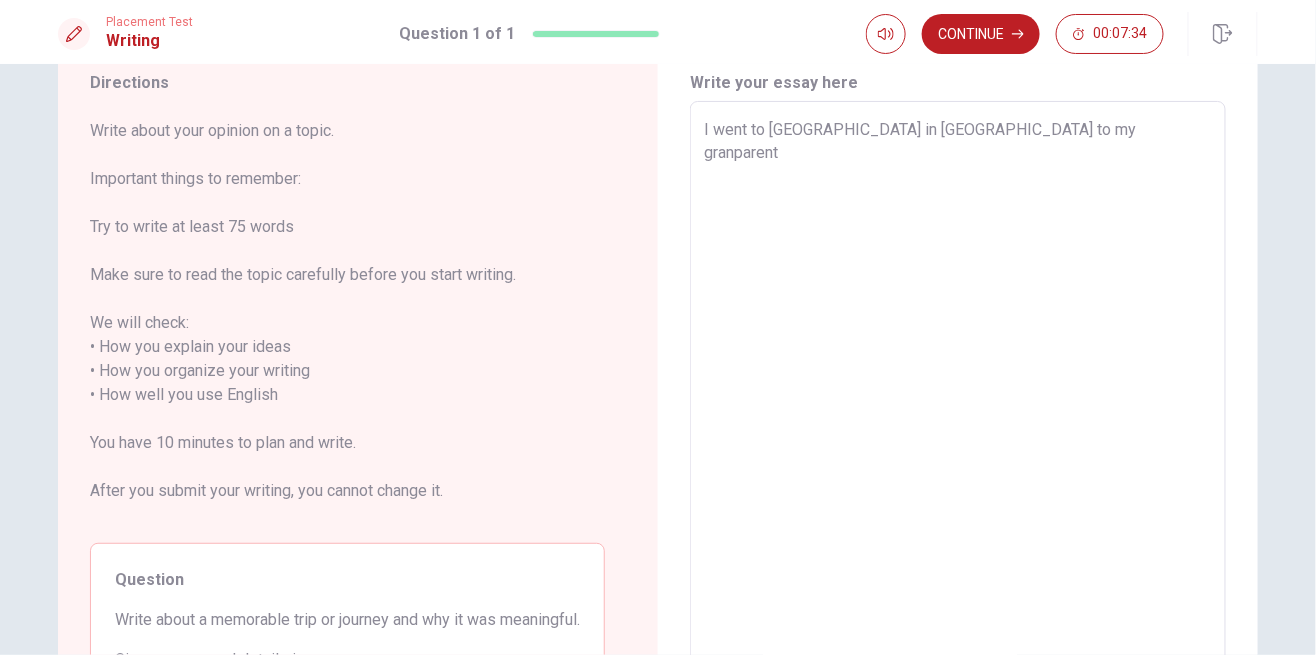 type on "x" 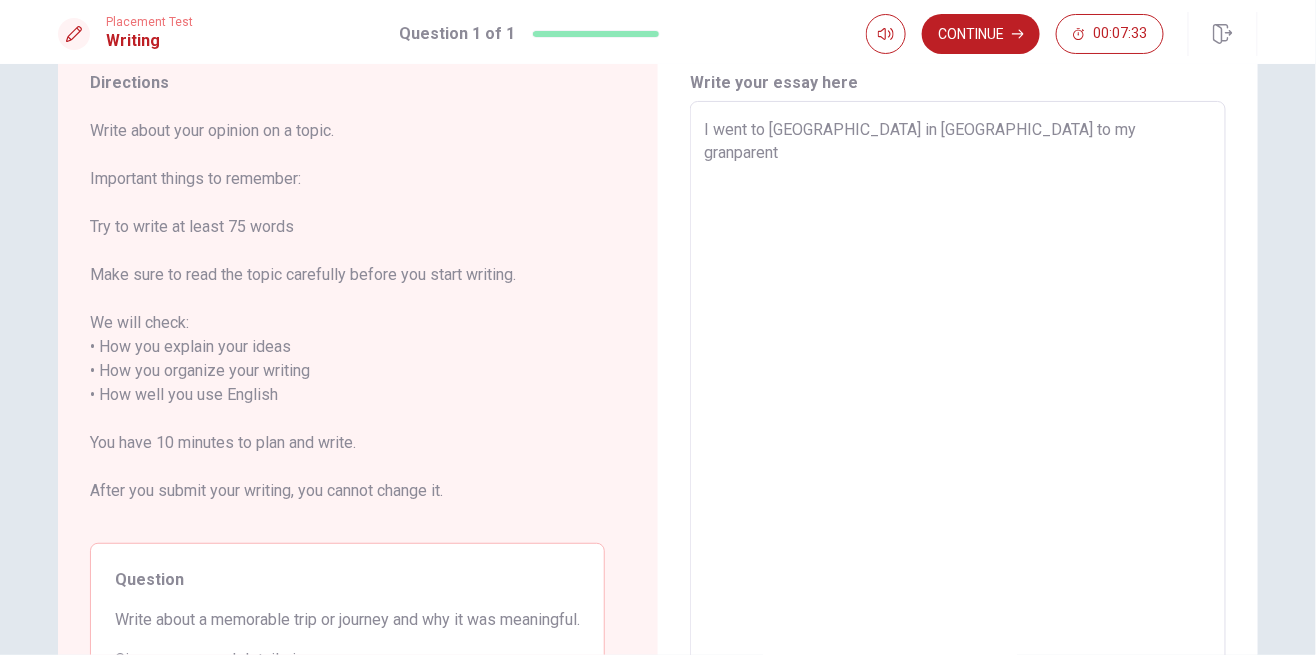 type on "I went to [GEOGRAPHIC_DATA] in [GEOGRAPHIC_DATA] to my granparents" 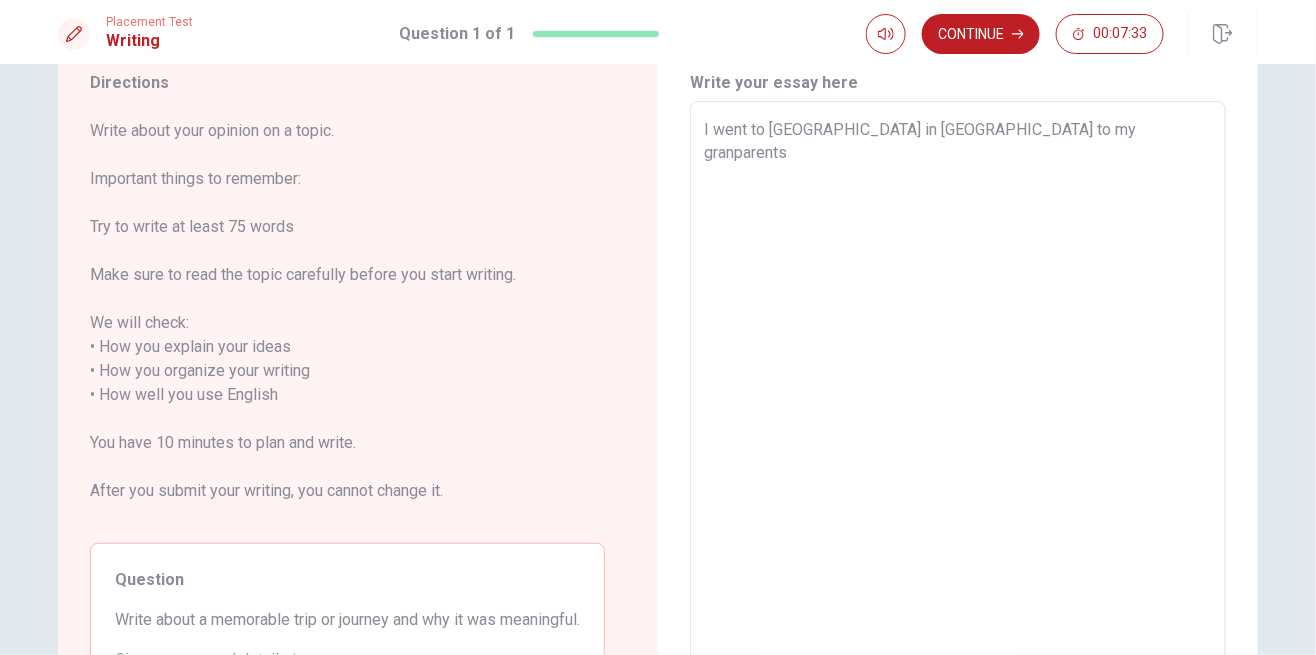 type on "x" 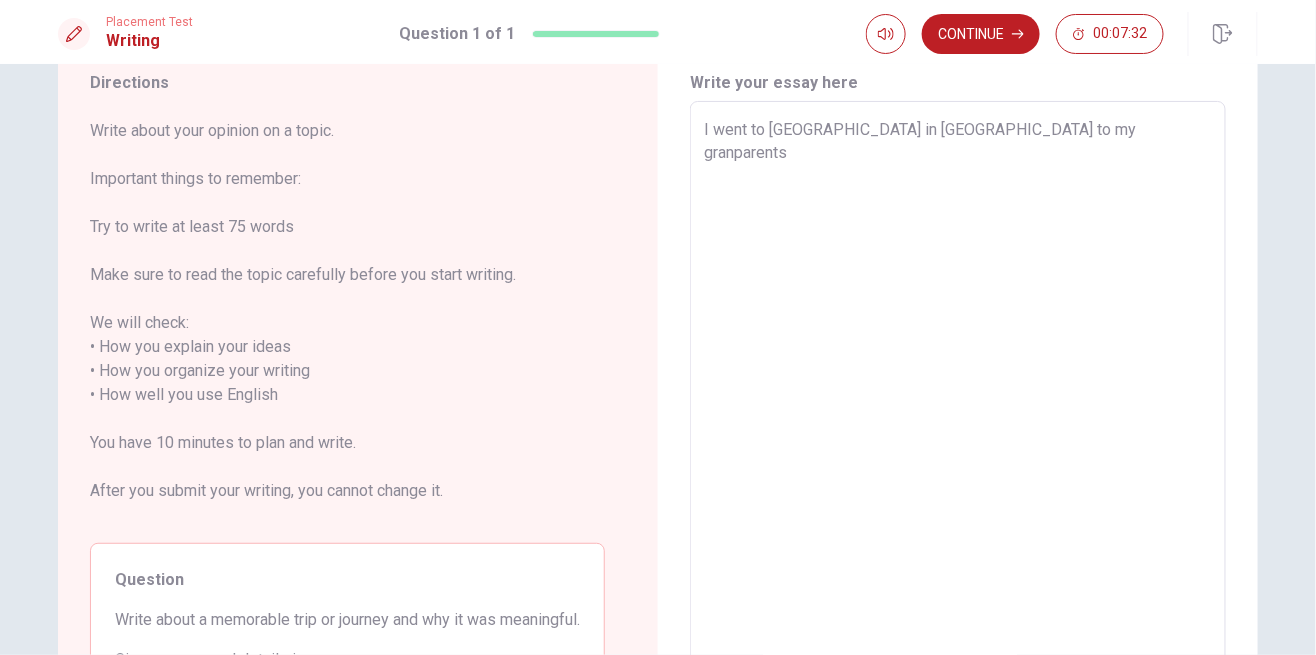 type on "I went to [GEOGRAPHIC_DATA] in [GEOGRAPHIC_DATA] to my granparents" 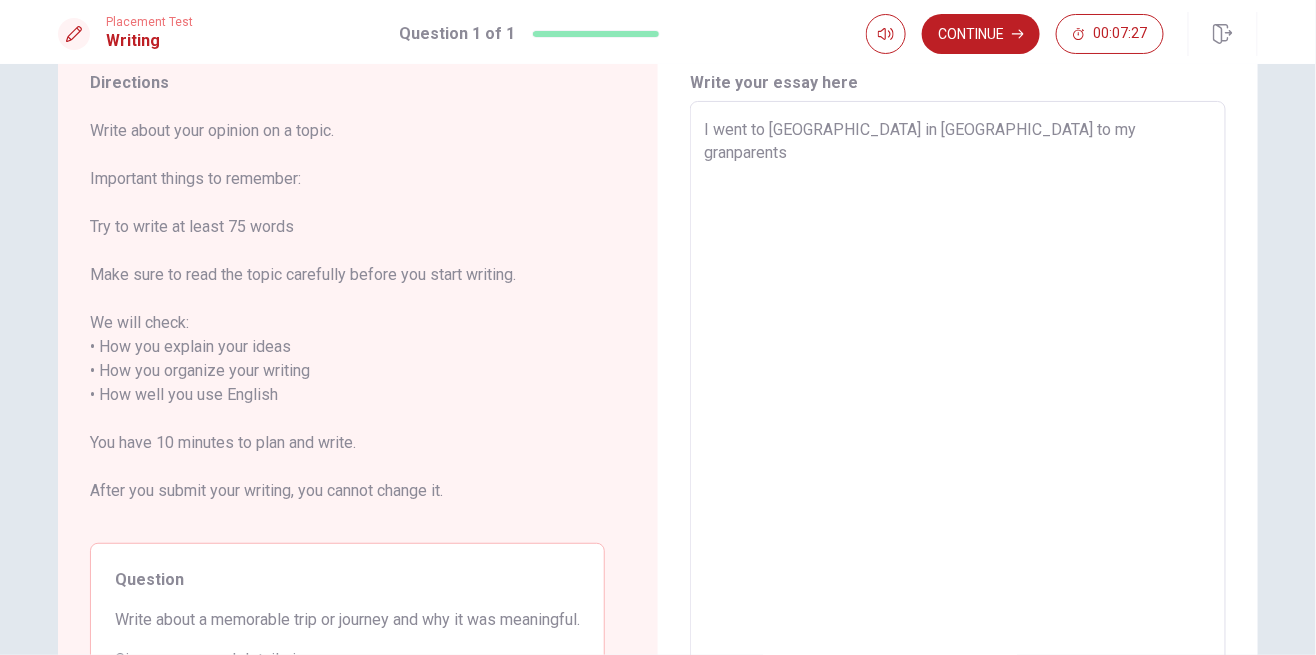 type on "x" 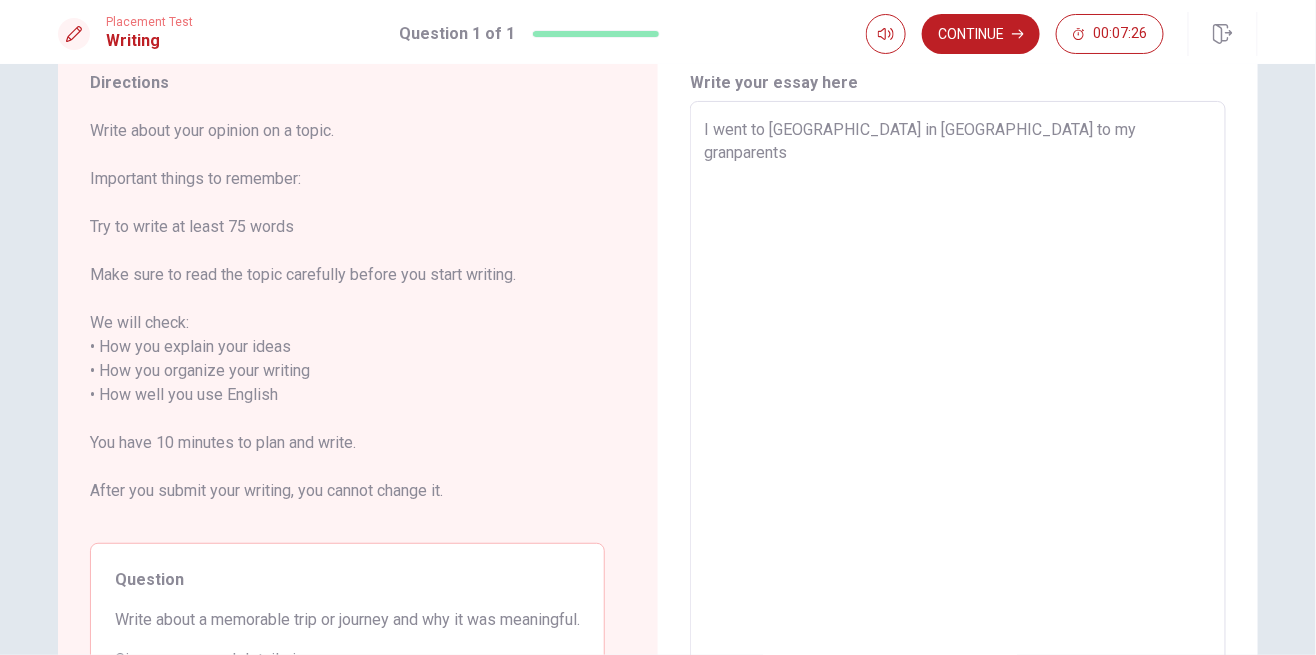 type on "I went to [GEOGRAPHIC_DATA] in [GEOGRAPHIC_DATA] to my grandparents" 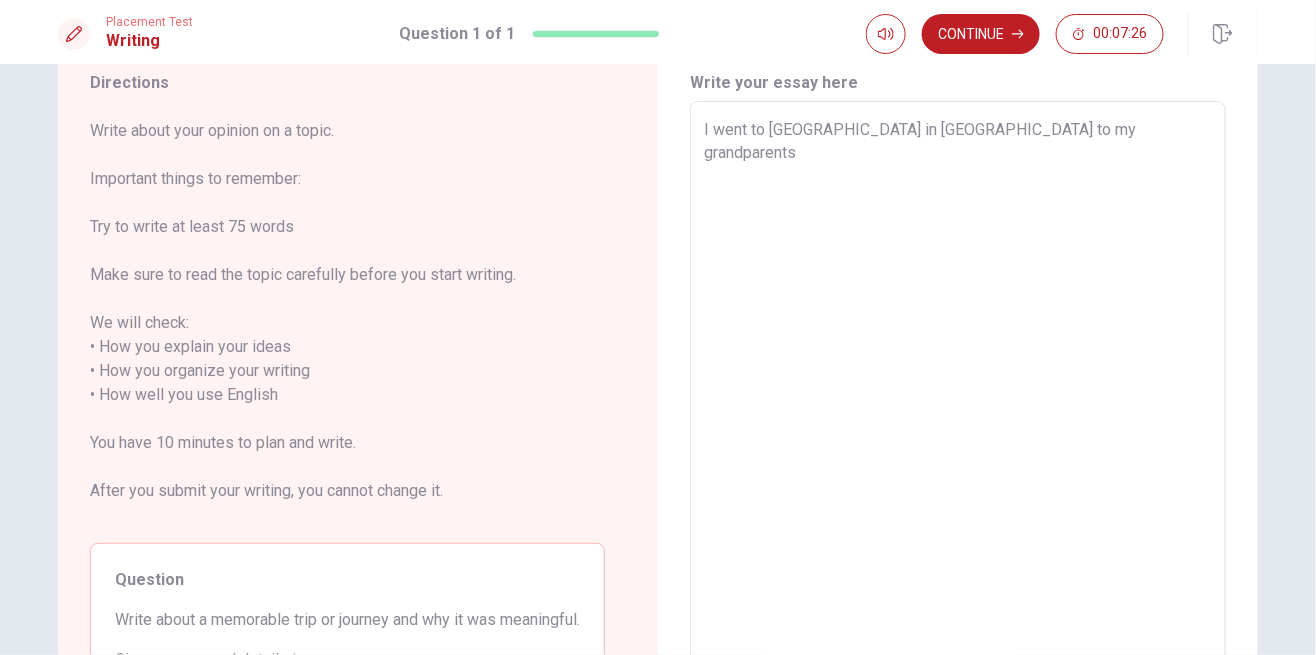 type on "x" 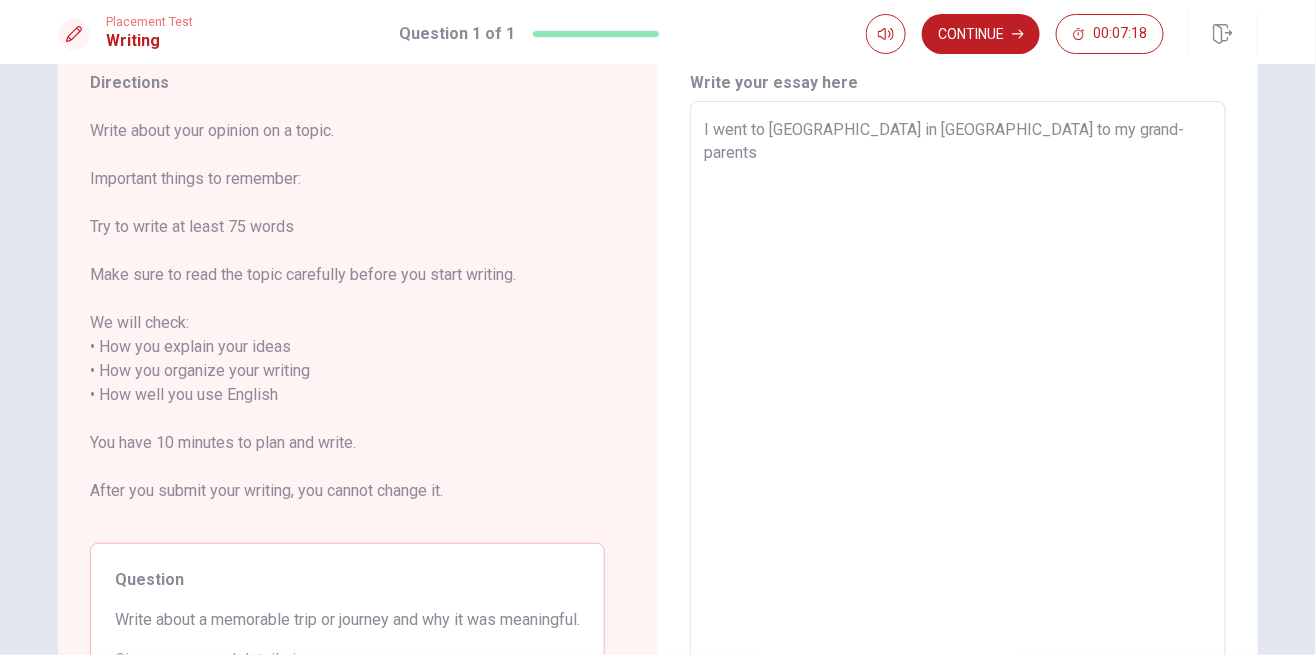 type on "x" 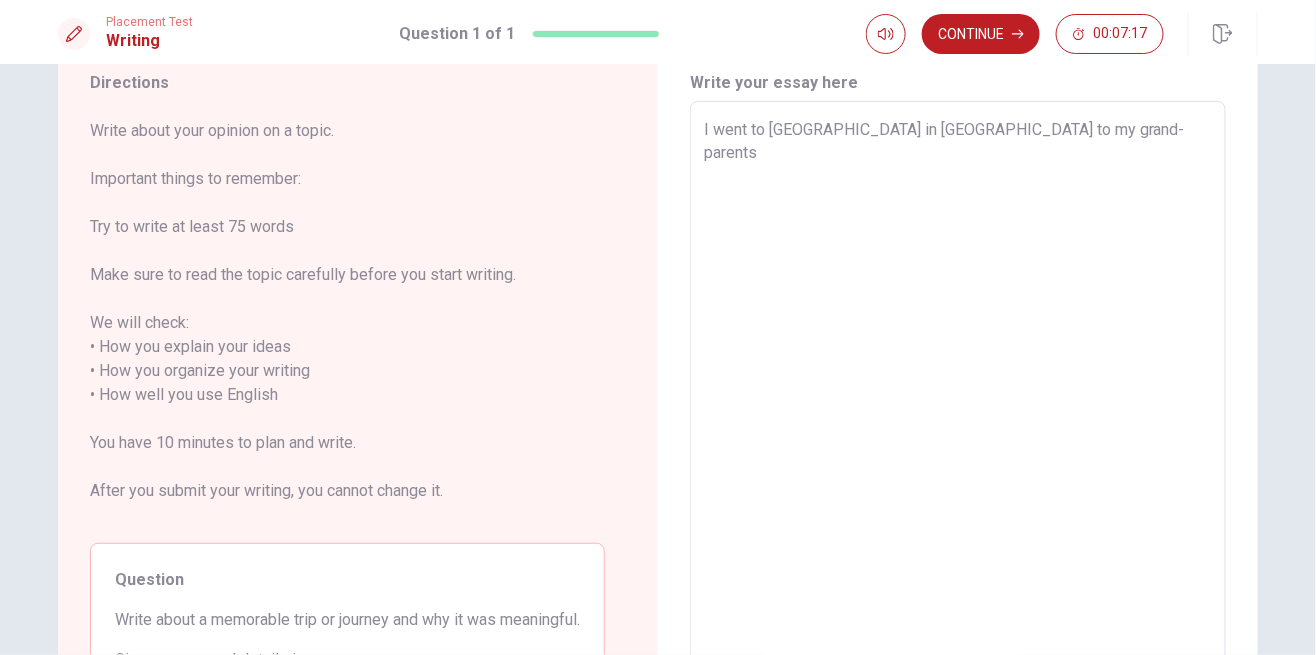 type on "I went to [GEOGRAPHIC_DATA] in [GEOGRAPHIC_DATA] to my grand-parents." 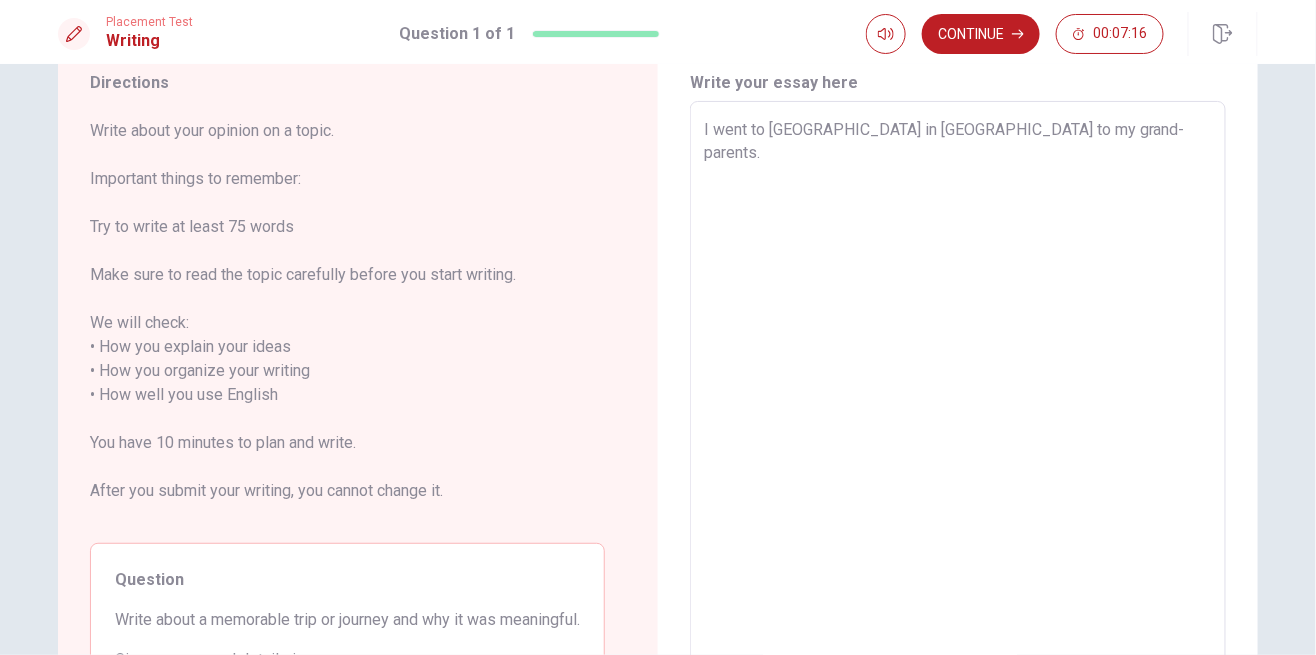 type on "x" 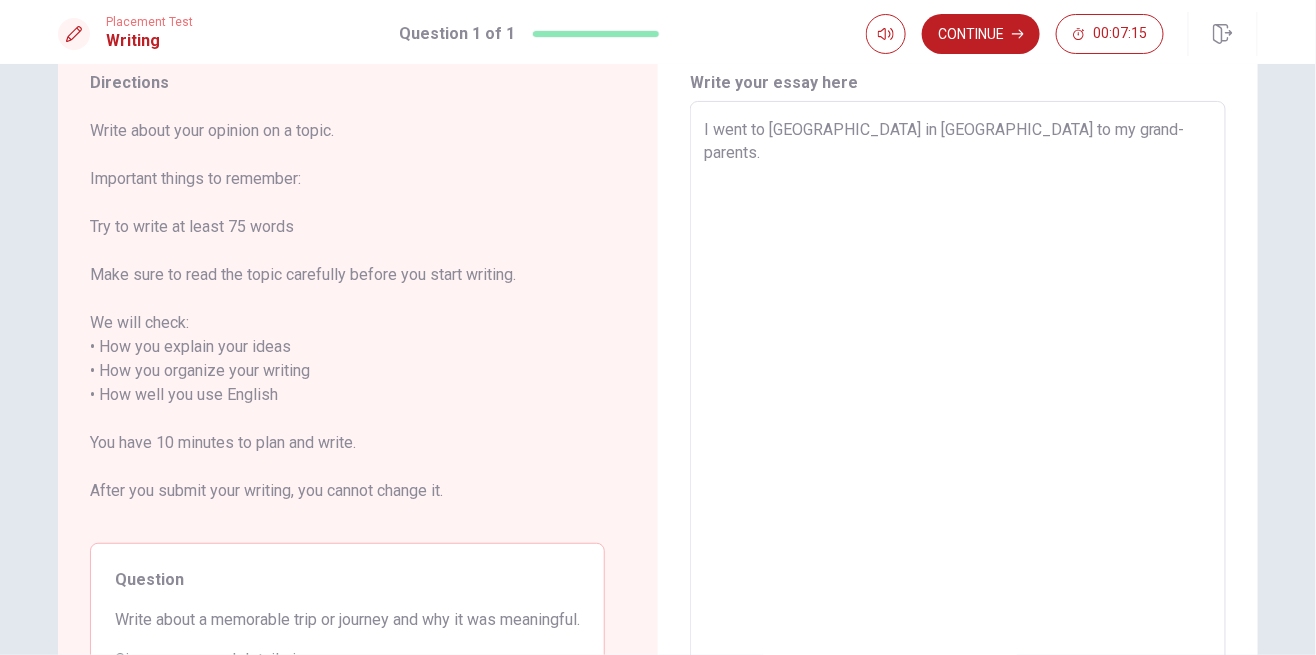type on "I went to [GEOGRAPHIC_DATA] in [GEOGRAPHIC_DATA] to my grand-parents." 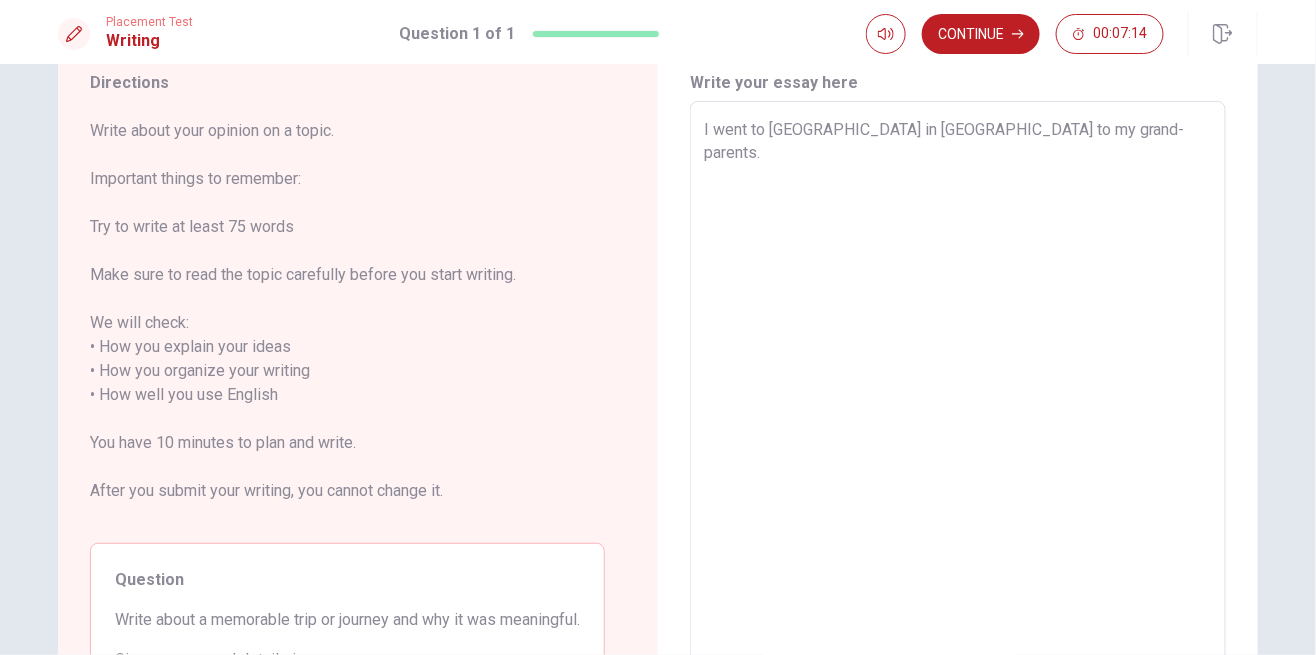 type on "x" 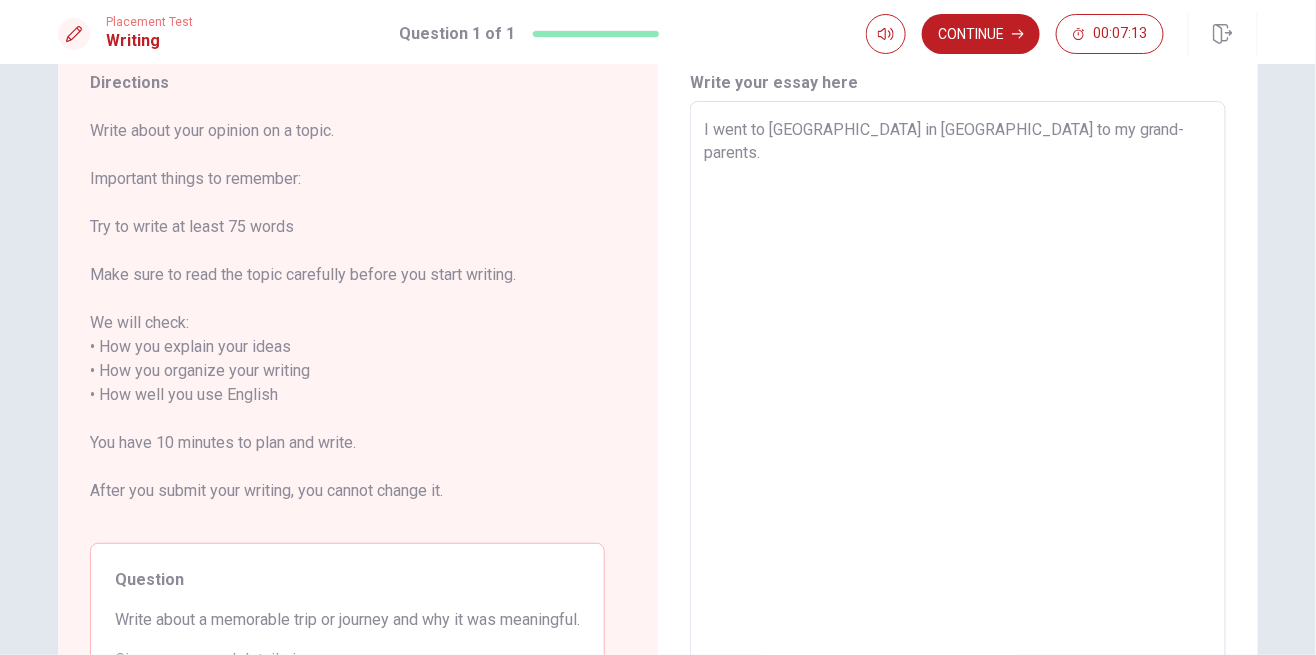 type on "I went to [GEOGRAPHIC_DATA] in [GEOGRAPHIC_DATA] to my grand-parents.
I" 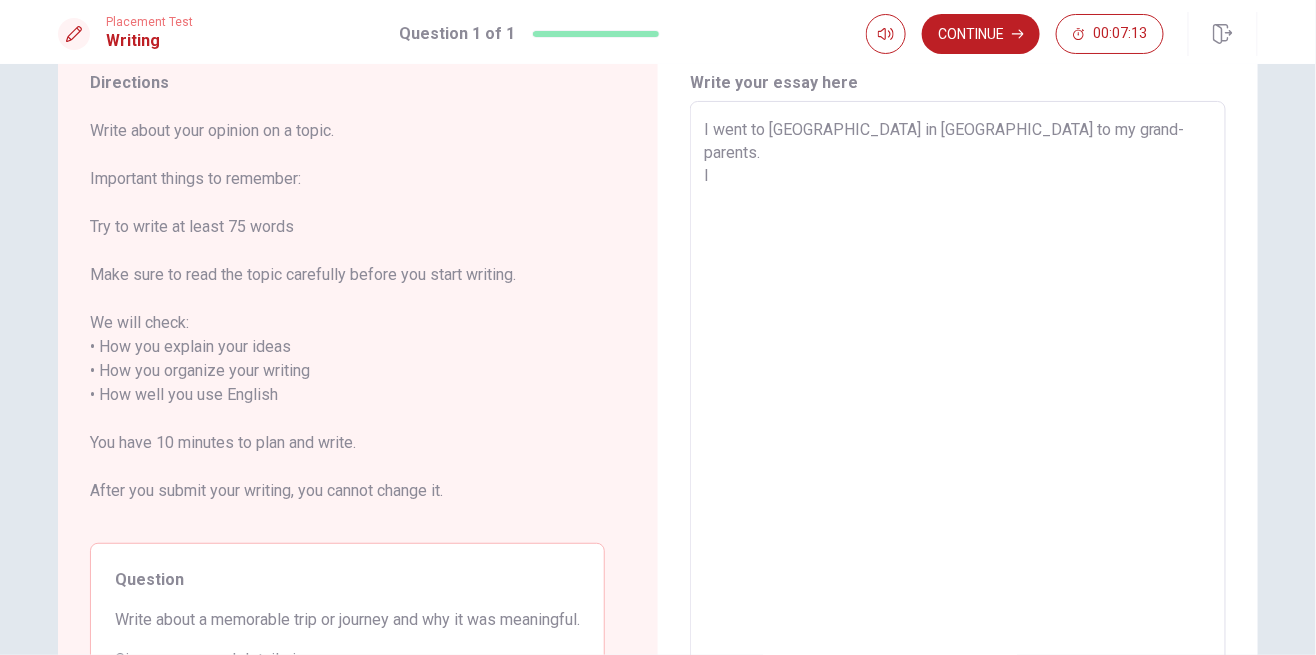 type on "x" 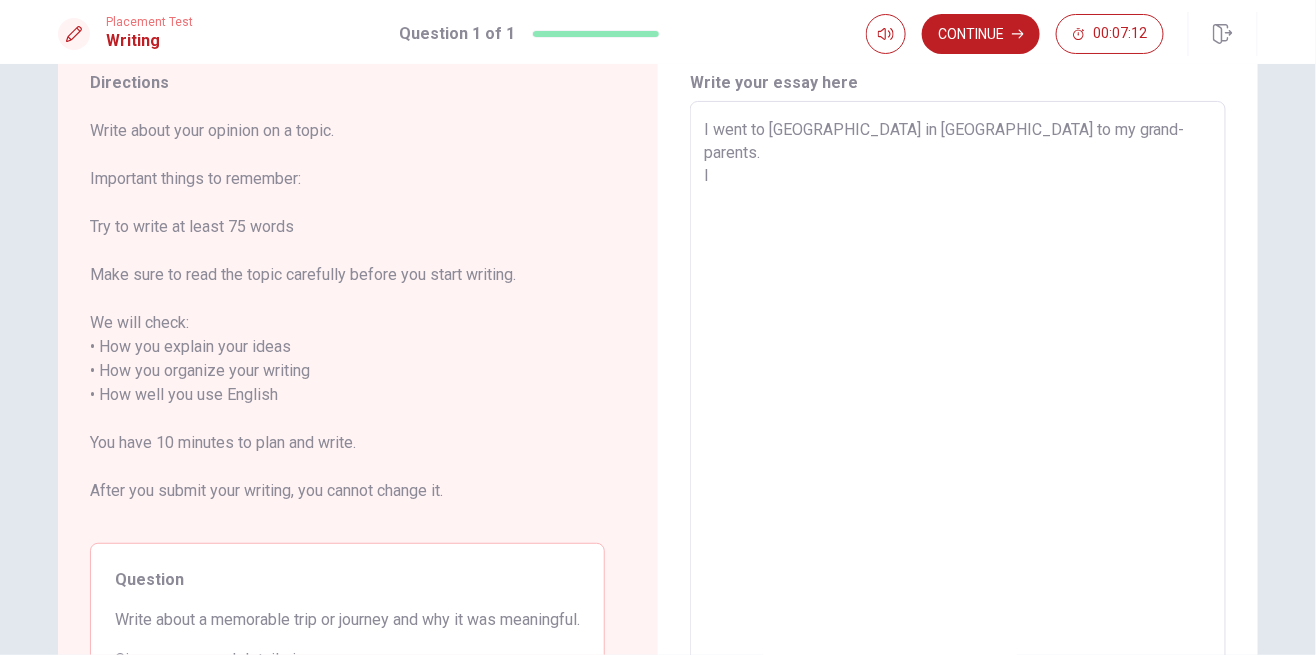 type on "I went to [GEOGRAPHIC_DATA] in [GEOGRAPHIC_DATA] to my grand-parents.
I" 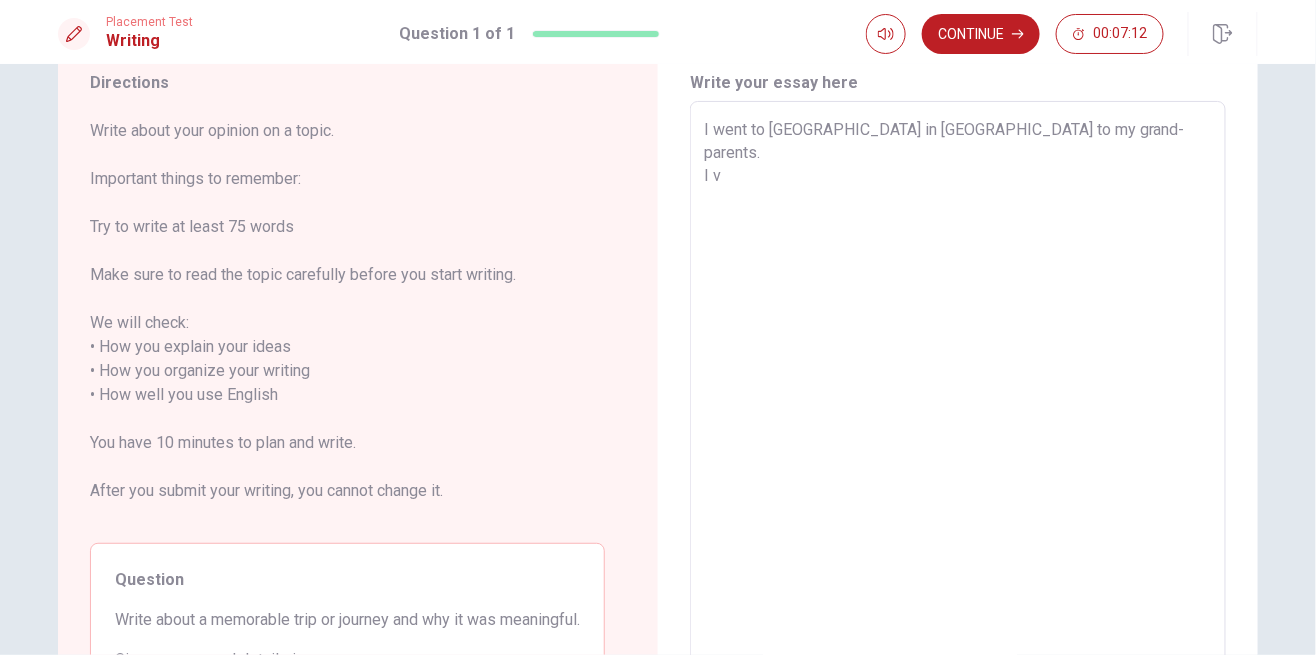 type on "x" 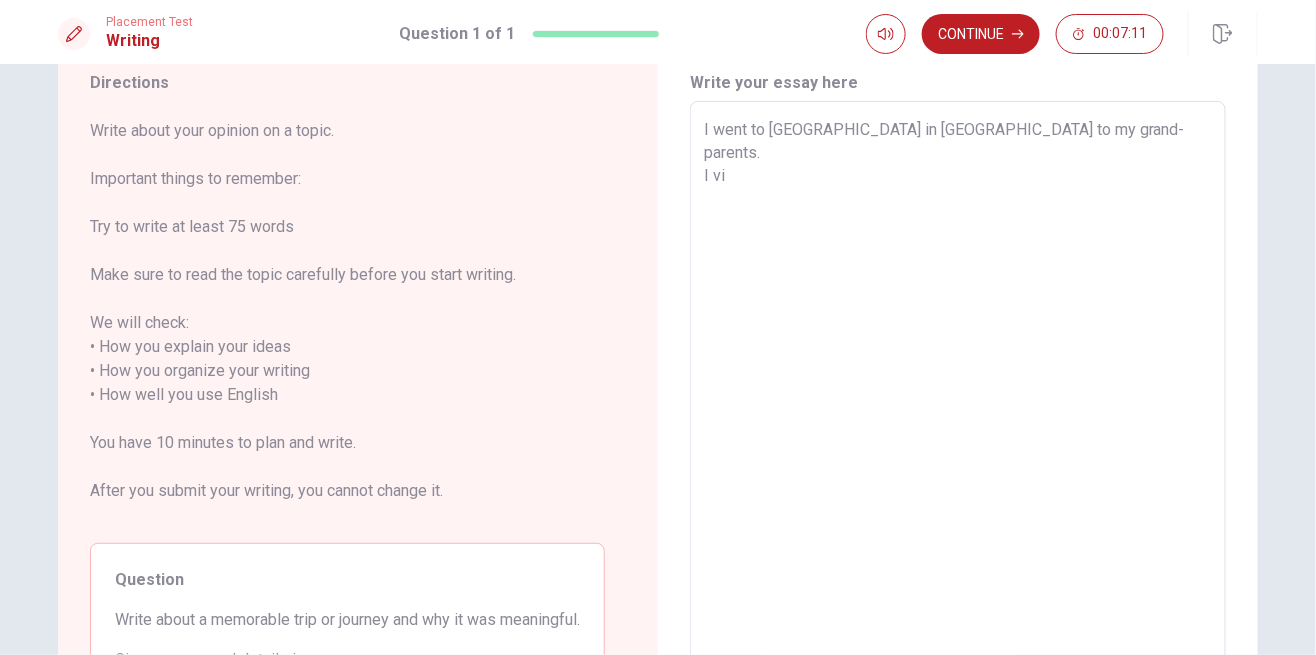 type on "x" 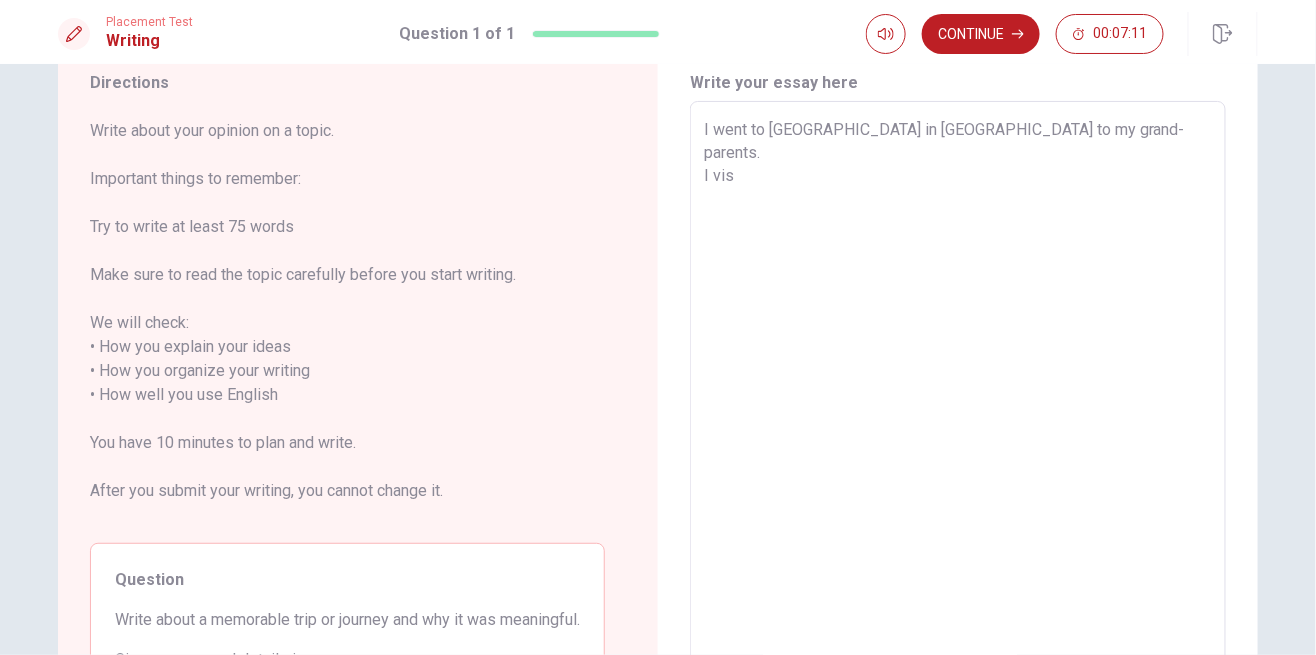 type on "x" 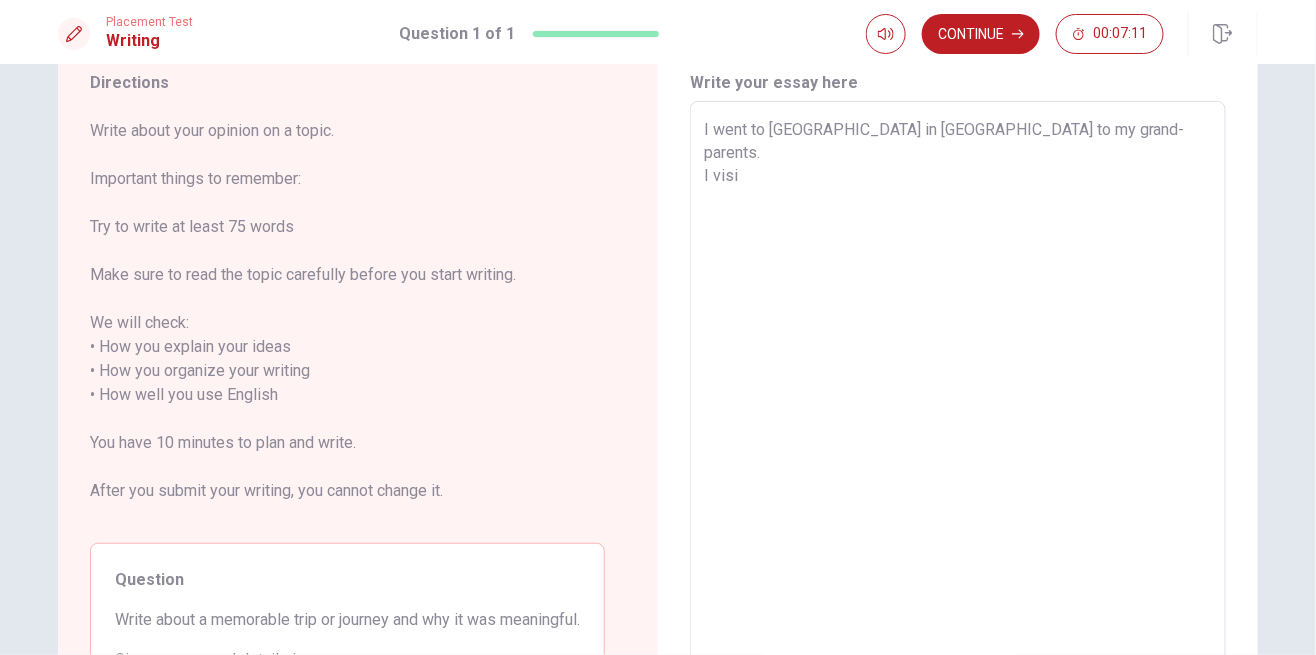 type on "x" 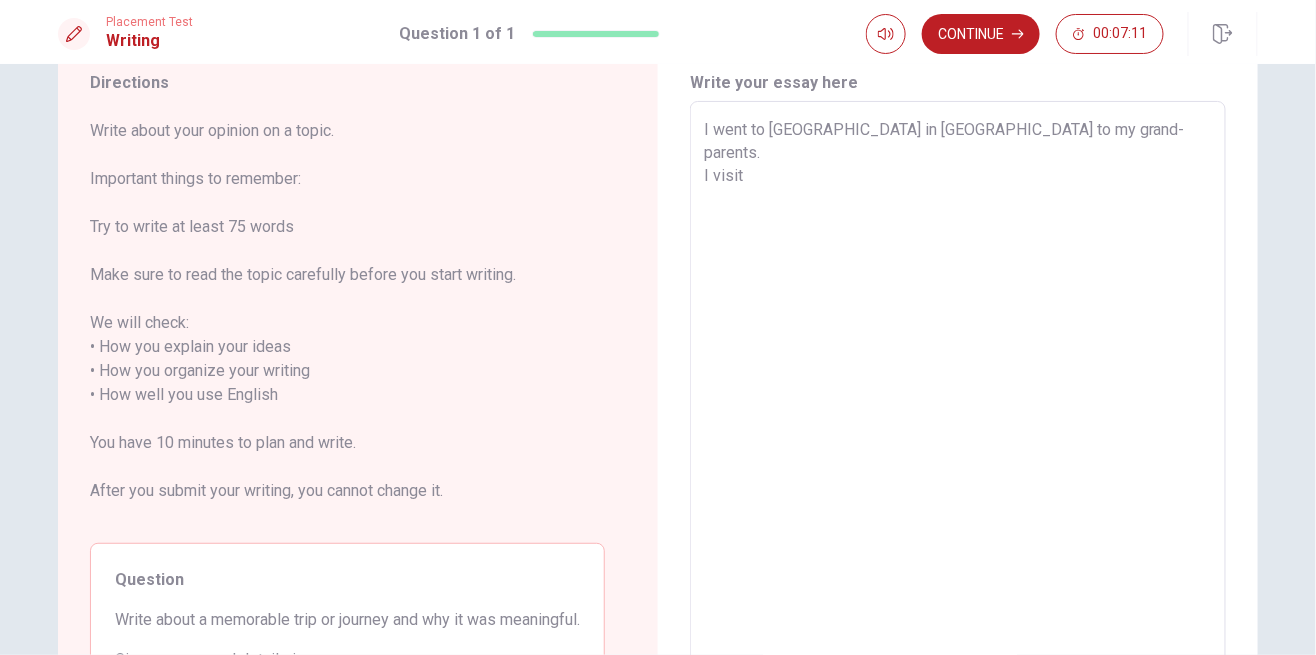 type on "x" 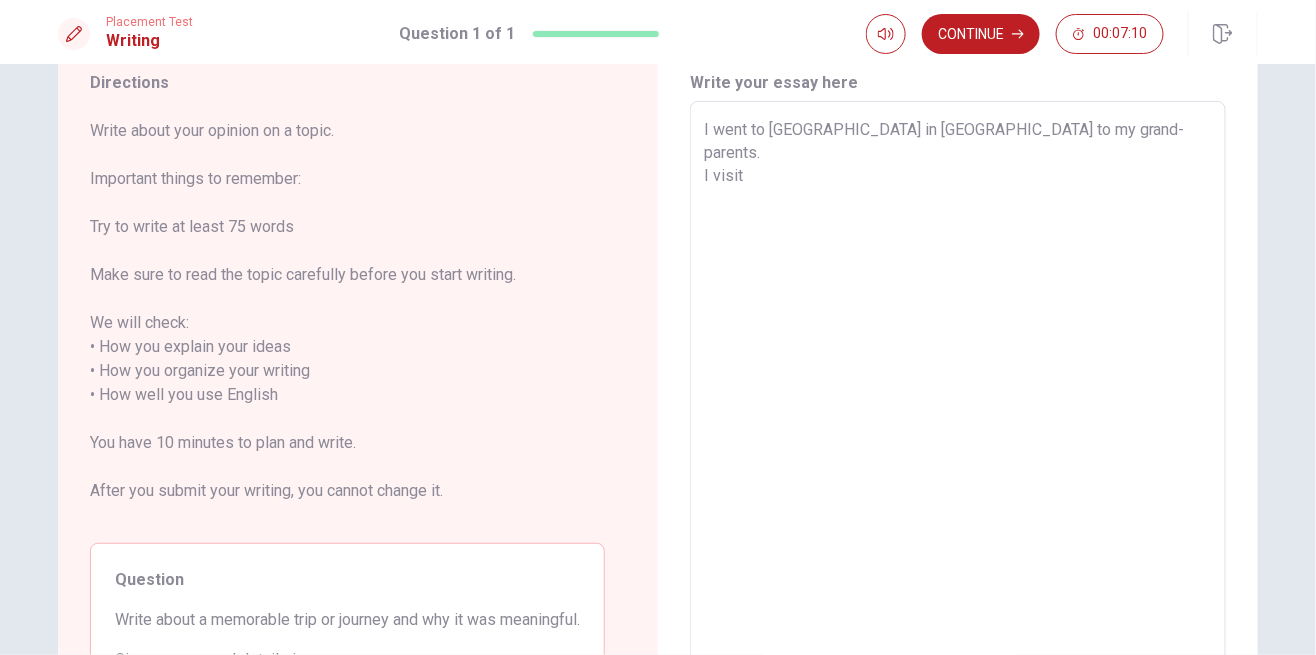 type on "I went to [GEOGRAPHIC_DATA] in [GEOGRAPHIC_DATA] to my grand-parents.
I visite" 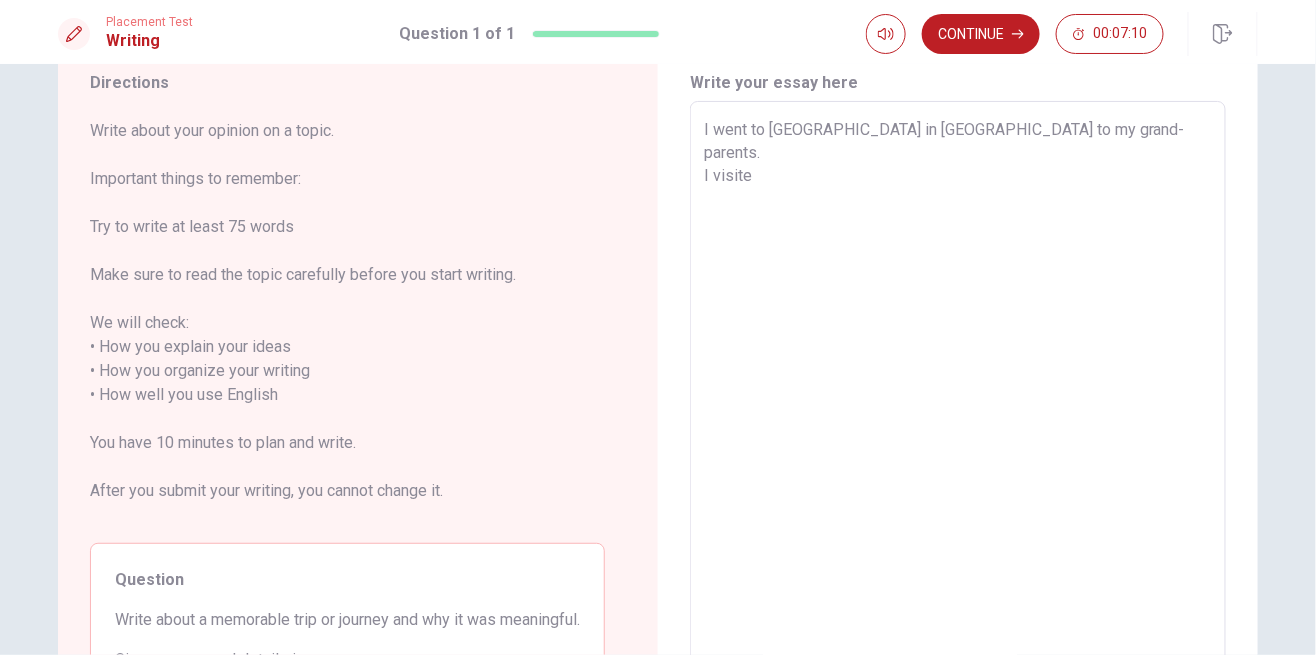 type on "x" 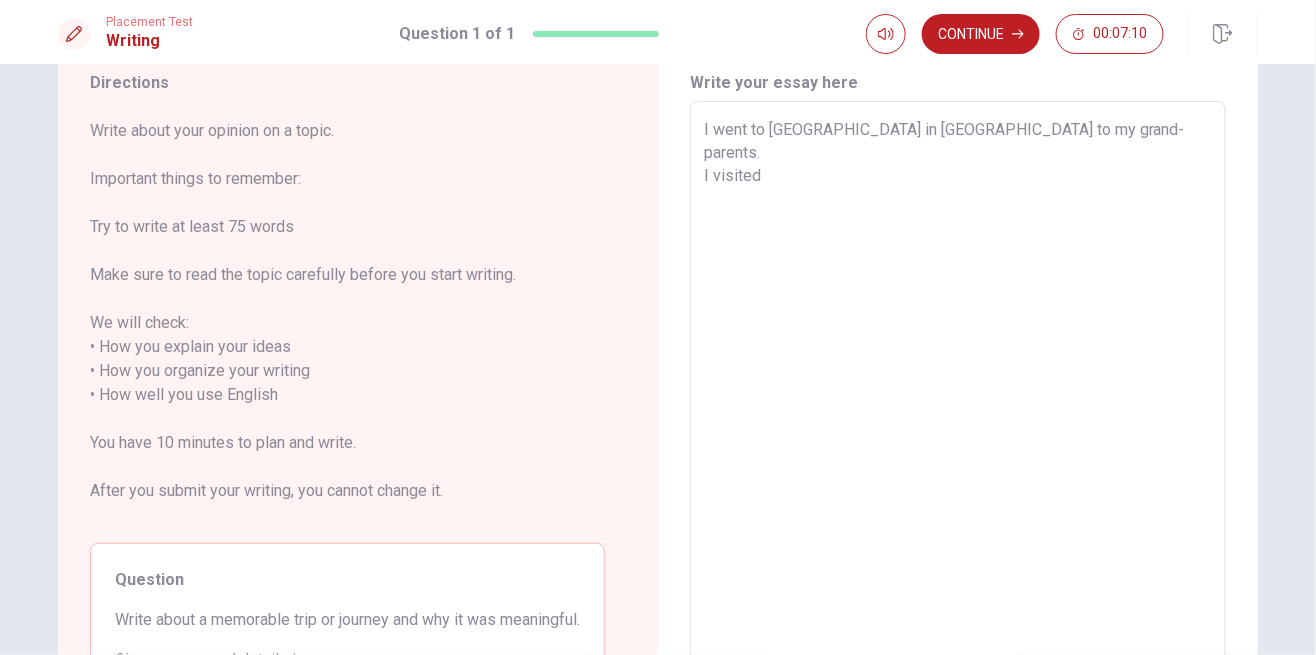 type on "x" 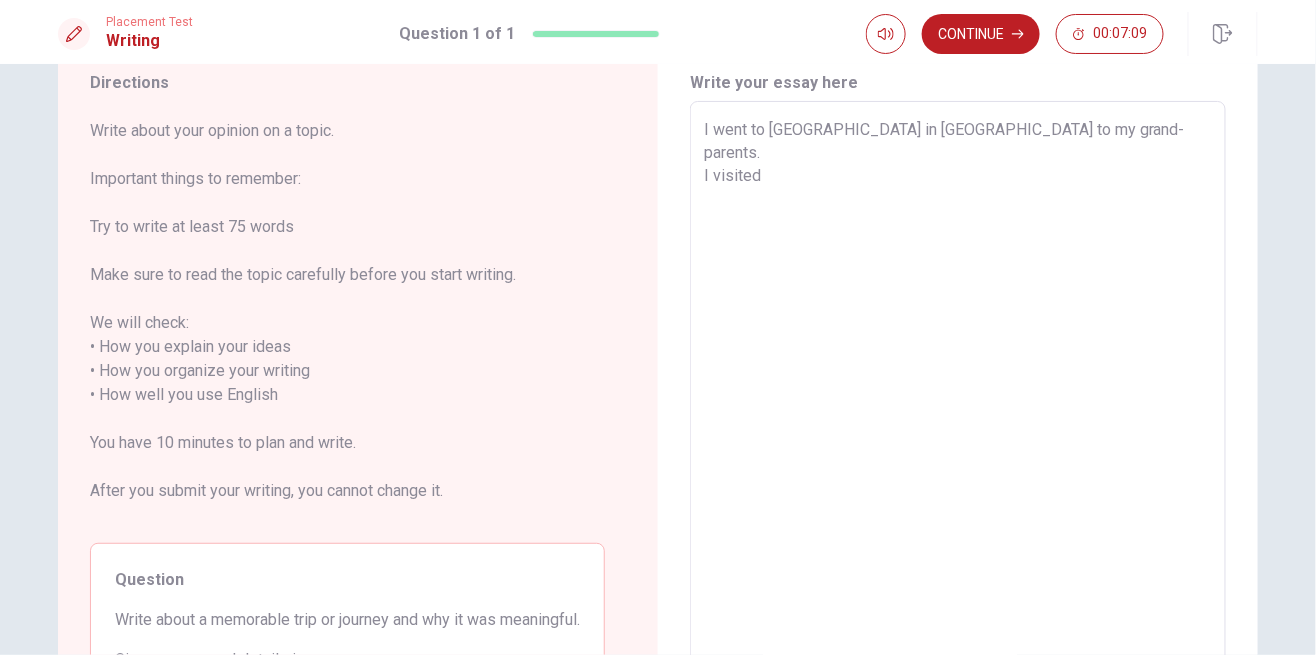 type on "I went to [GEOGRAPHIC_DATA] in [GEOGRAPHIC_DATA] to my grand-parents.
I visited" 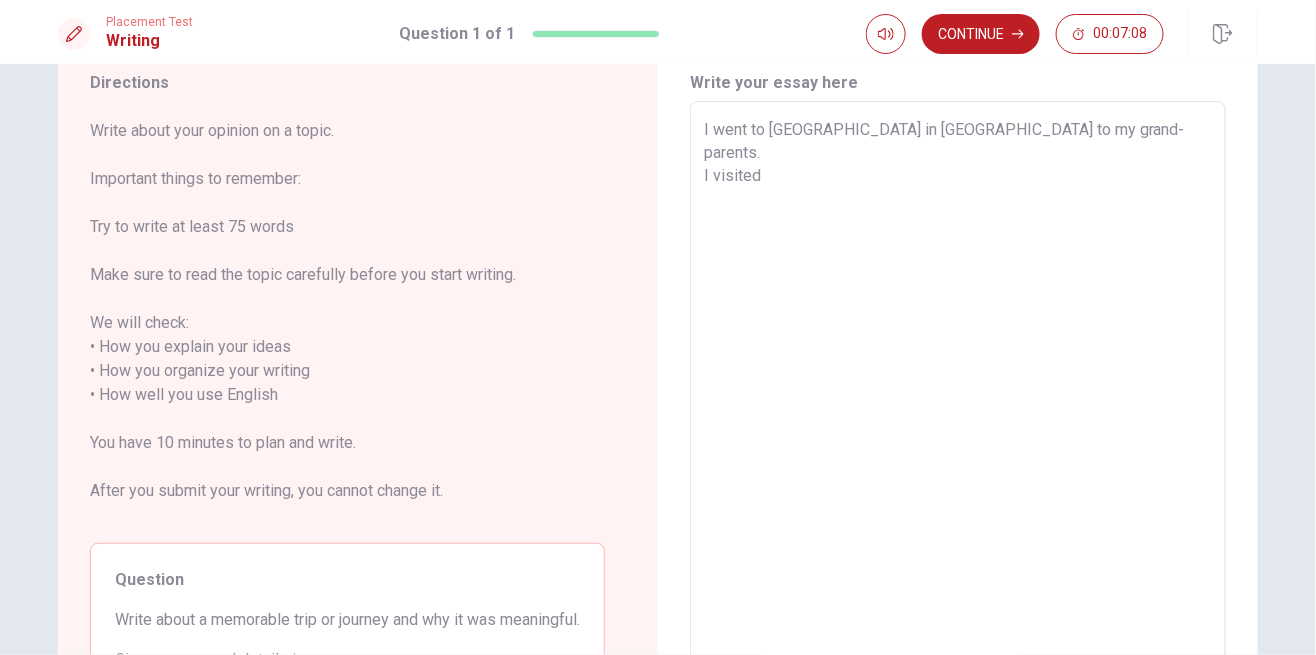 type on "I went to [GEOGRAPHIC_DATA] in [GEOGRAPHIC_DATA] to my grand-parents.
I visited t" 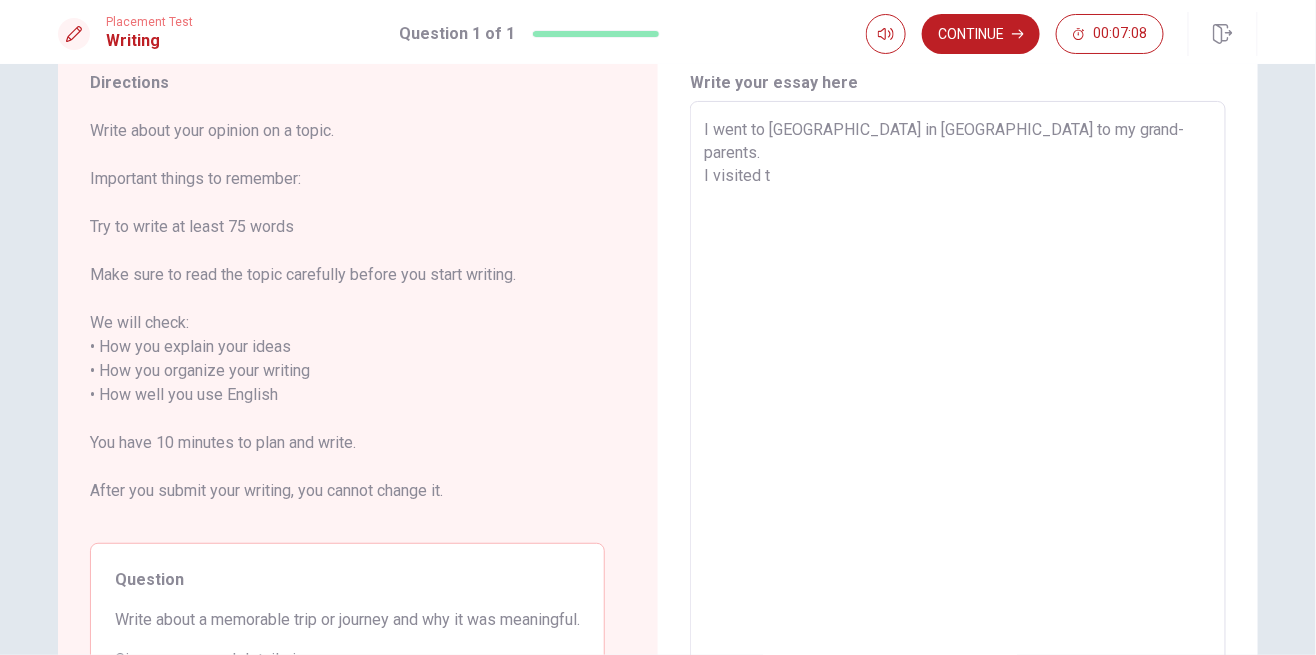 type on "x" 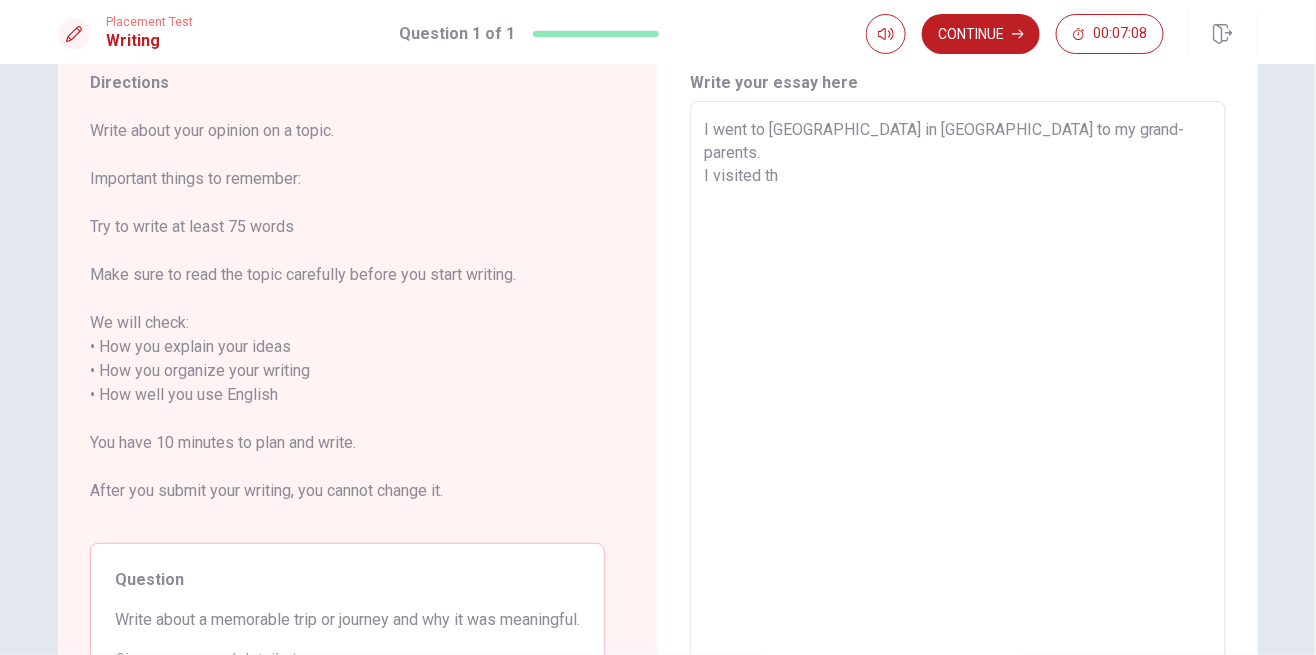 type on "x" 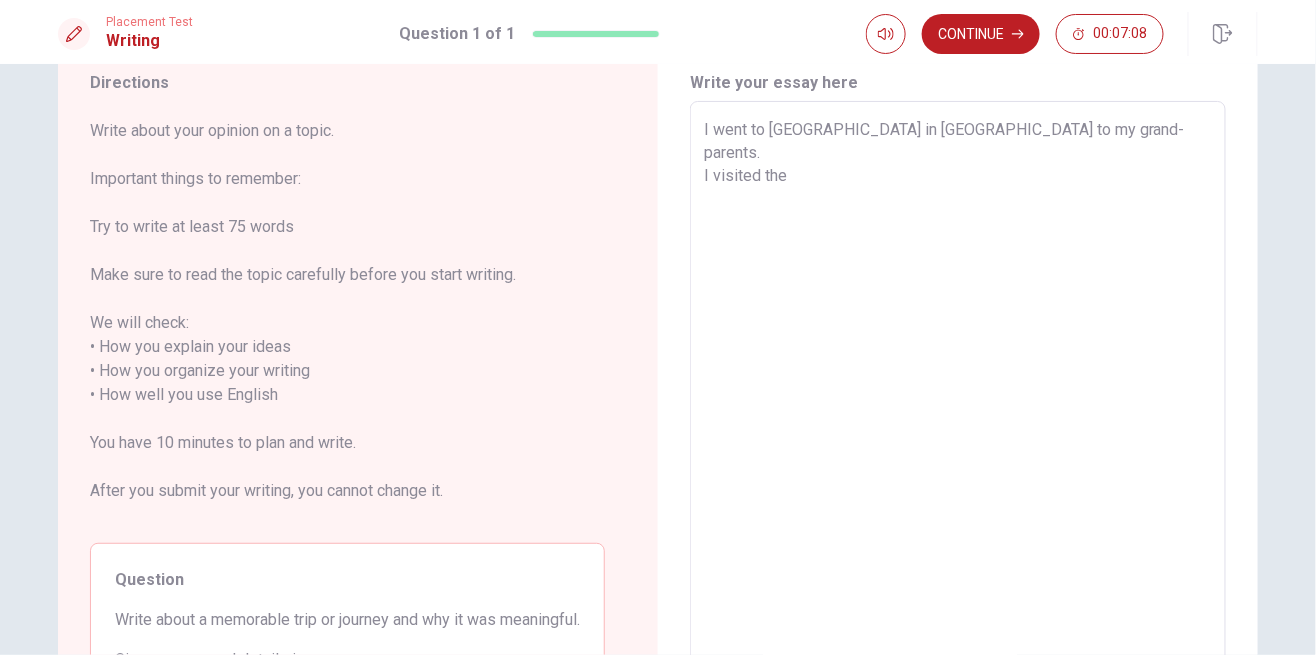 type on "x" 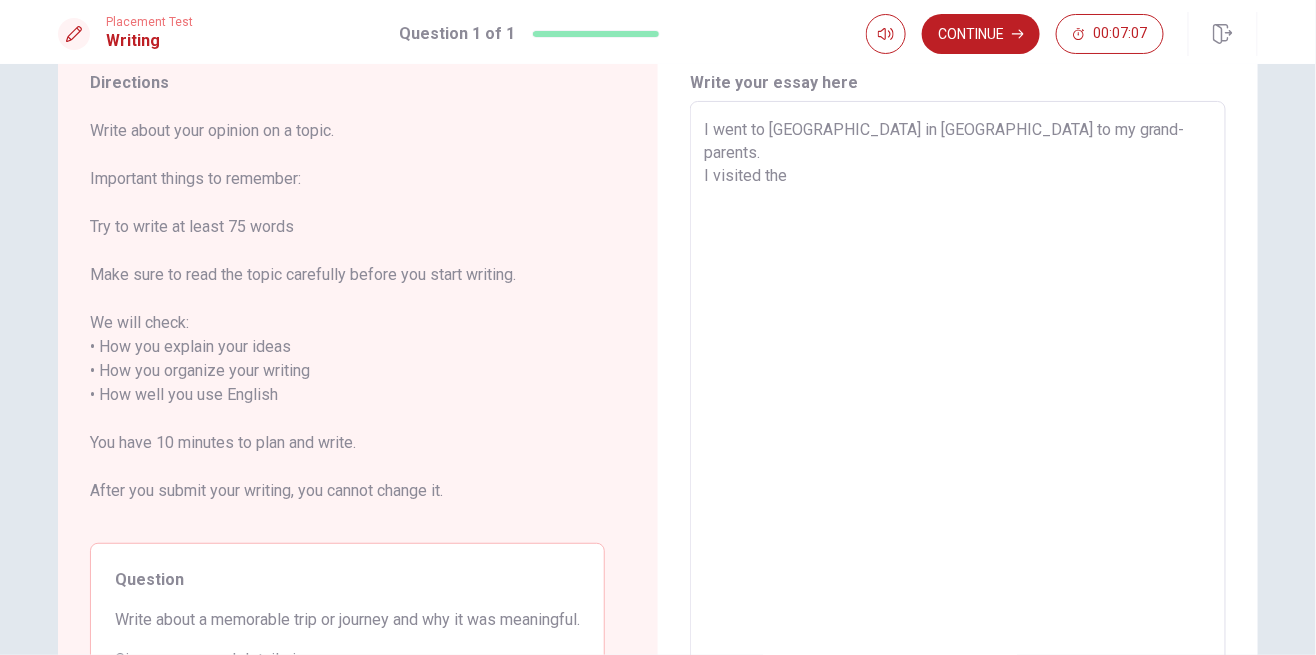 type on "I went to [GEOGRAPHIC_DATA] in [GEOGRAPHIC_DATA] to my grand-parents.
I visited the c" 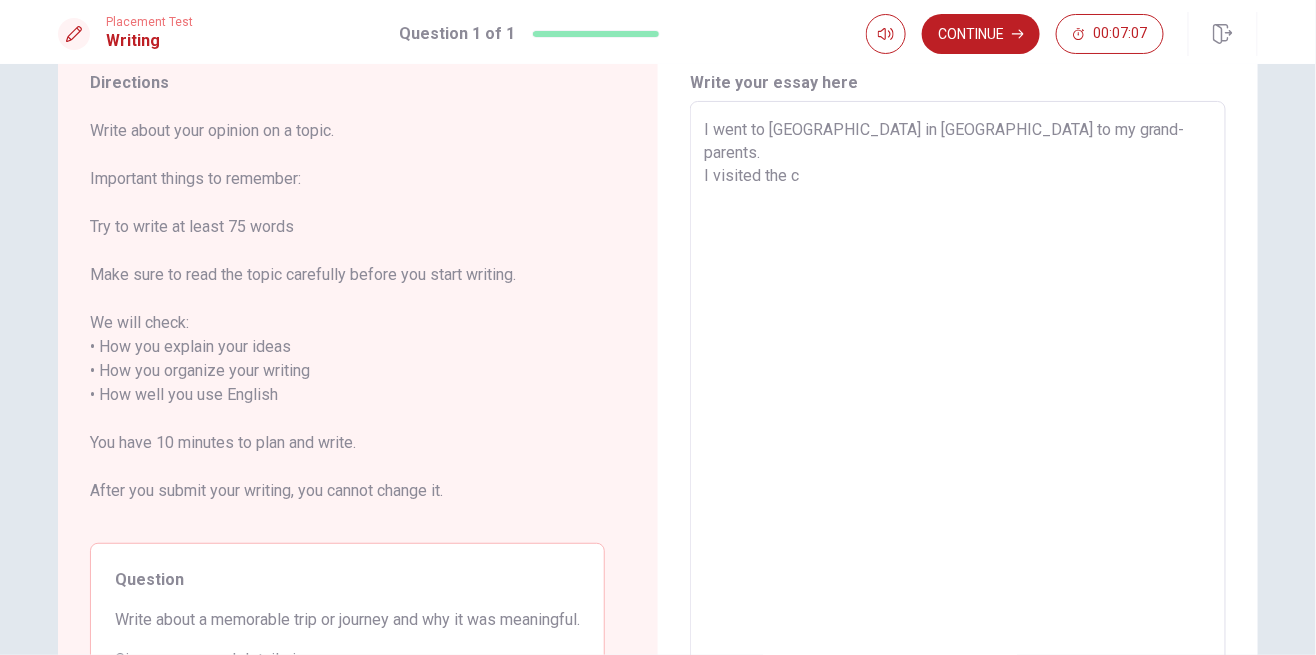 type on "x" 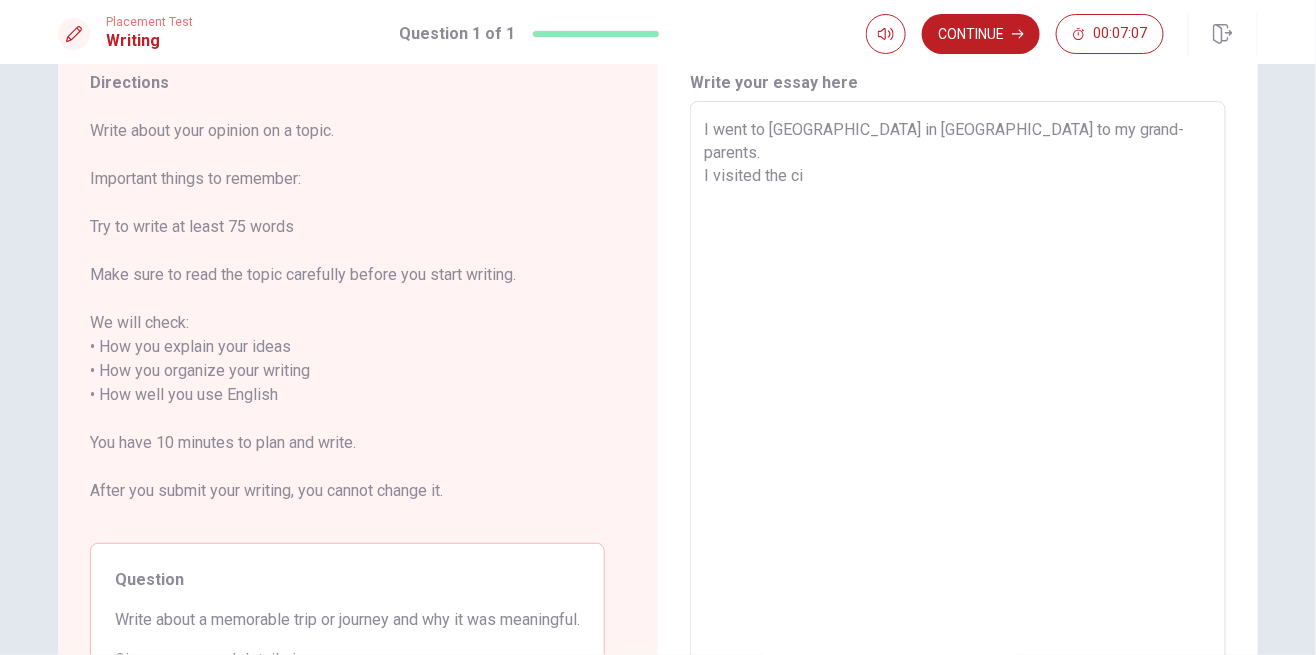 type on "x" 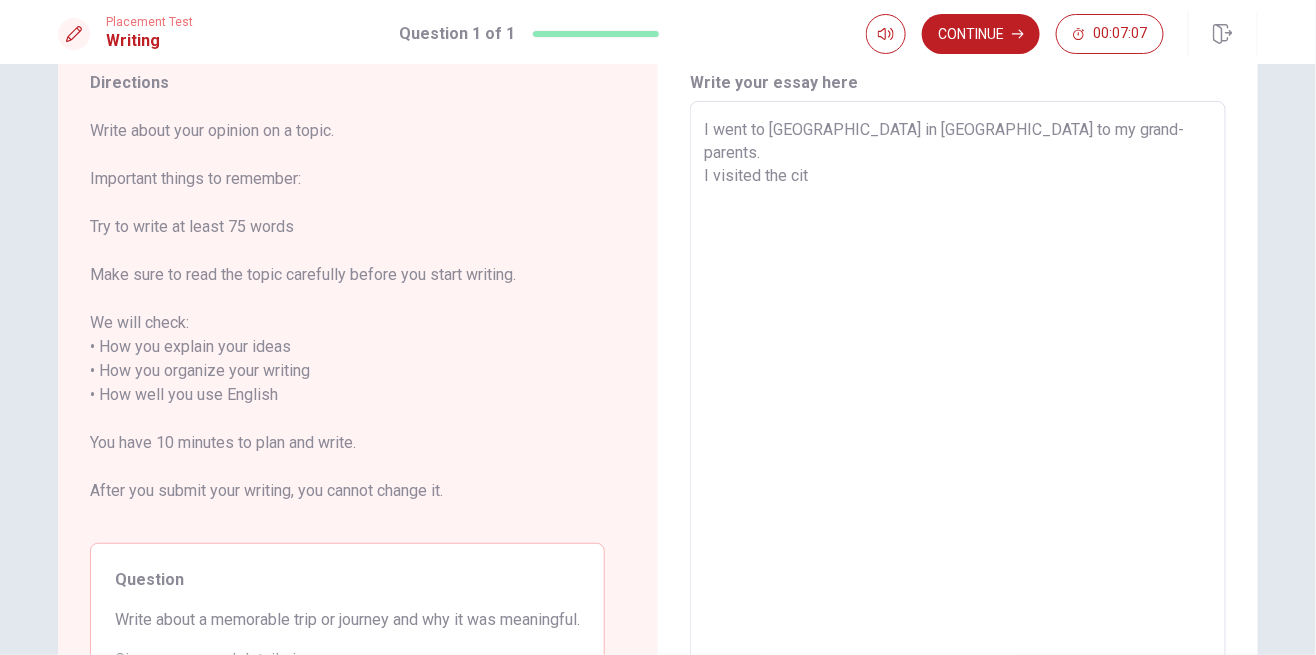 type on "x" 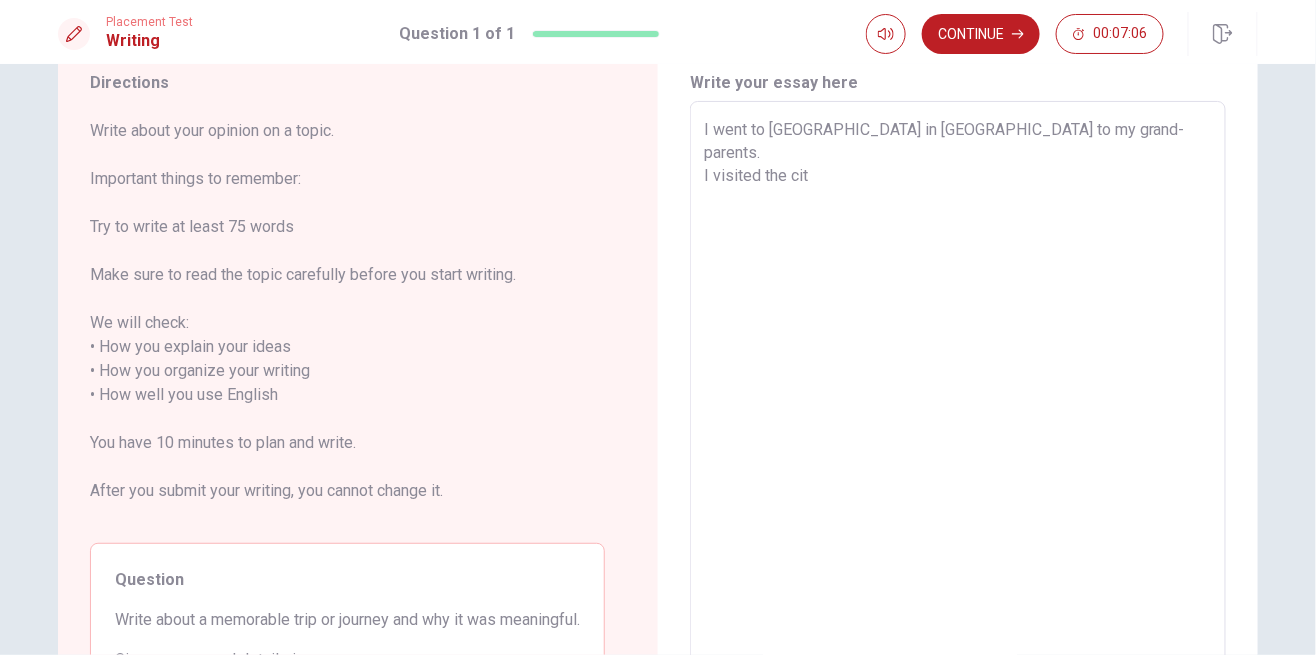 type on "I went to [GEOGRAPHIC_DATA] in [GEOGRAPHIC_DATA] to my grand-parents.
I visited the city" 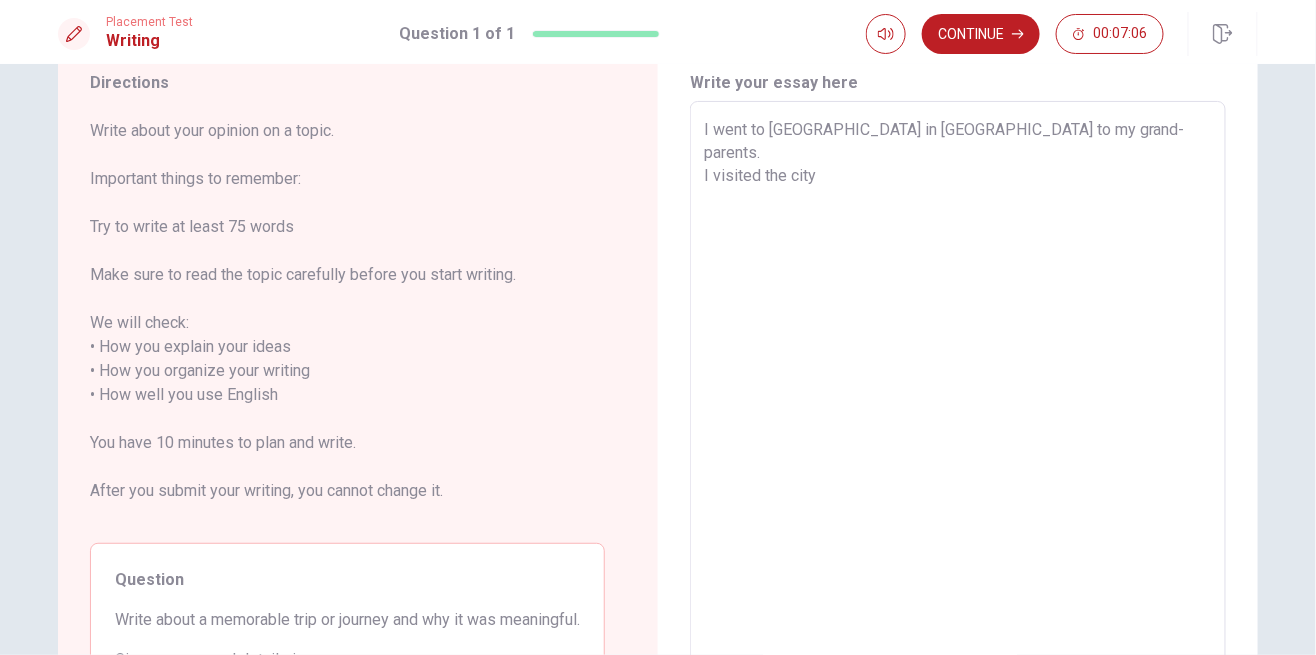 type on "x" 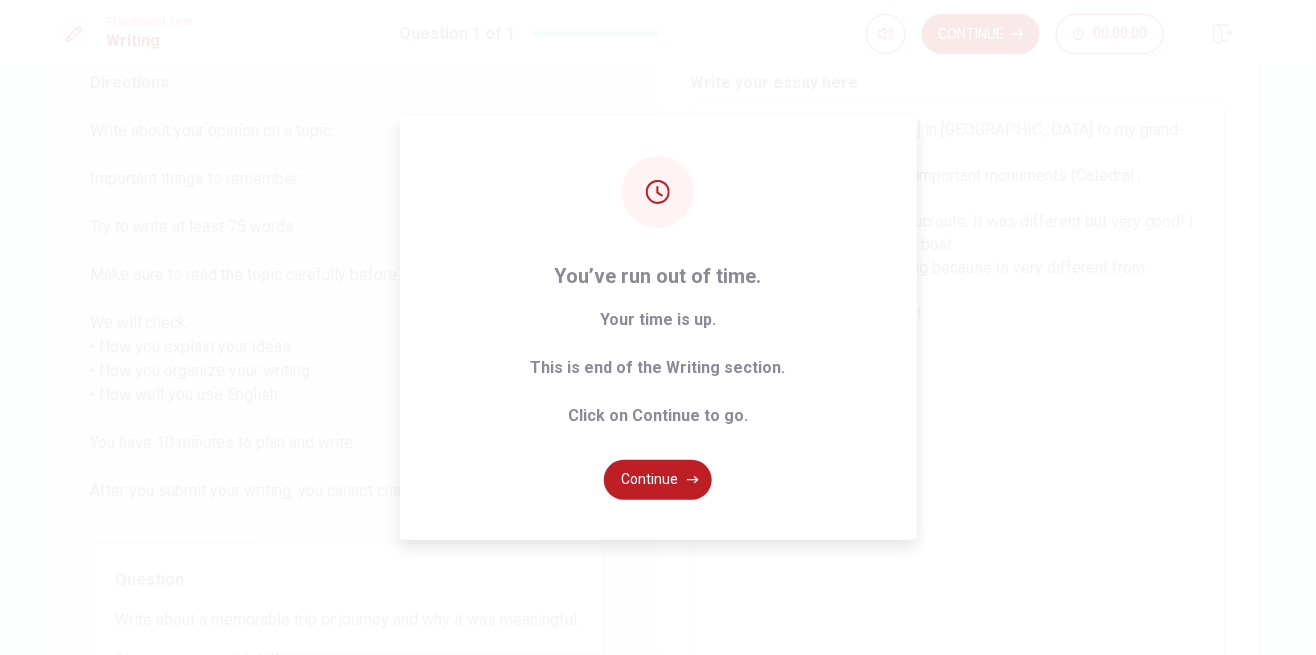click on "Continue" at bounding box center (658, 480) 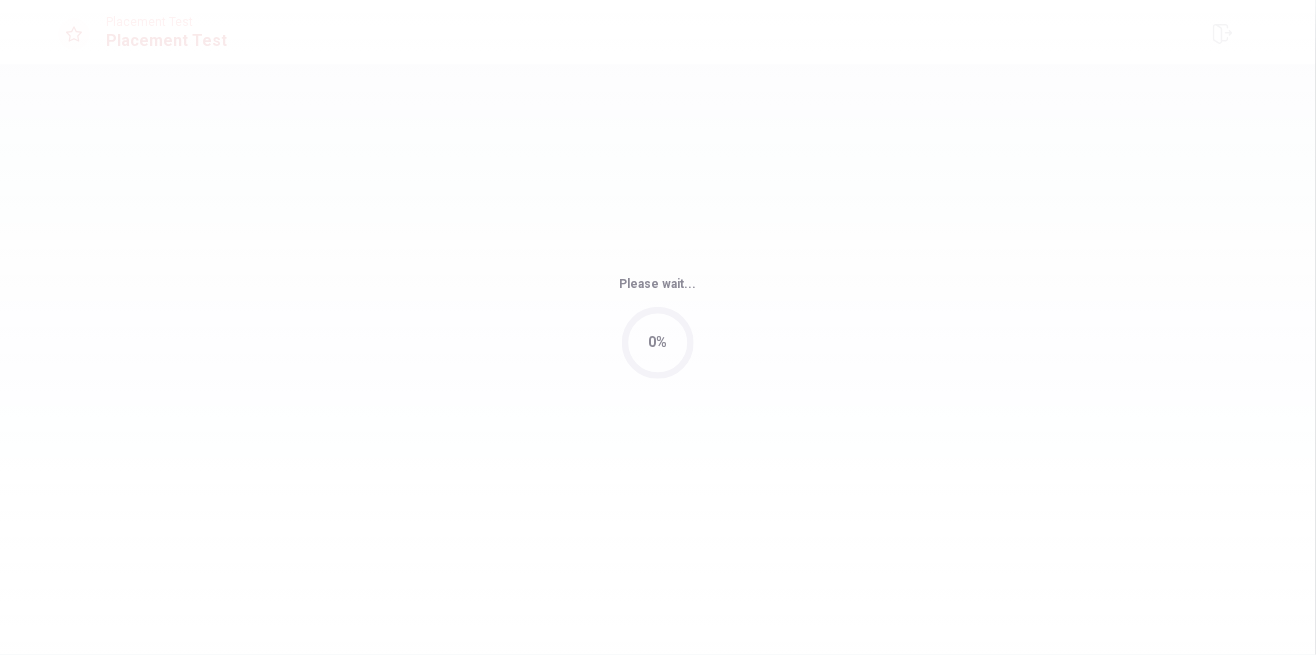 scroll, scrollTop: 0, scrollLeft: 0, axis: both 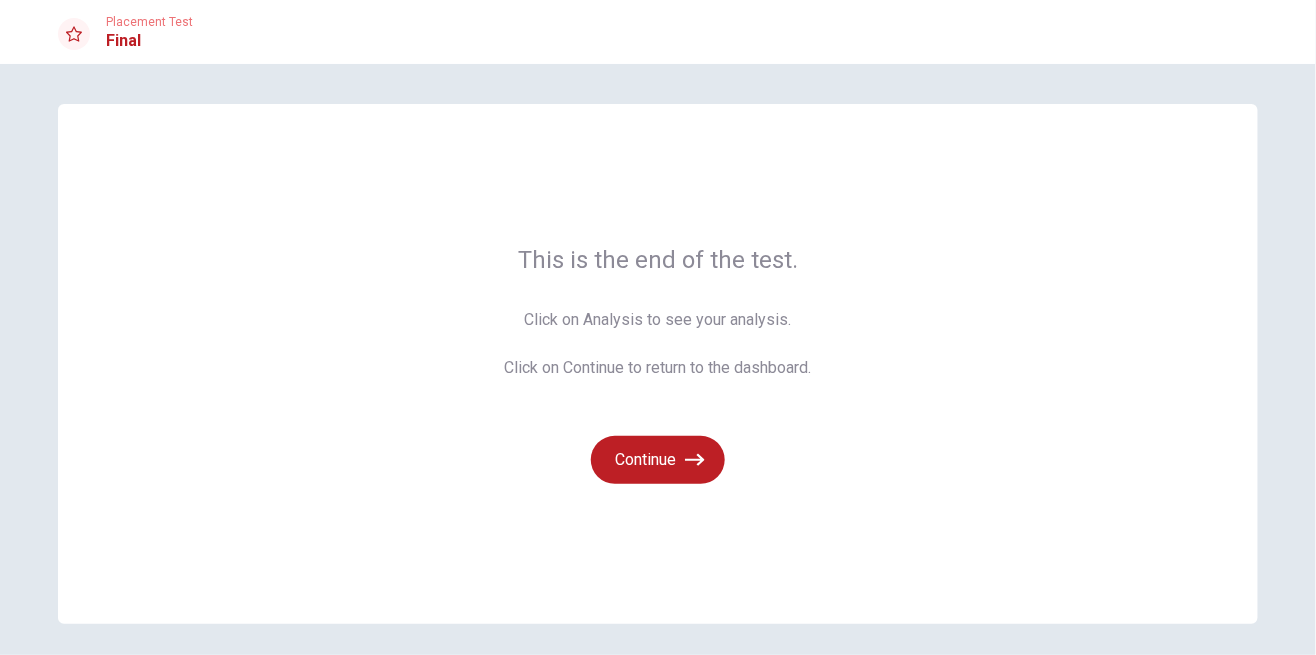click 